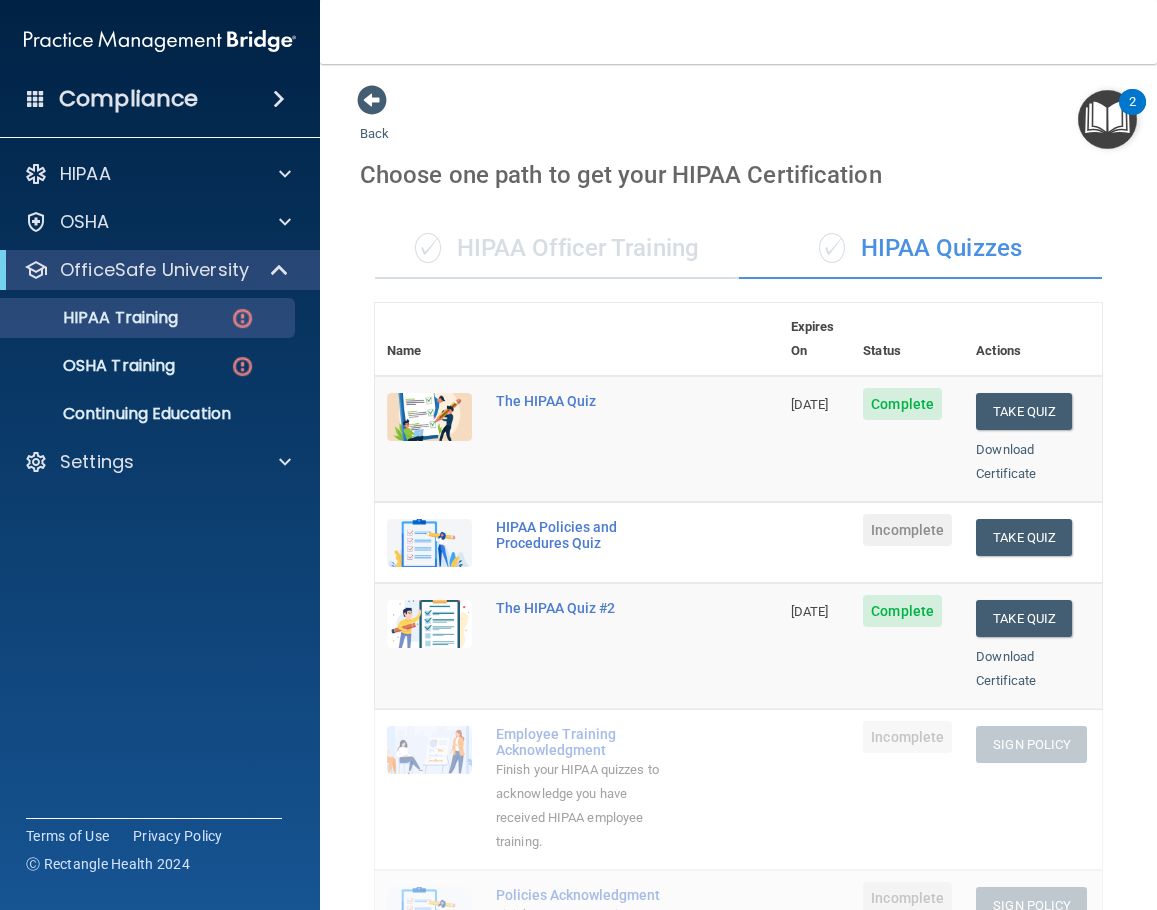 scroll, scrollTop: 0, scrollLeft: 0, axis: both 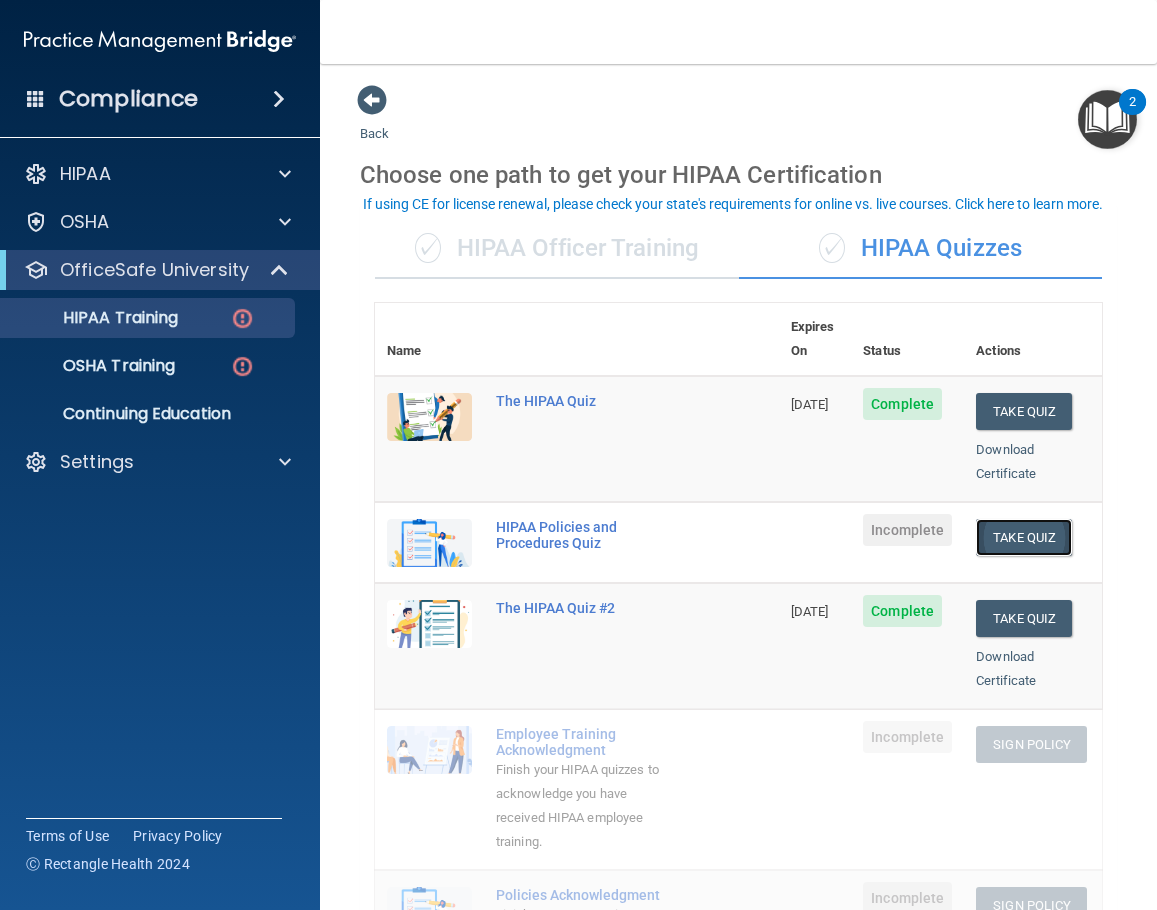 click on "Take Quiz" at bounding box center [1024, 537] 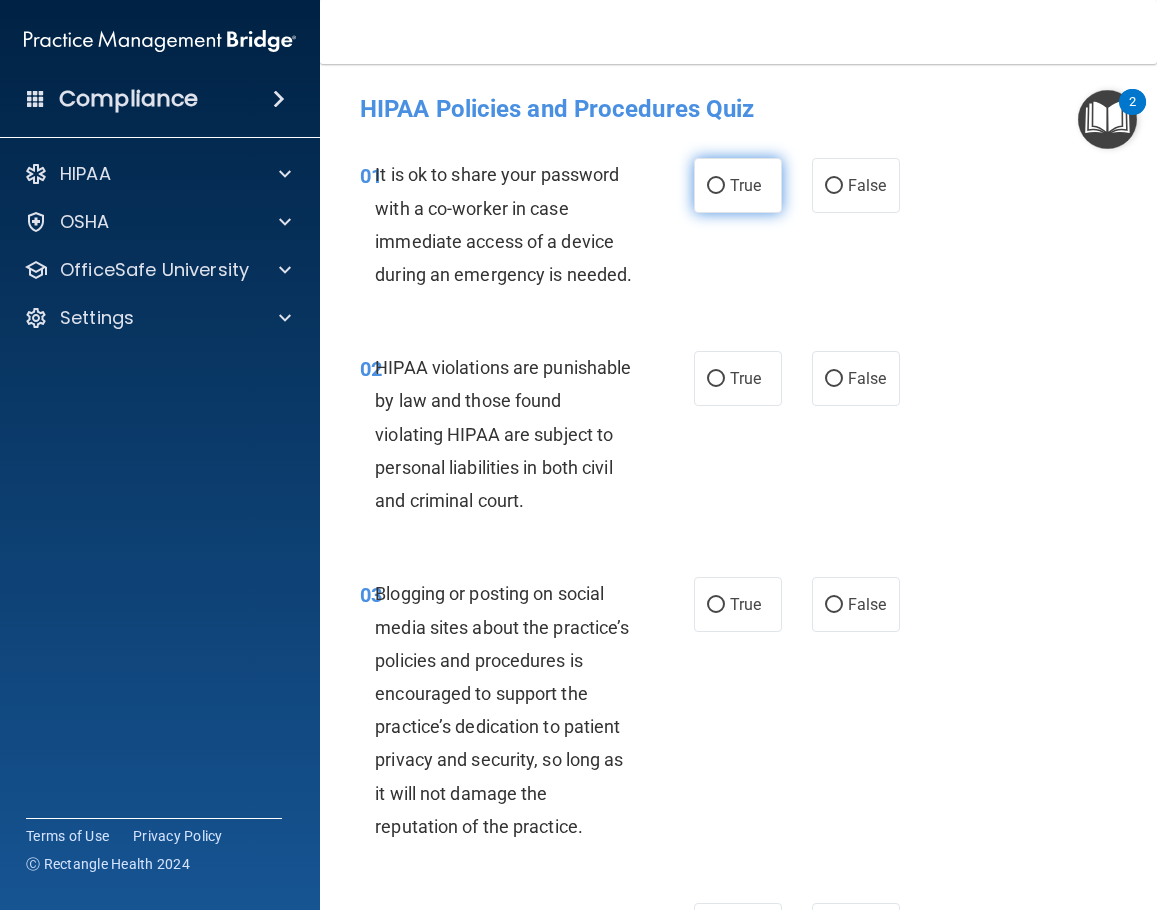click on "True" at bounding box center [716, 186] 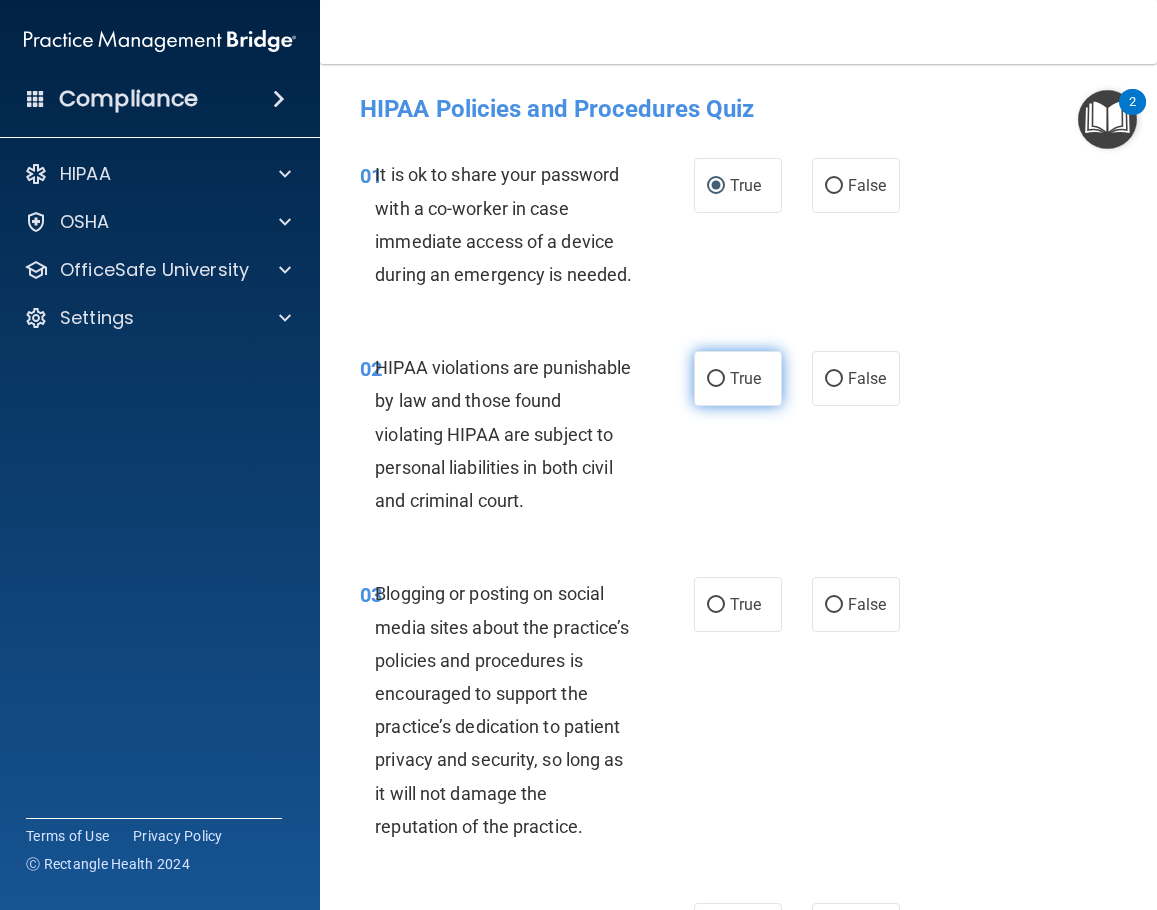 click on "True" at bounding box center (716, 379) 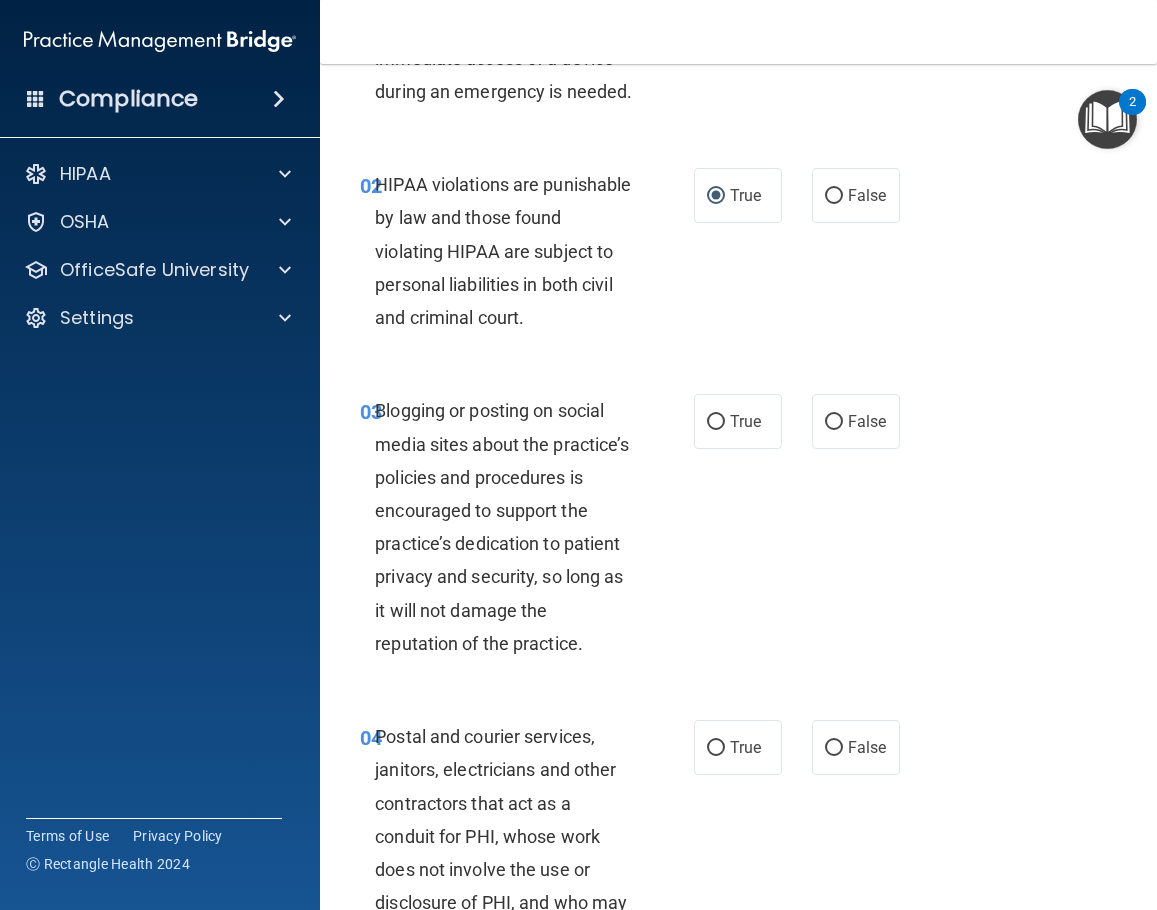 scroll, scrollTop: 200, scrollLeft: 0, axis: vertical 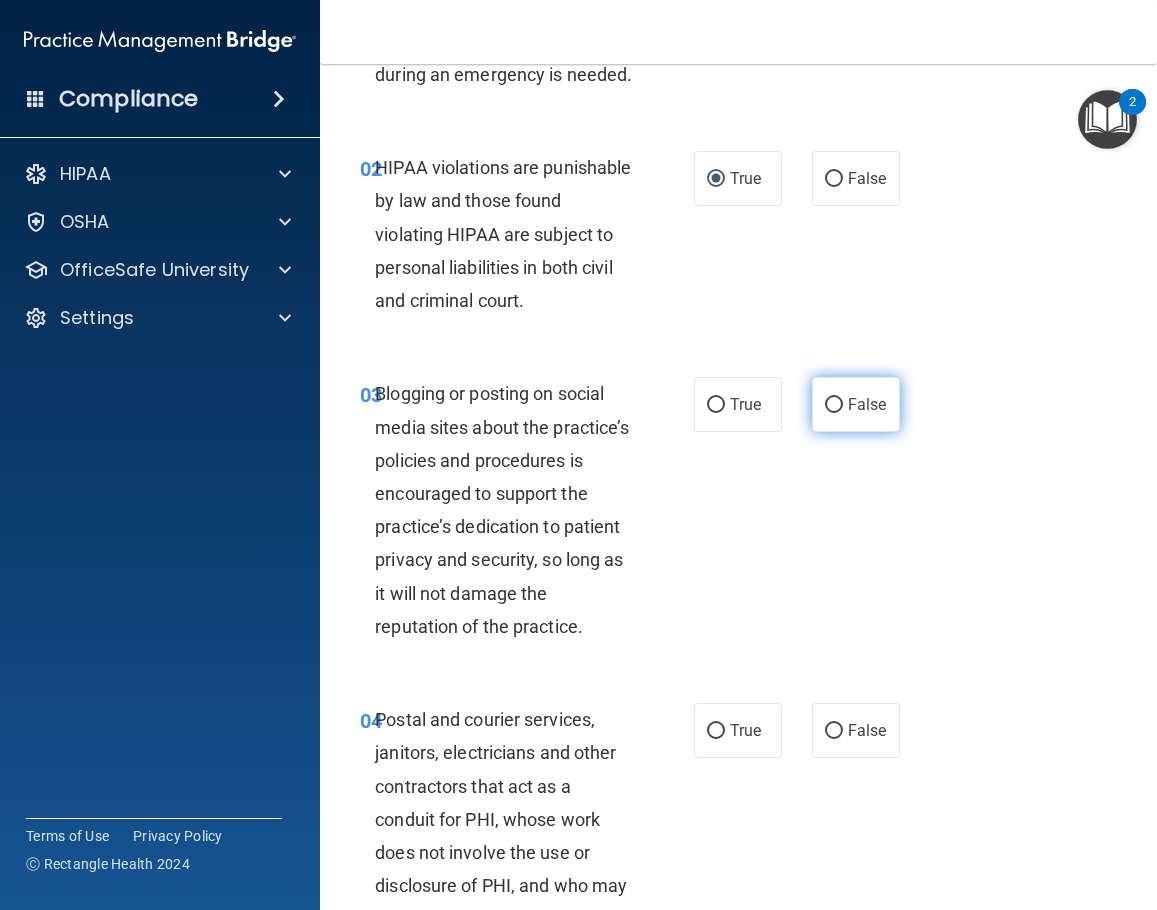 click on "False" at bounding box center [856, 404] 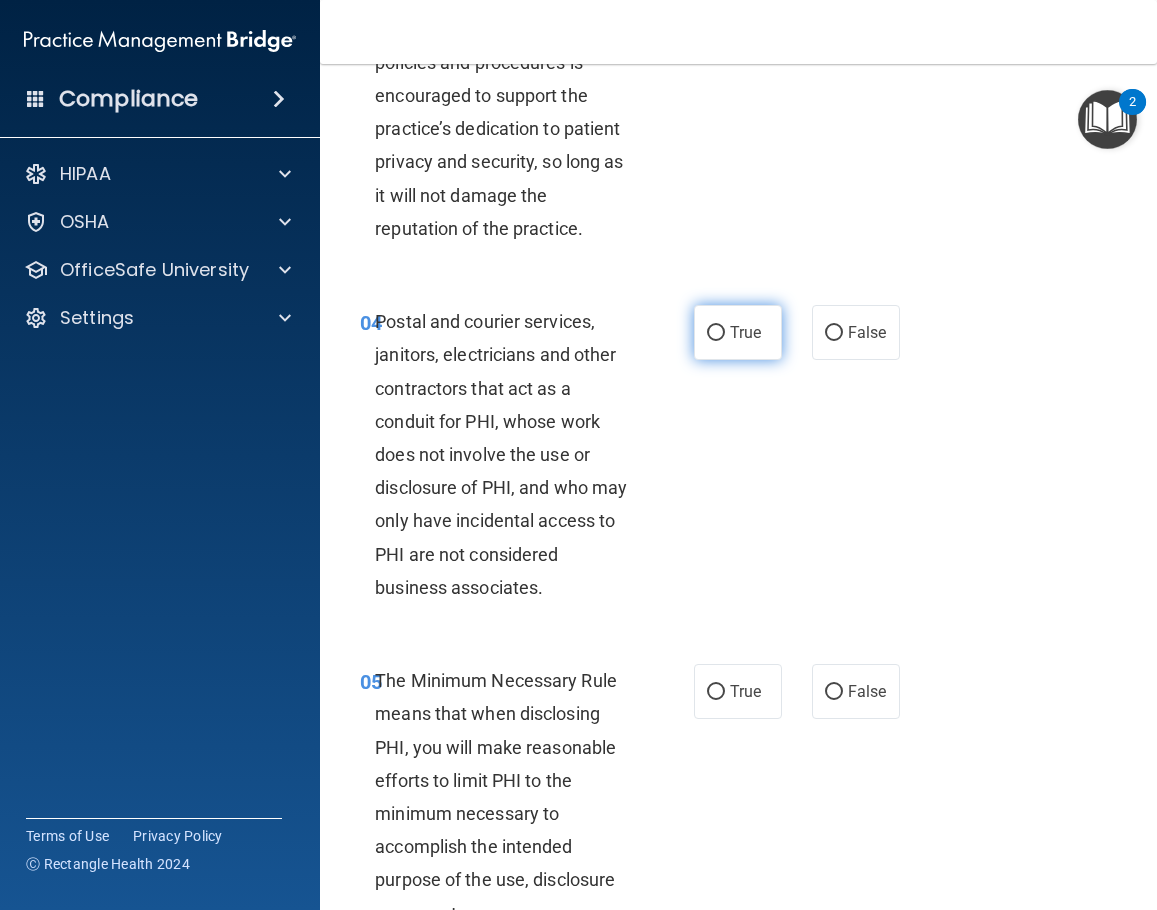 scroll, scrollTop: 600, scrollLeft: 0, axis: vertical 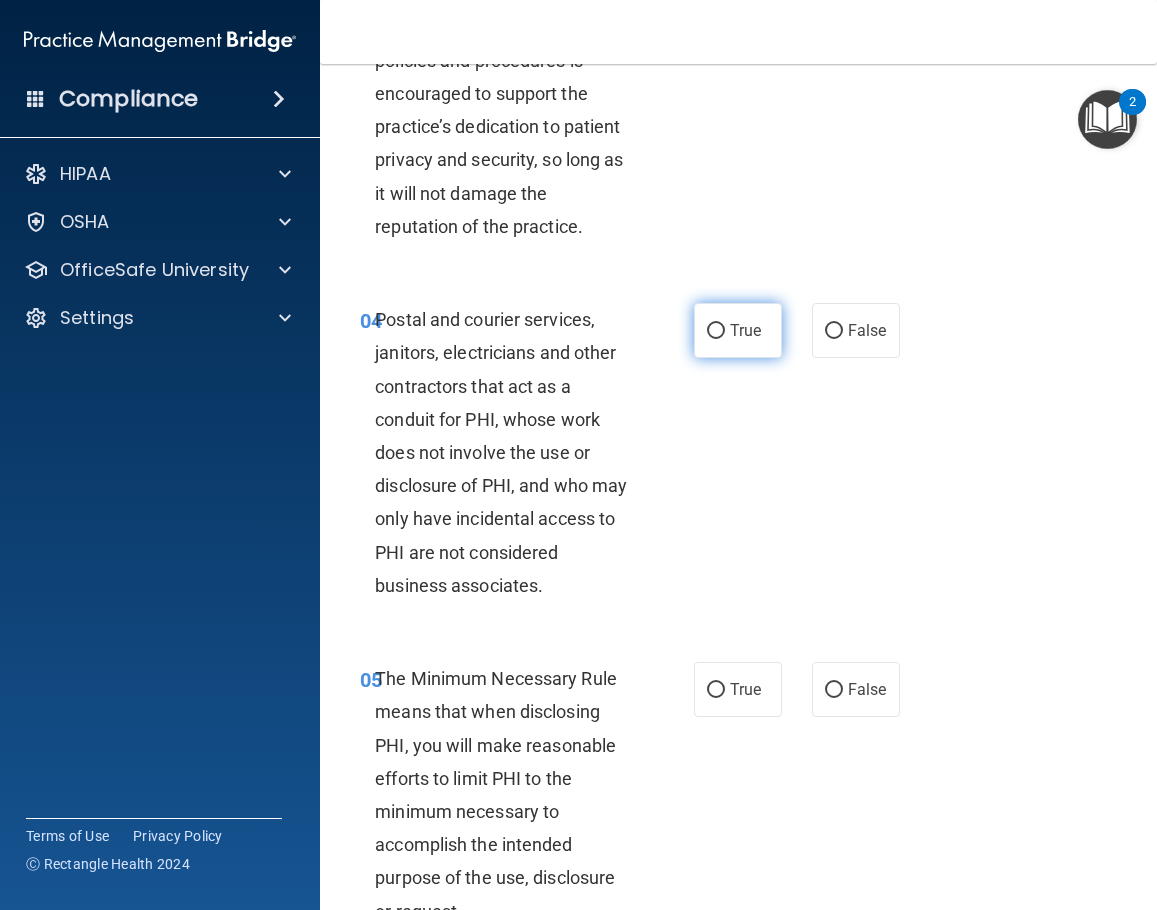 click on "True" at bounding box center (716, 331) 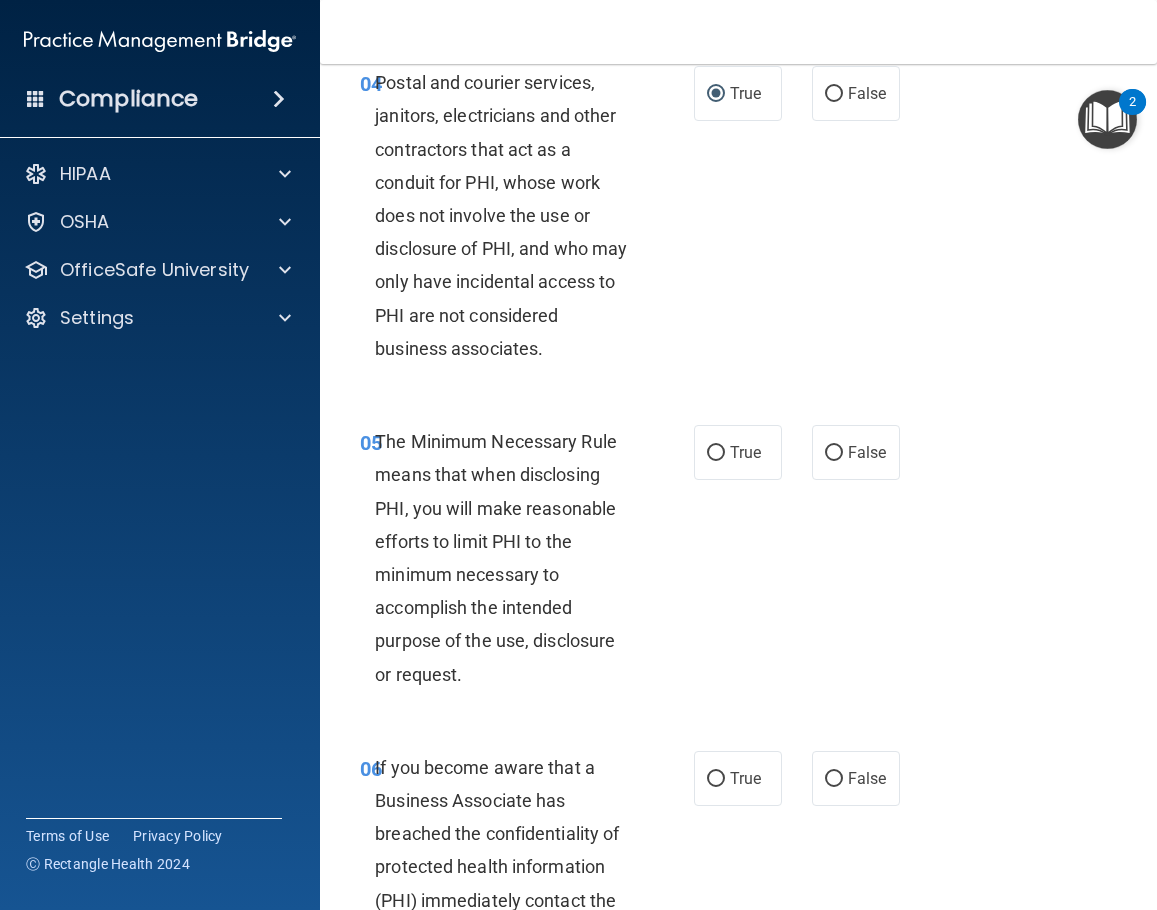 scroll, scrollTop: 900, scrollLeft: 0, axis: vertical 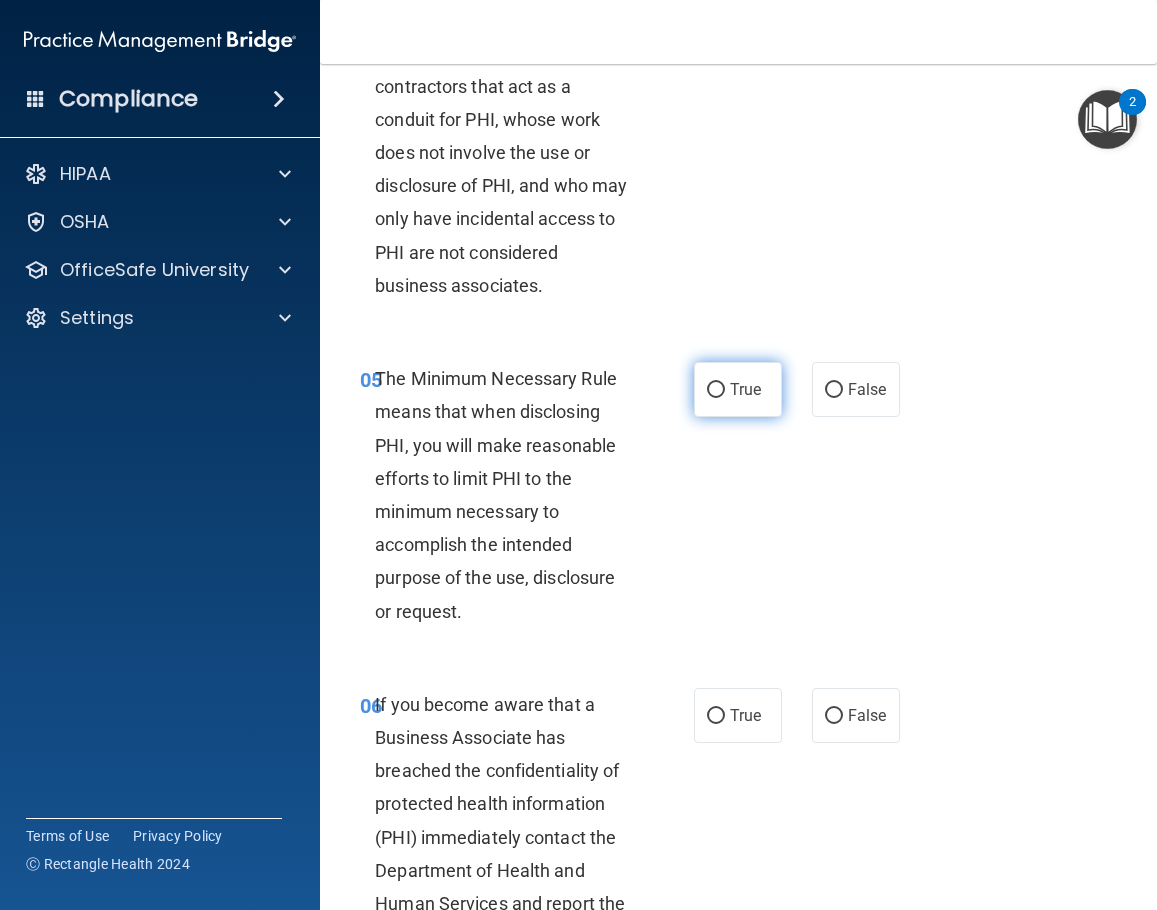 click on "True" at bounding box center (738, 389) 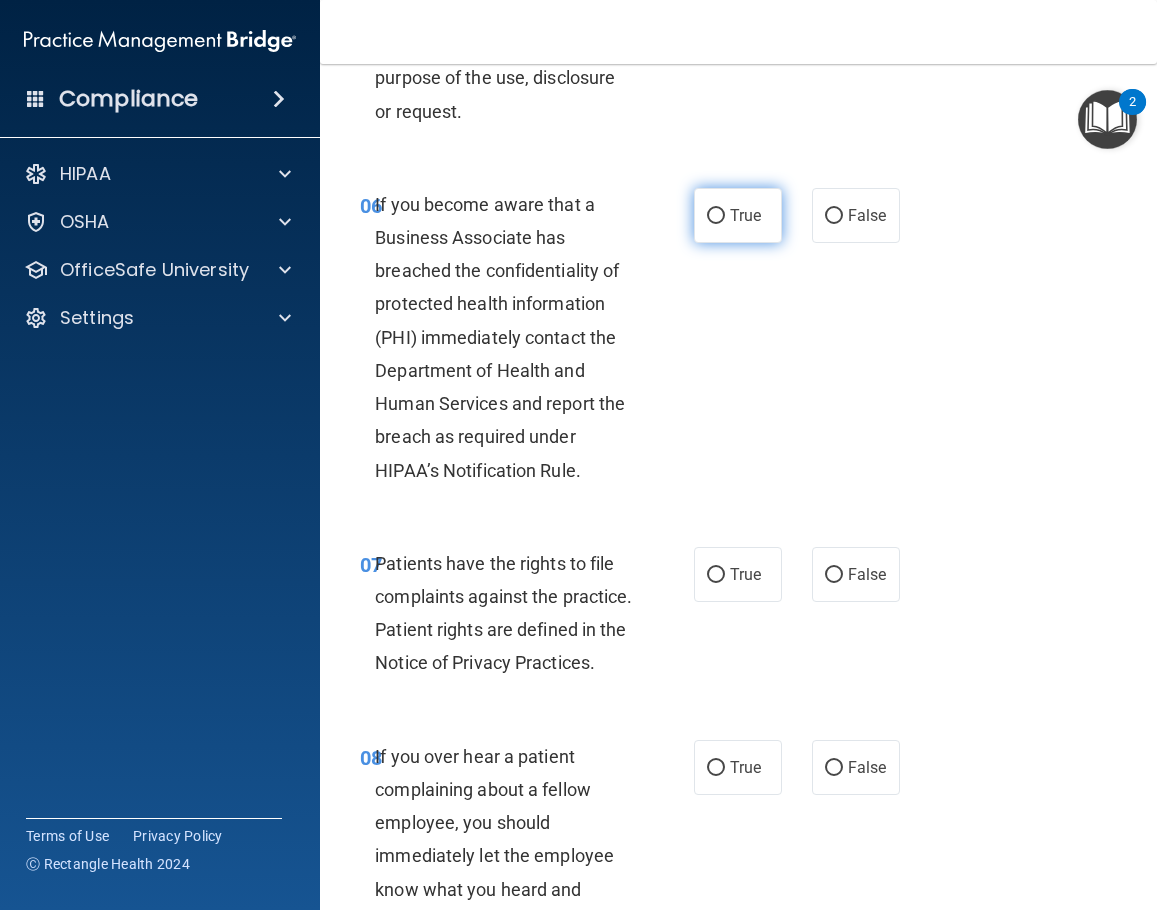 click on "True" at bounding box center (716, 216) 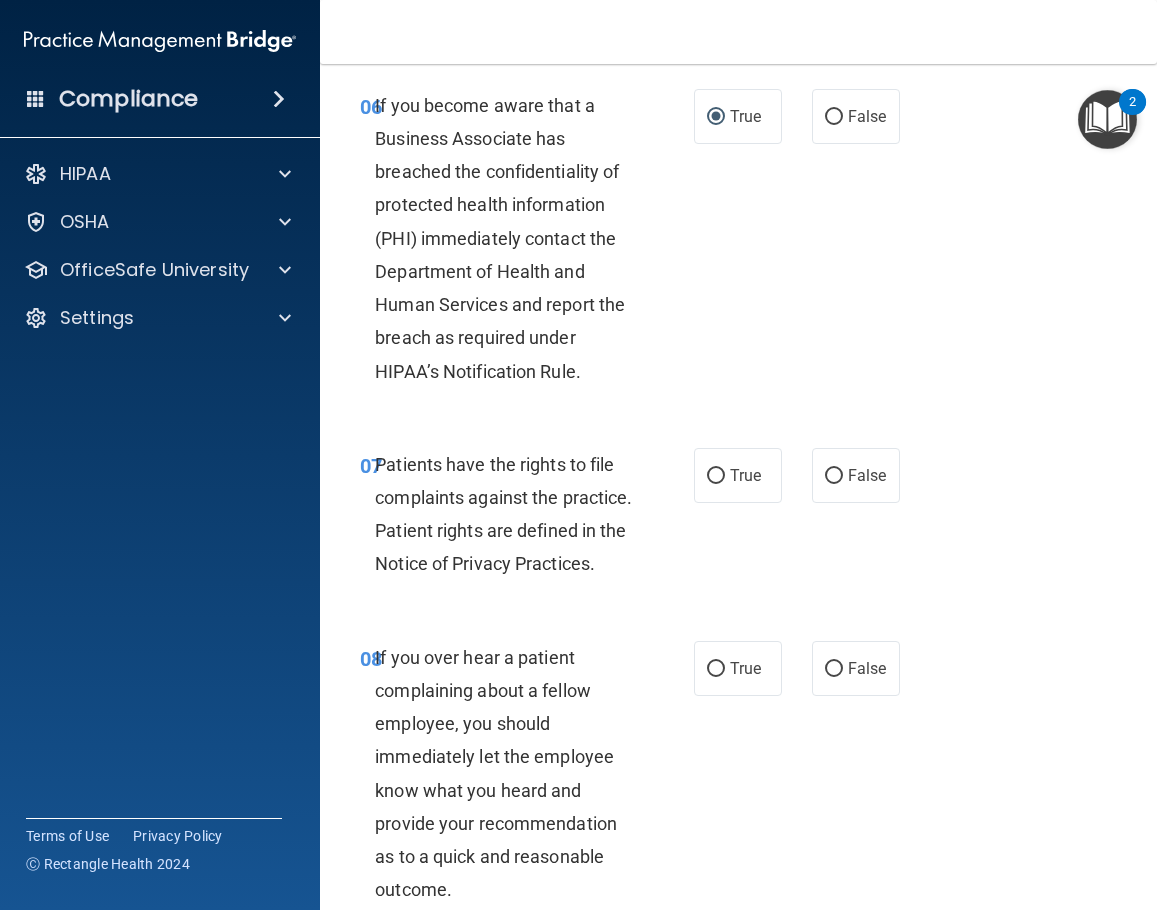 scroll, scrollTop: 1500, scrollLeft: 0, axis: vertical 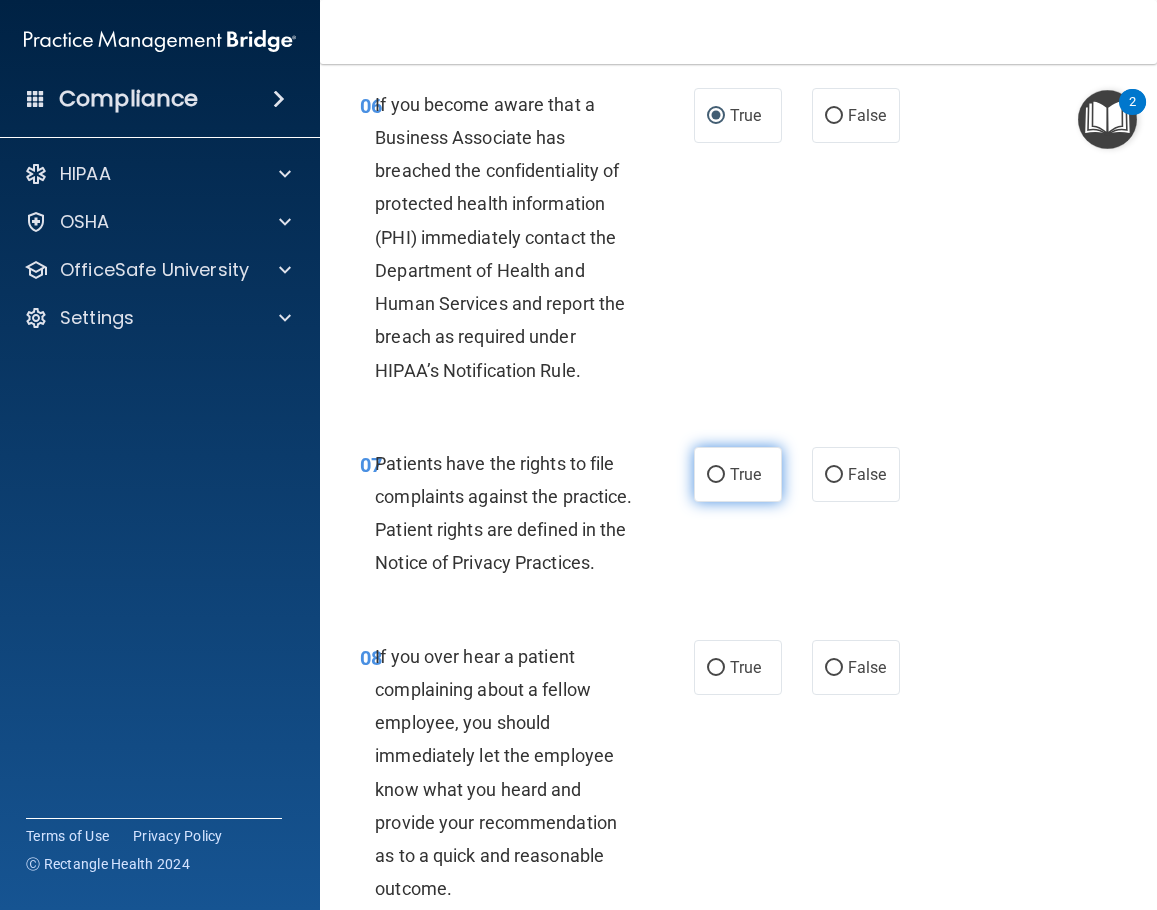 click on "True" at bounding box center [716, 475] 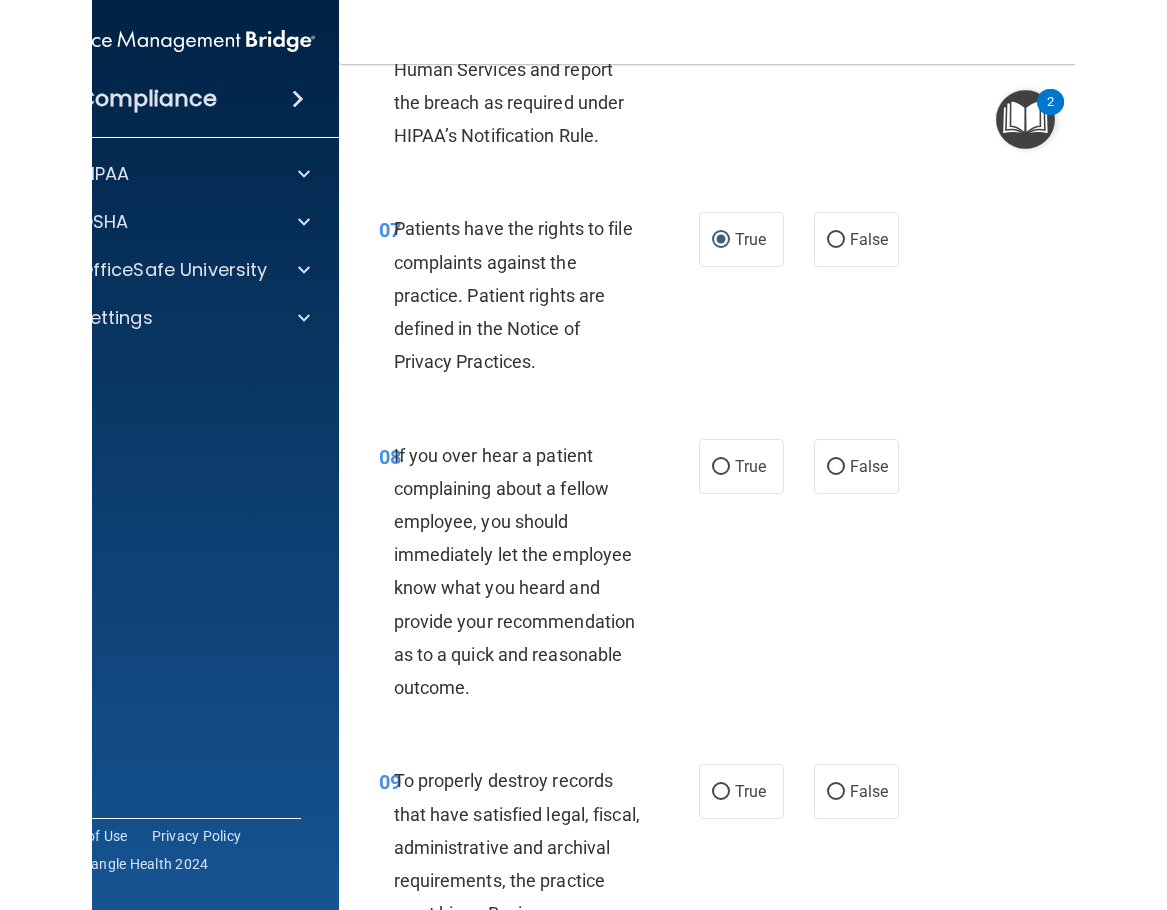 scroll, scrollTop: 1834, scrollLeft: 0, axis: vertical 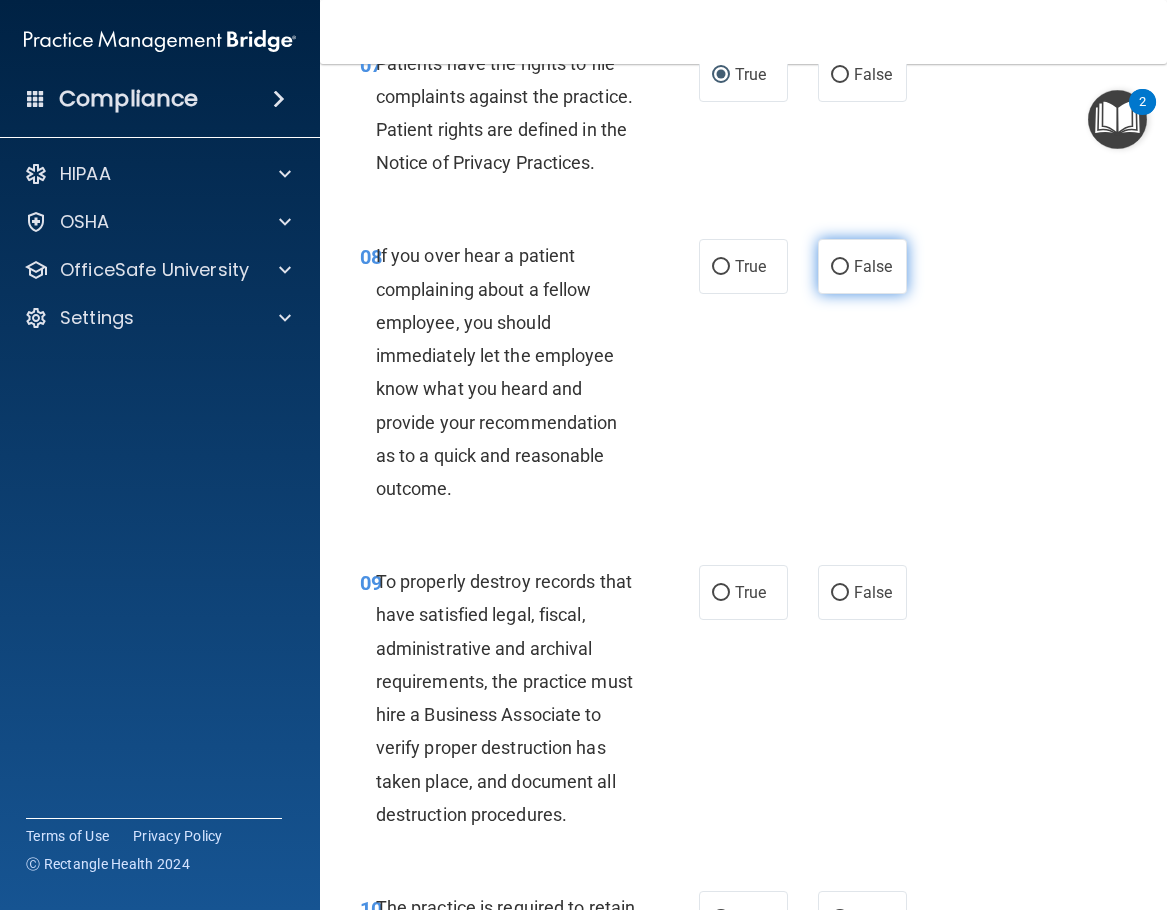 click on "False" at bounding box center [840, 267] 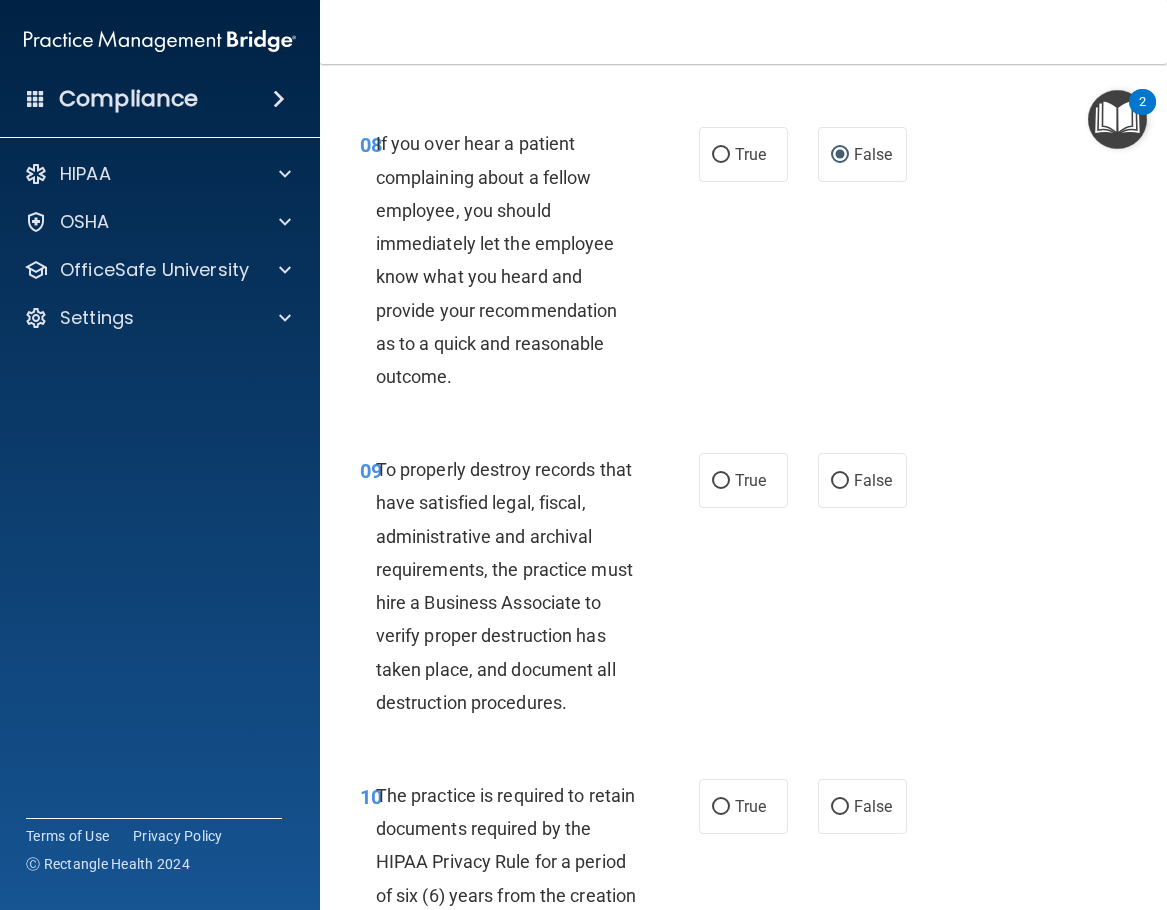 scroll, scrollTop: 2267, scrollLeft: 0, axis: vertical 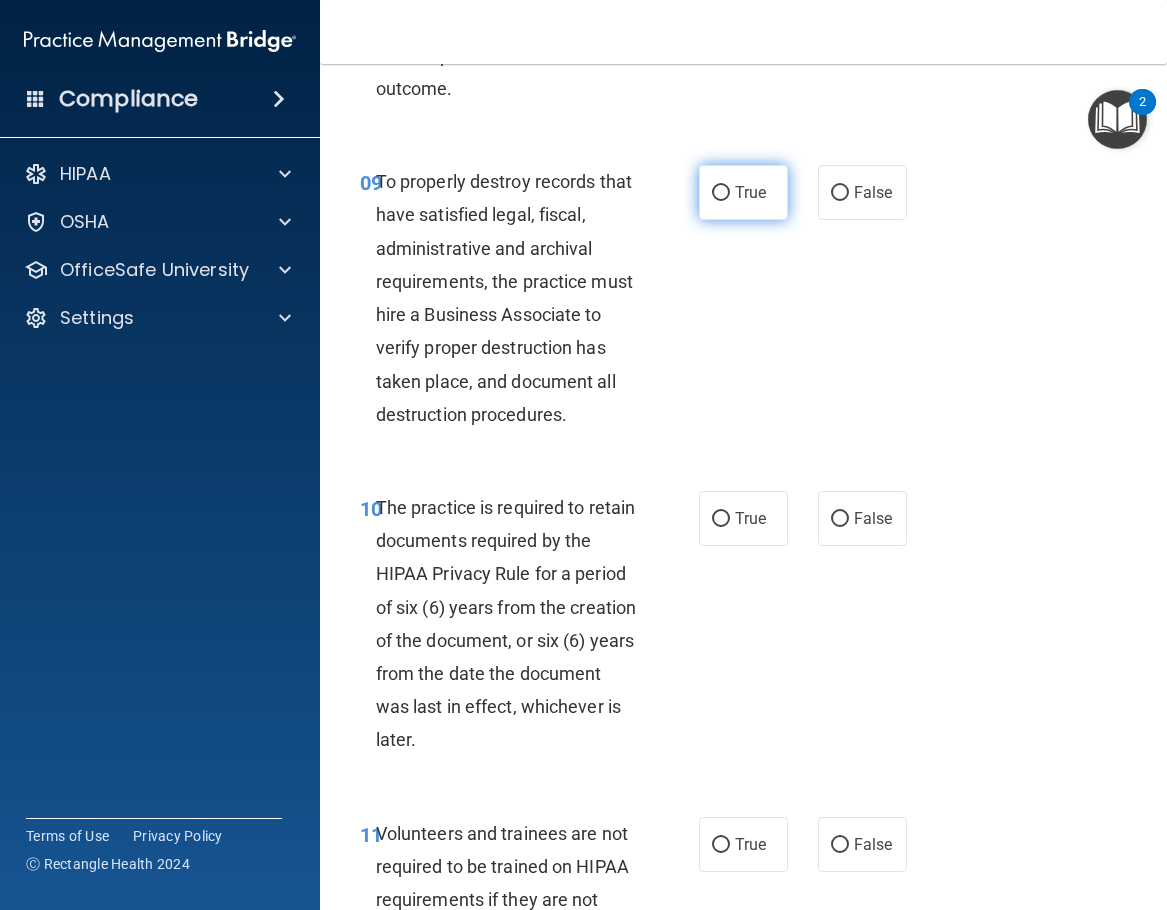 click on "True" at bounding box center (721, 193) 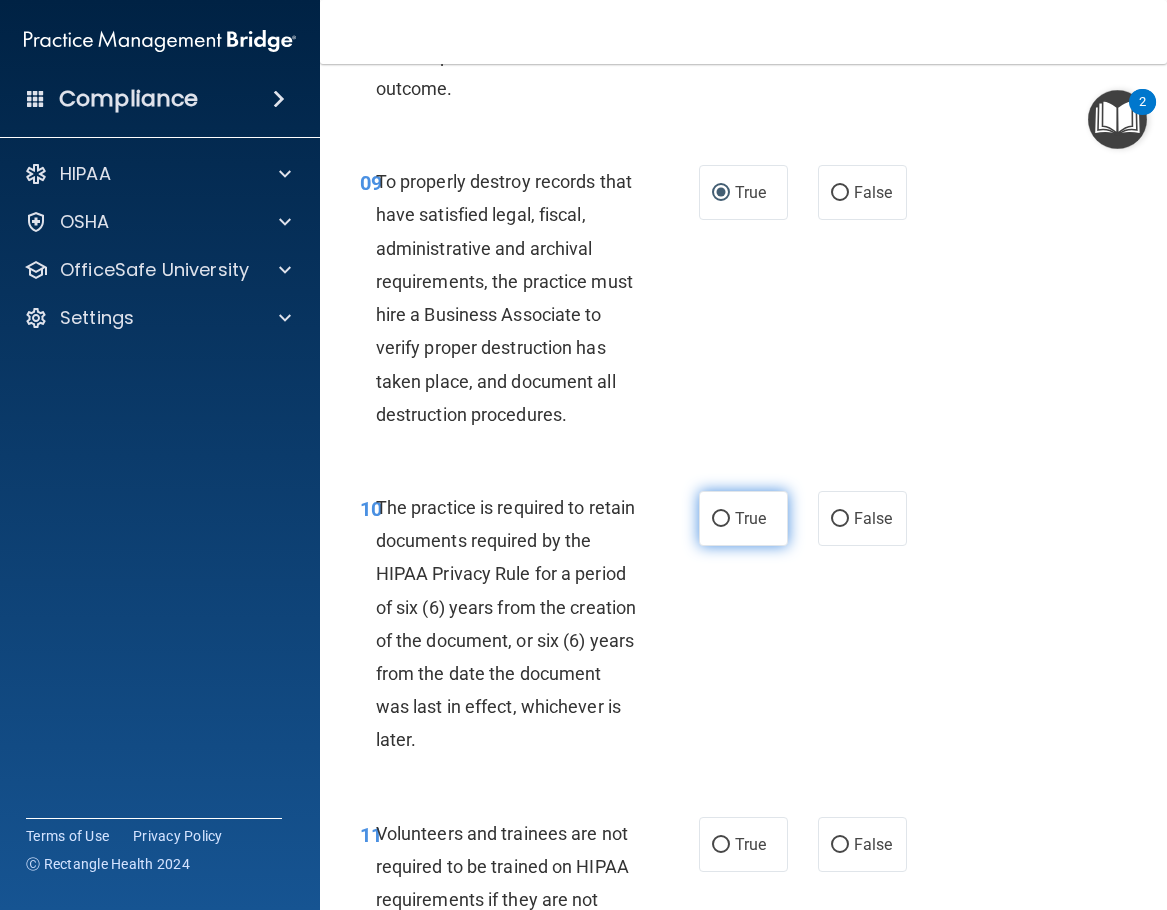 click on "True" at bounding box center (721, 519) 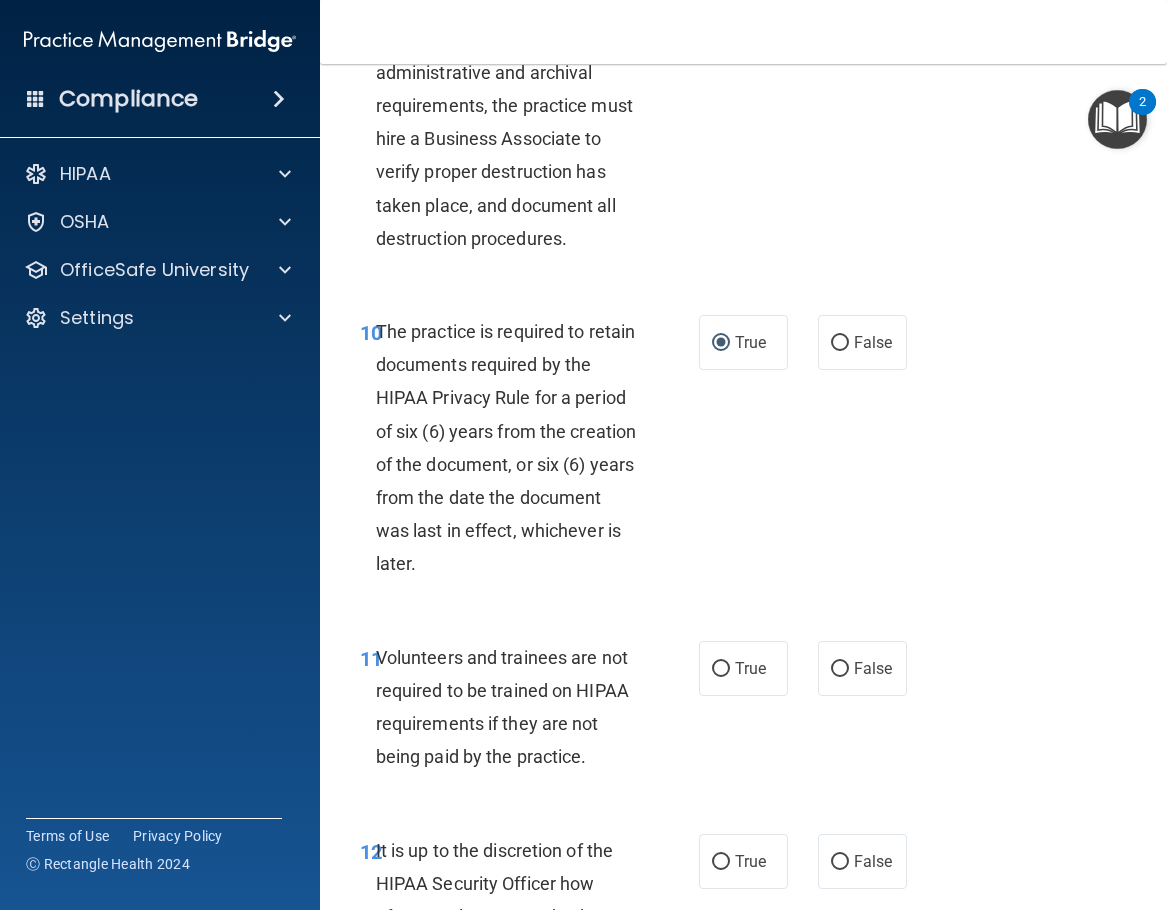scroll, scrollTop: 2567, scrollLeft: 0, axis: vertical 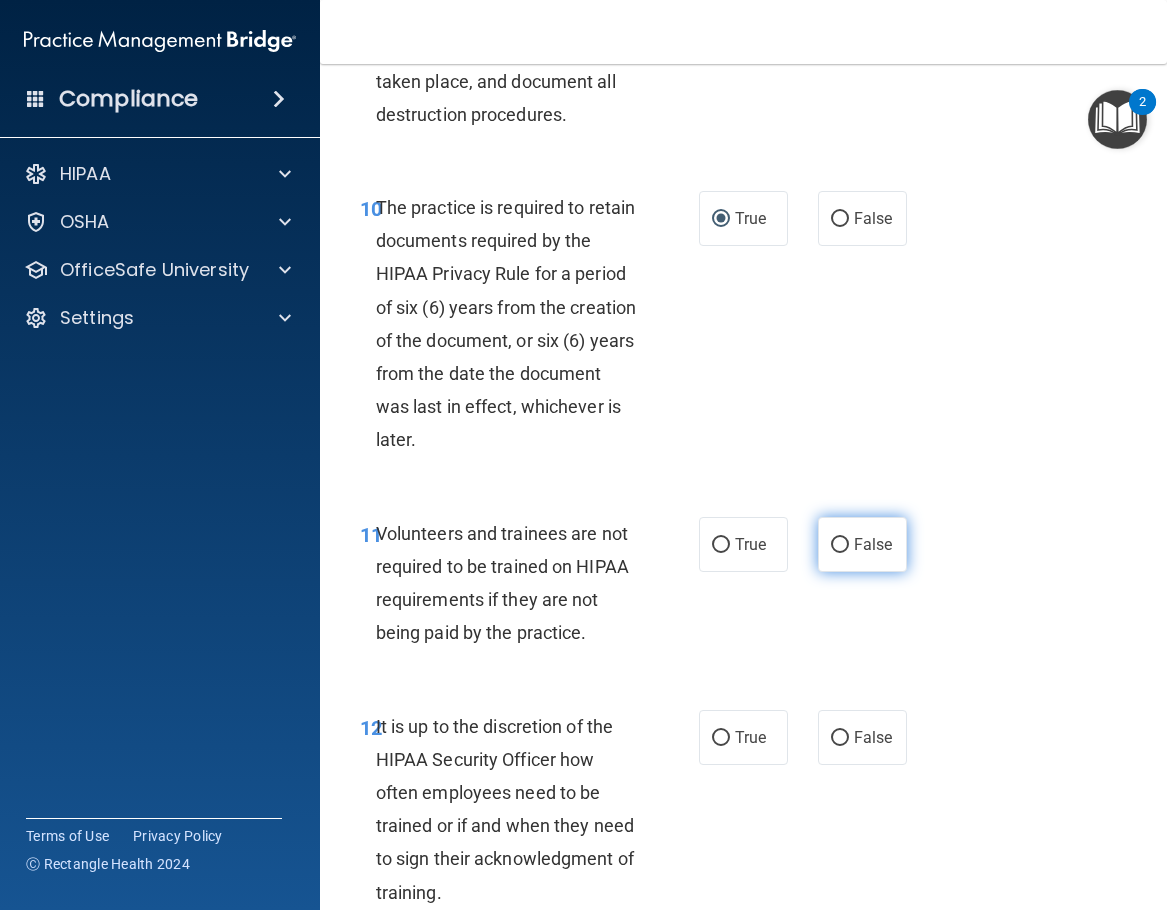 click on "False" at bounding box center [840, 545] 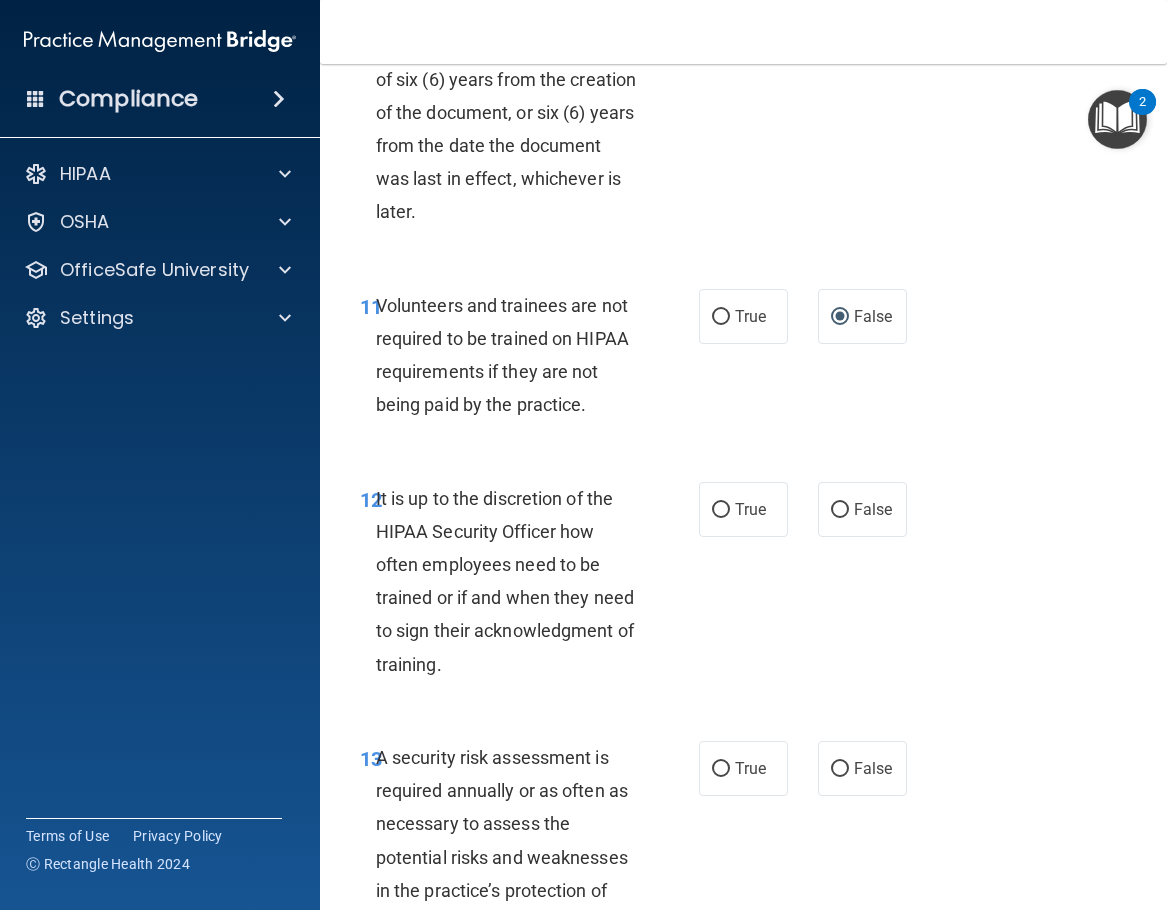 scroll, scrollTop: 3067, scrollLeft: 0, axis: vertical 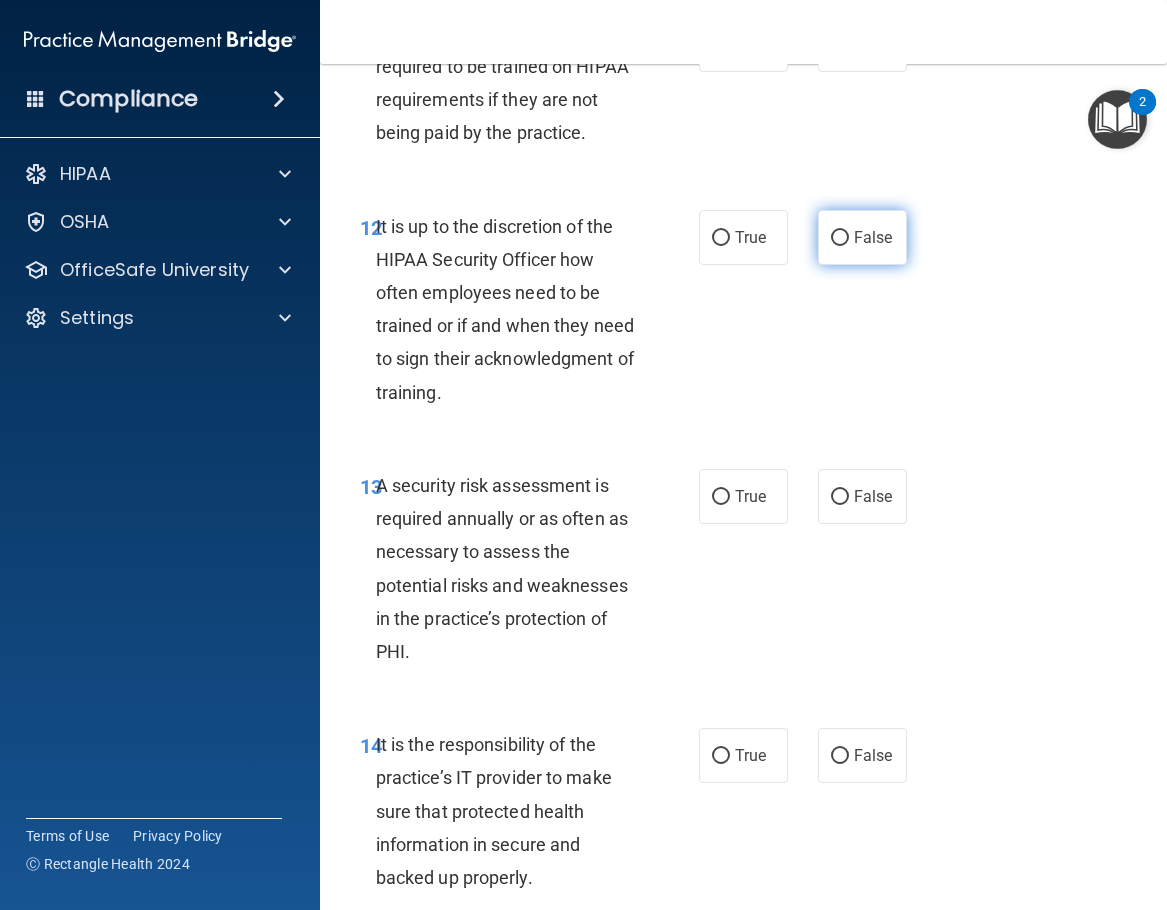 click on "False" at bounding box center [862, 237] 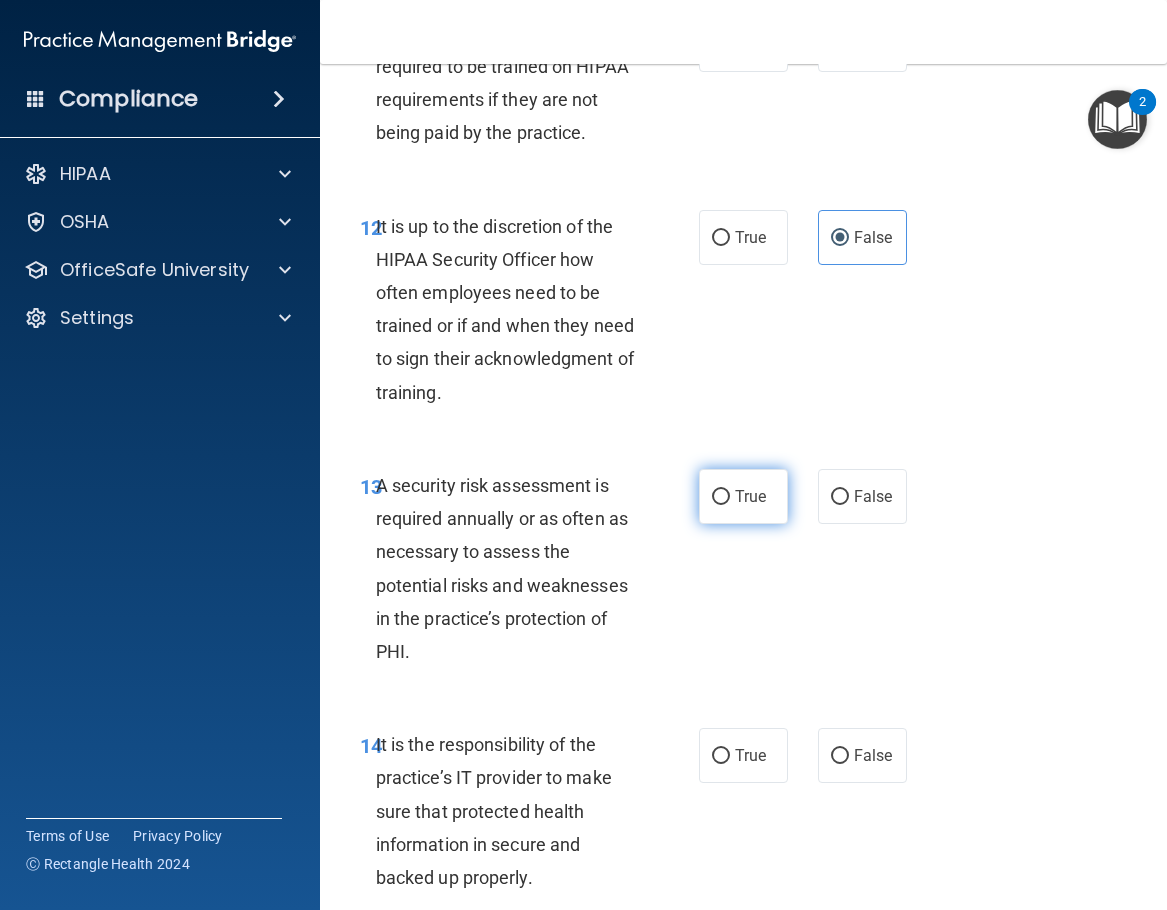 click on "True" at bounding box center [721, 497] 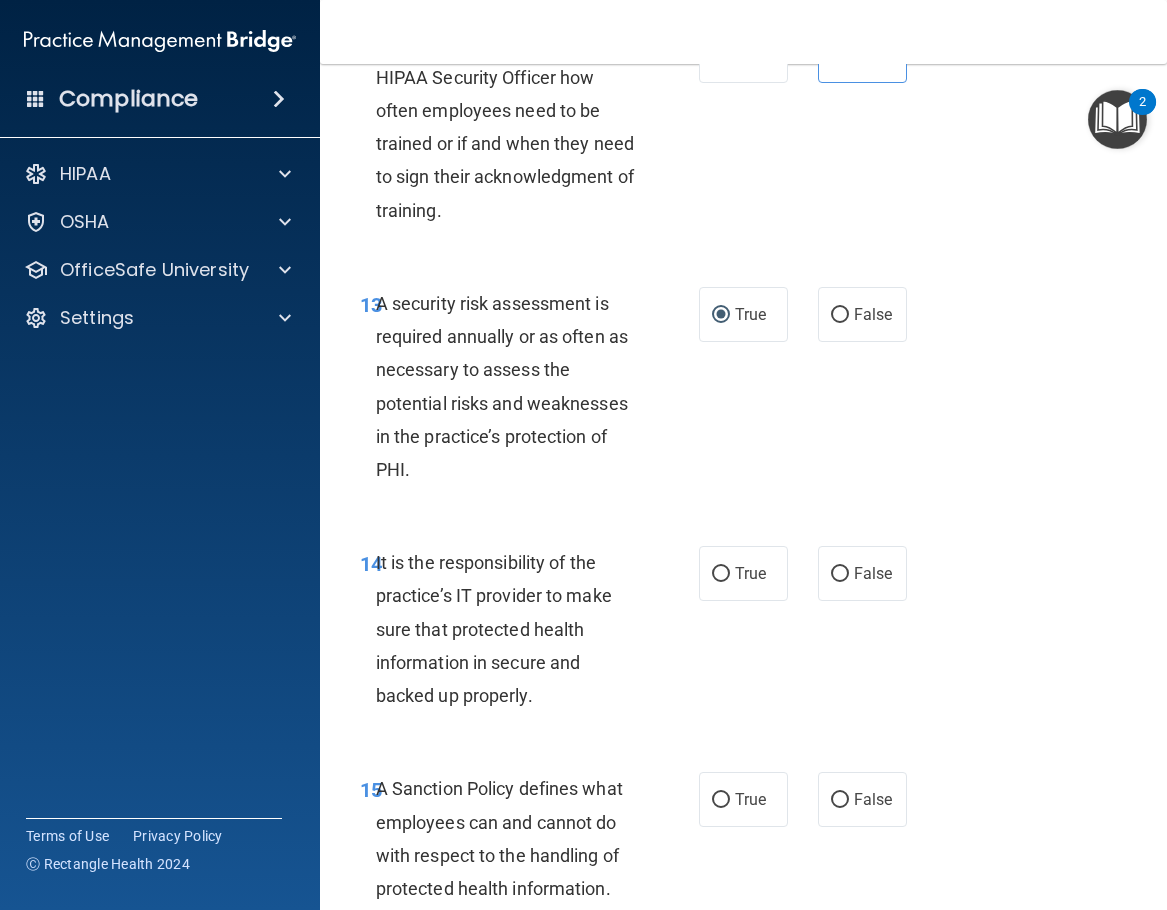 scroll, scrollTop: 3467, scrollLeft: 0, axis: vertical 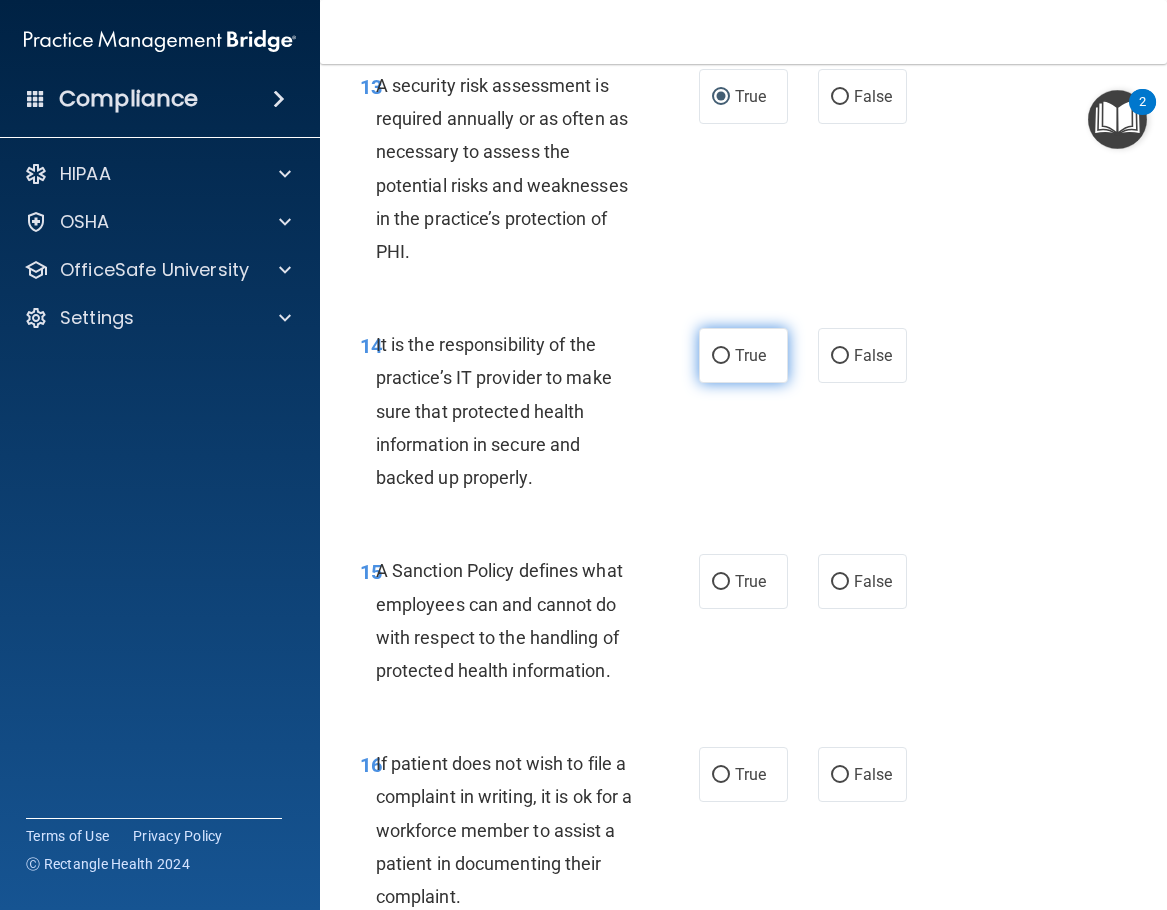 click on "True" at bounding box center (721, 356) 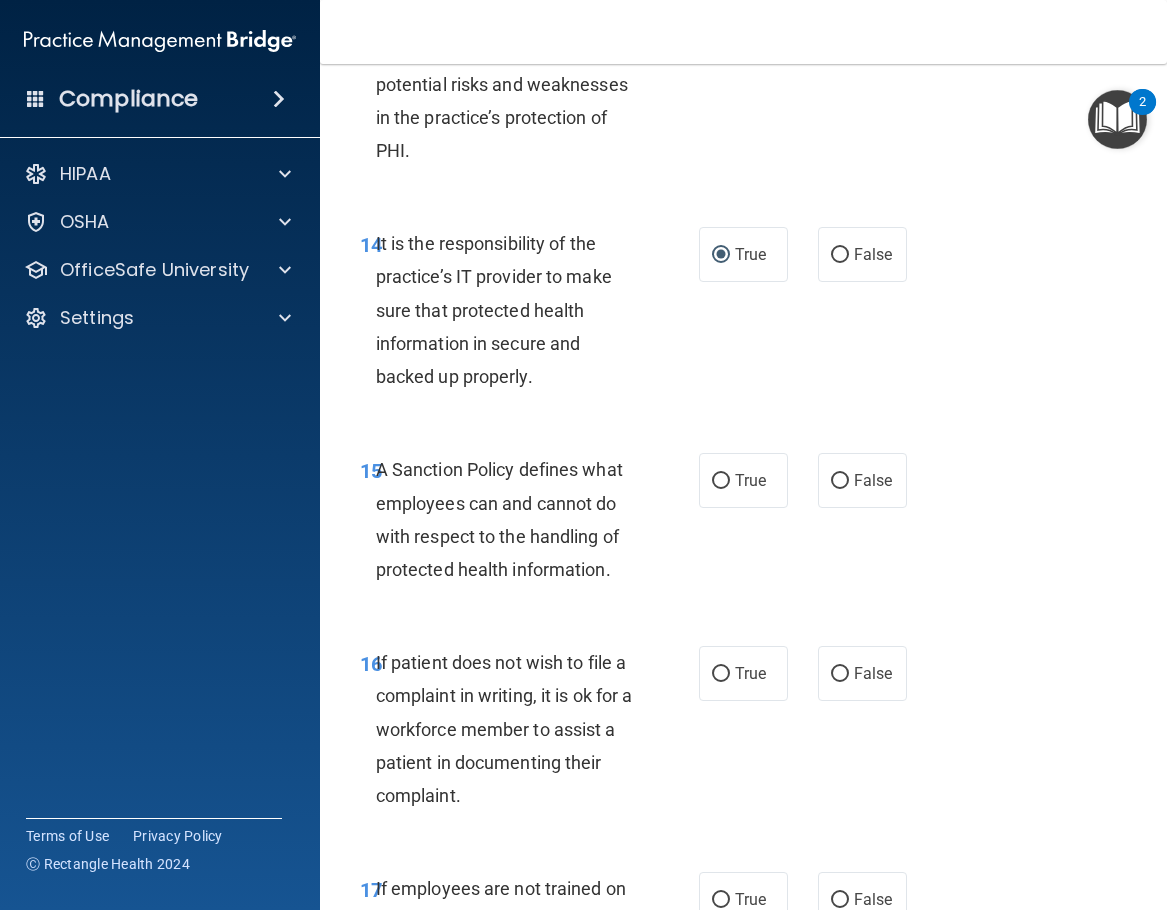 scroll, scrollTop: 3767, scrollLeft: 0, axis: vertical 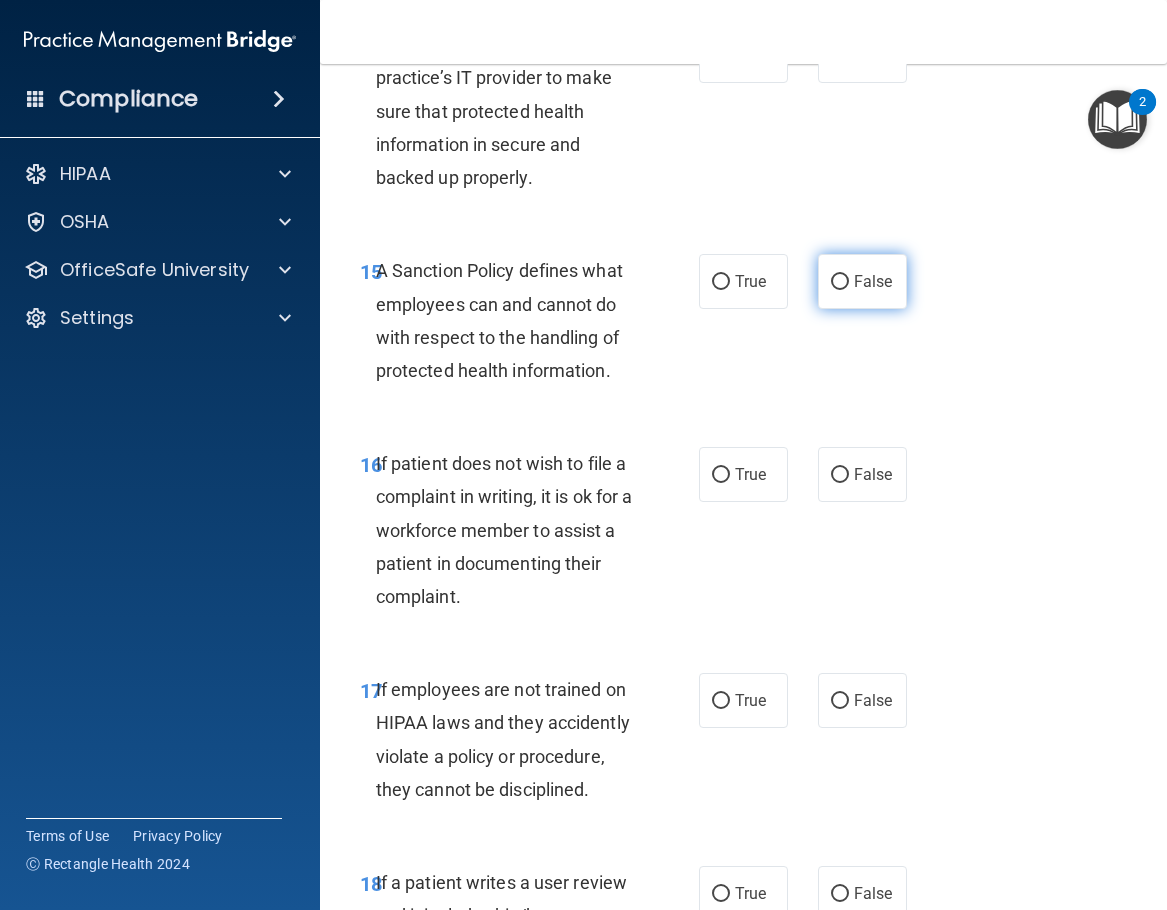 click on "False" at bounding box center [840, 282] 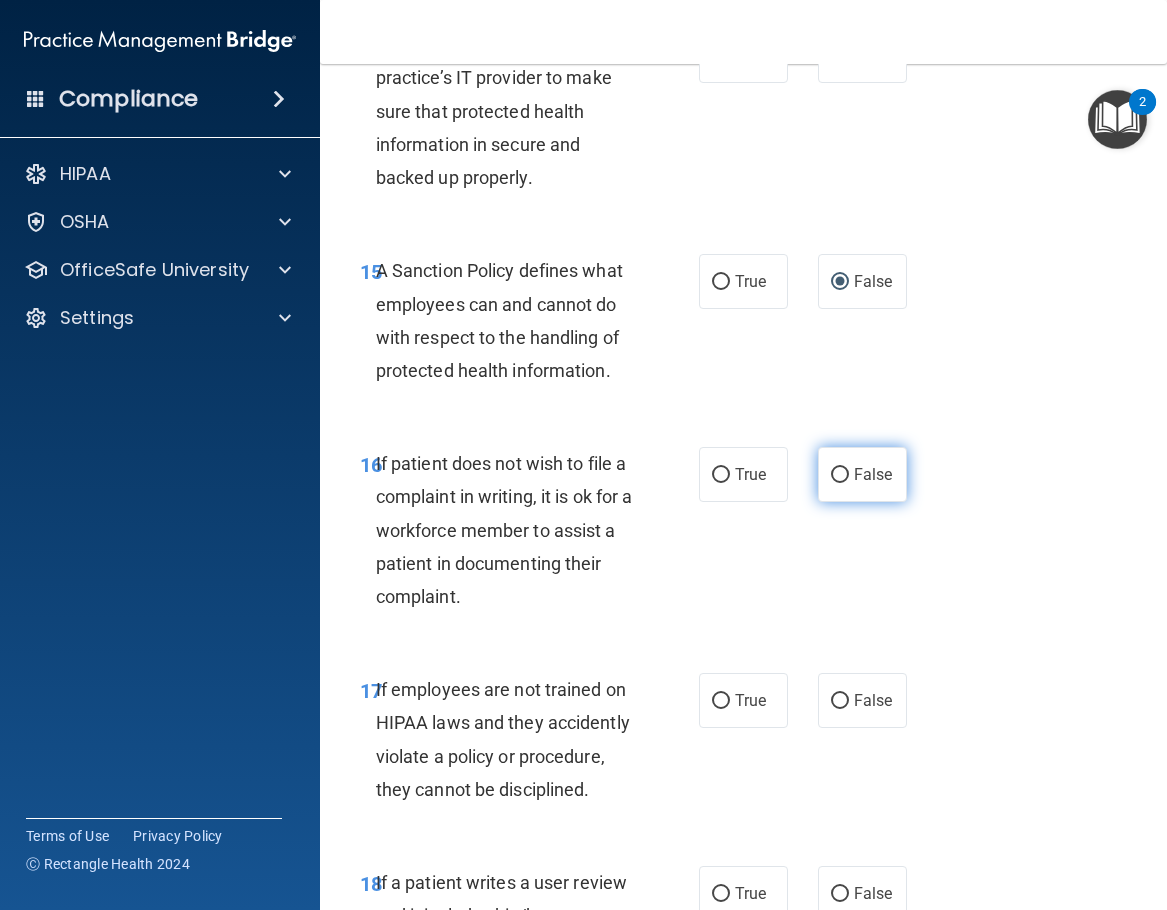 click on "False" at bounding box center [862, 474] 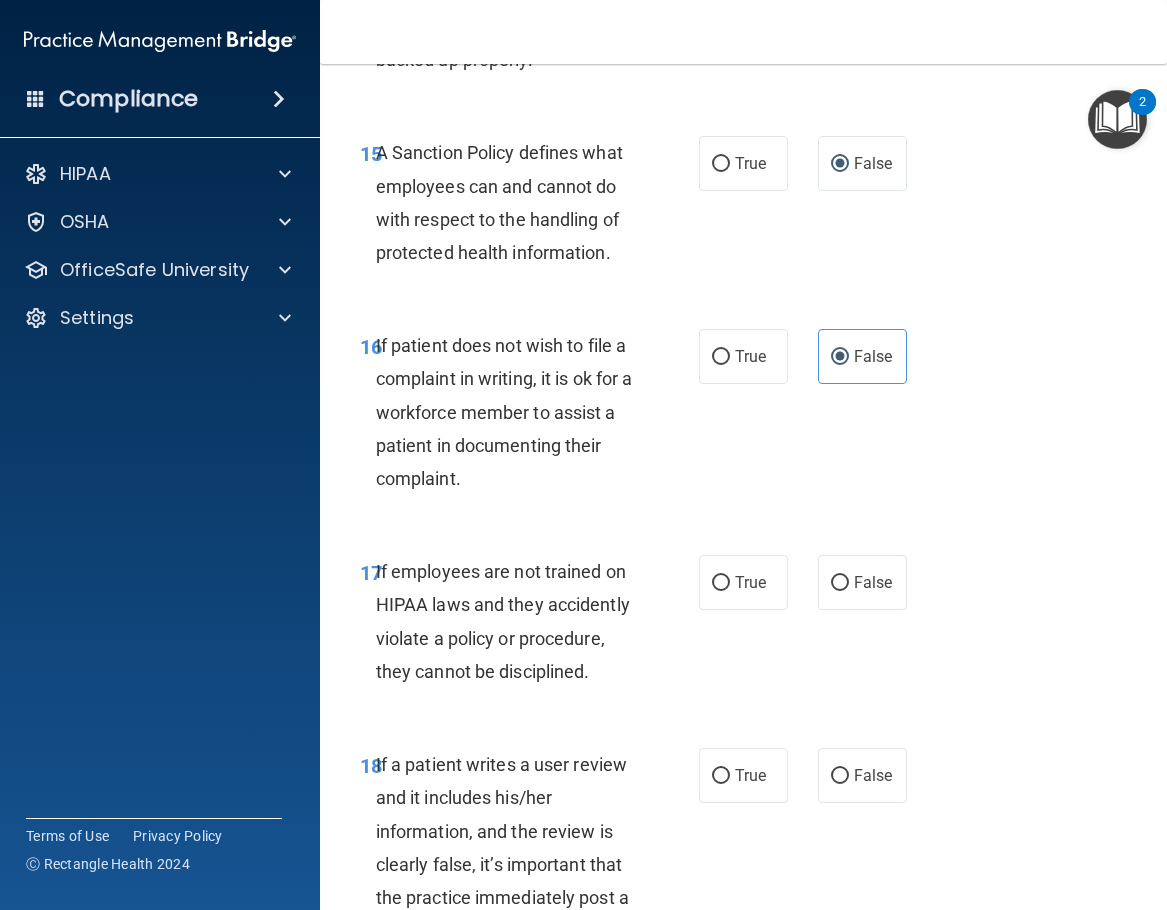 scroll, scrollTop: 4067, scrollLeft: 0, axis: vertical 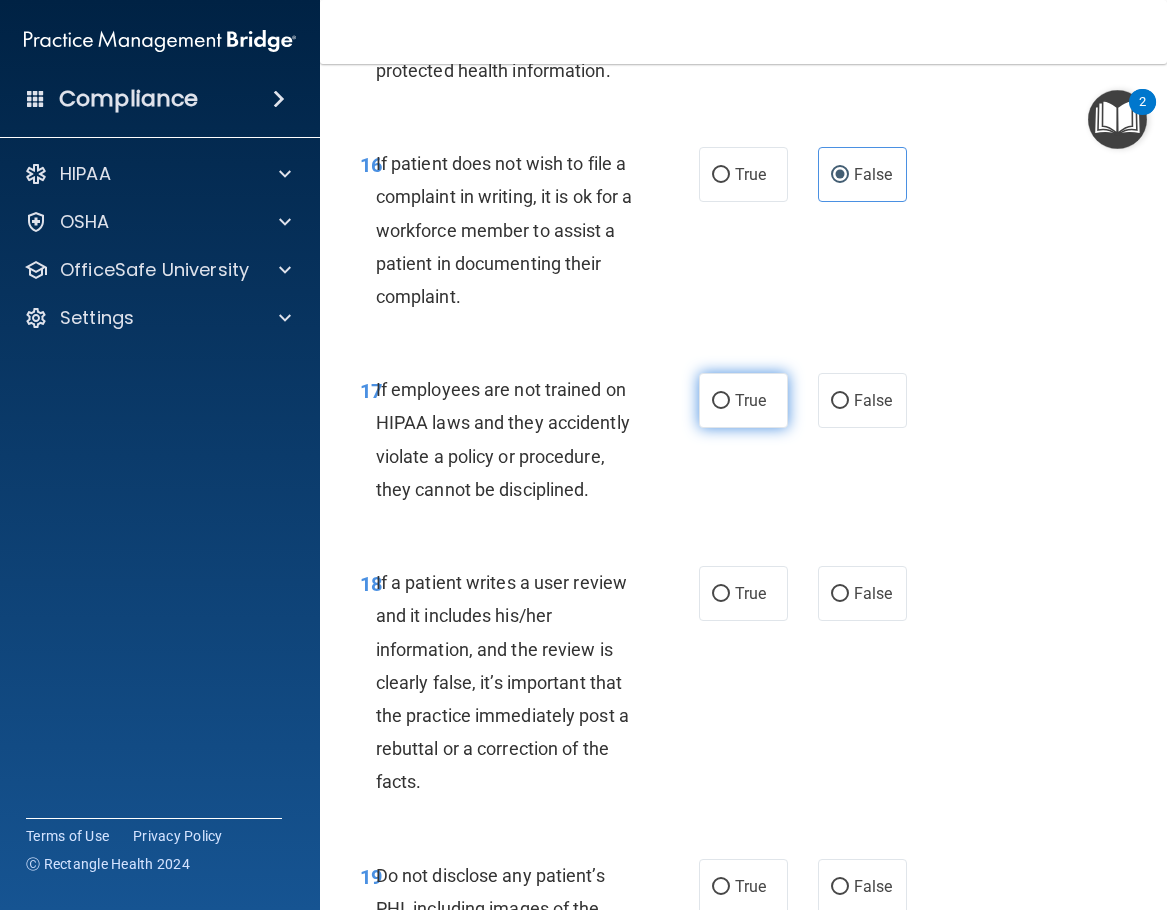 click on "True" at bounding box center [743, 400] 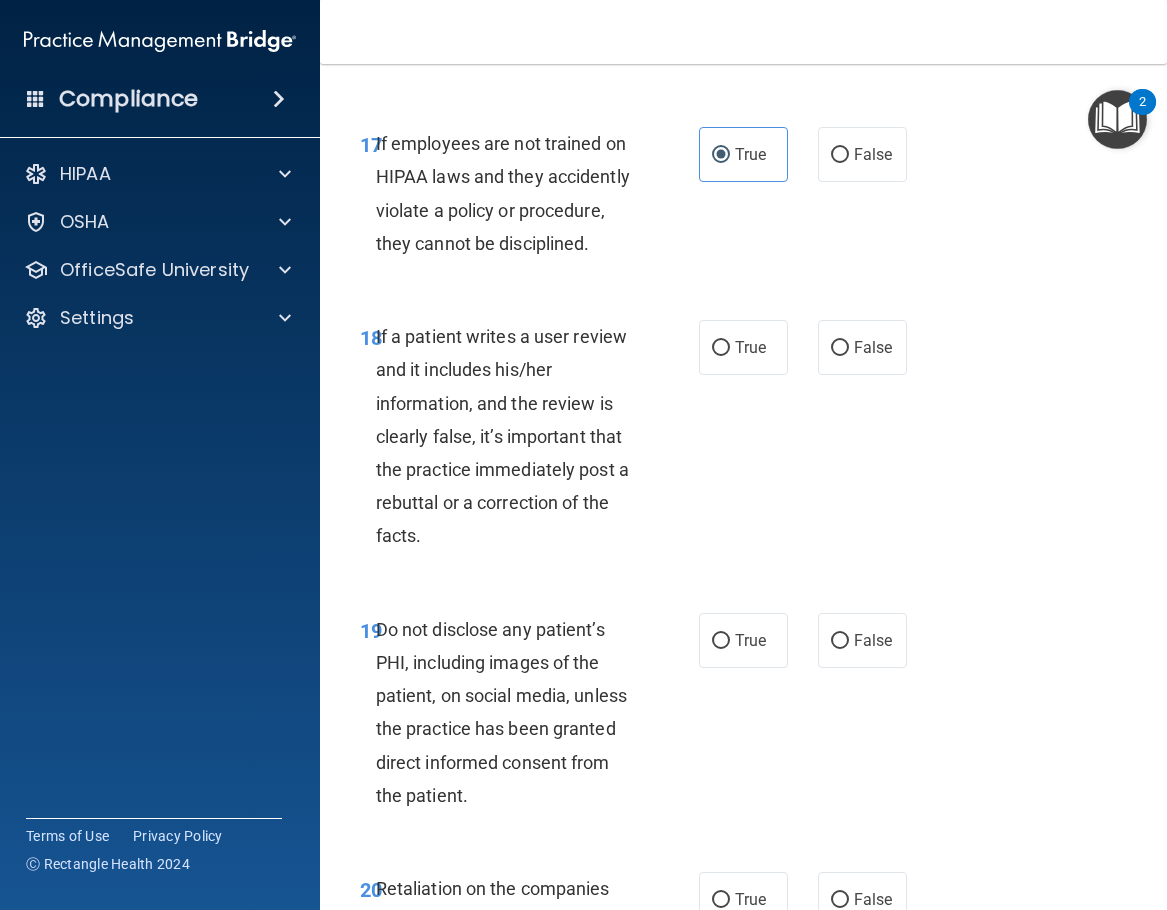 scroll, scrollTop: 4367, scrollLeft: 0, axis: vertical 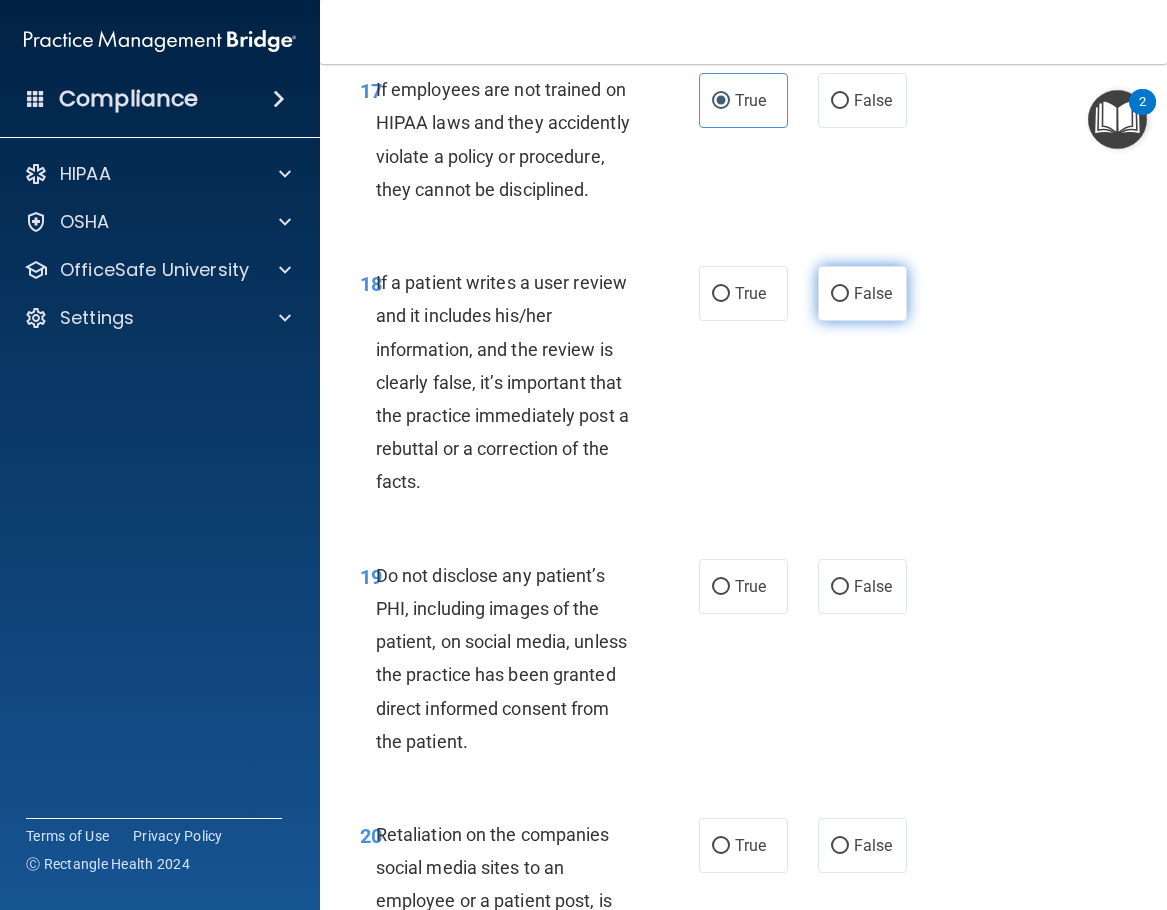 click on "False" at bounding box center (840, 294) 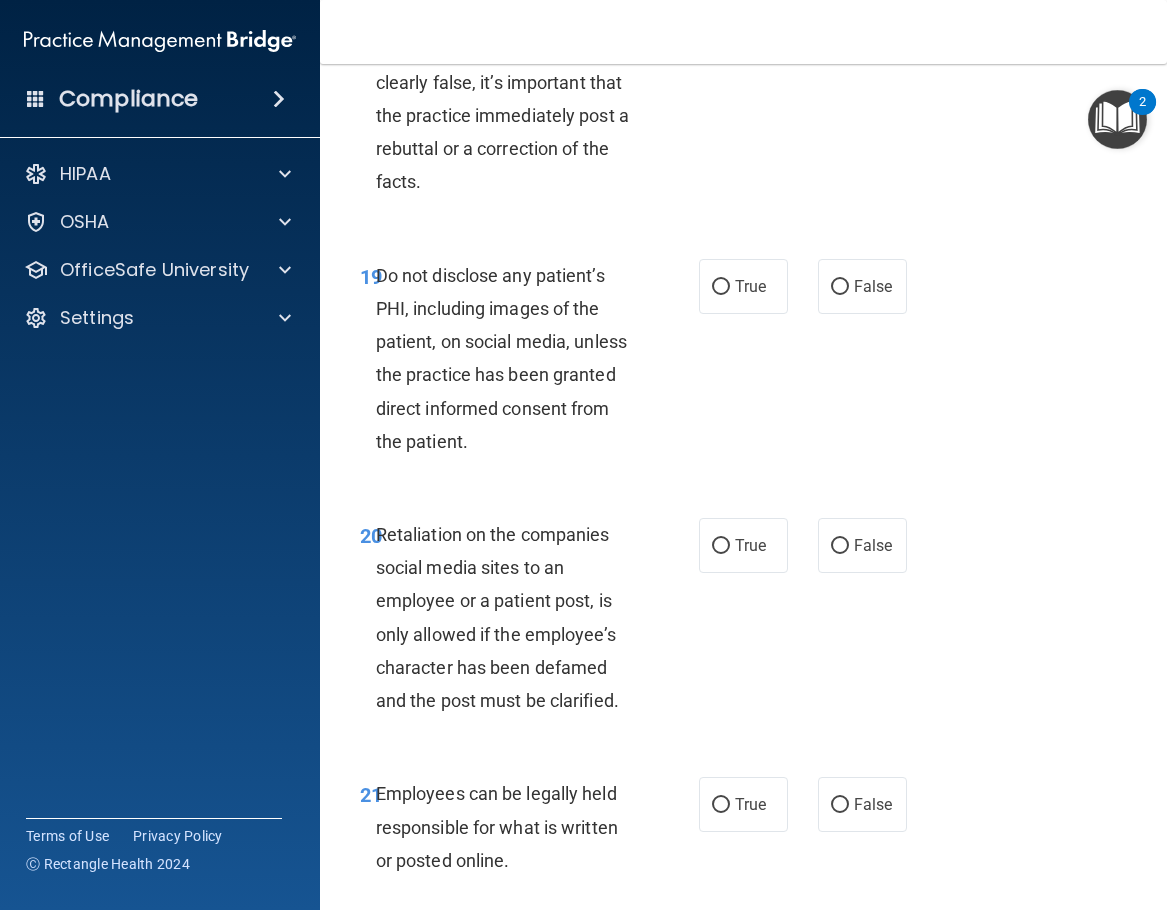 scroll, scrollTop: 4967, scrollLeft: 0, axis: vertical 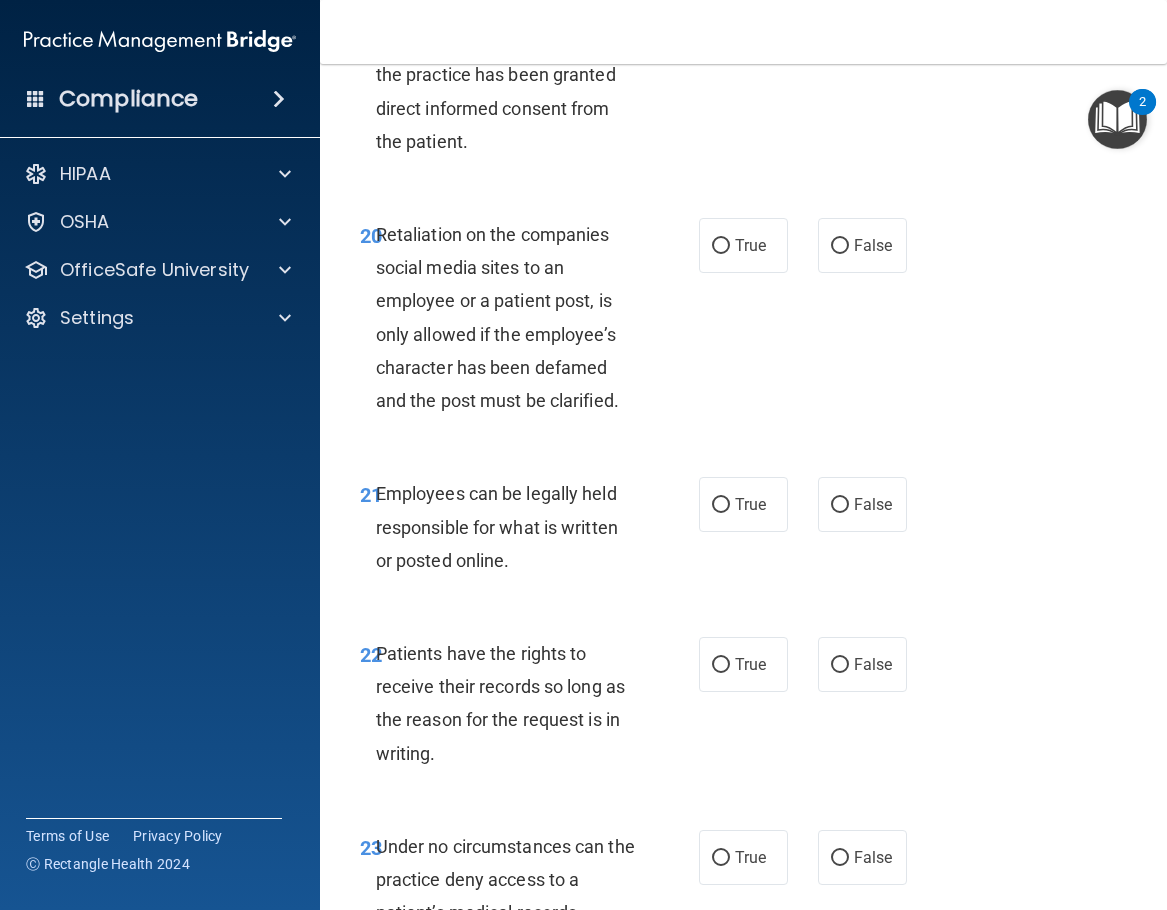 click on "True" at bounding box center [721, -13] 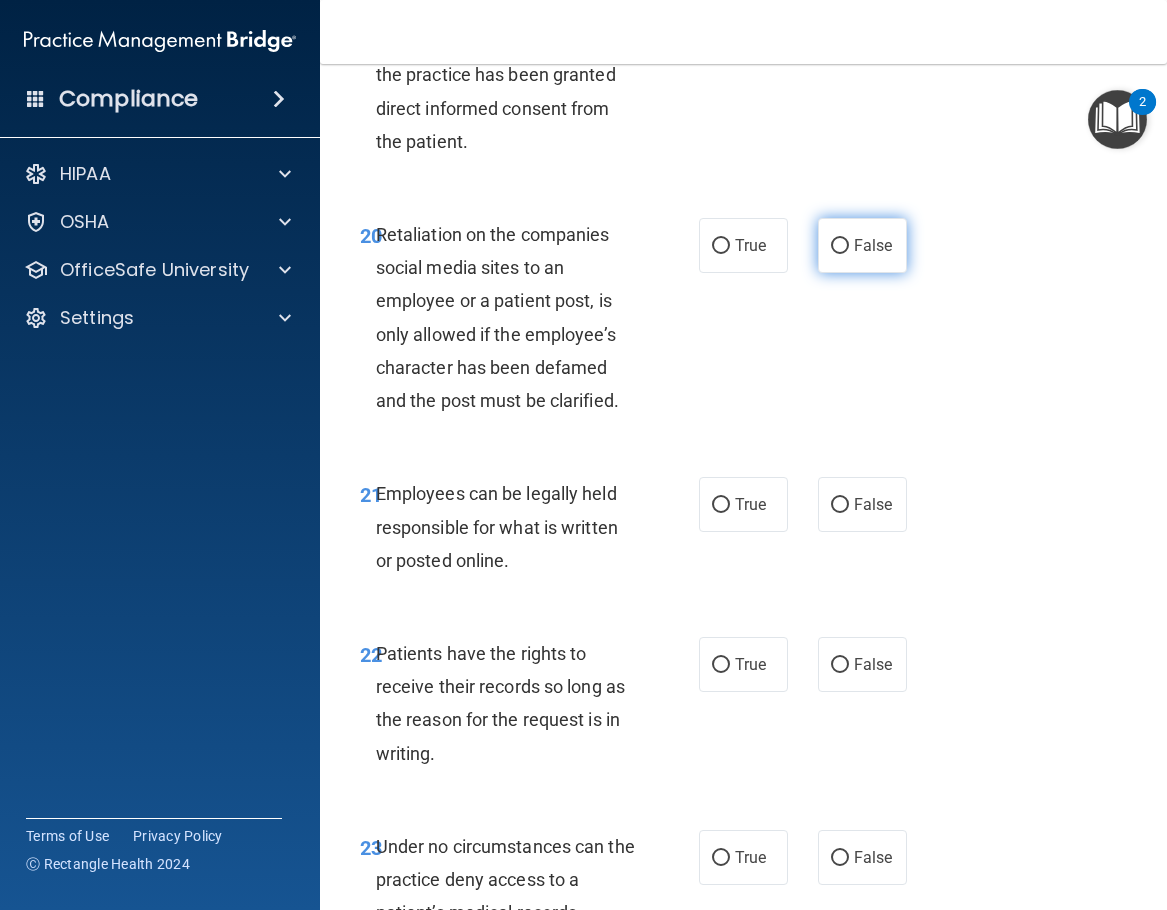 click on "False" at bounding box center (840, 246) 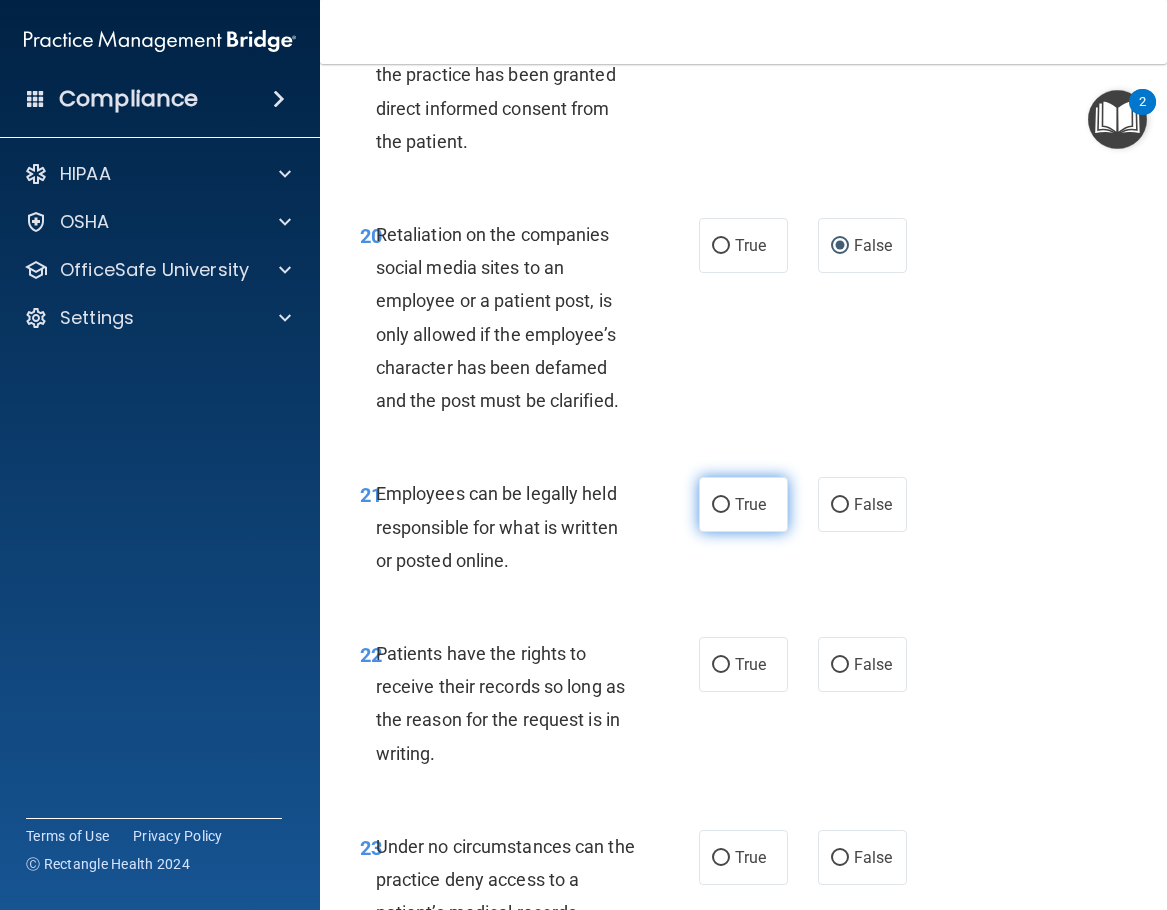 click on "True" at bounding box center [721, 505] 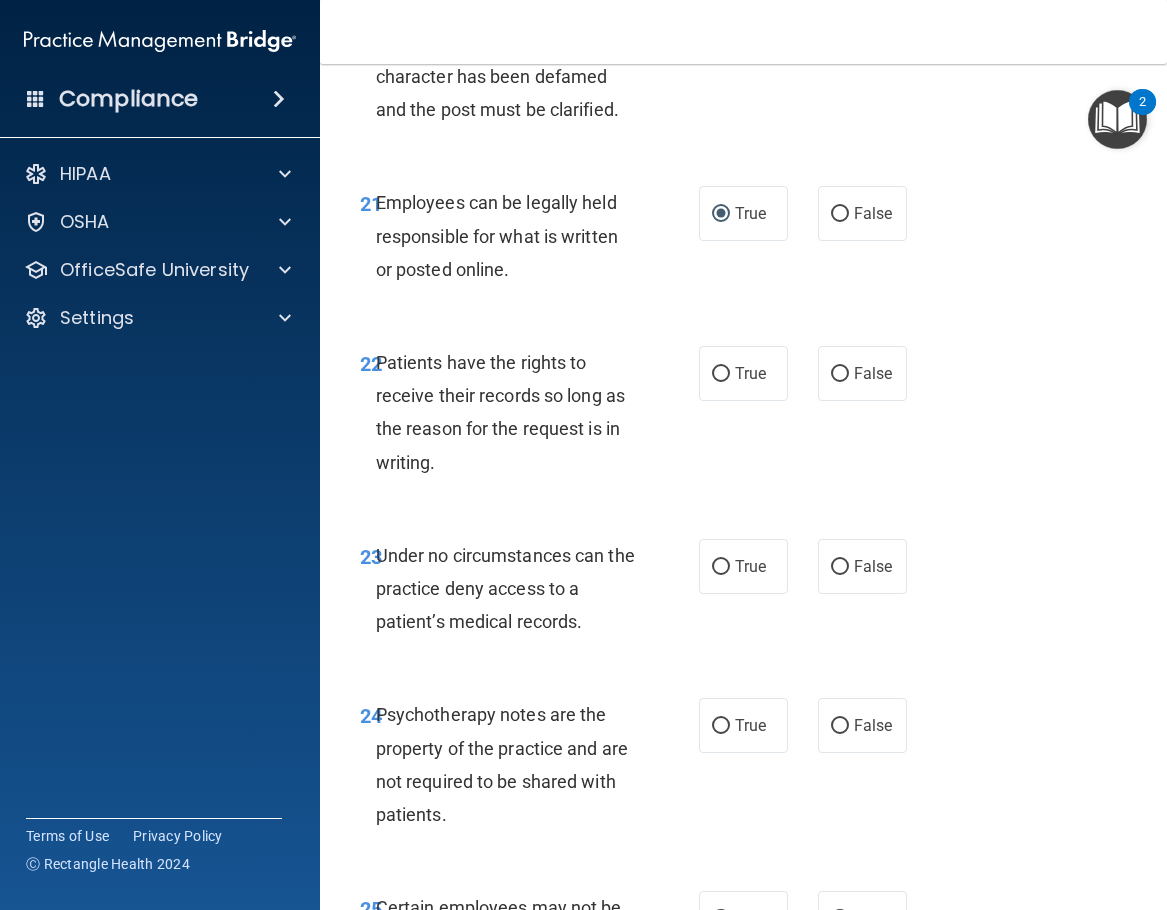 scroll, scrollTop: 5267, scrollLeft: 0, axis: vertical 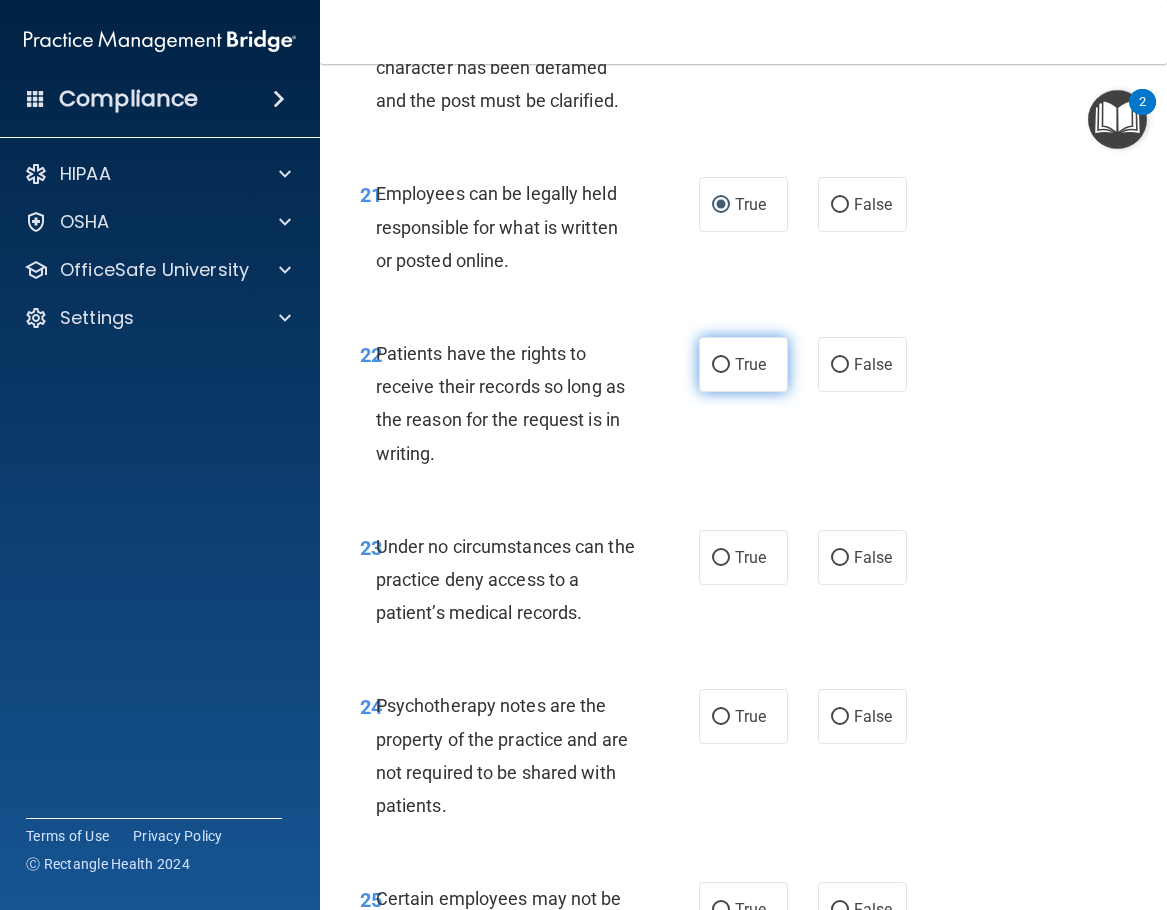 click on "True" at bounding box center [721, 365] 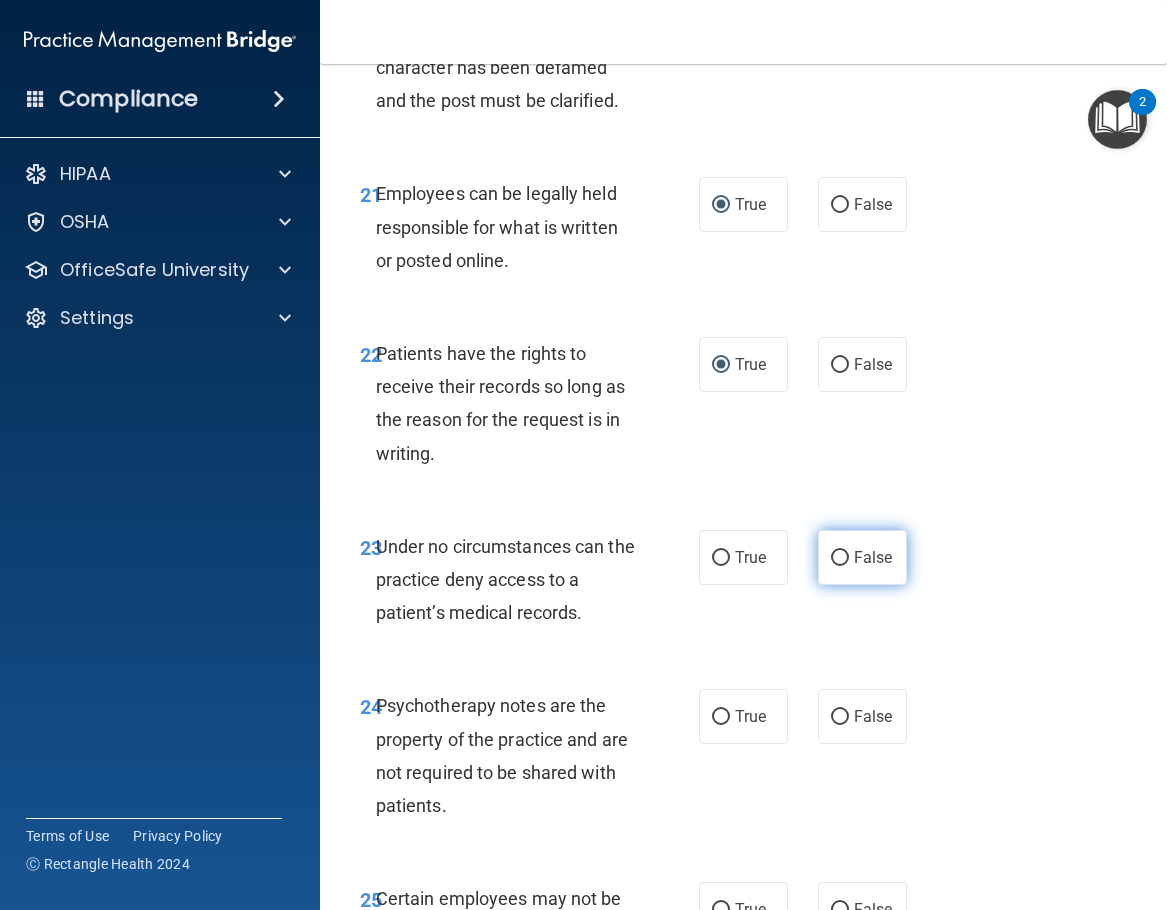 click on "False" at bounding box center [840, 558] 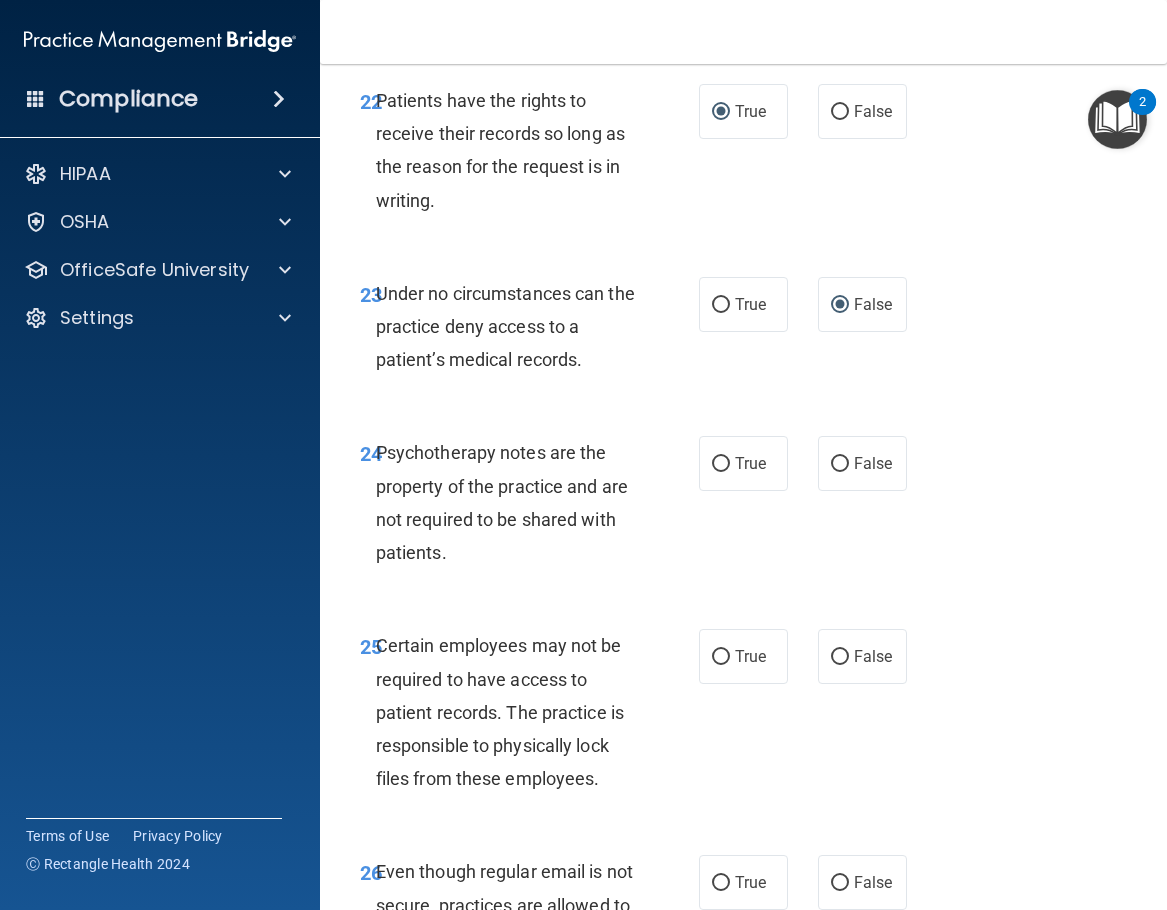 scroll, scrollTop: 5567, scrollLeft: 0, axis: vertical 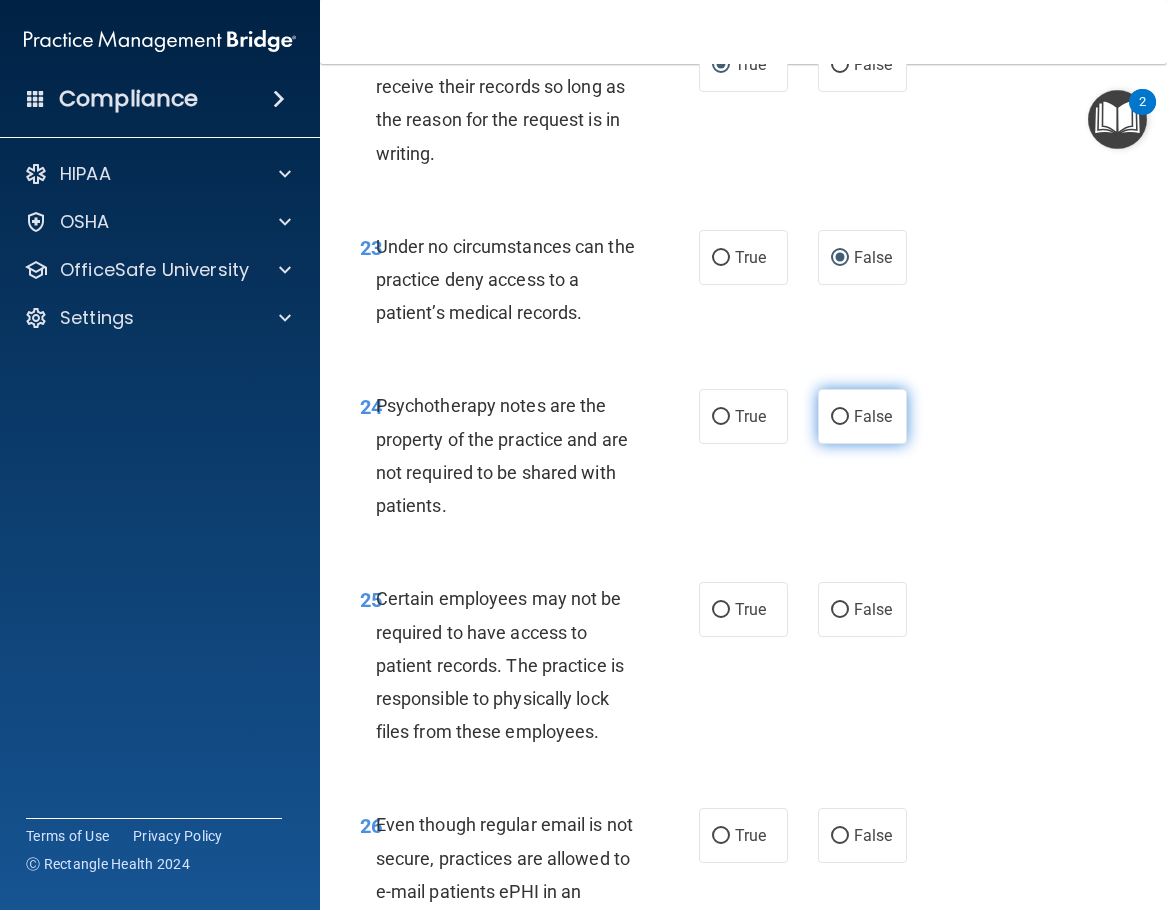 click on "False" at bounding box center [840, 417] 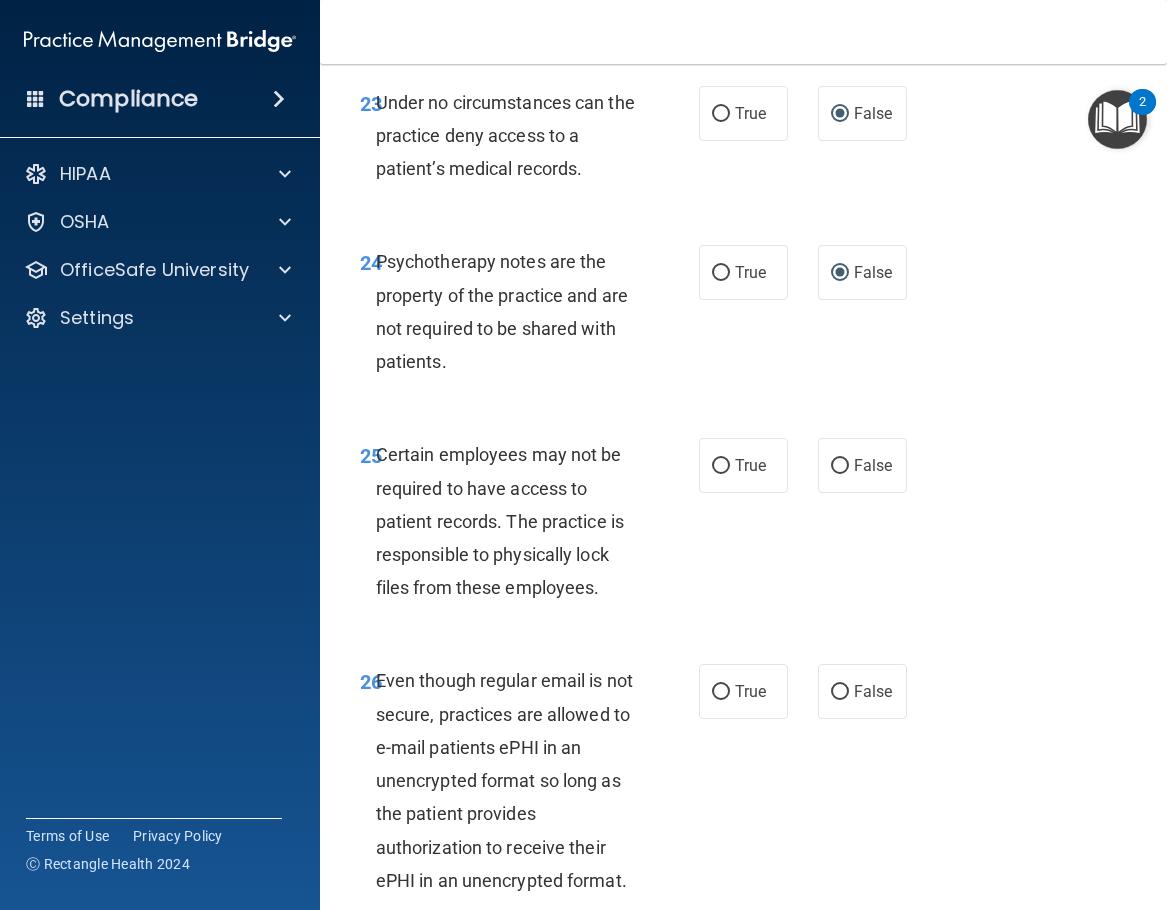 scroll, scrollTop: 5967, scrollLeft: 0, axis: vertical 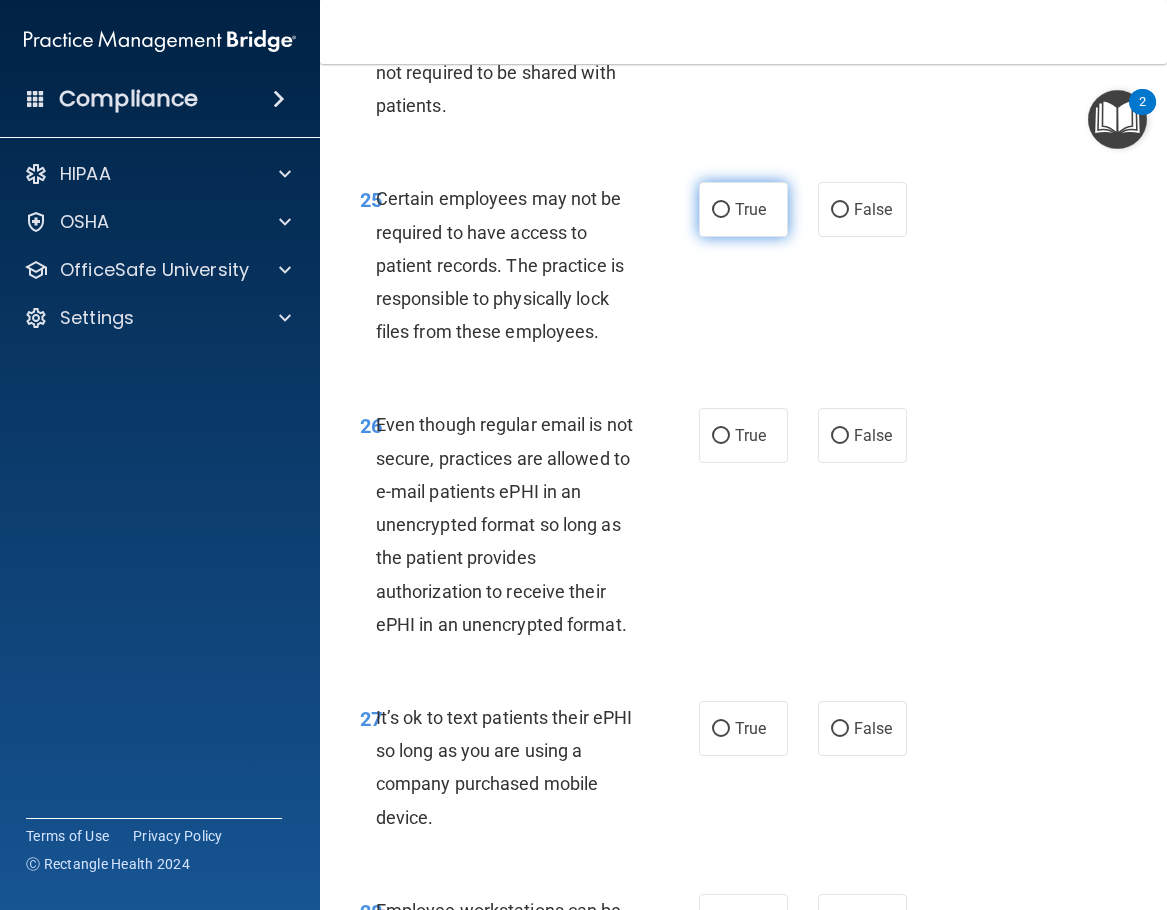 click on "True" at bounding box center [721, 210] 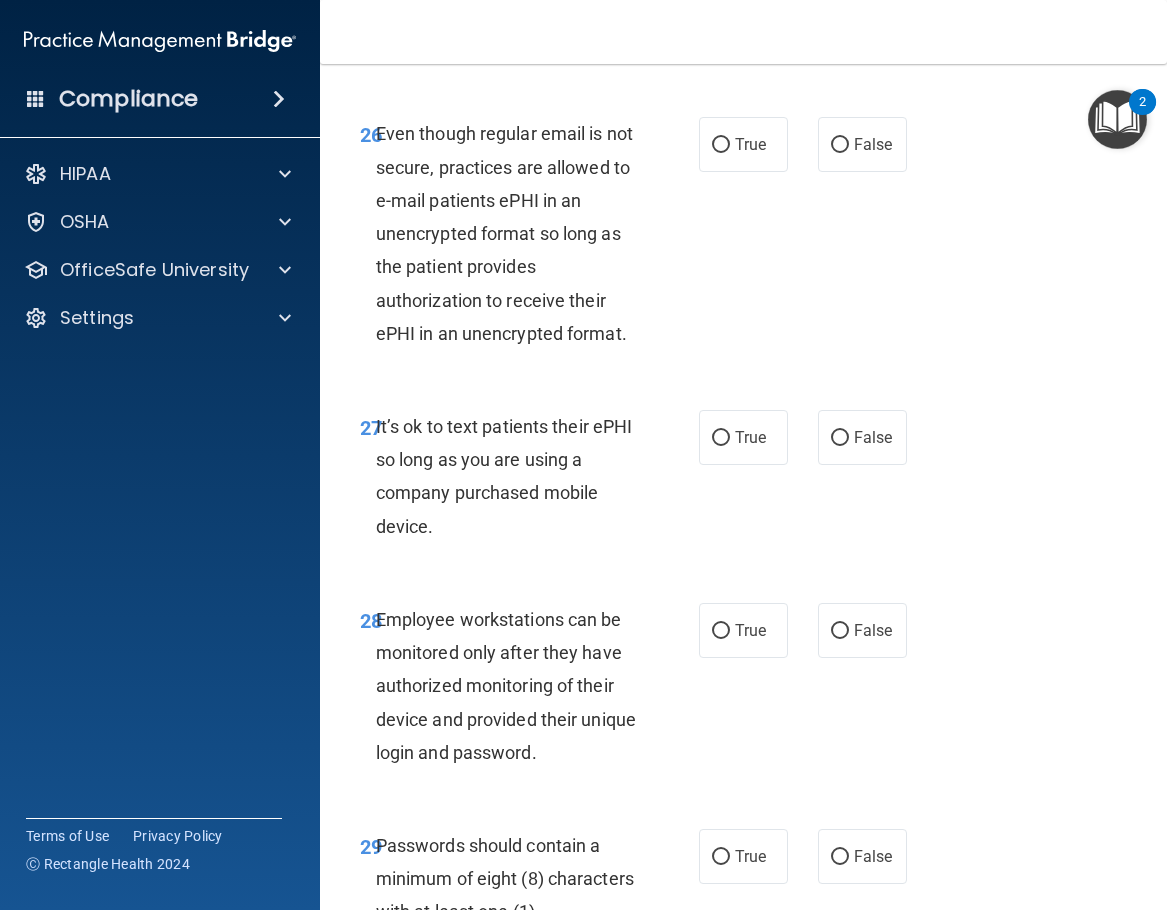 scroll, scrollTop: 6267, scrollLeft: 0, axis: vertical 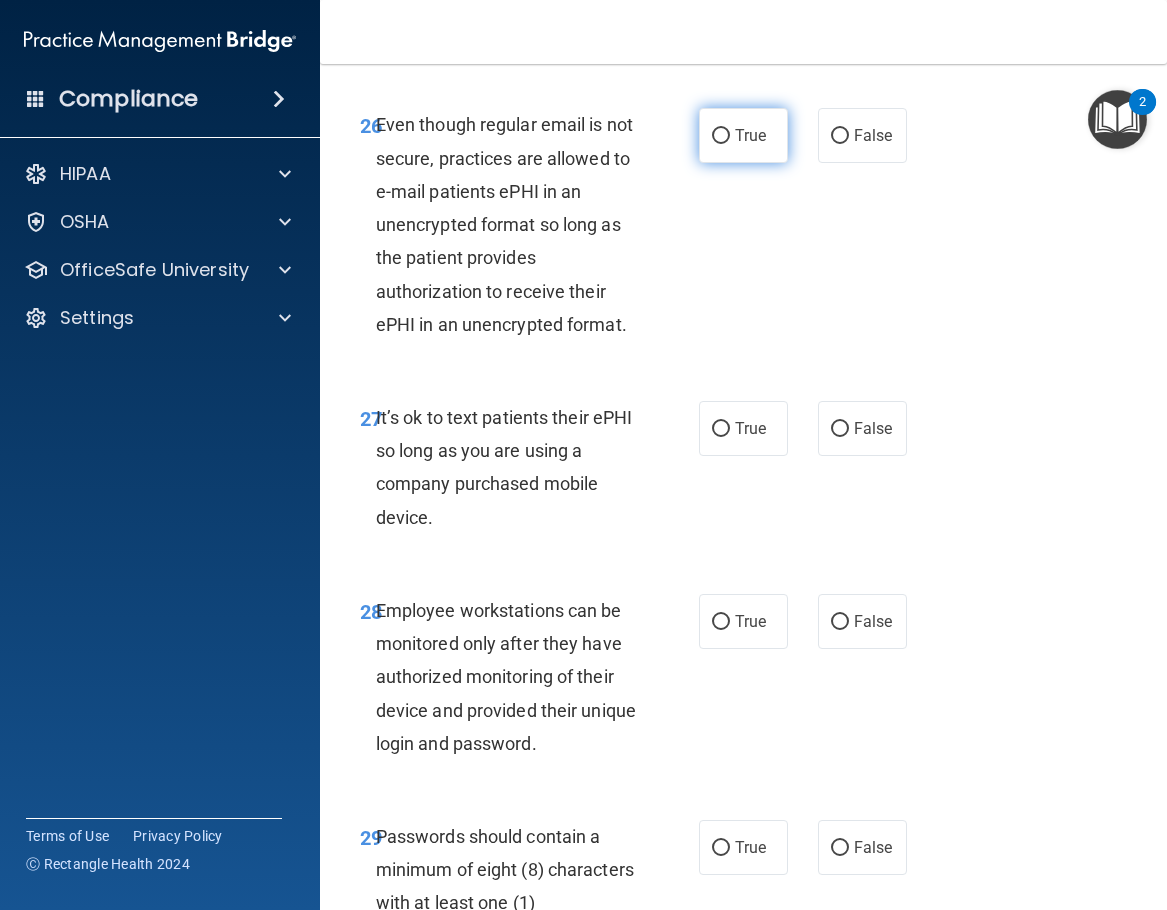 click on "True" at bounding box center (721, 136) 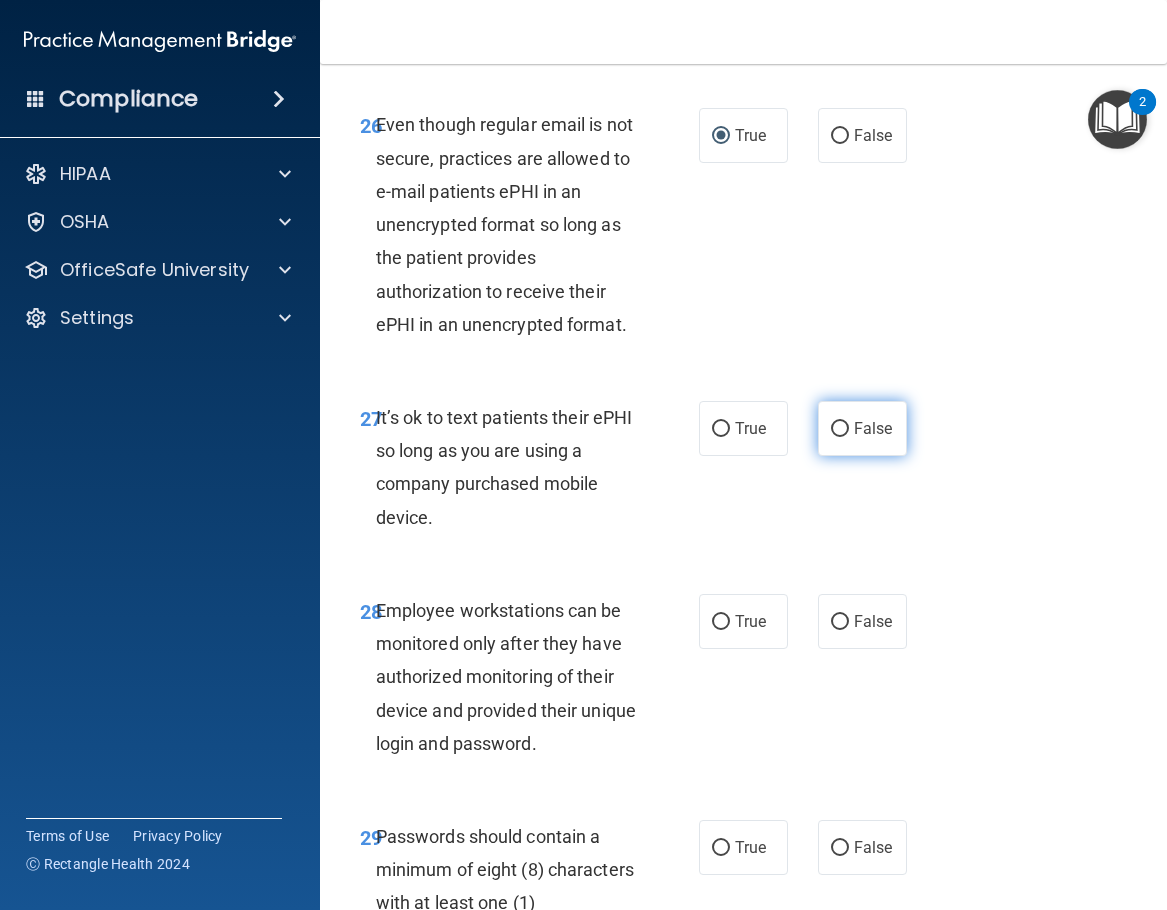 click on "False" at bounding box center (840, 429) 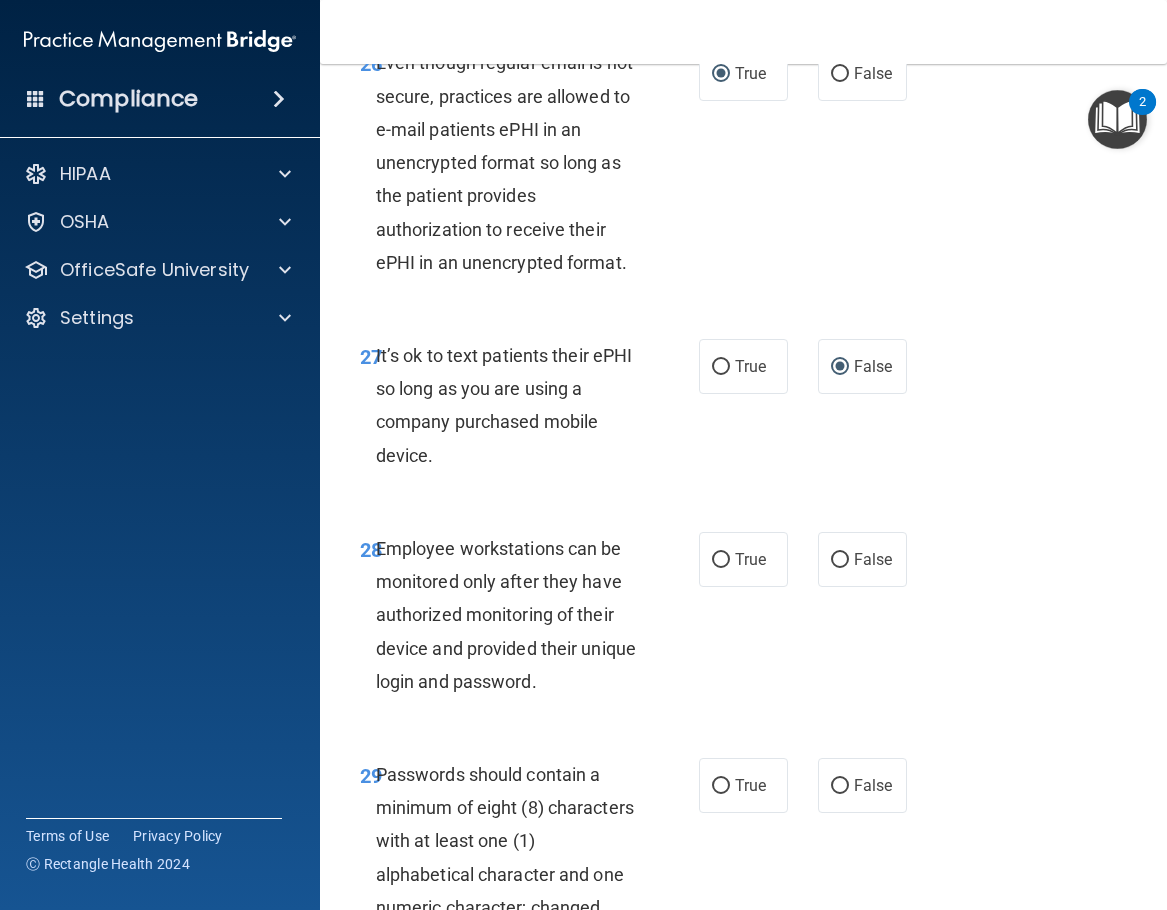 scroll, scrollTop: 6567, scrollLeft: 0, axis: vertical 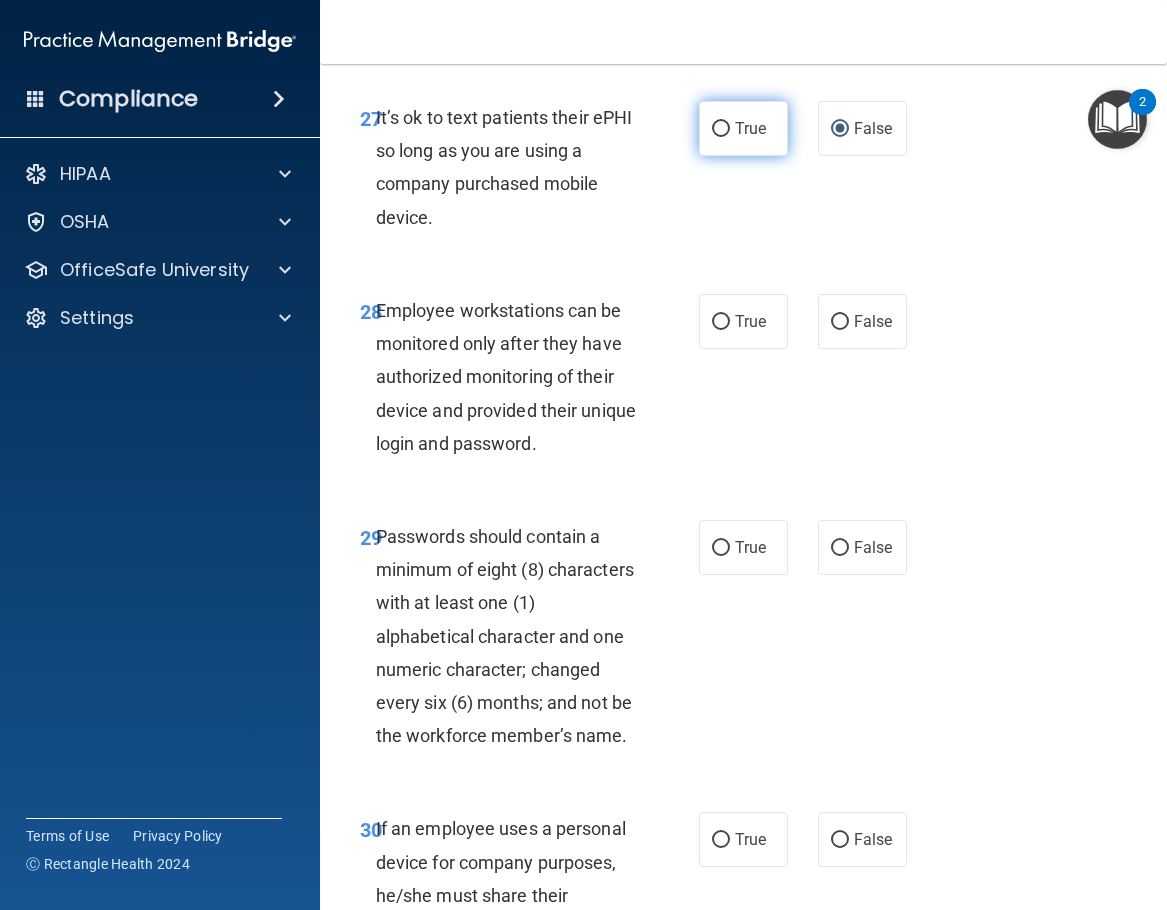 click on "True" at bounding box center [721, 129] 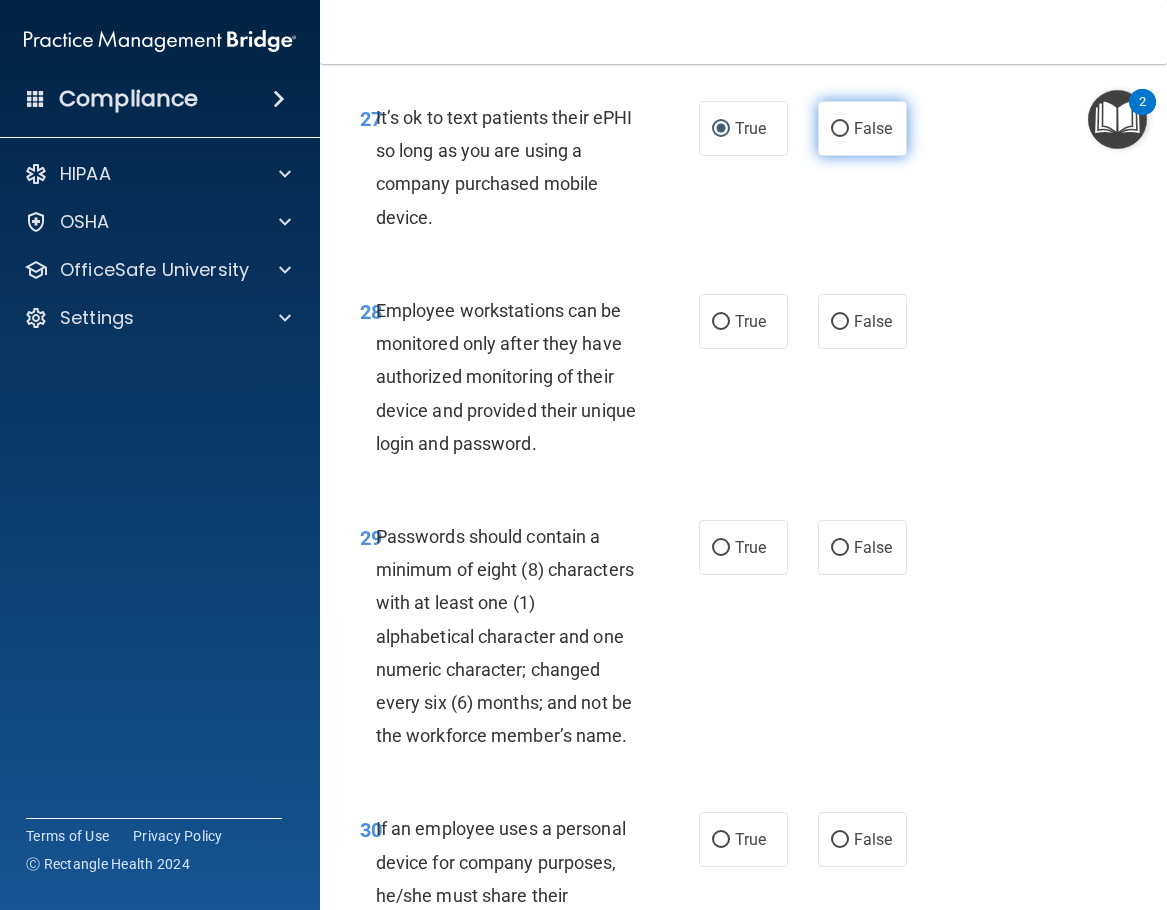 click on "False" at bounding box center (840, 129) 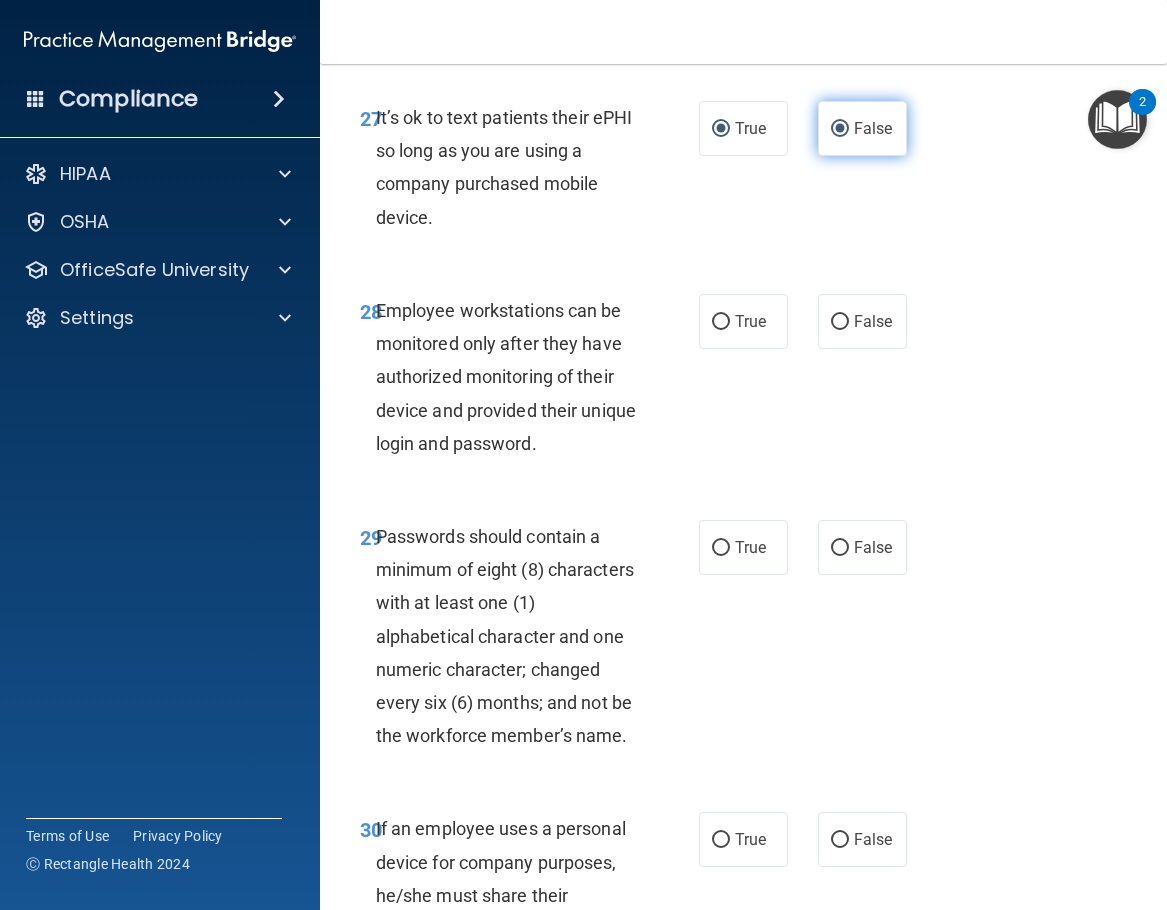 radio on "false" 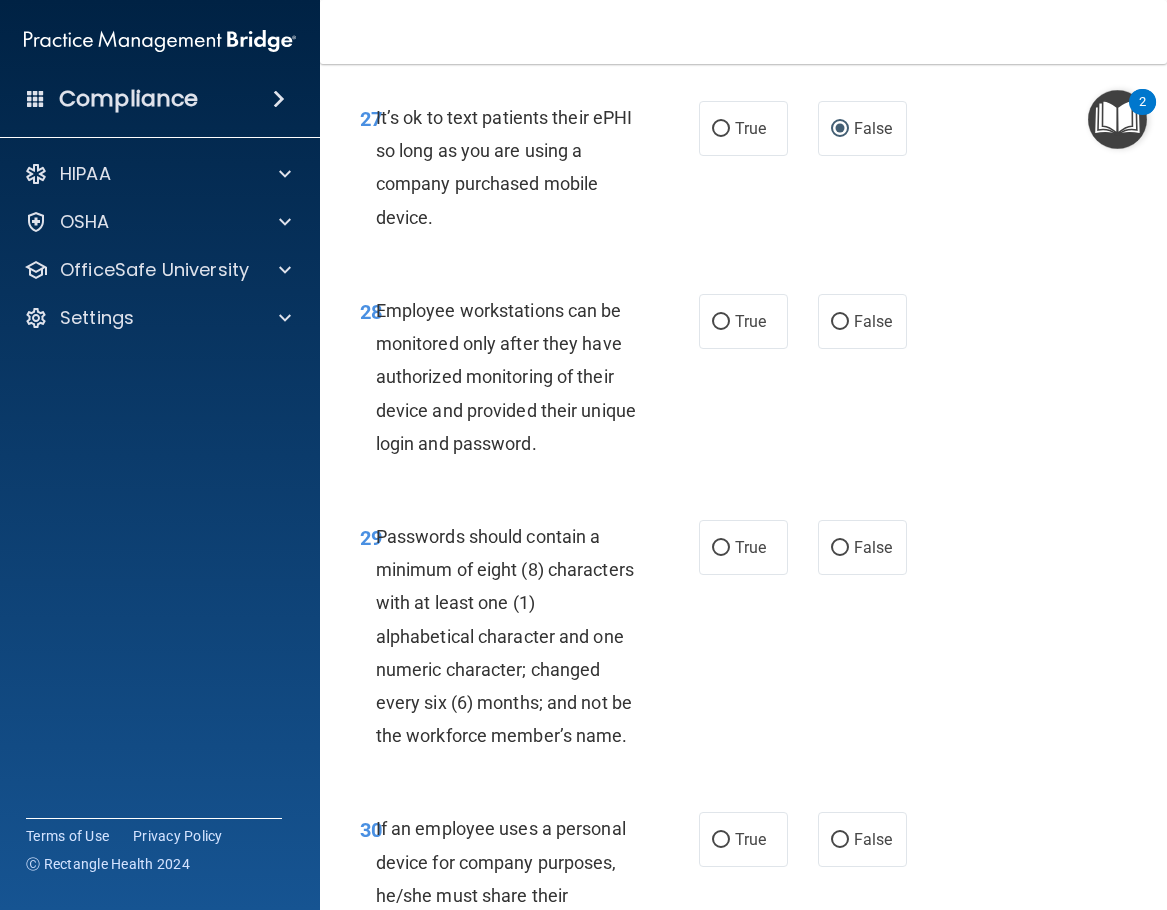 drag, startPoint x: 835, startPoint y: 452, endPoint x: 807, endPoint y: 516, distance: 69.856995 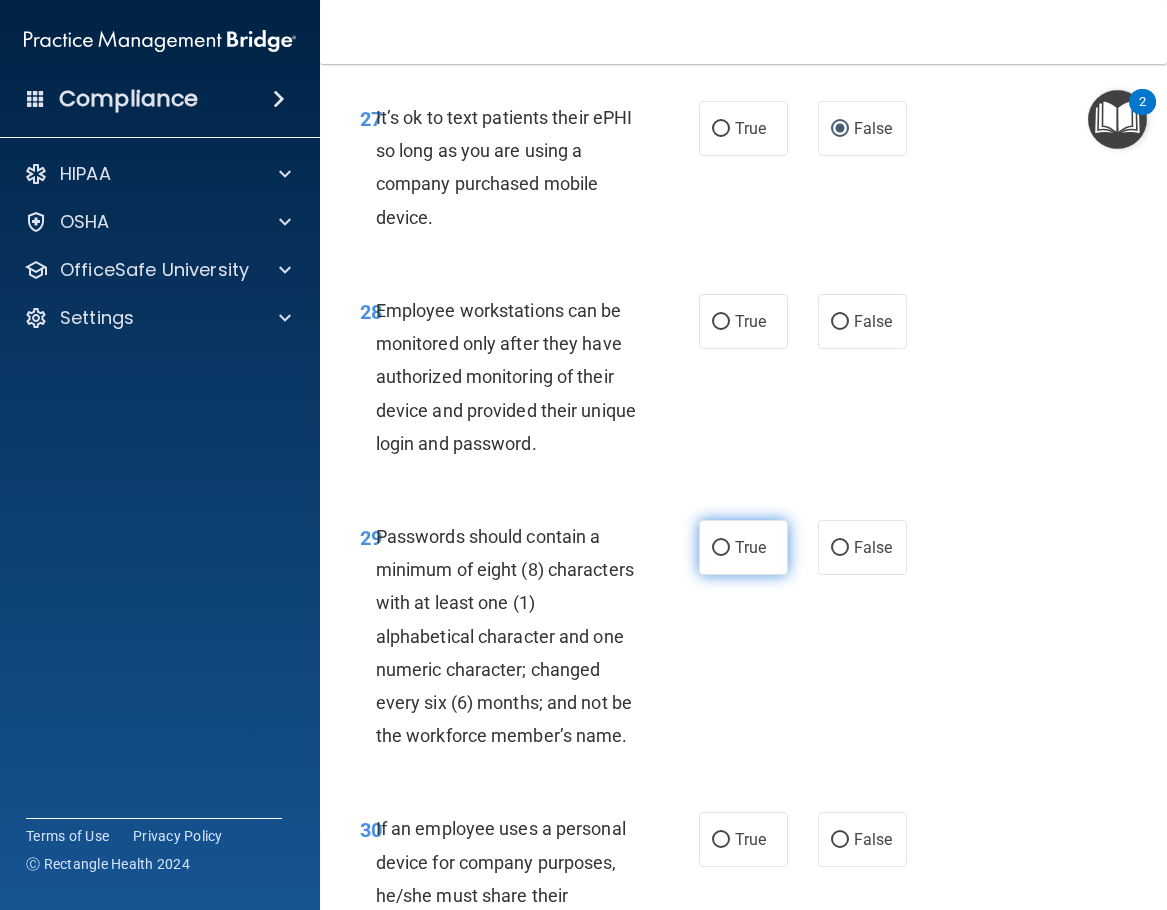 drag, startPoint x: 711, startPoint y: 679, endPoint x: 709, endPoint y: 659, distance: 20.09975 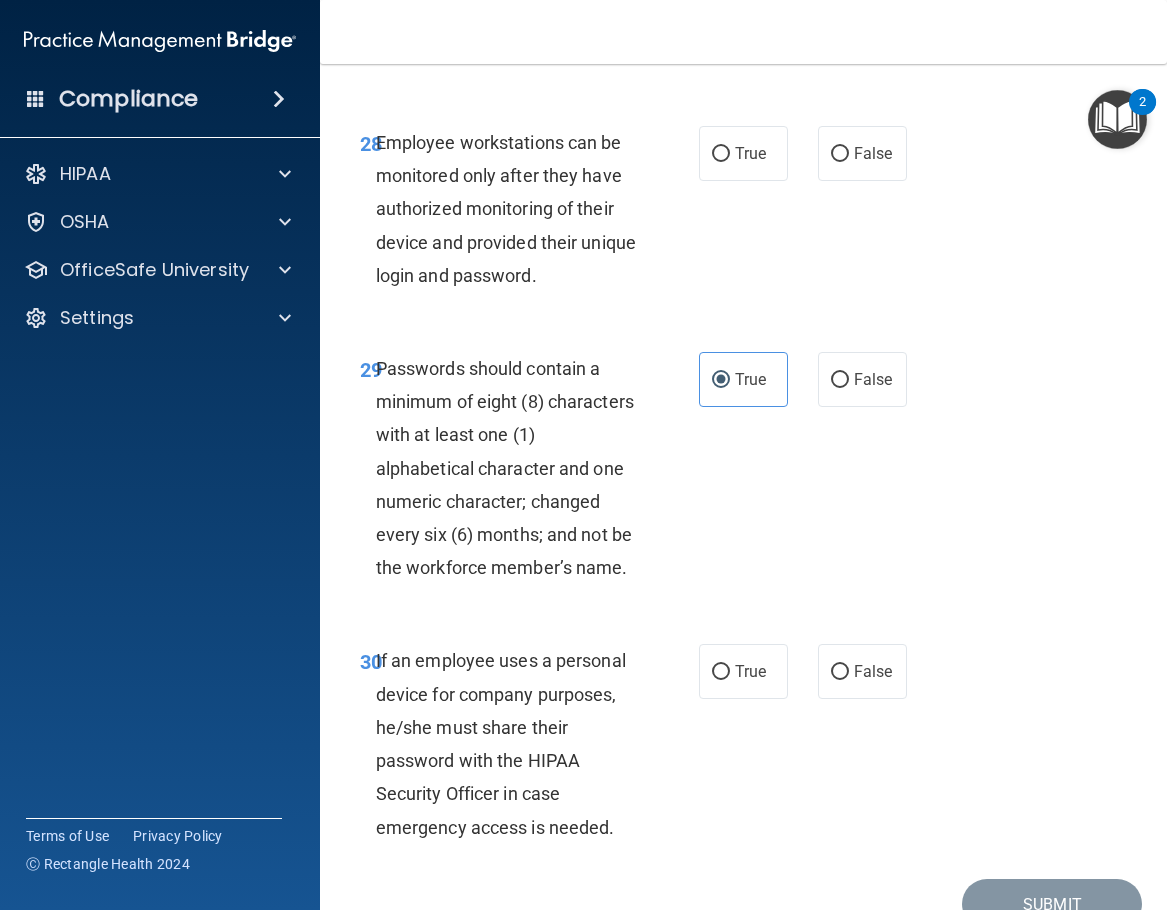 scroll, scrollTop: 7000, scrollLeft: 0, axis: vertical 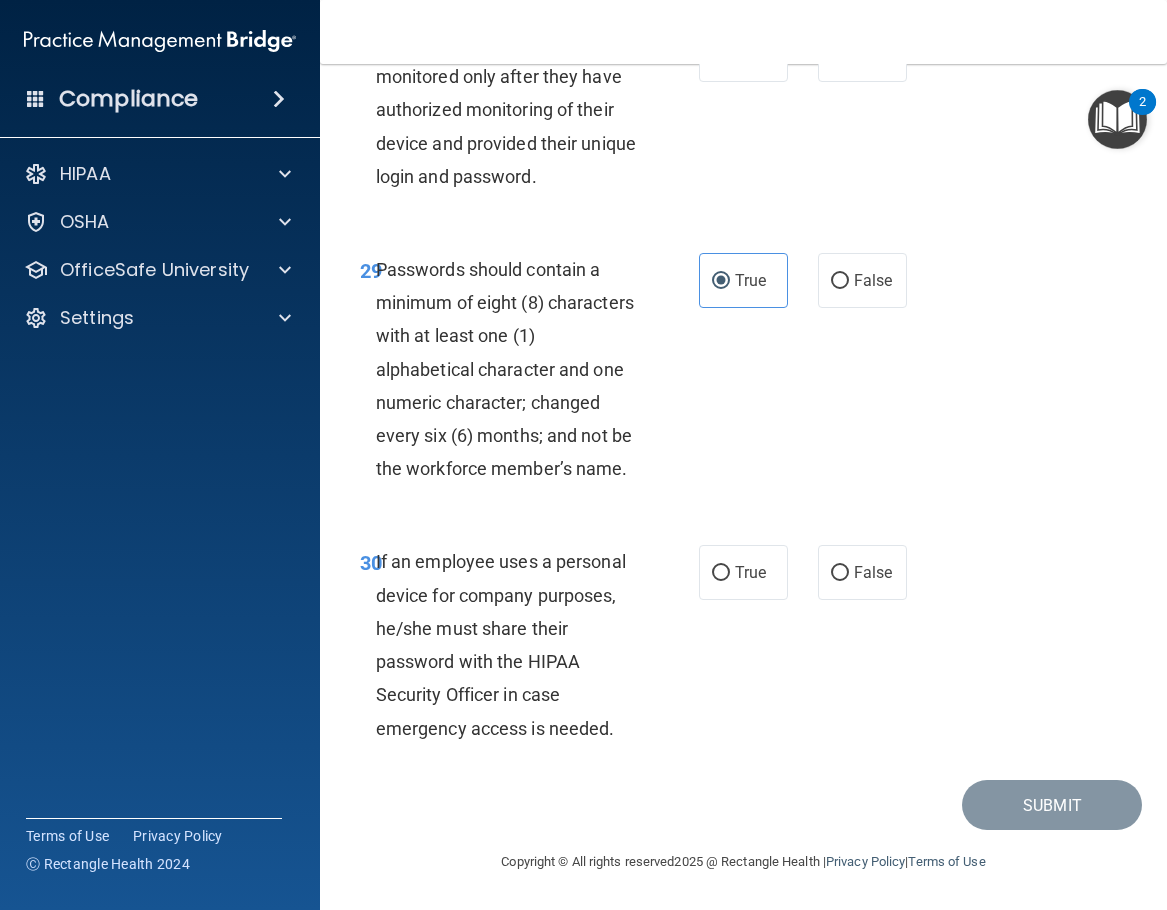drag, startPoint x: 717, startPoint y: 572, endPoint x: 824, endPoint y: 683, distance: 154.17523 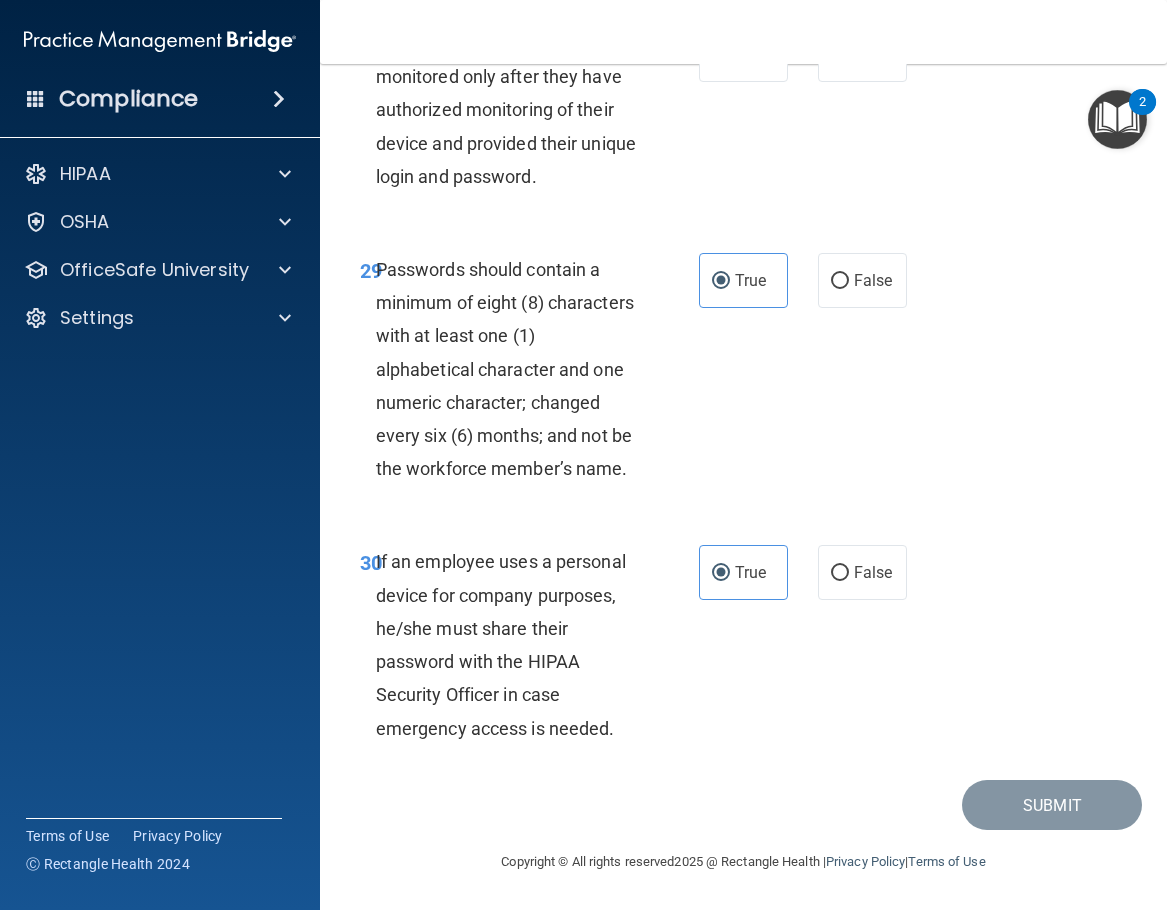 scroll, scrollTop: 7000, scrollLeft: 0, axis: vertical 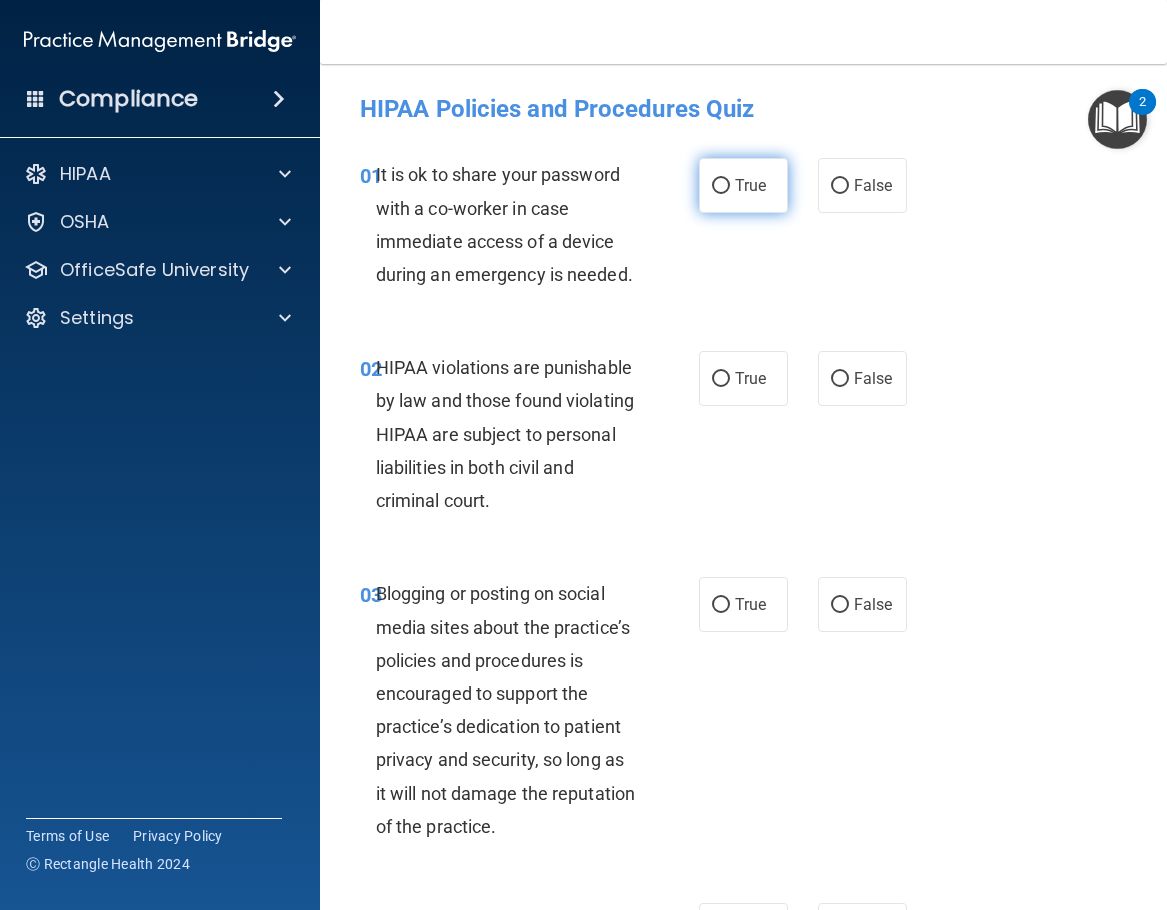 click on "True" at bounding box center [721, 186] 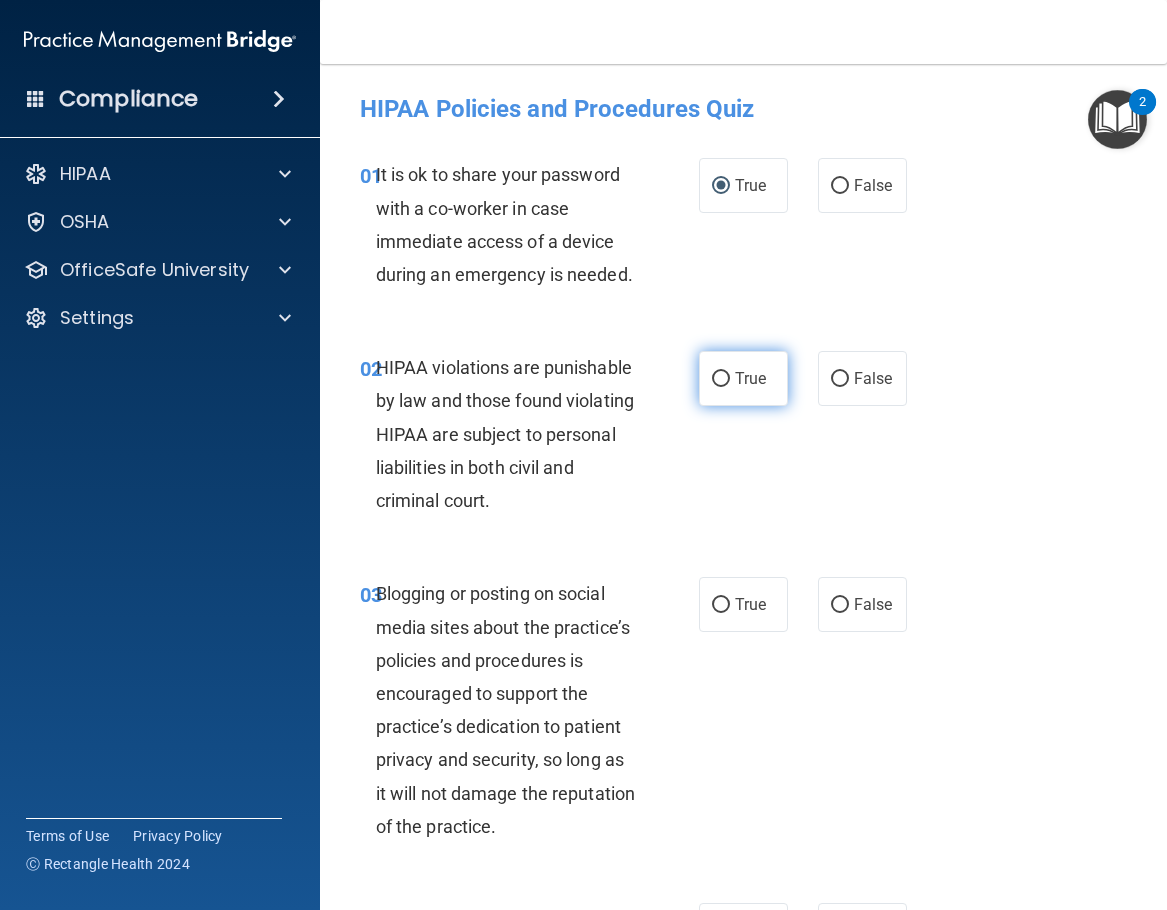 click on "True" at bounding box center (721, 379) 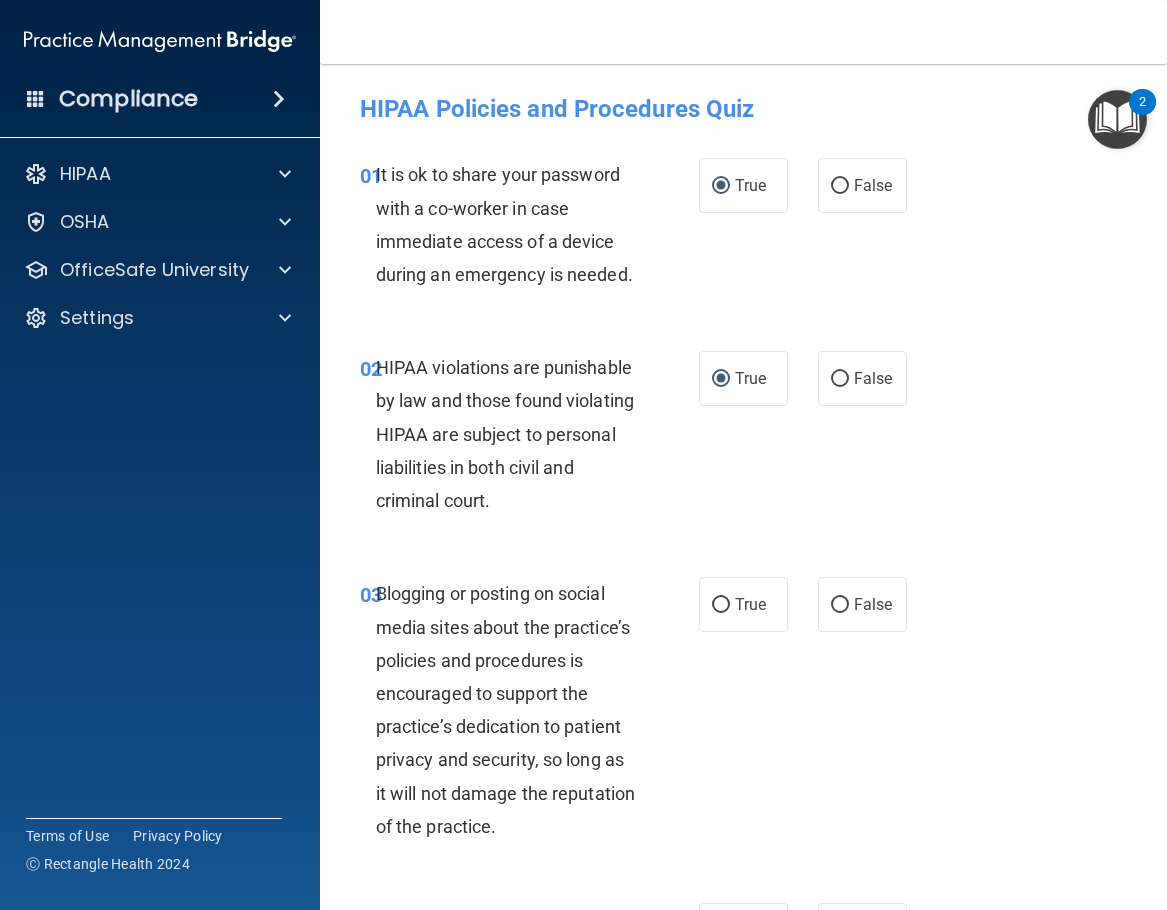 scroll, scrollTop: 300, scrollLeft: 0, axis: vertical 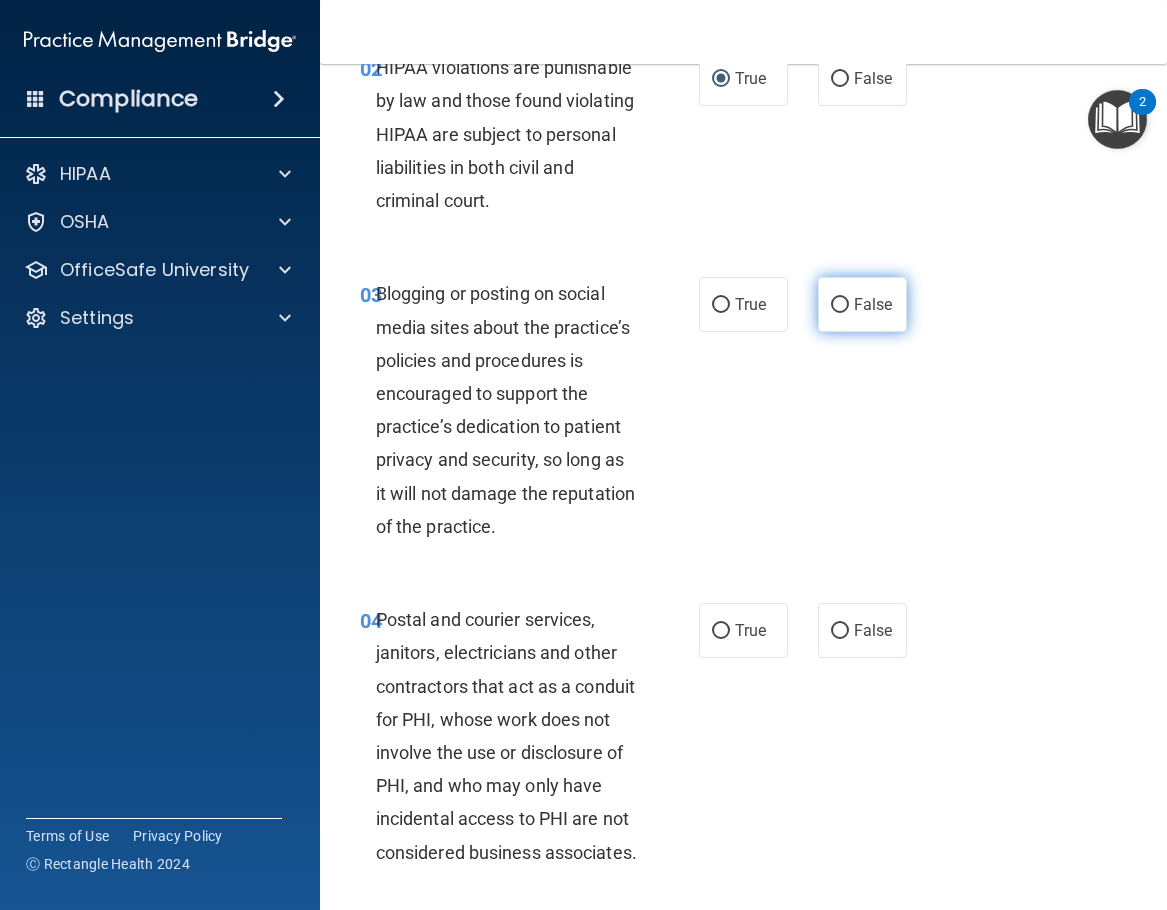 click on "False" at bounding box center (840, 305) 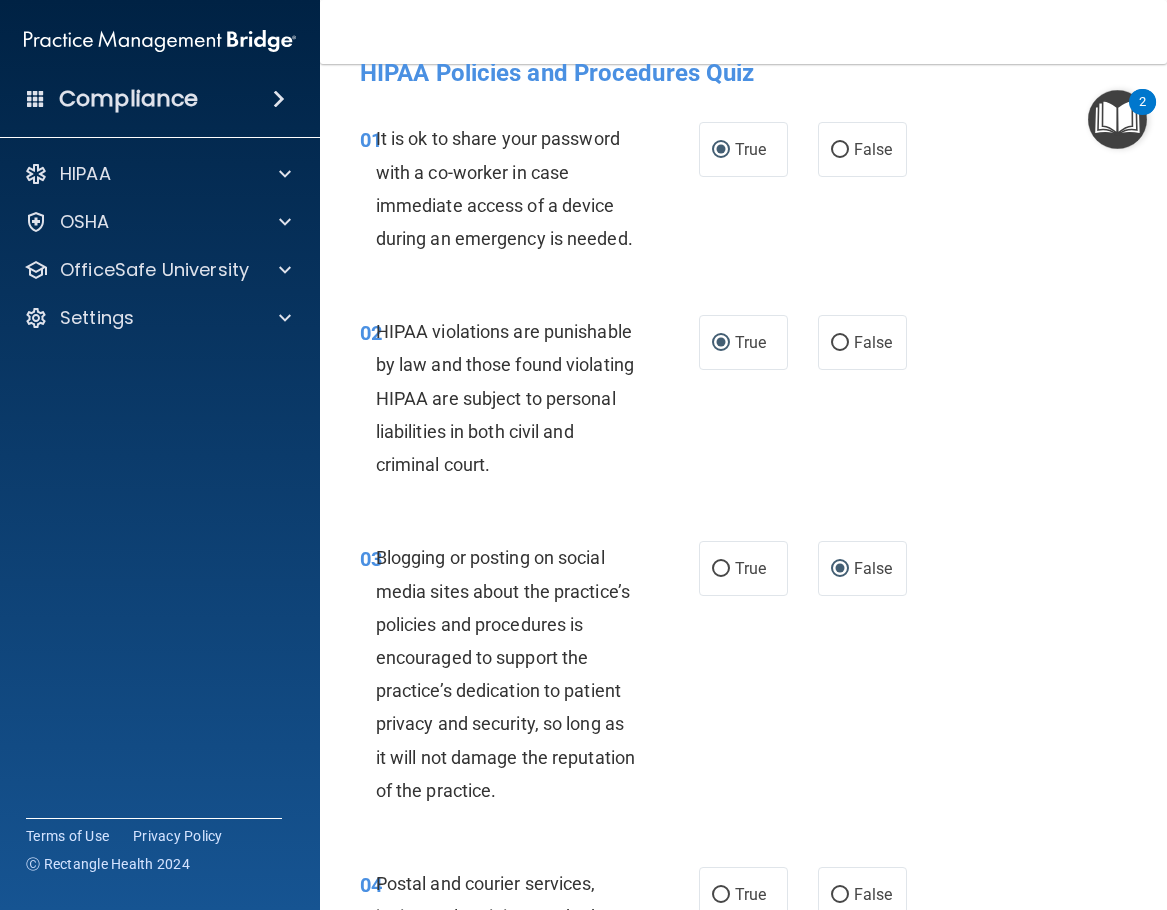 scroll, scrollTop: 0, scrollLeft: 0, axis: both 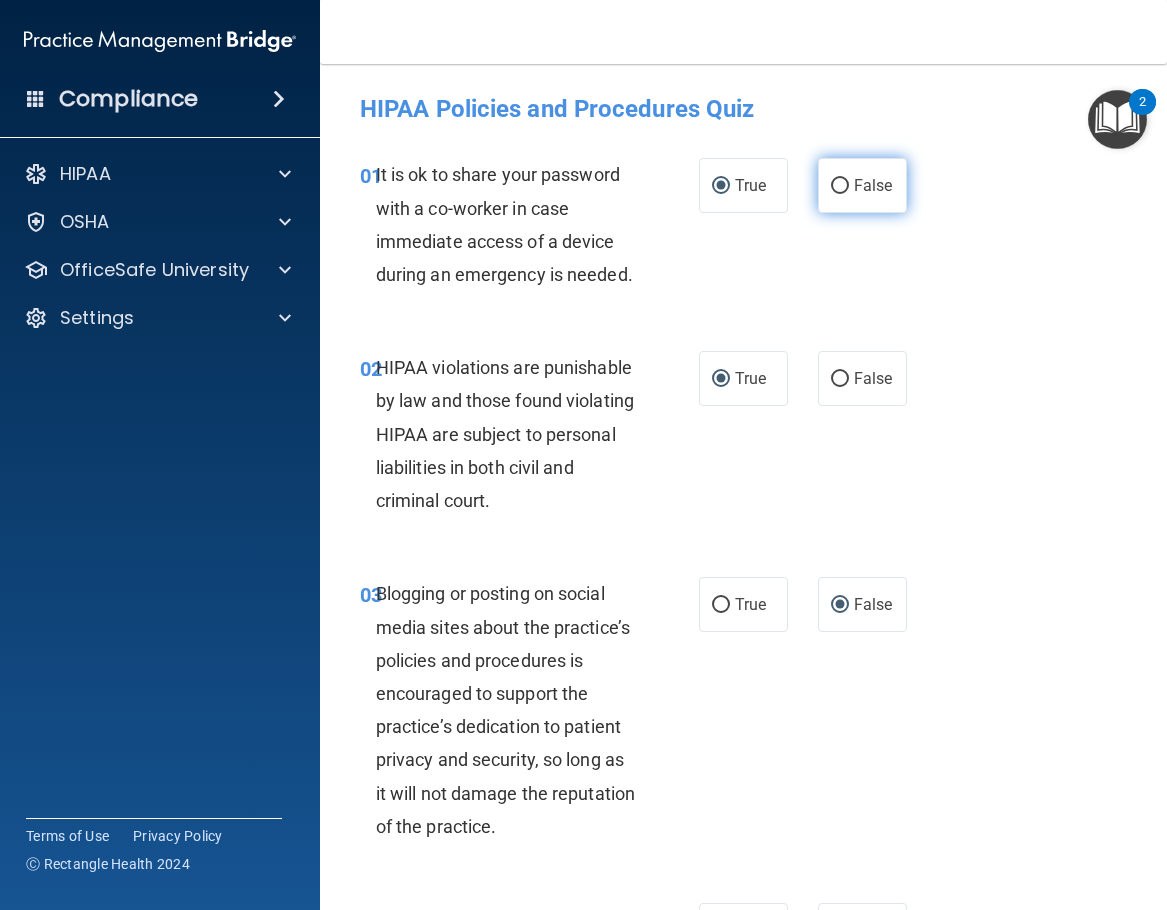 click on "False" at bounding box center (840, 186) 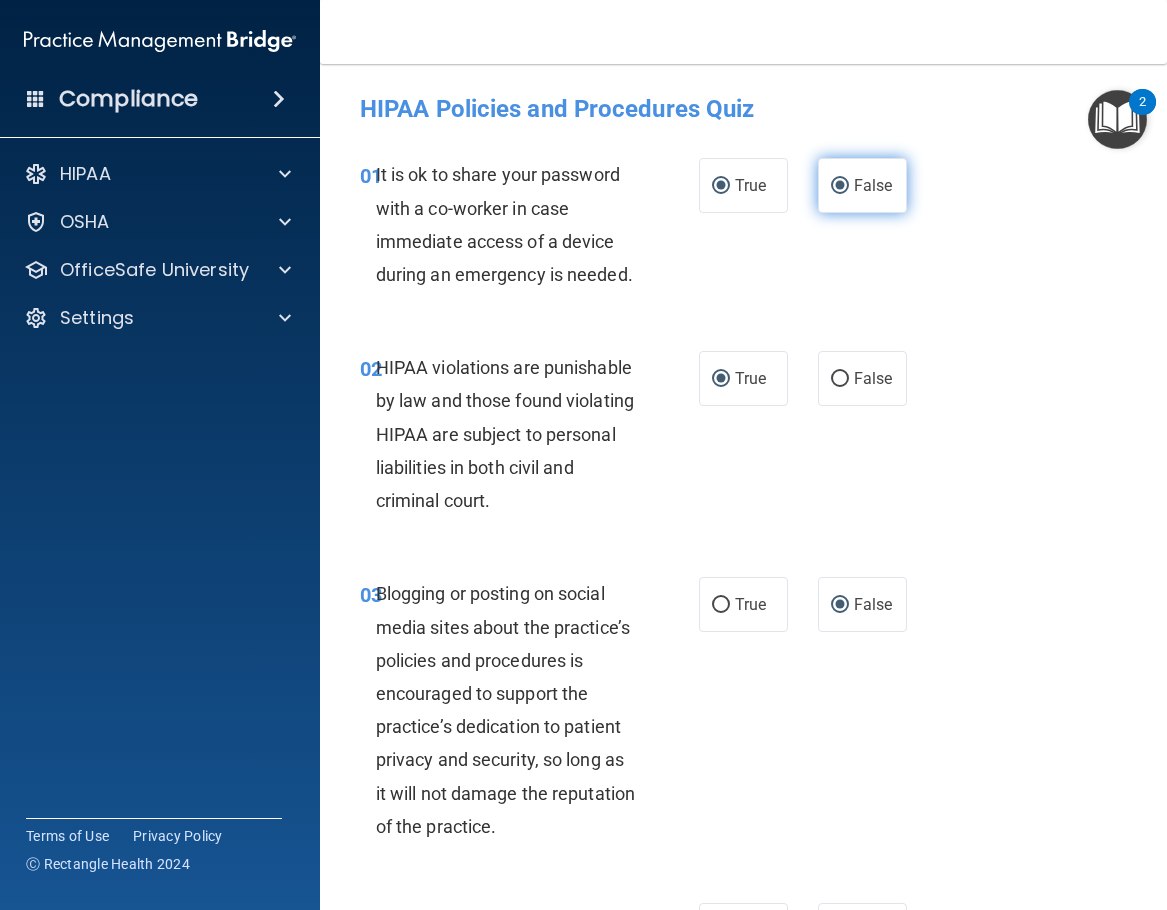 radio on "false" 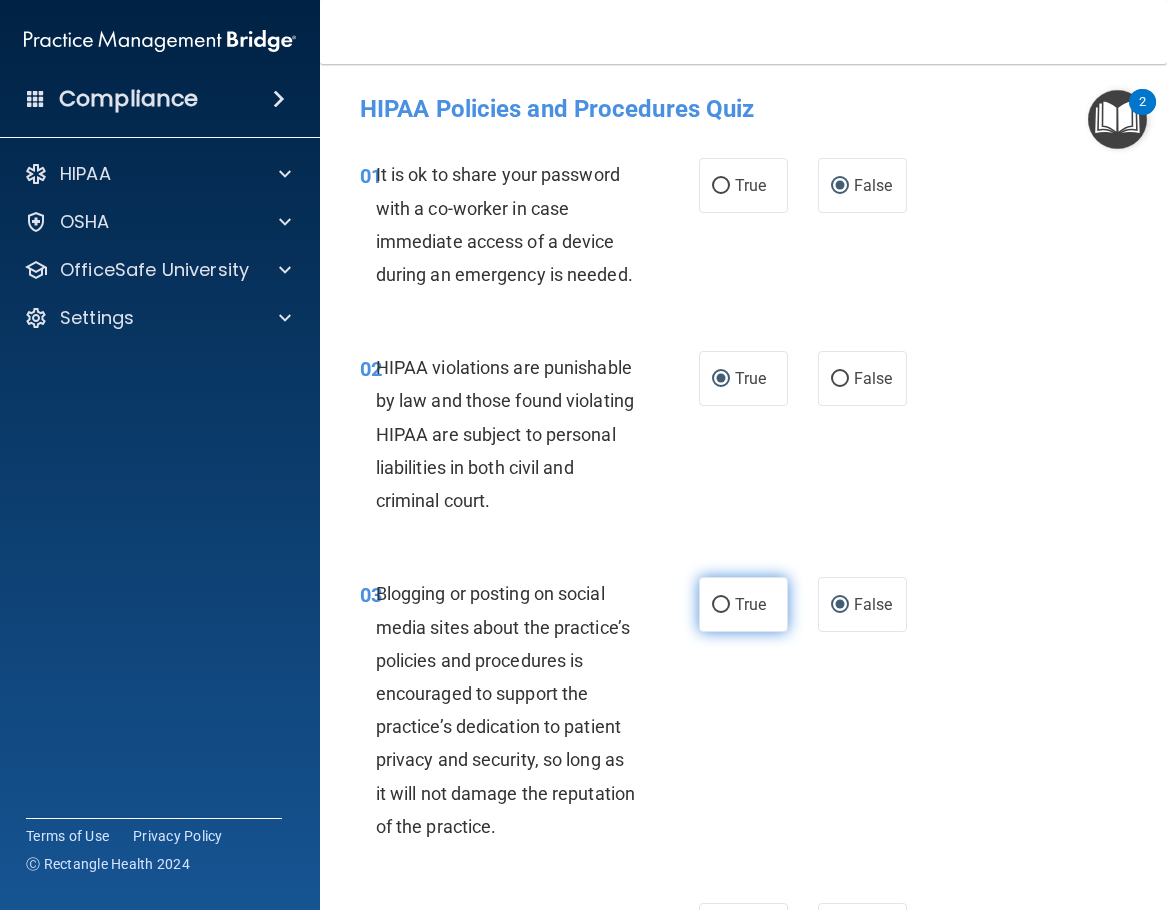 click on "True" at bounding box center [721, 605] 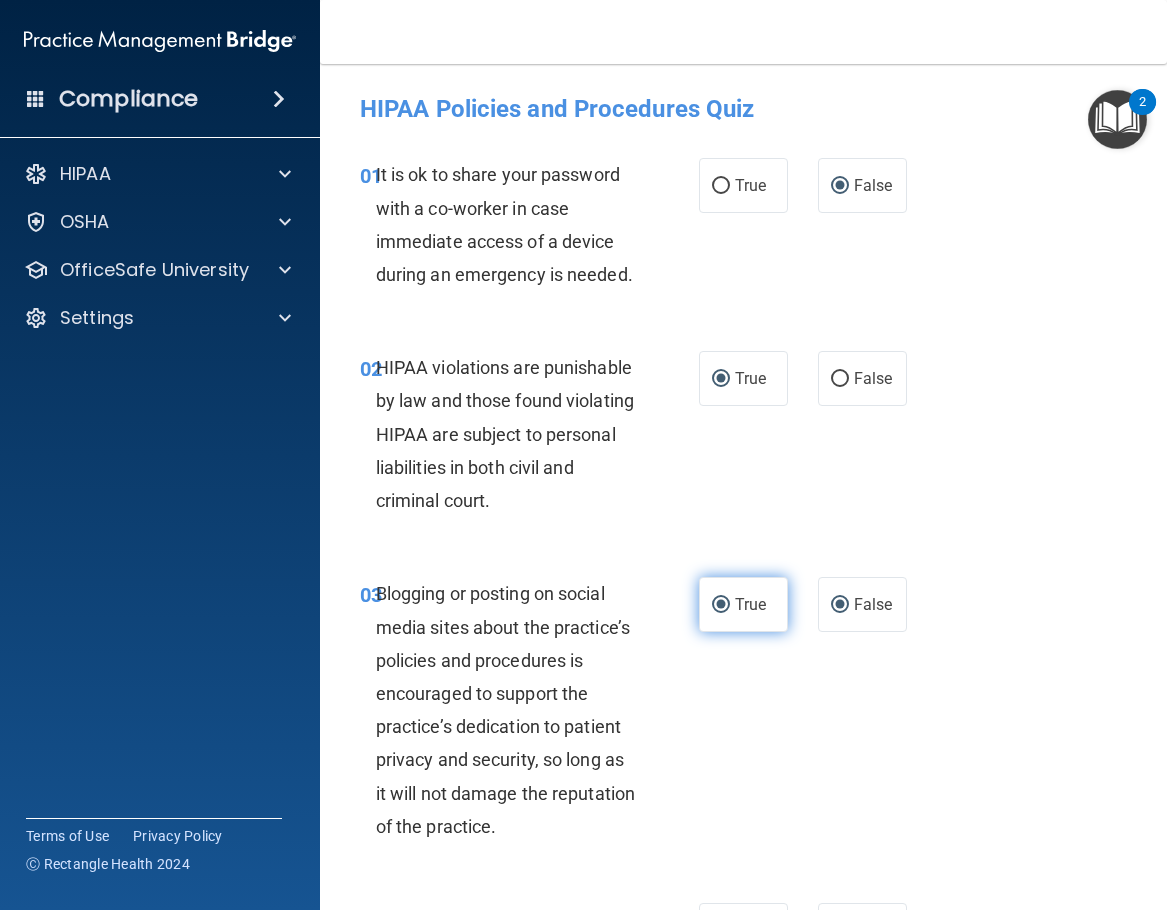 radio on "false" 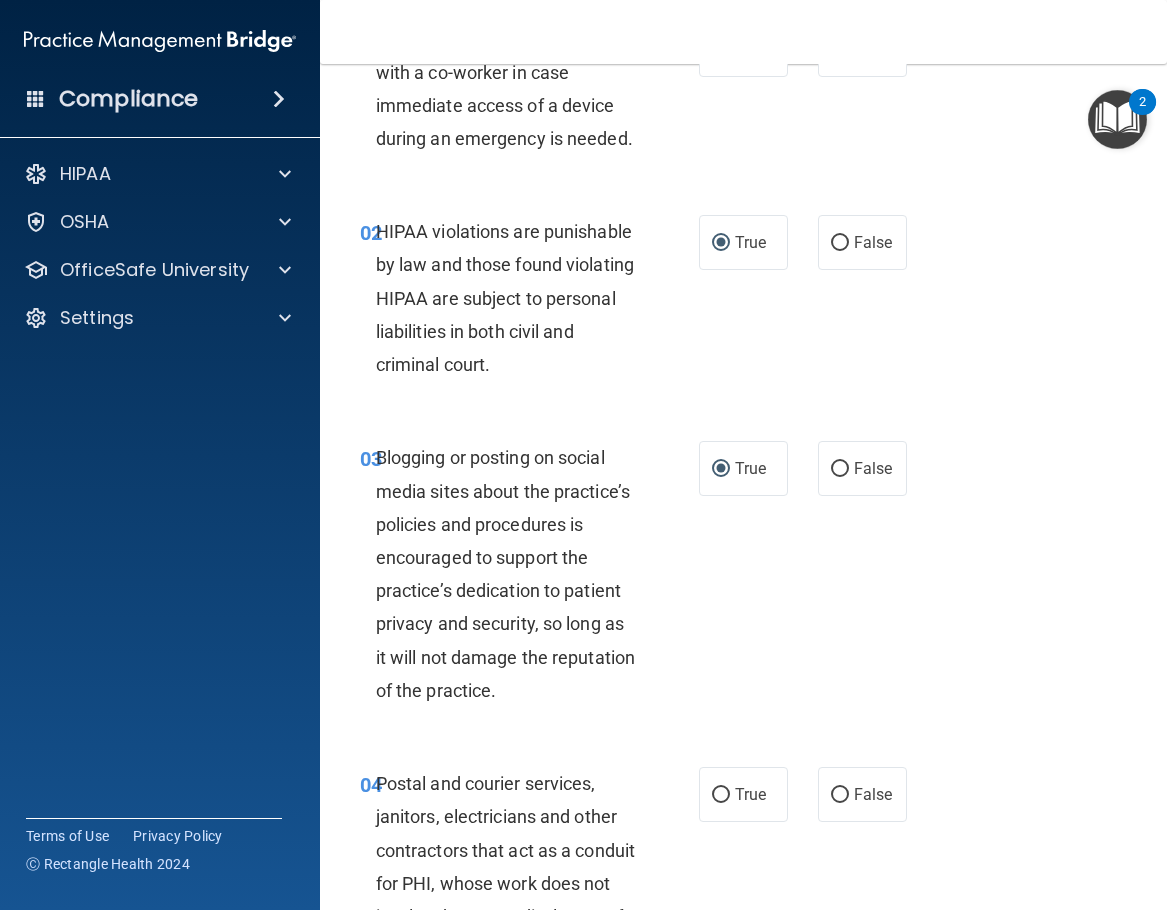 scroll, scrollTop: 400, scrollLeft: 0, axis: vertical 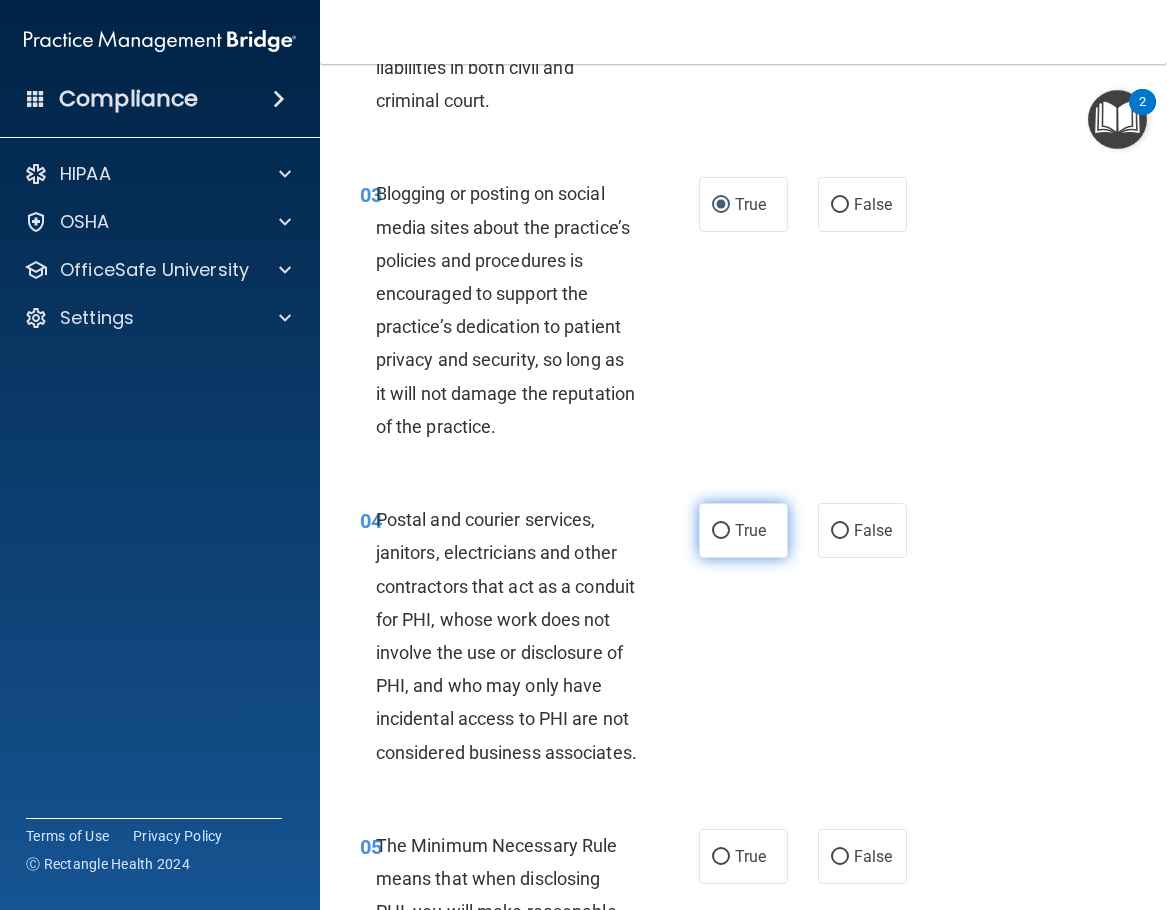 click on "True" at bounding box center (721, 531) 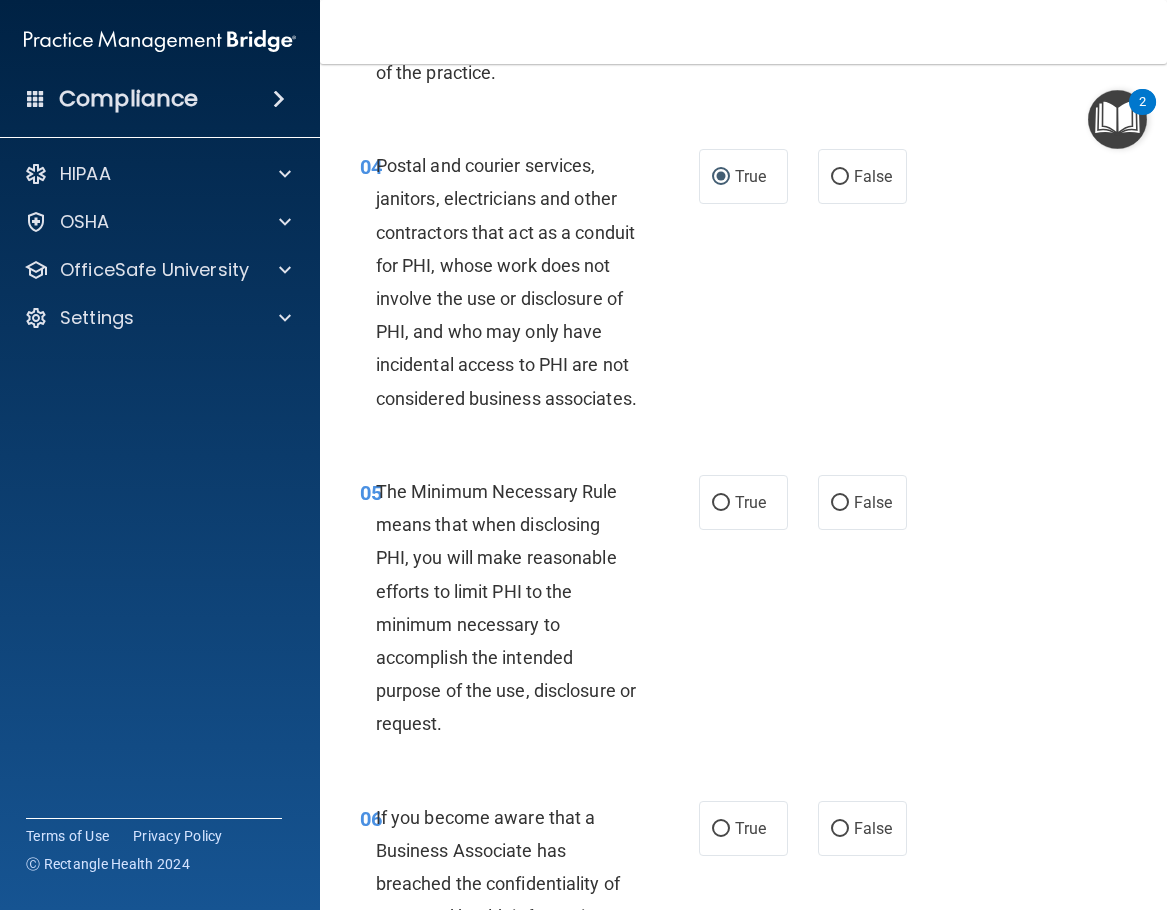 scroll, scrollTop: 900, scrollLeft: 0, axis: vertical 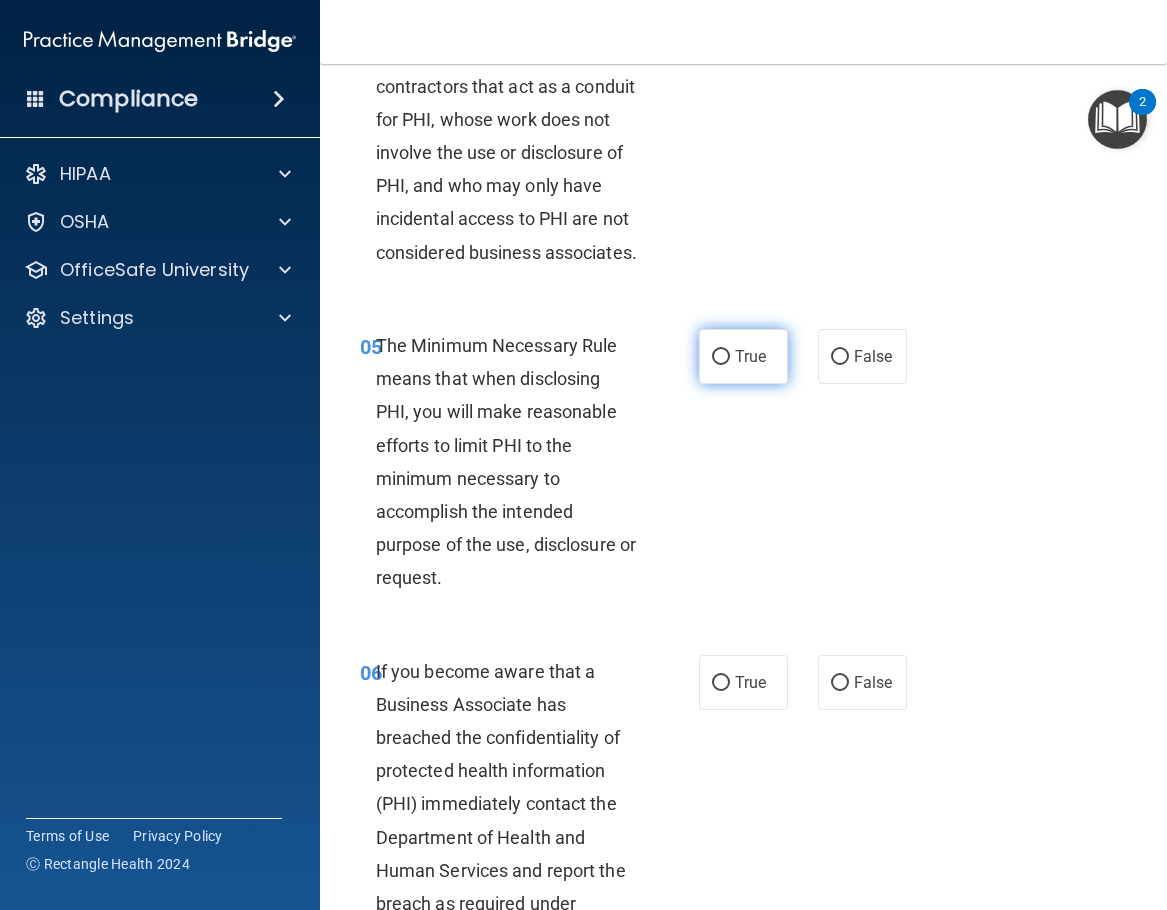 click on "True" at bounding box center [721, 357] 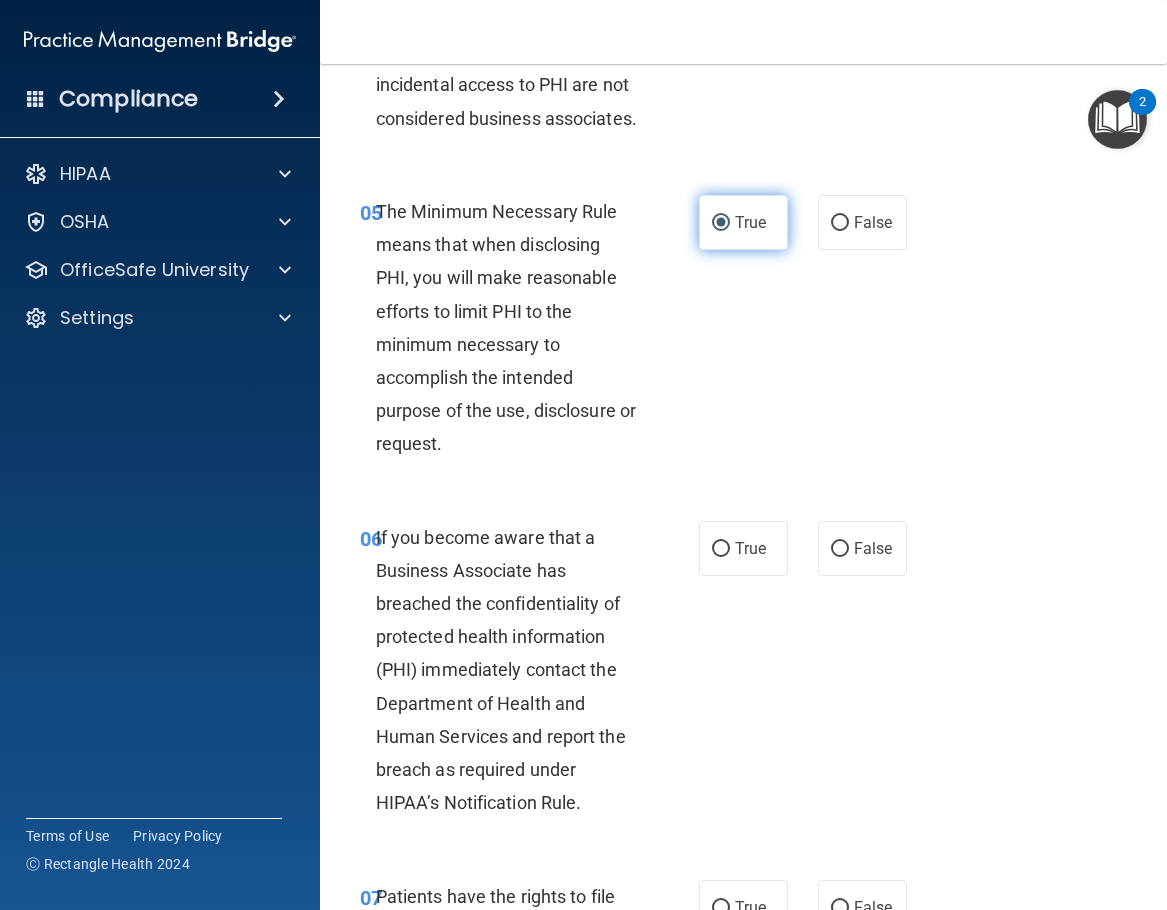 scroll, scrollTop: 1300, scrollLeft: 0, axis: vertical 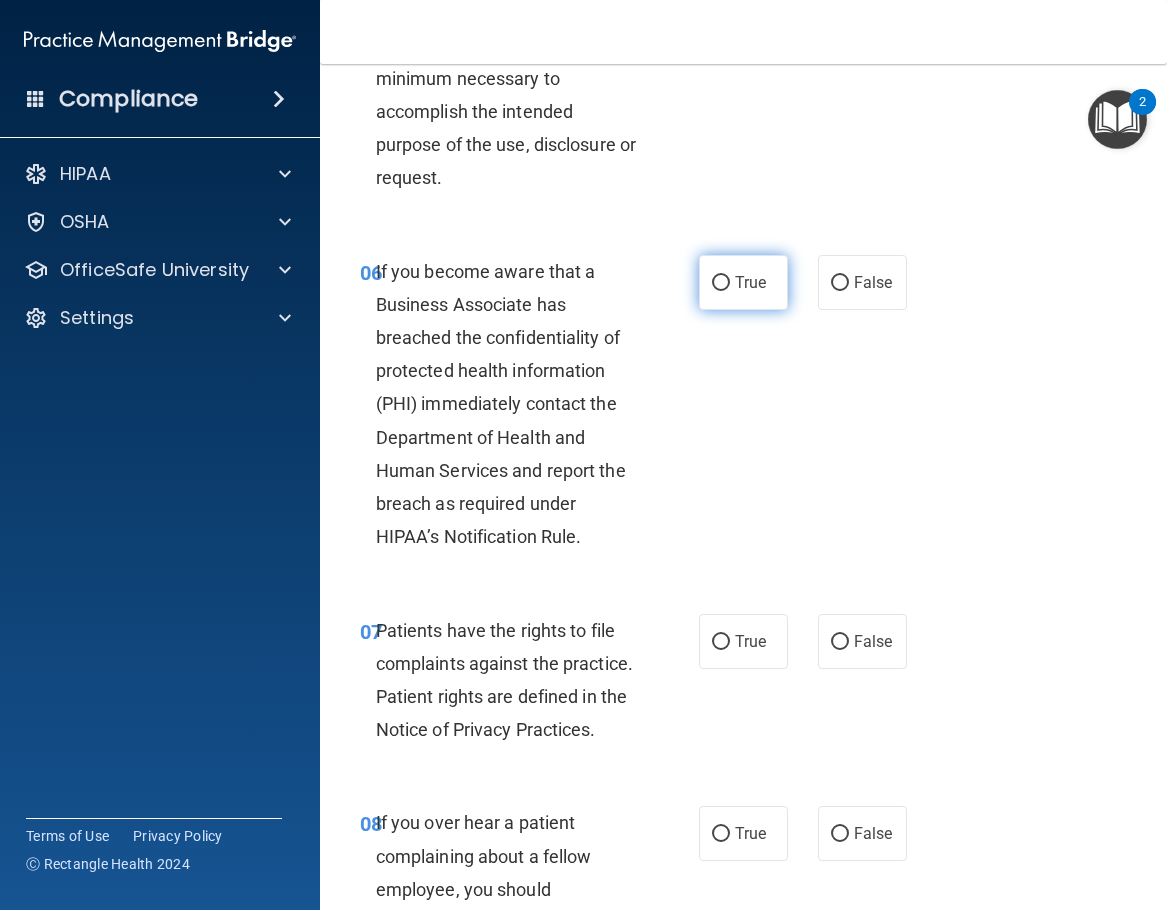 click on "True" at bounding box center [721, 283] 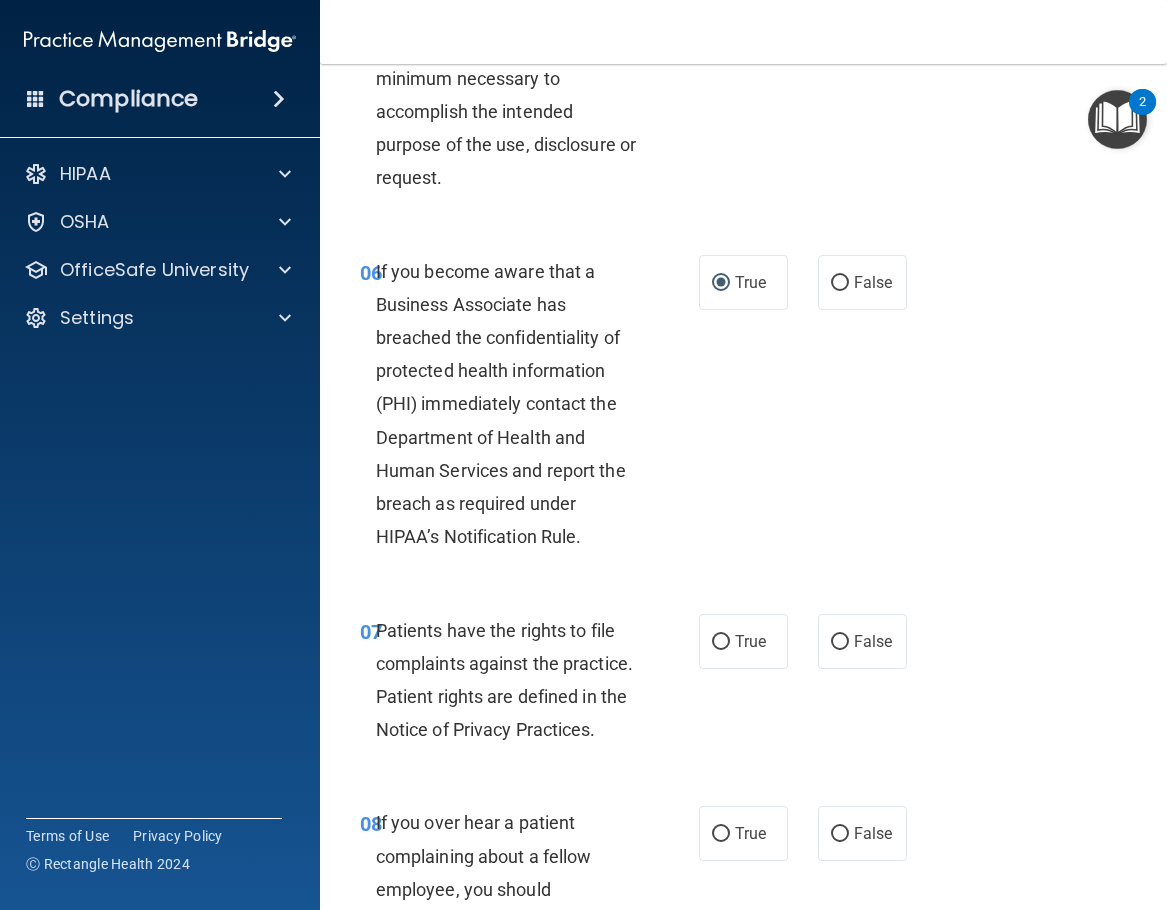 scroll, scrollTop: 1600, scrollLeft: 0, axis: vertical 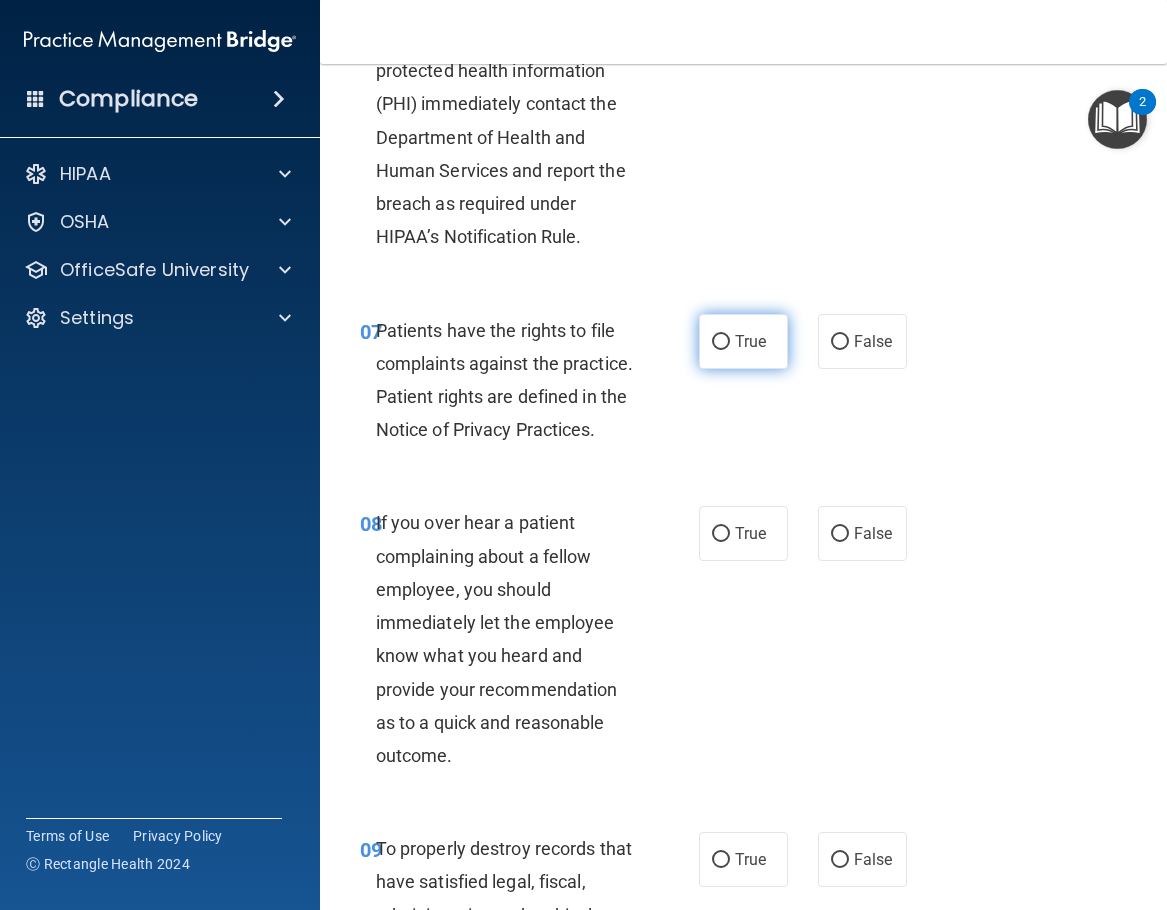 click on "True" at bounding box center (721, 342) 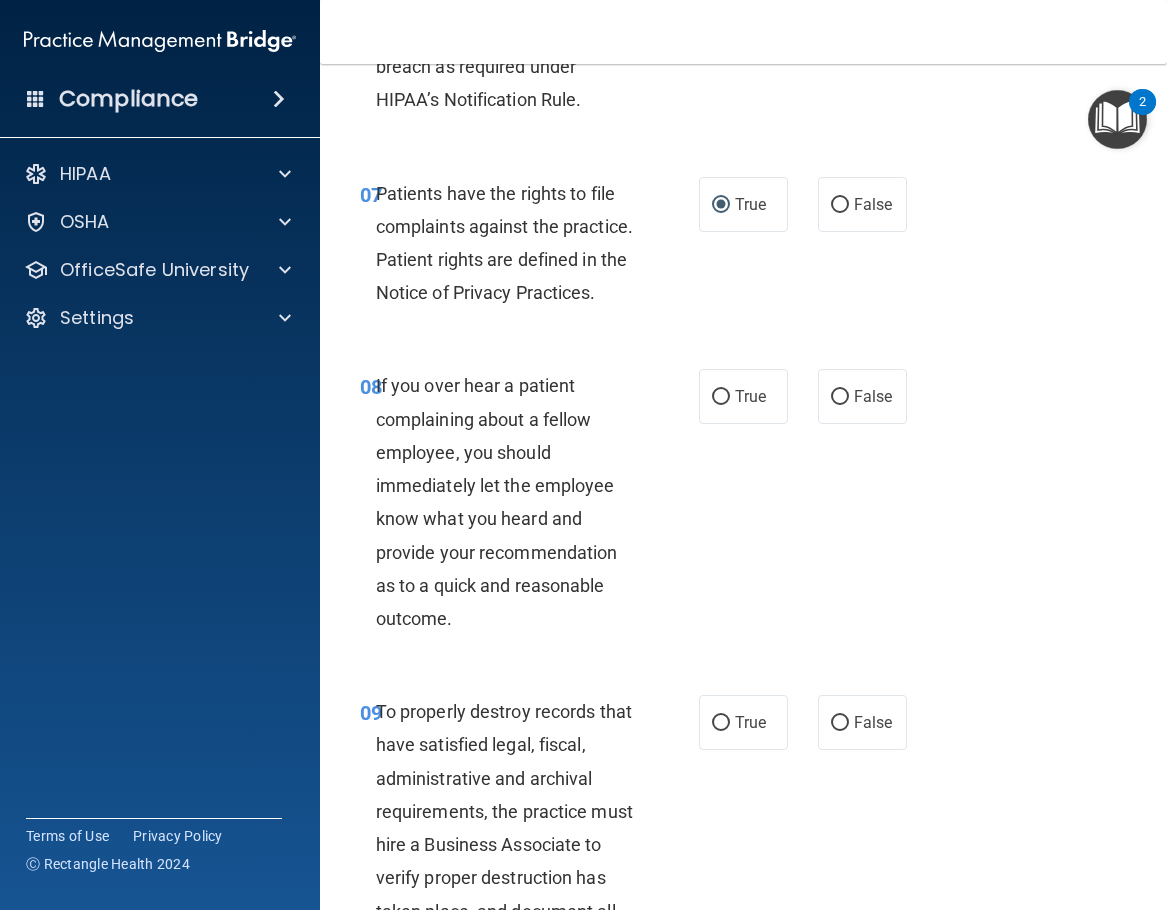 scroll, scrollTop: 2000, scrollLeft: 0, axis: vertical 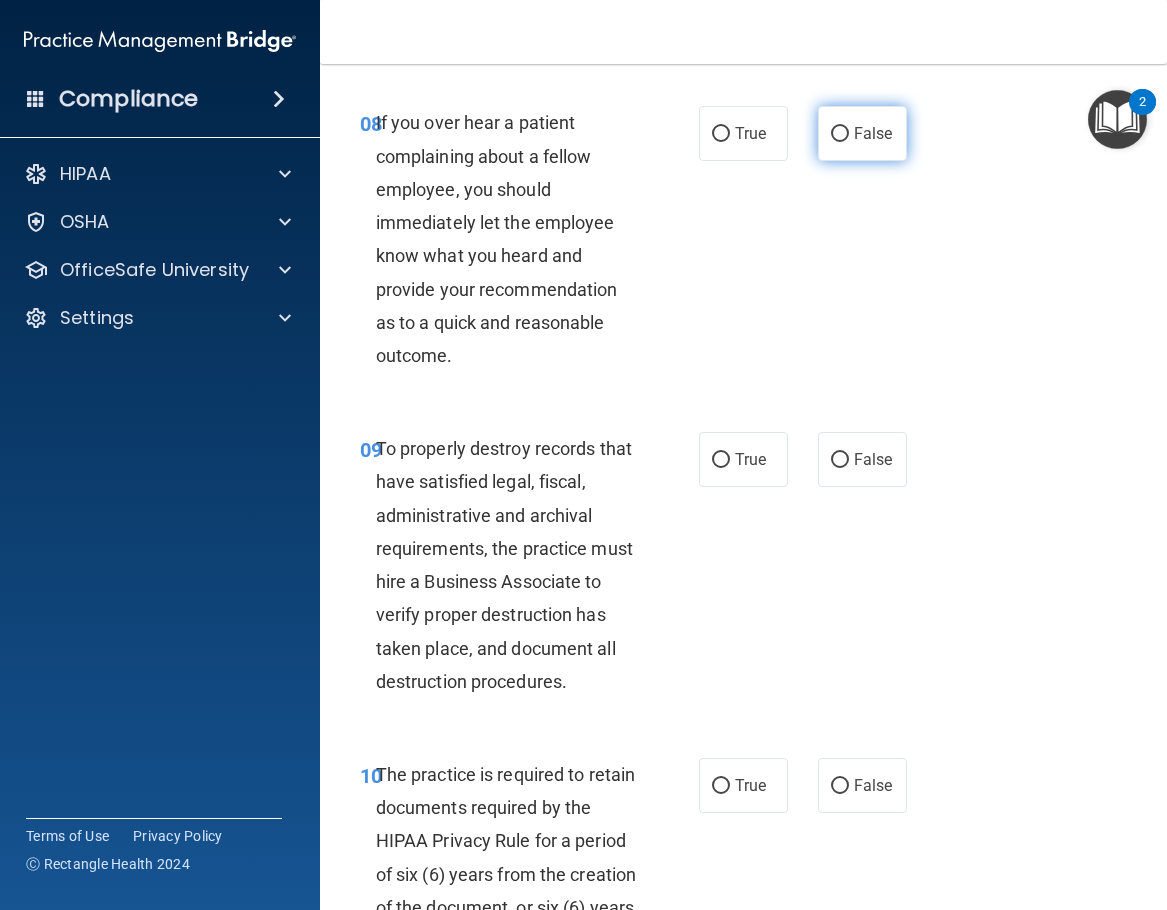 radio on "true" 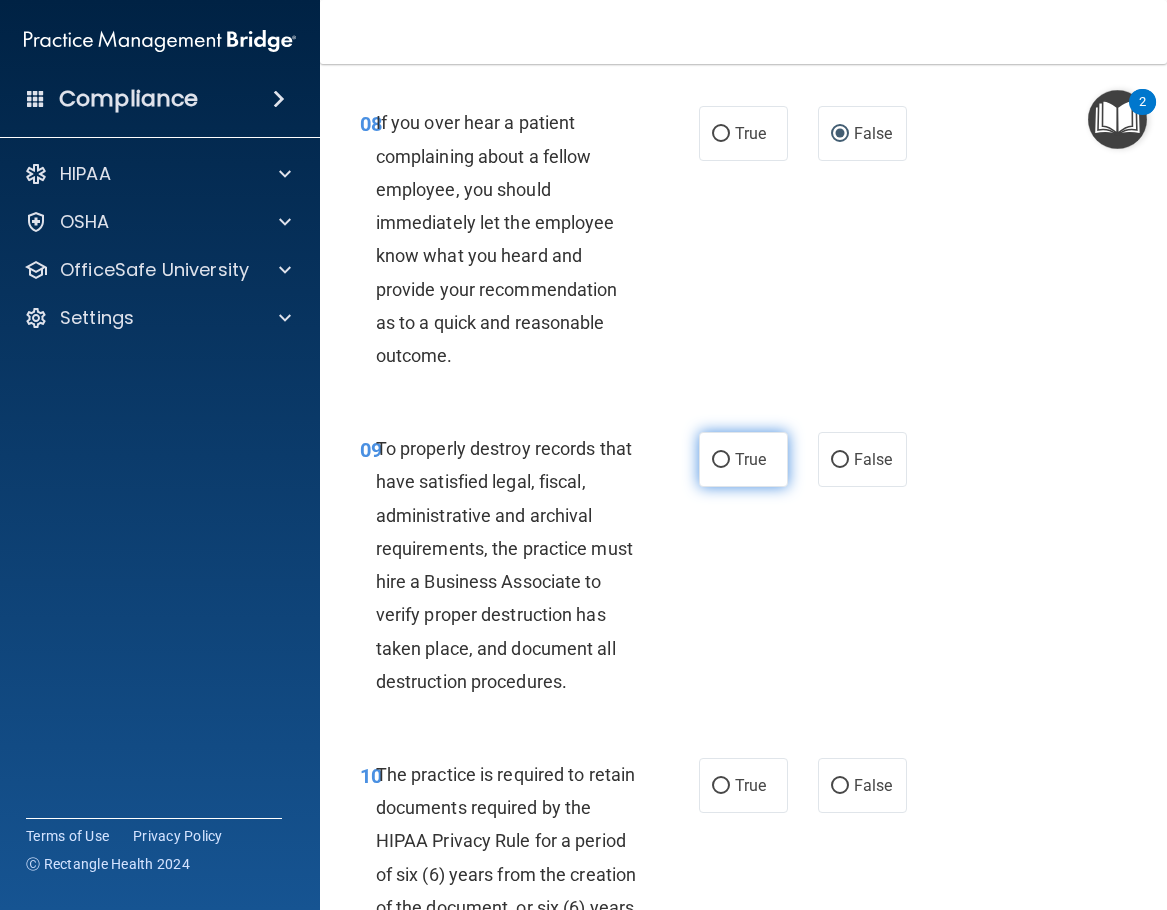 click on "True" at bounding box center (743, 459) 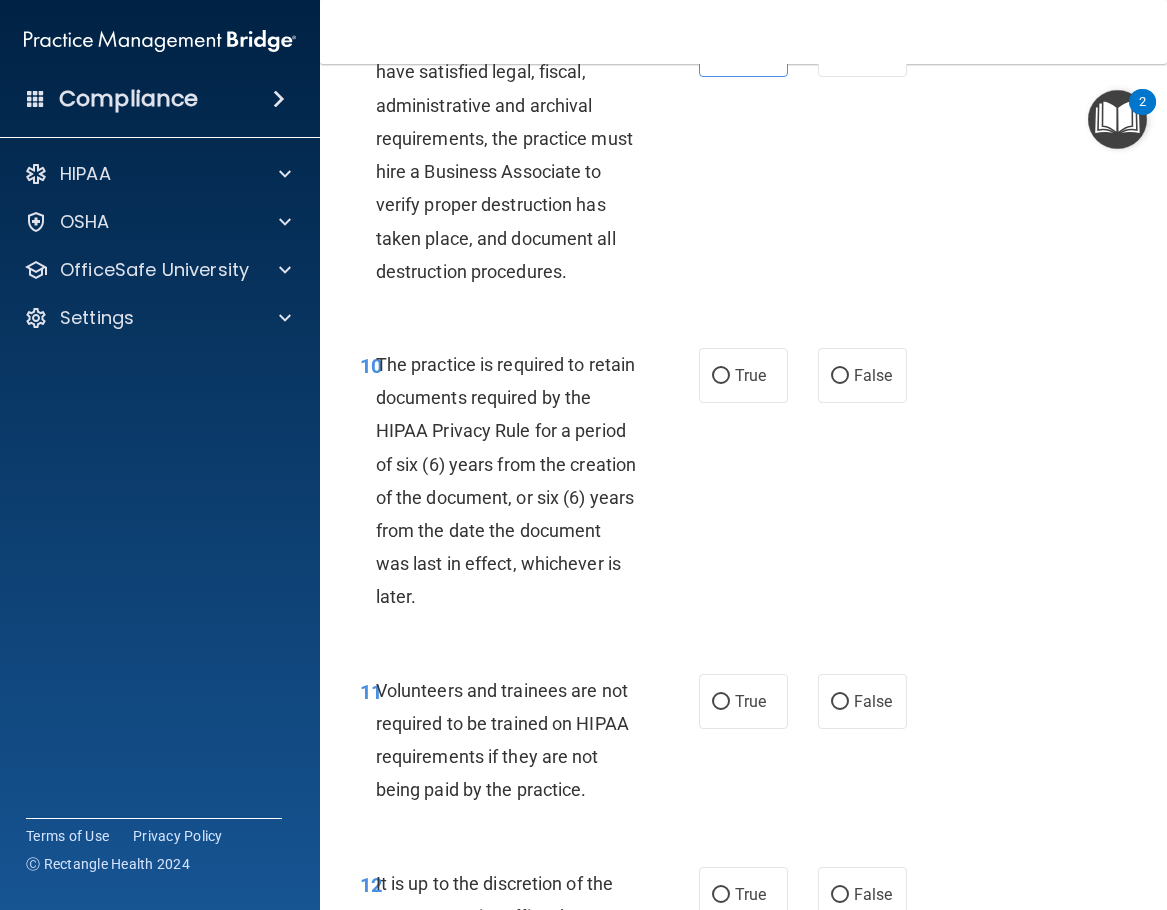 scroll, scrollTop: 2500, scrollLeft: 0, axis: vertical 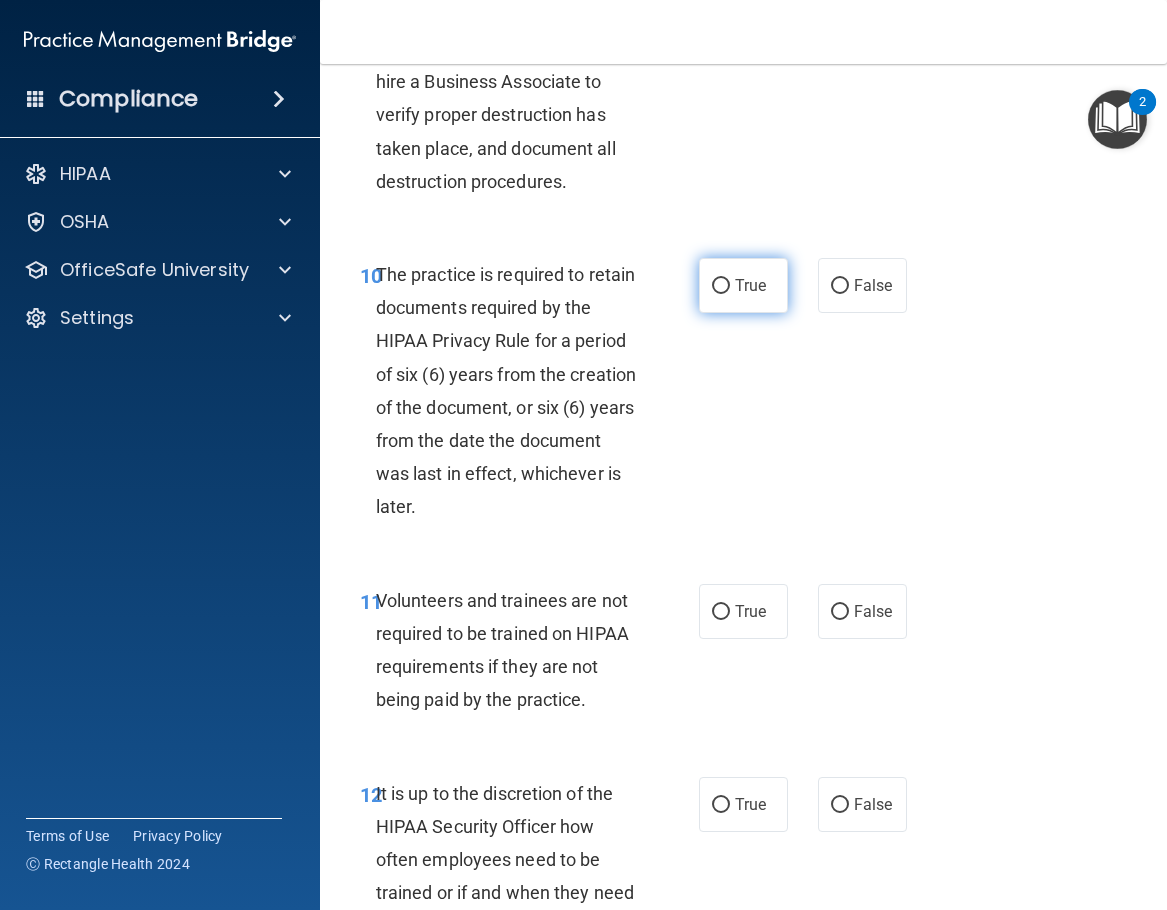 click on "True" at bounding box center (721, 286) 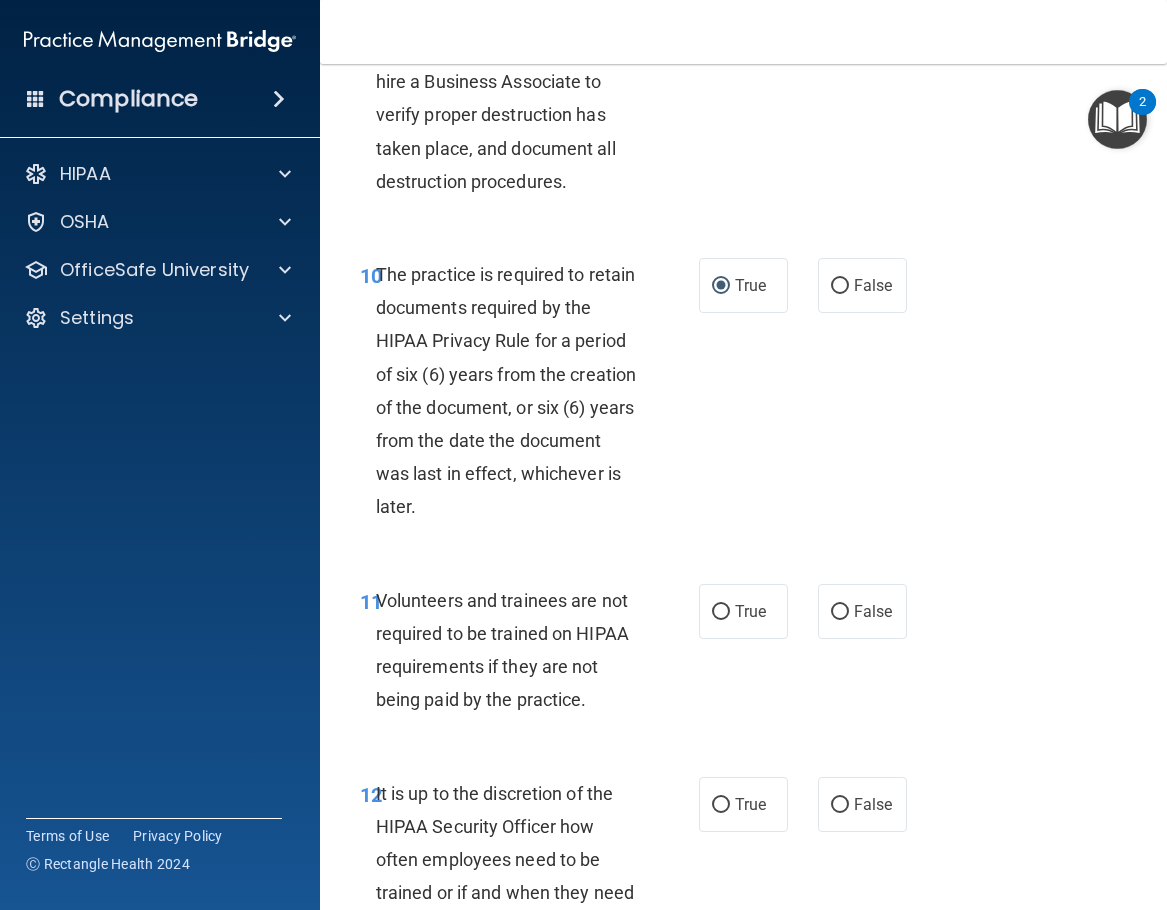 scroll, scrollTop: 2900, scrollLeft: 0, axis: vertical 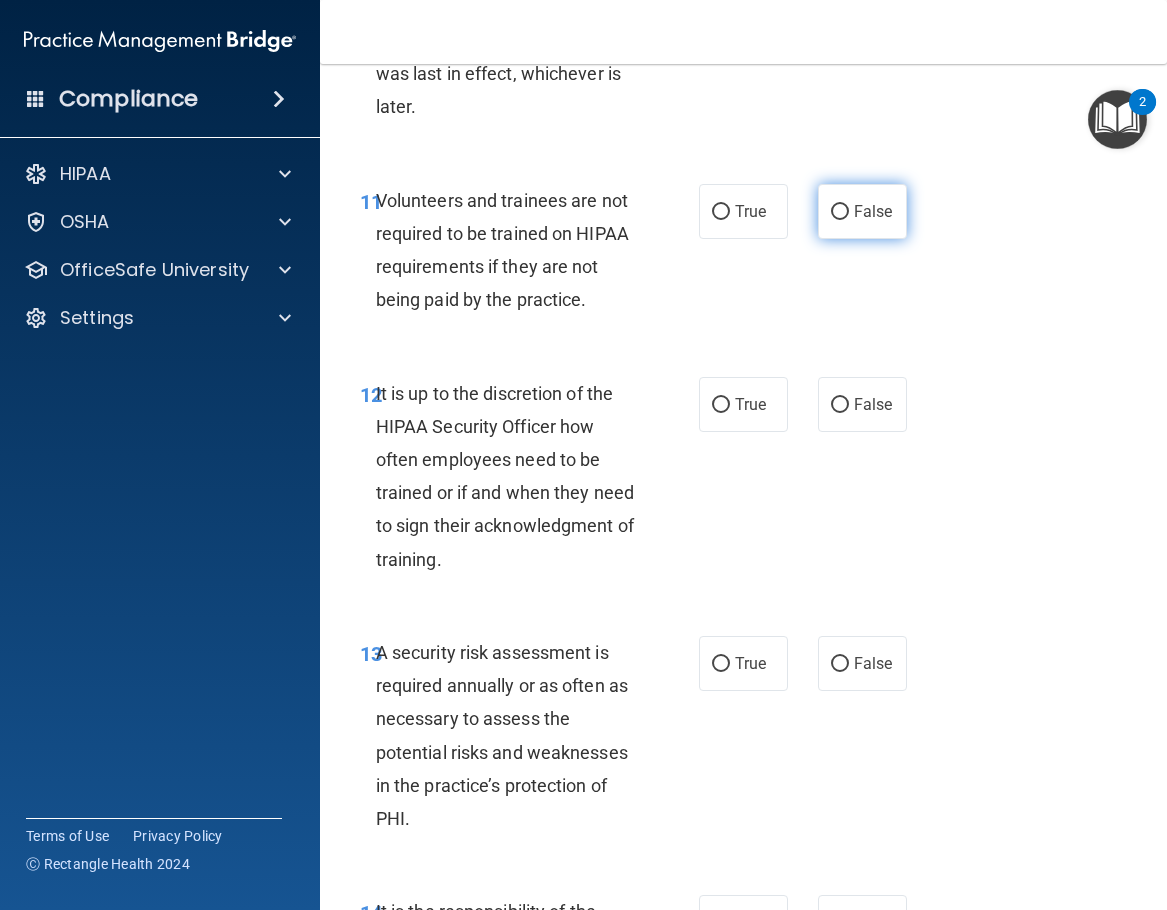 click on "False" at bounding box center [840, 212] 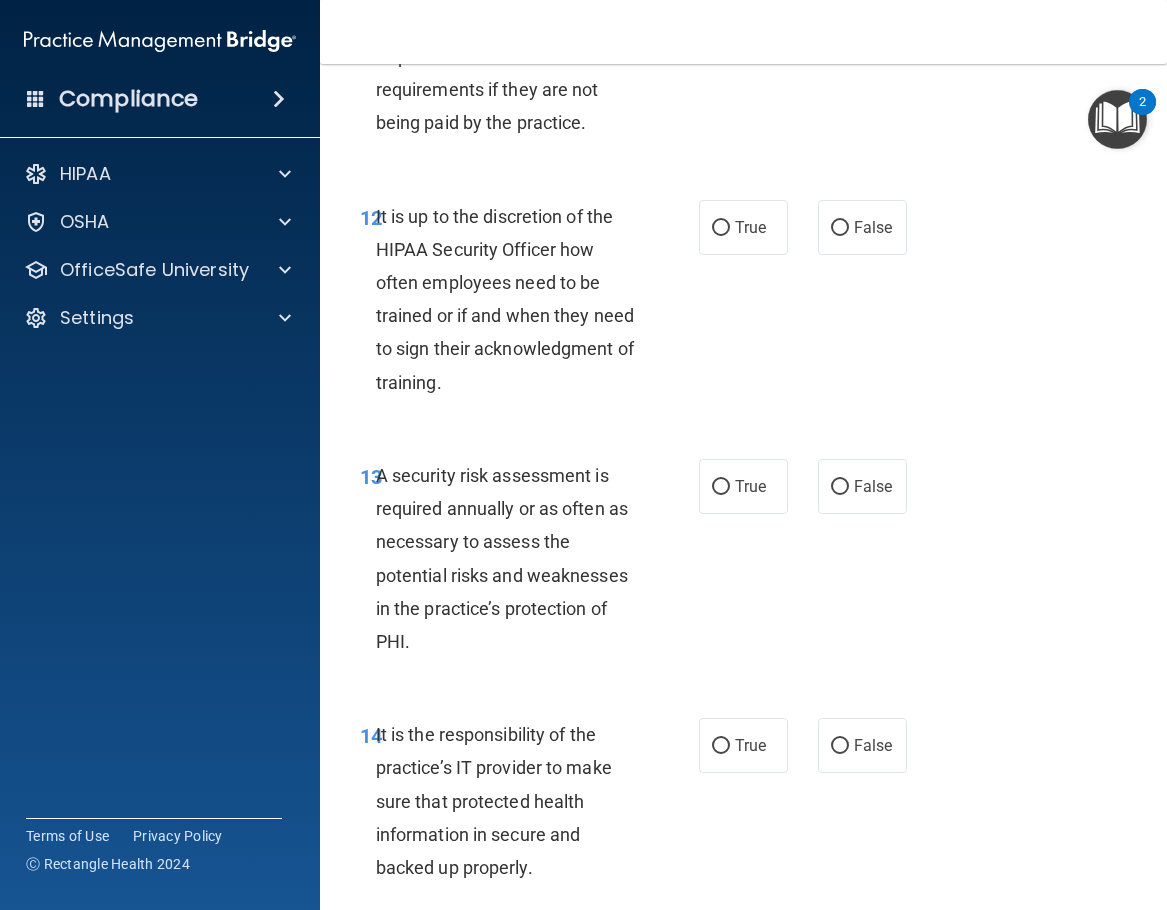 scroll, scrollTop: 3100, scrollLeft: 0, axis: vertical 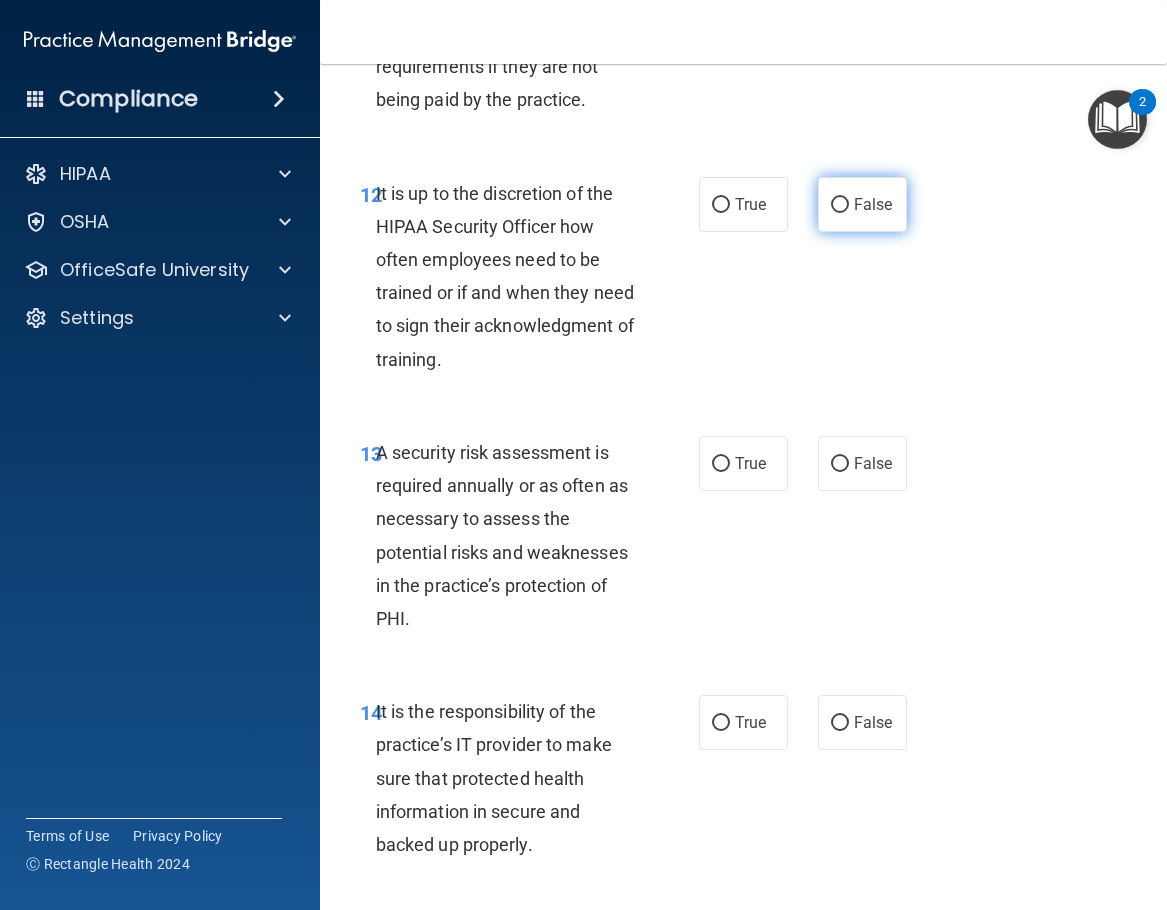 click on "False" at bounding box center (862, 204) 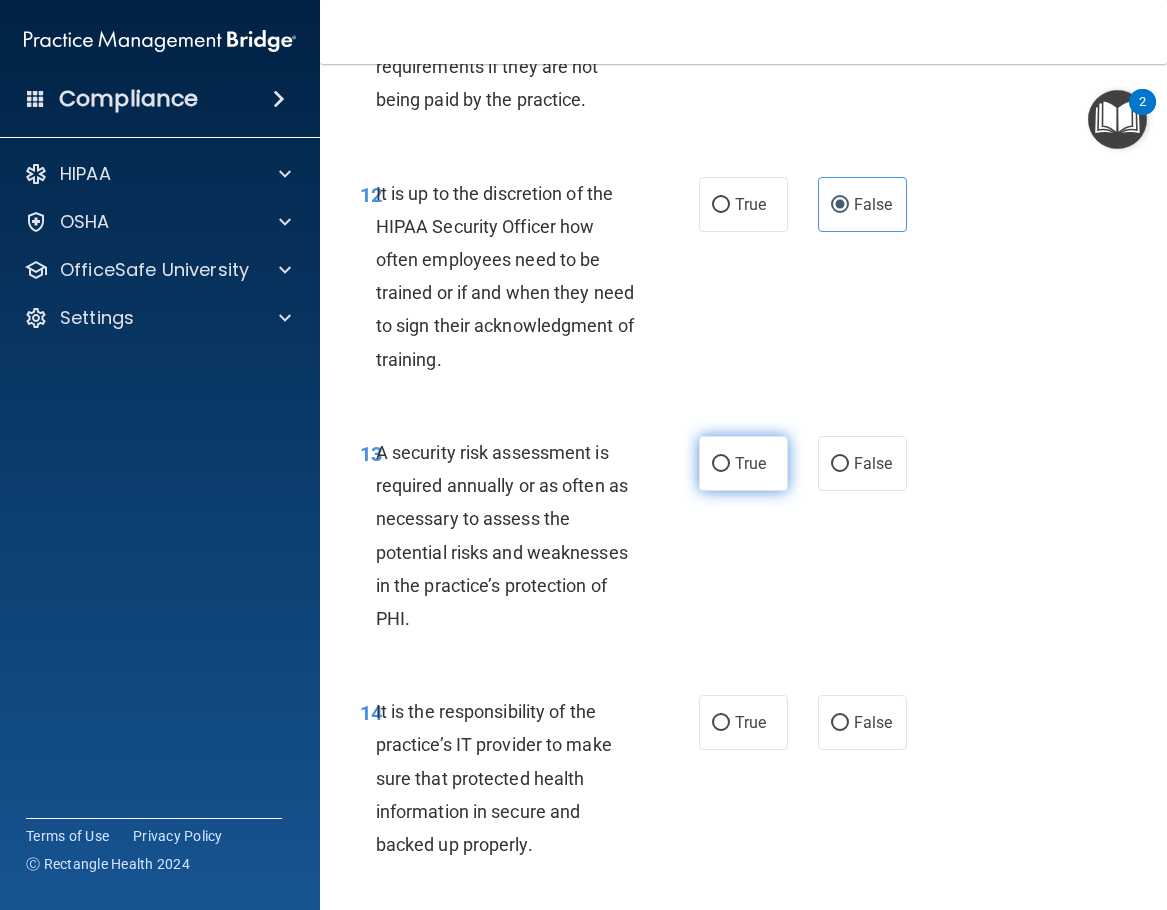click on "True" at bounding box center [721, 464] 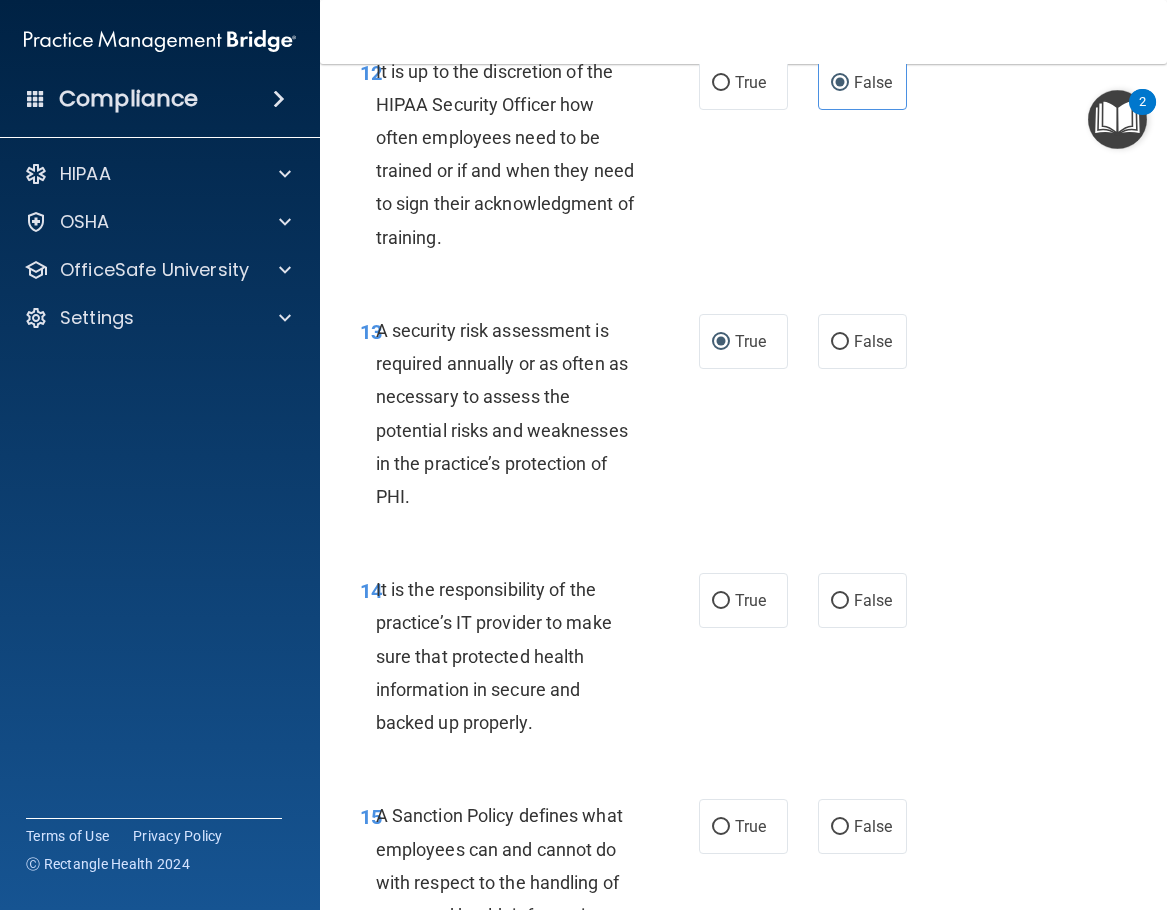 scroll, scrollTop: 3400, scrollLeft: 0, axis: vertical 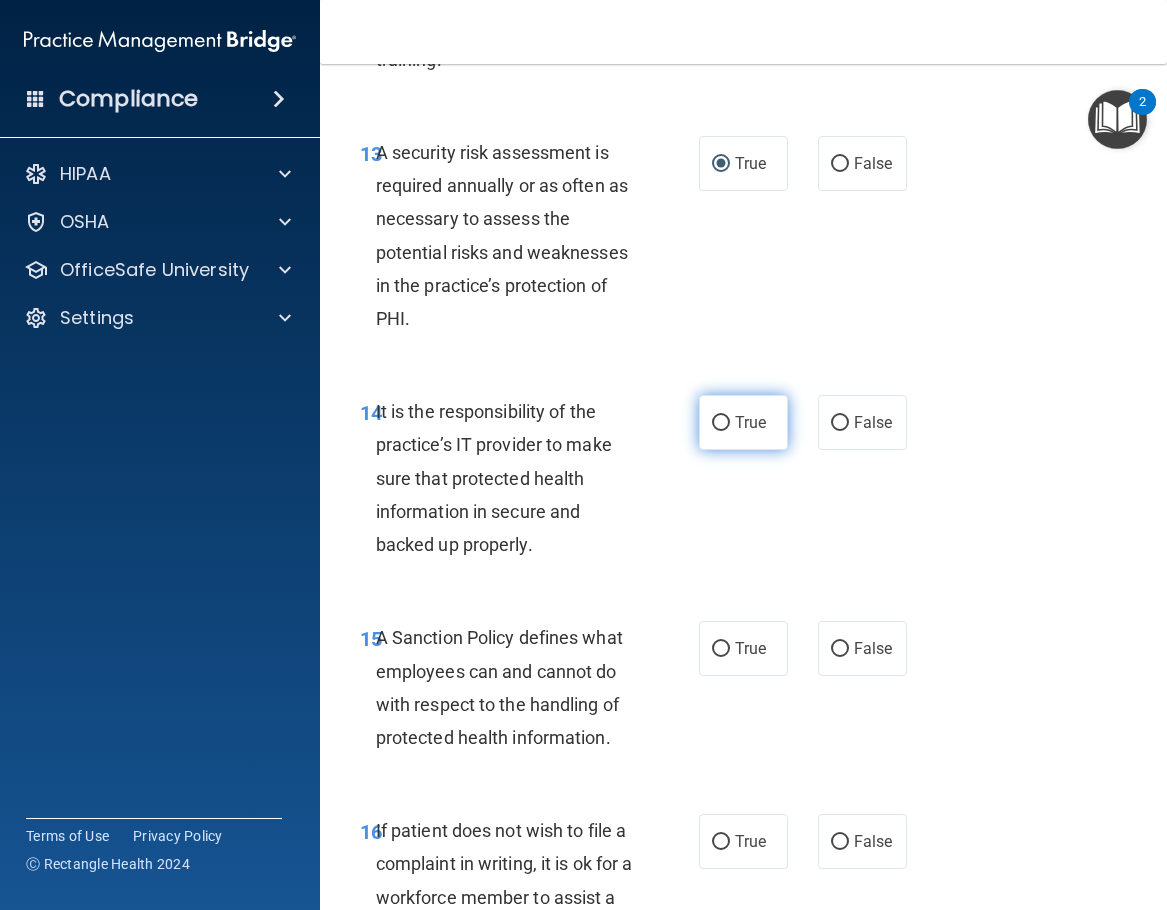 click on "True" at bounding box center [721, 423] 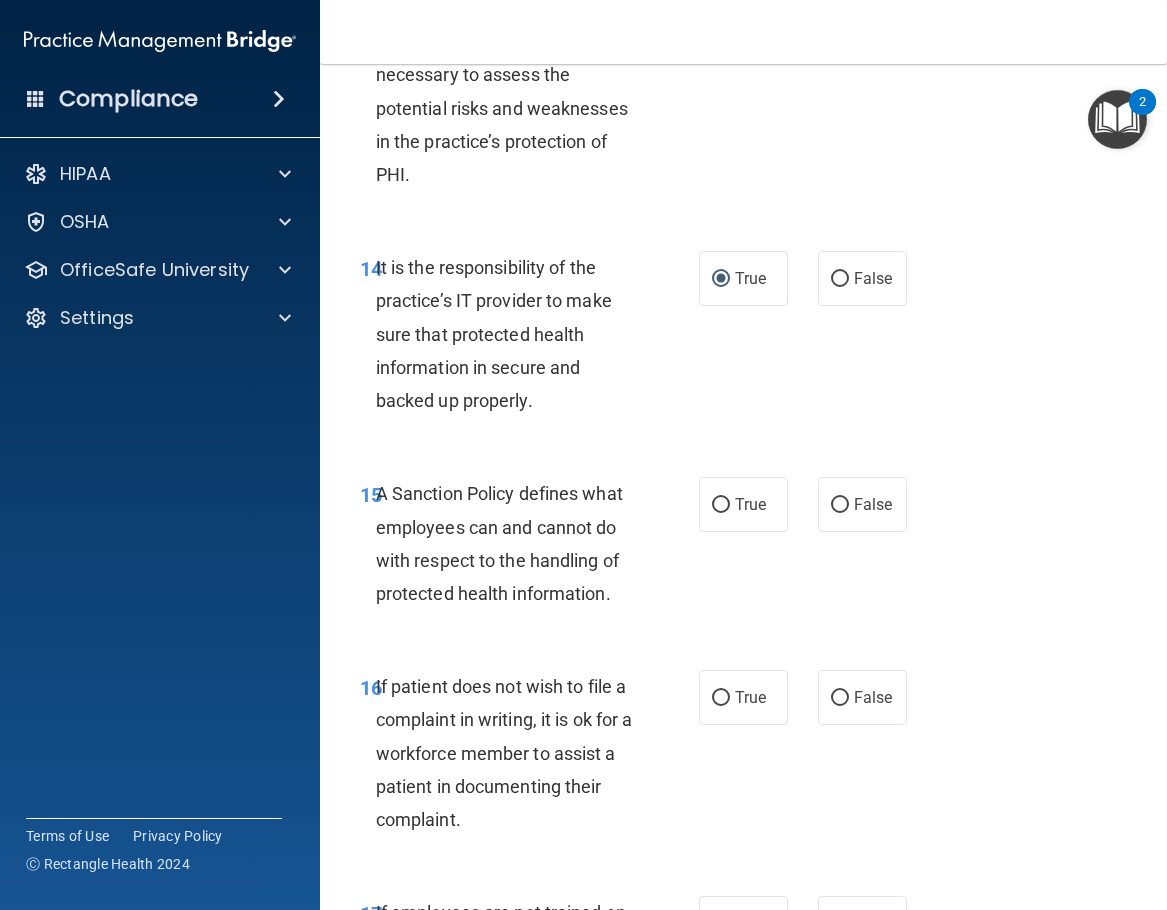scroll, scrollTop: 3800, scrollLeft: 0, axis: vertical 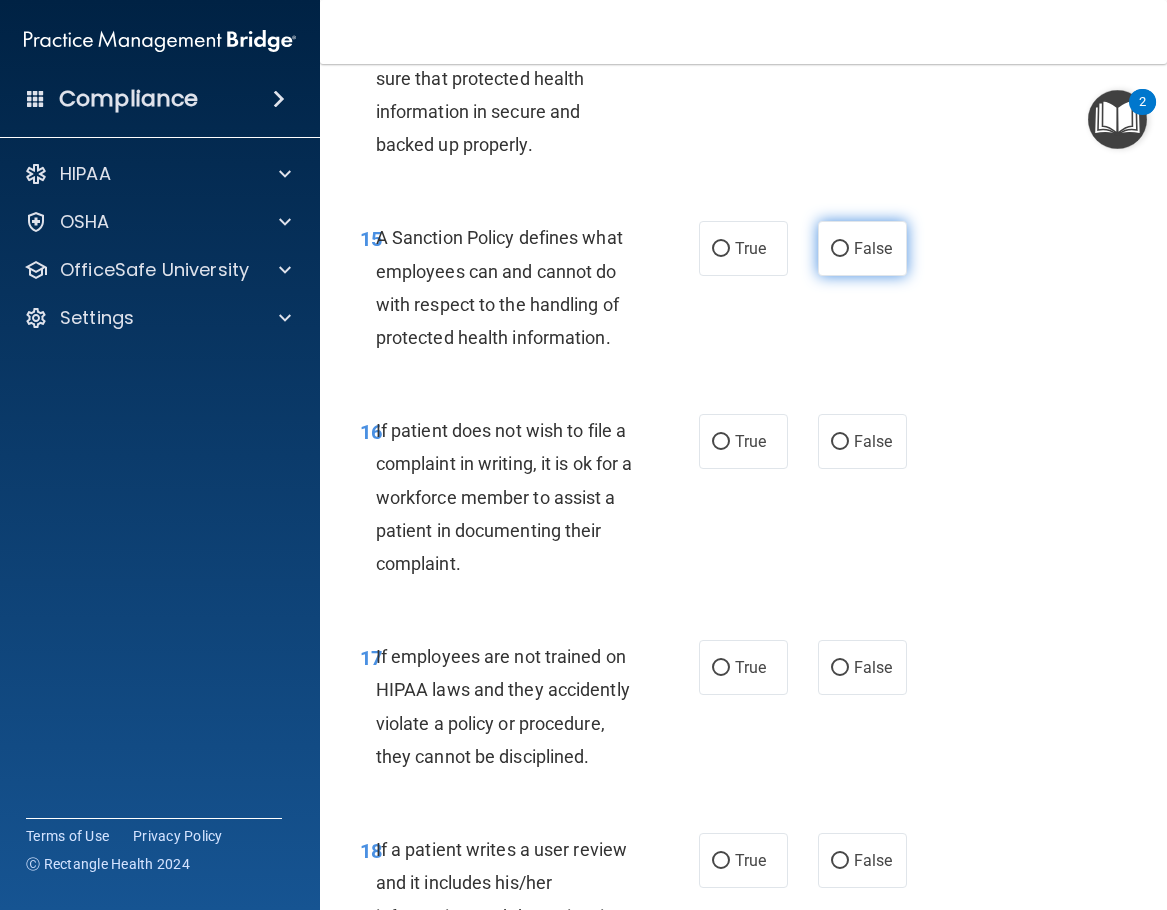 click on "False" at bounding box center [862, 248] 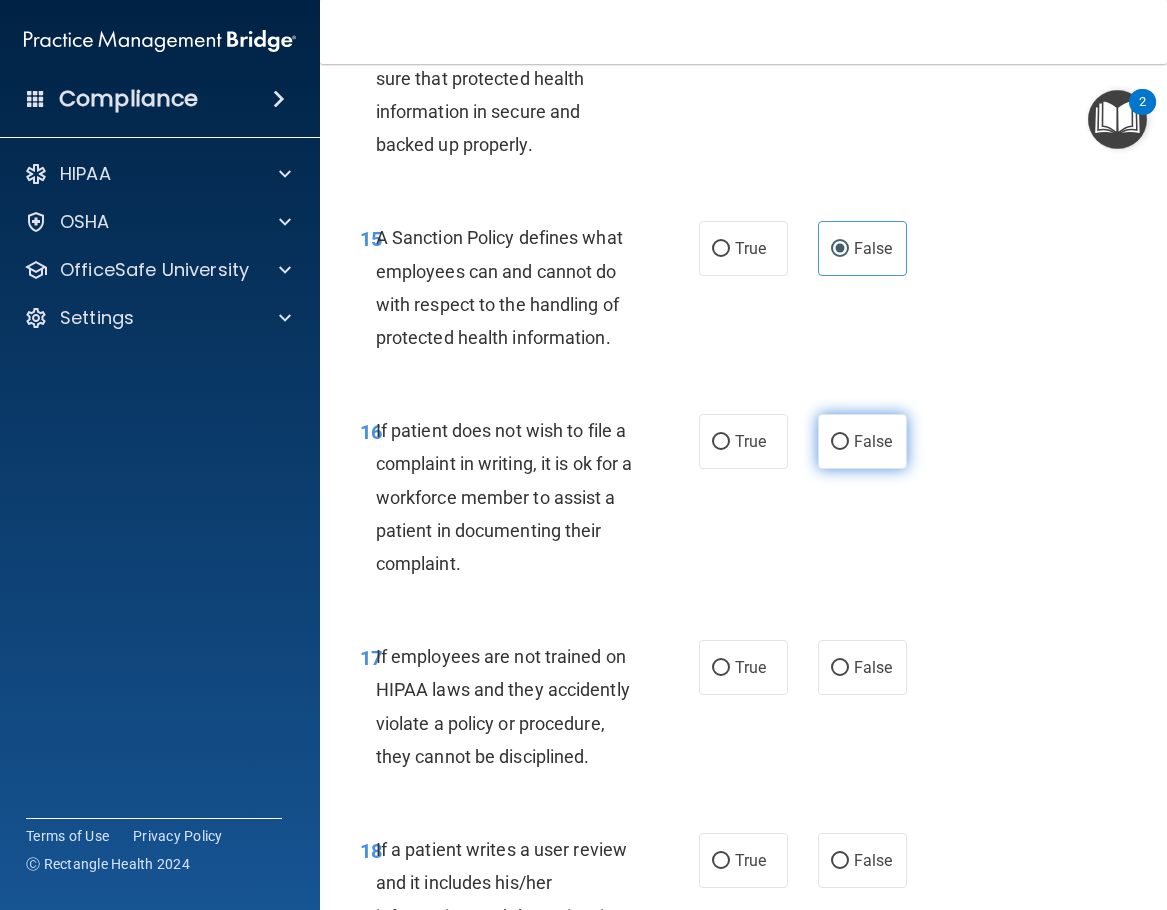 click on "False" at bounding box center [840, 442] 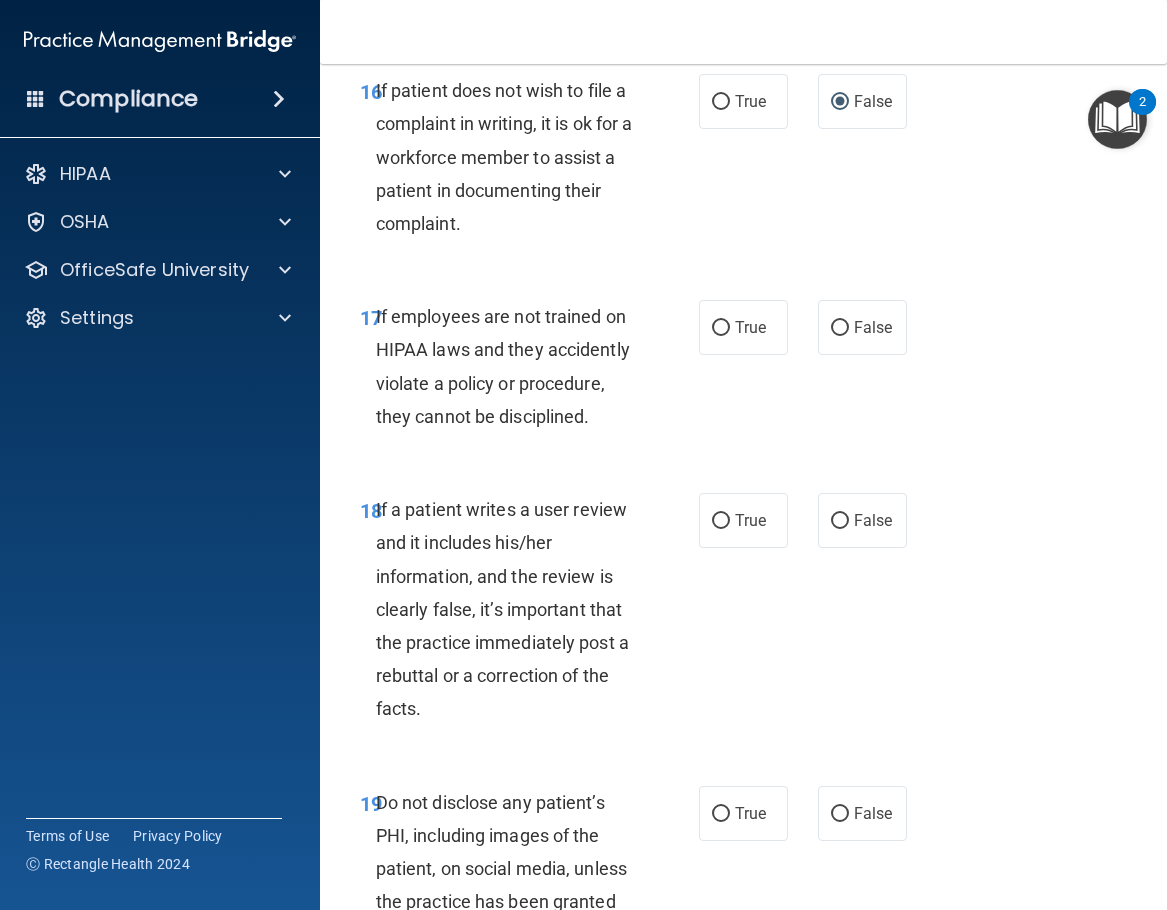 scroll, scrollTop: 4200, scrollLeft: 0, axis: vertical 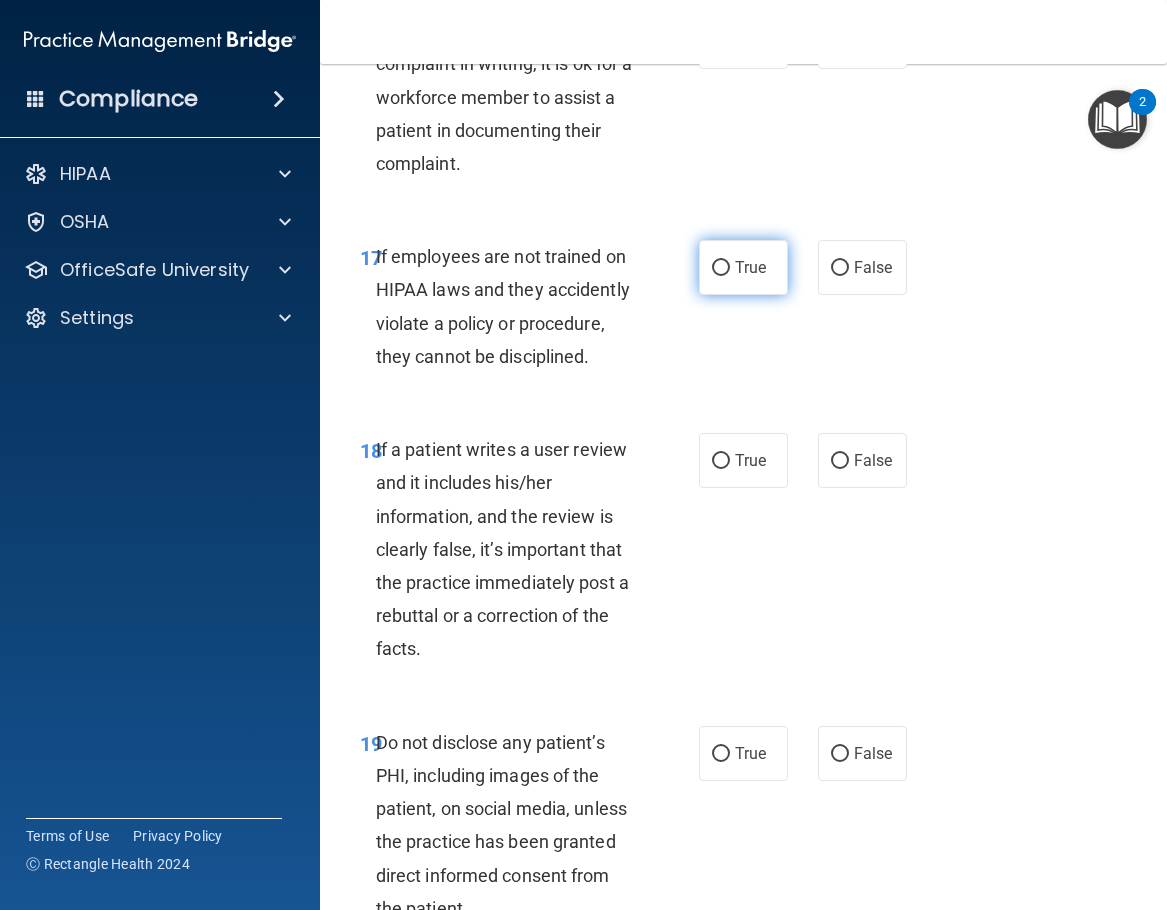 click on "True" at bounding box center (721, 268) 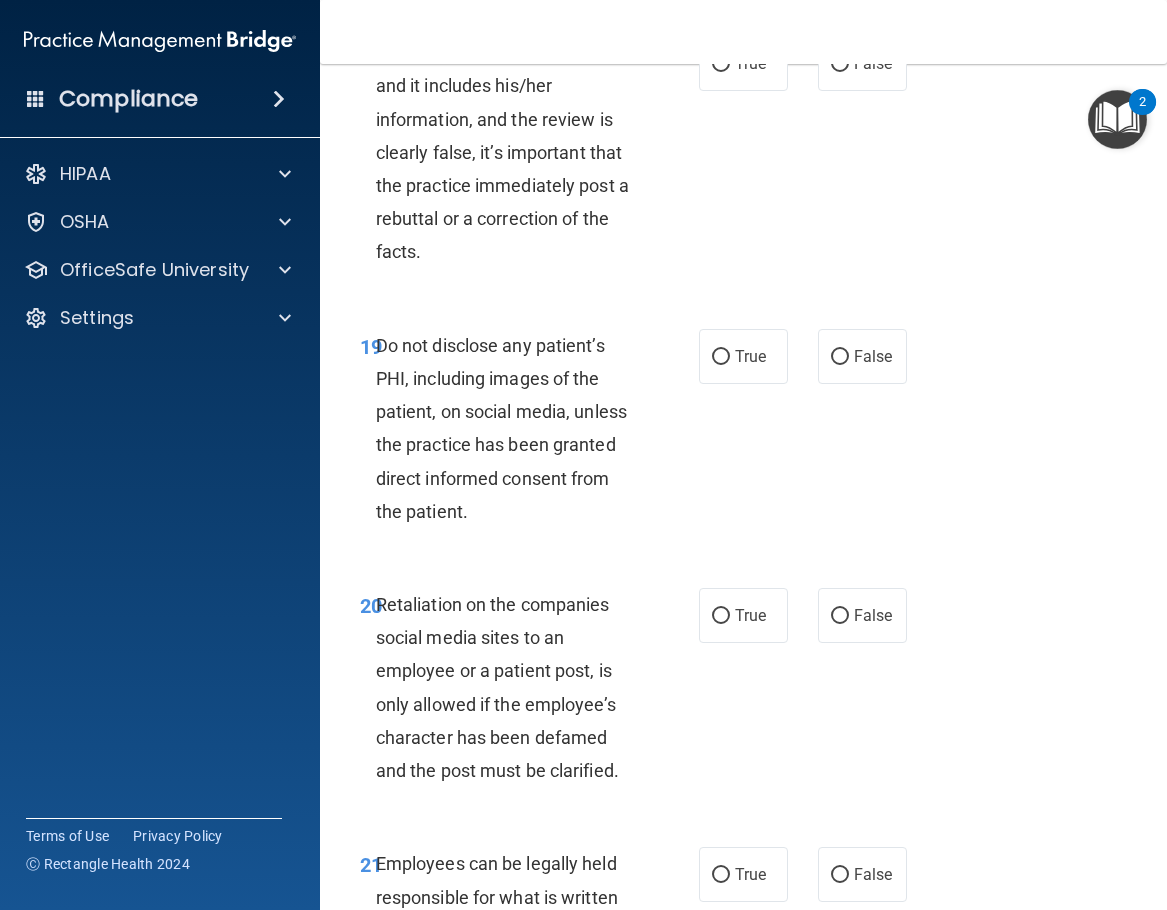 scroll, scrollTop: 4600, scrollLeft: 0, axis: vertical 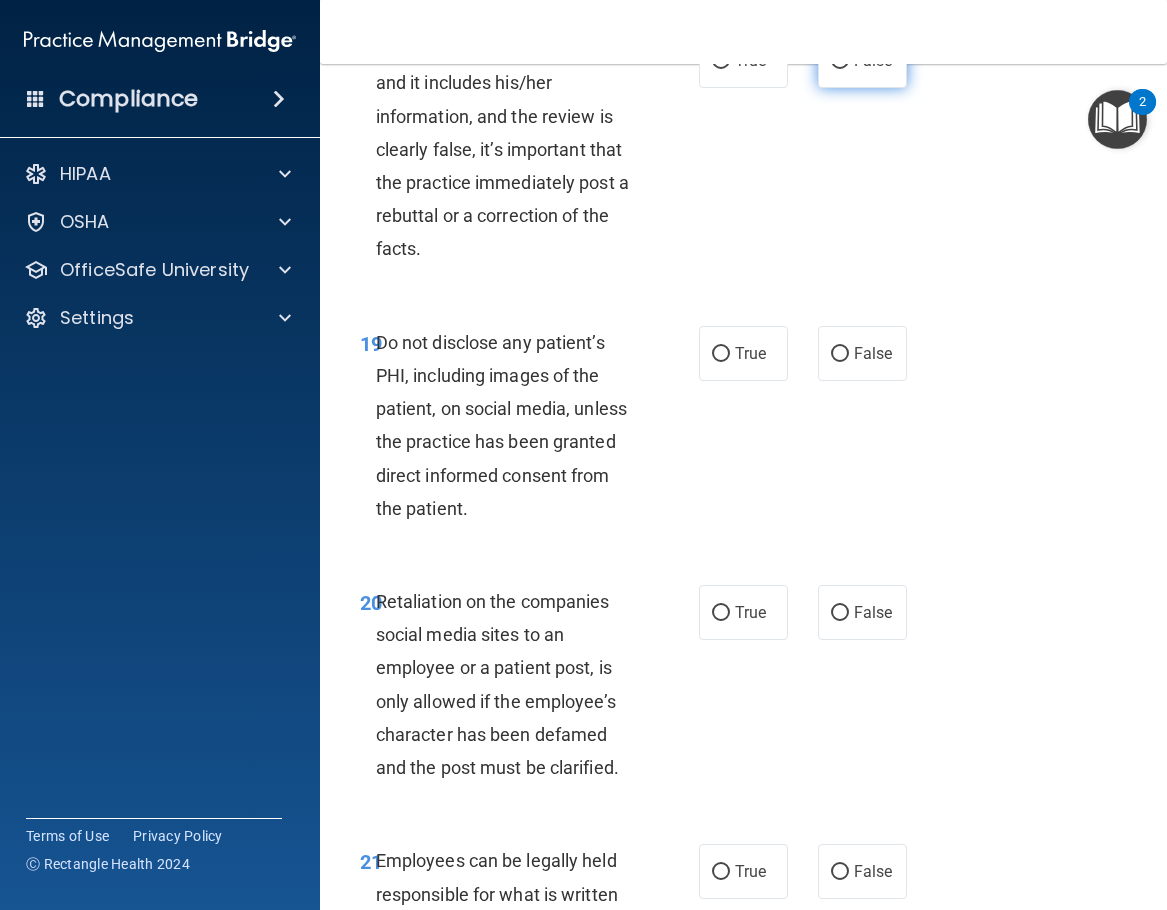 click on "False" at bounding box center (840, 61) 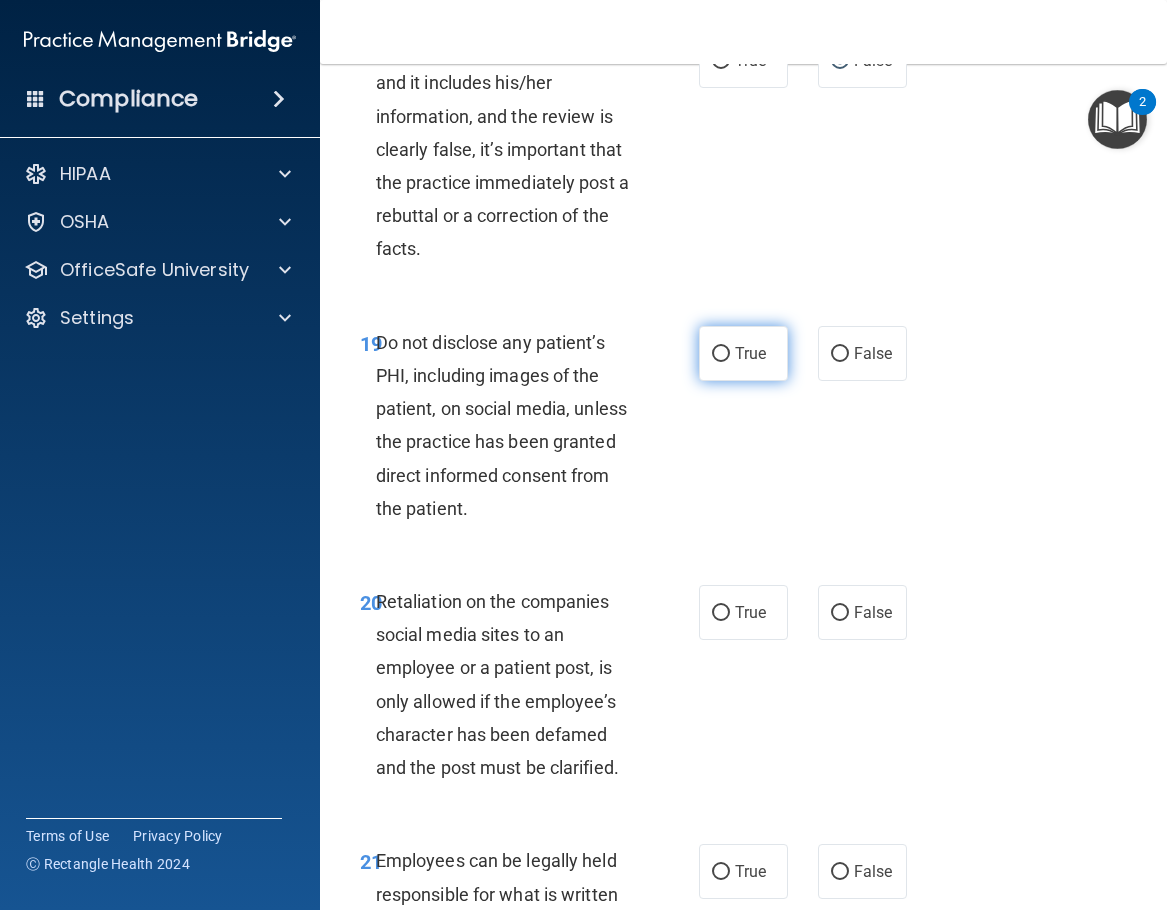 click on "True" at bounding box center [721, 354] 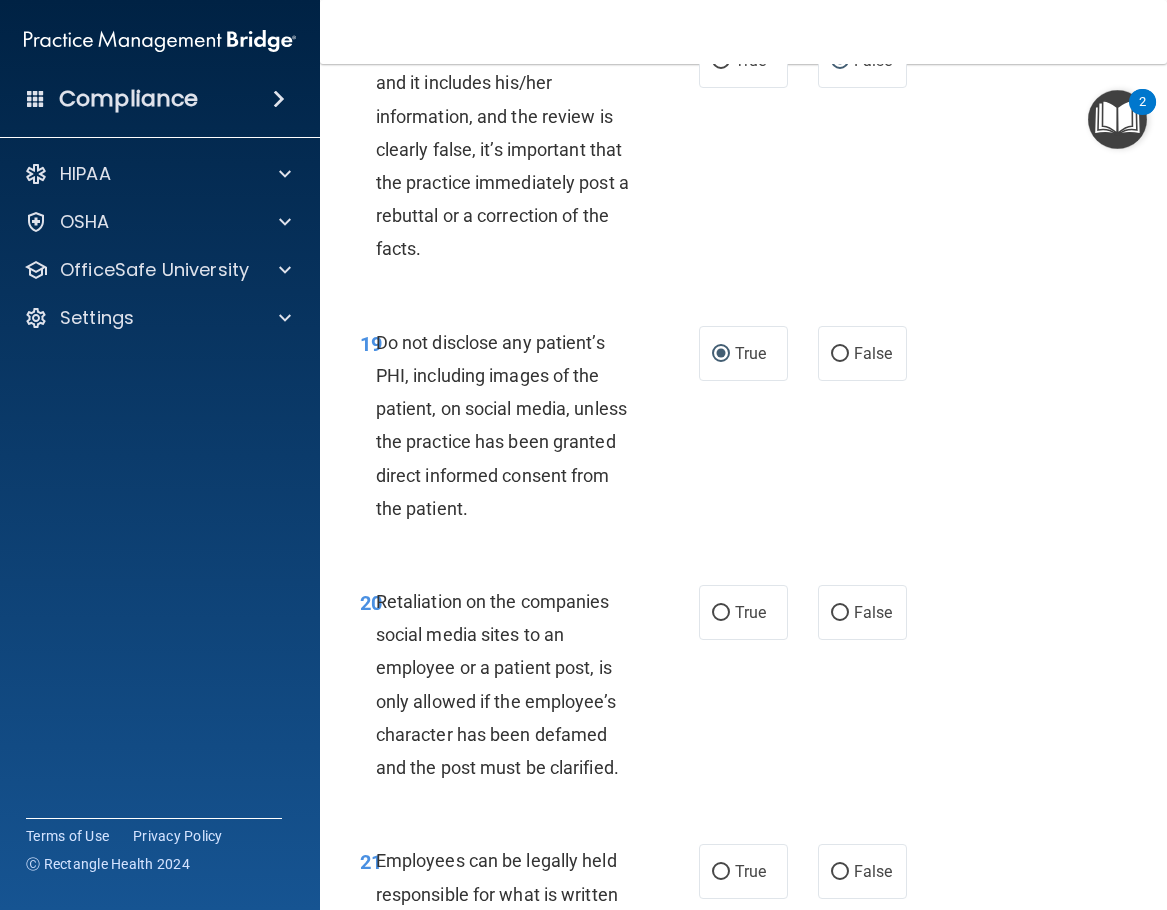 scroll, scrollTop: 4900, scrollLeft: 0, axis: vertical 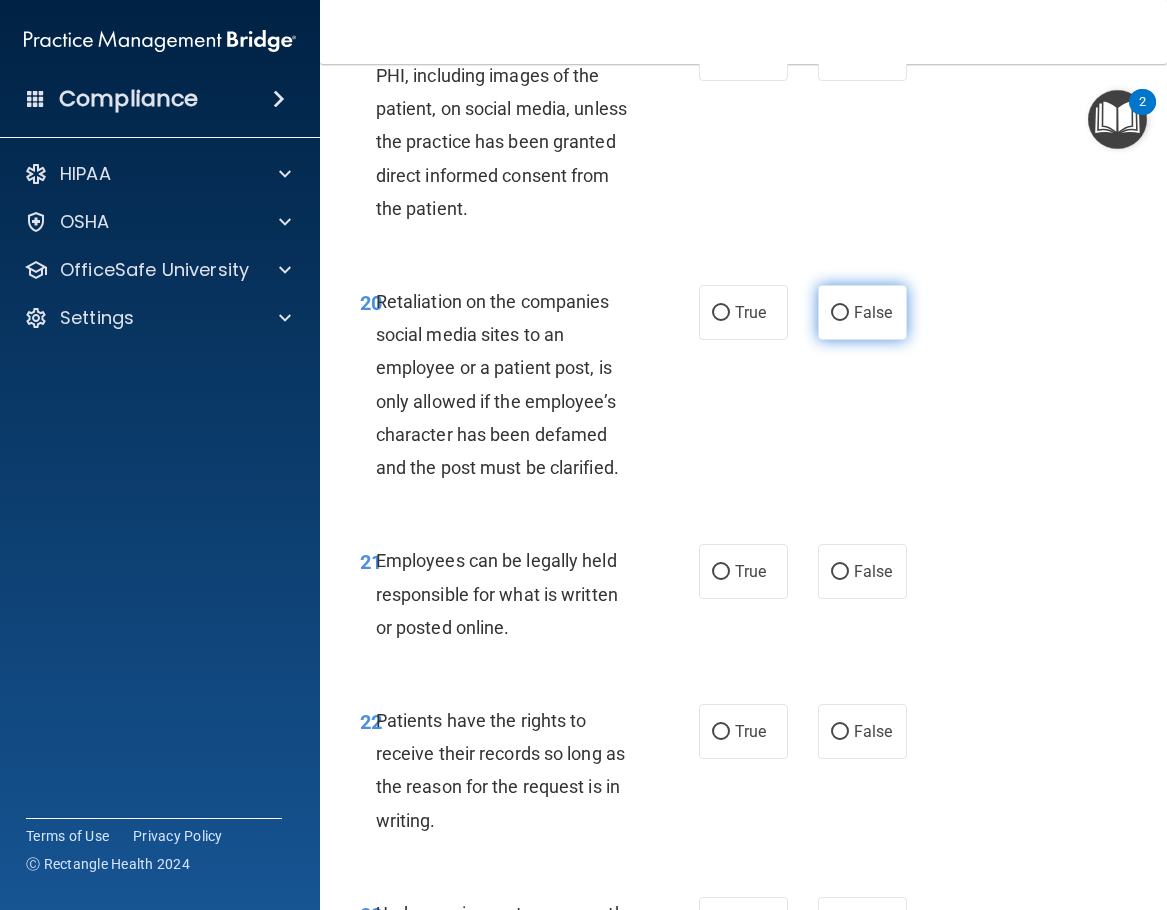 click on "False" at bounding box center (840, 313) 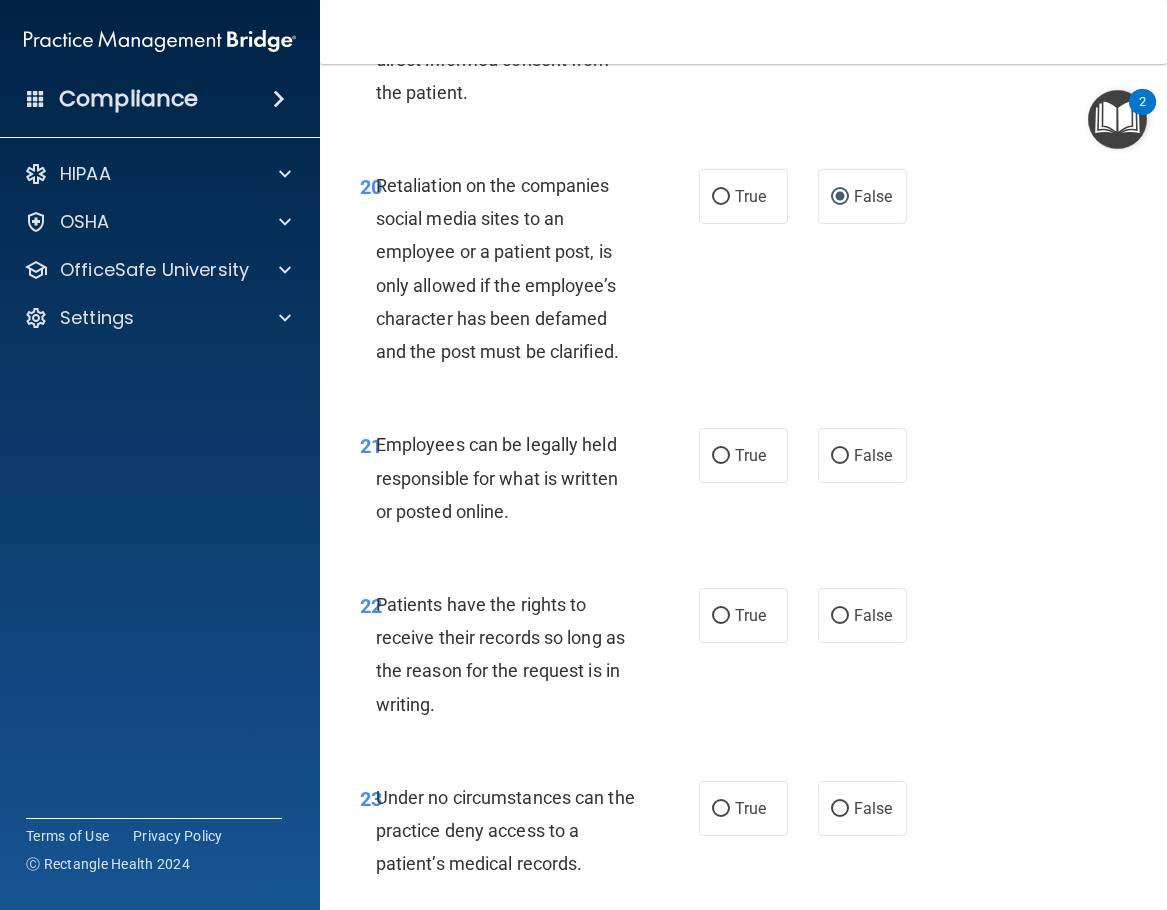 scroll, scrollTop: 5200, scrollLeft: 0, axis: vertical 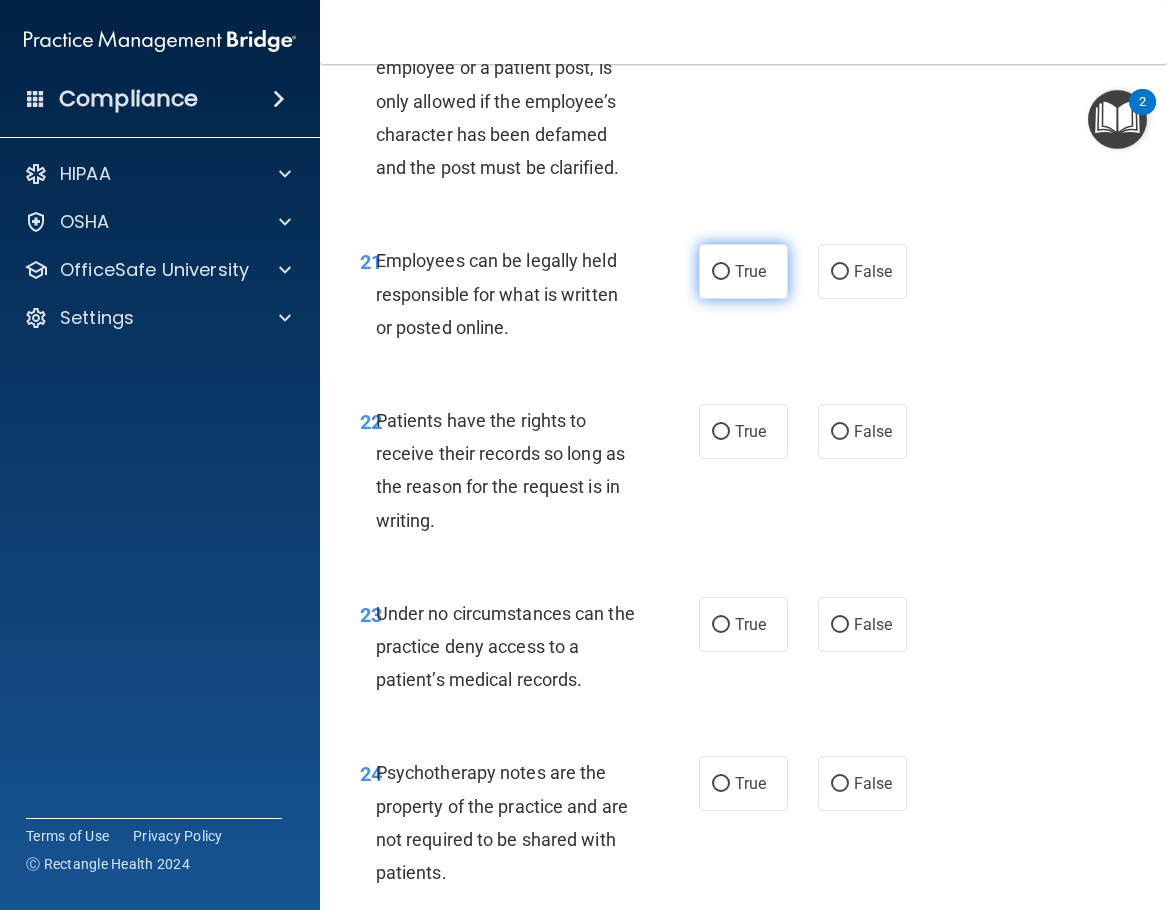 click on "True" at bounding box center (743, 271) 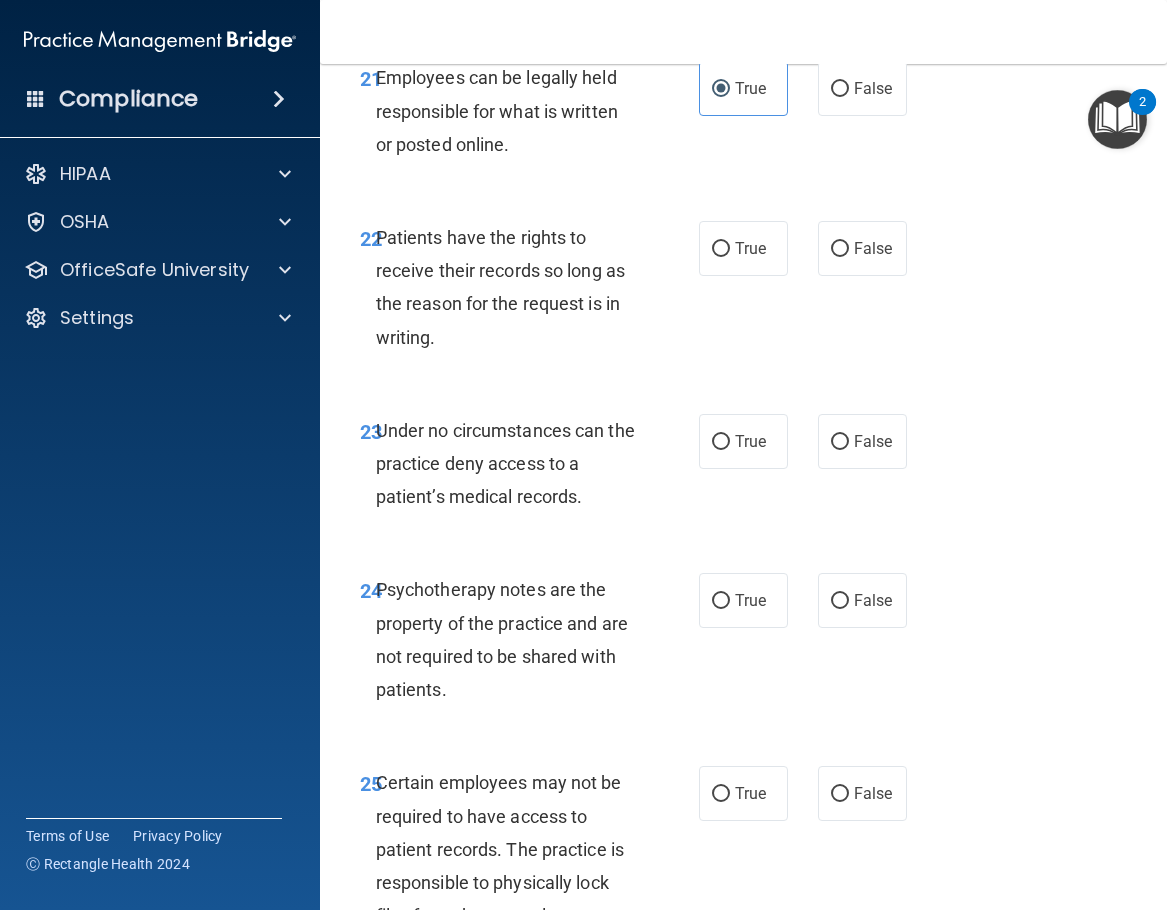 scroll, scrollTop: 5400, scrollLeft: 0, axis: vertical 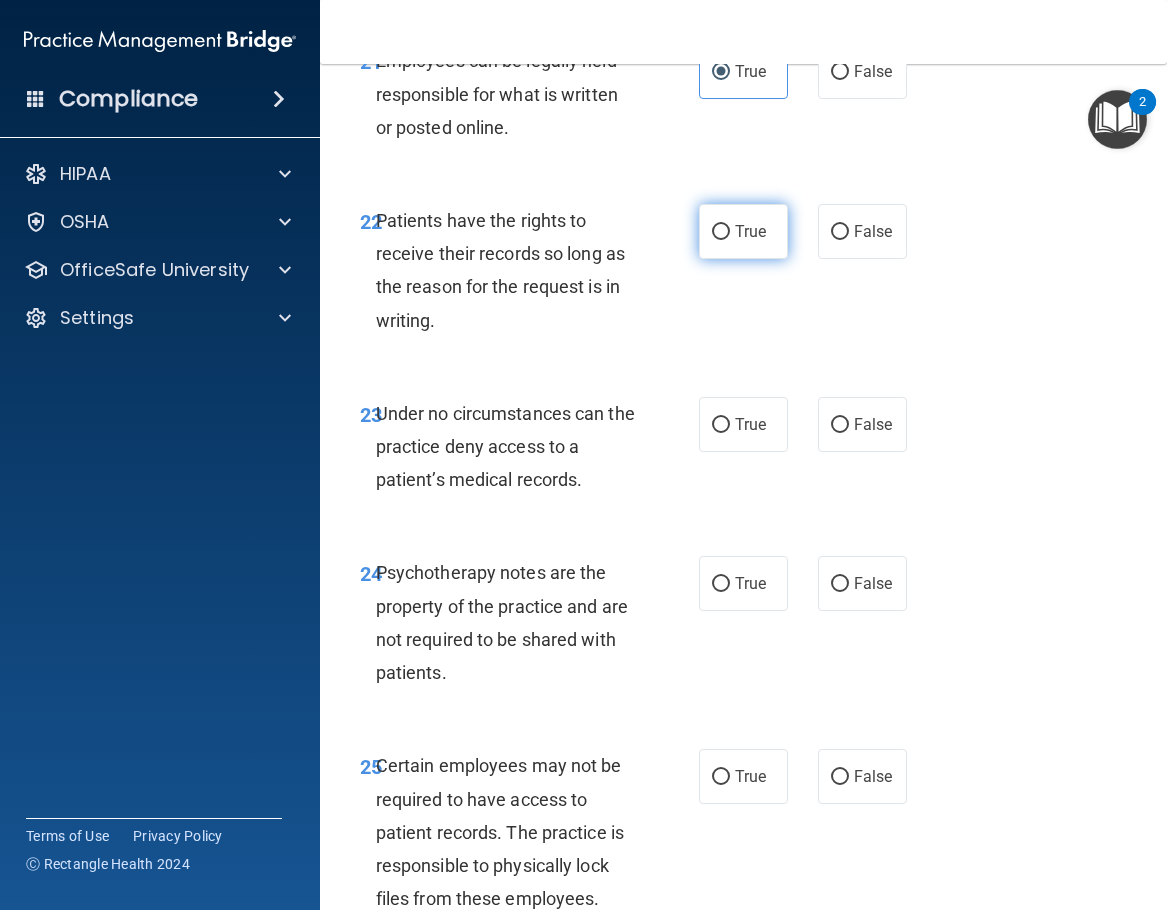click on "True" at bounding box center [721, 232] 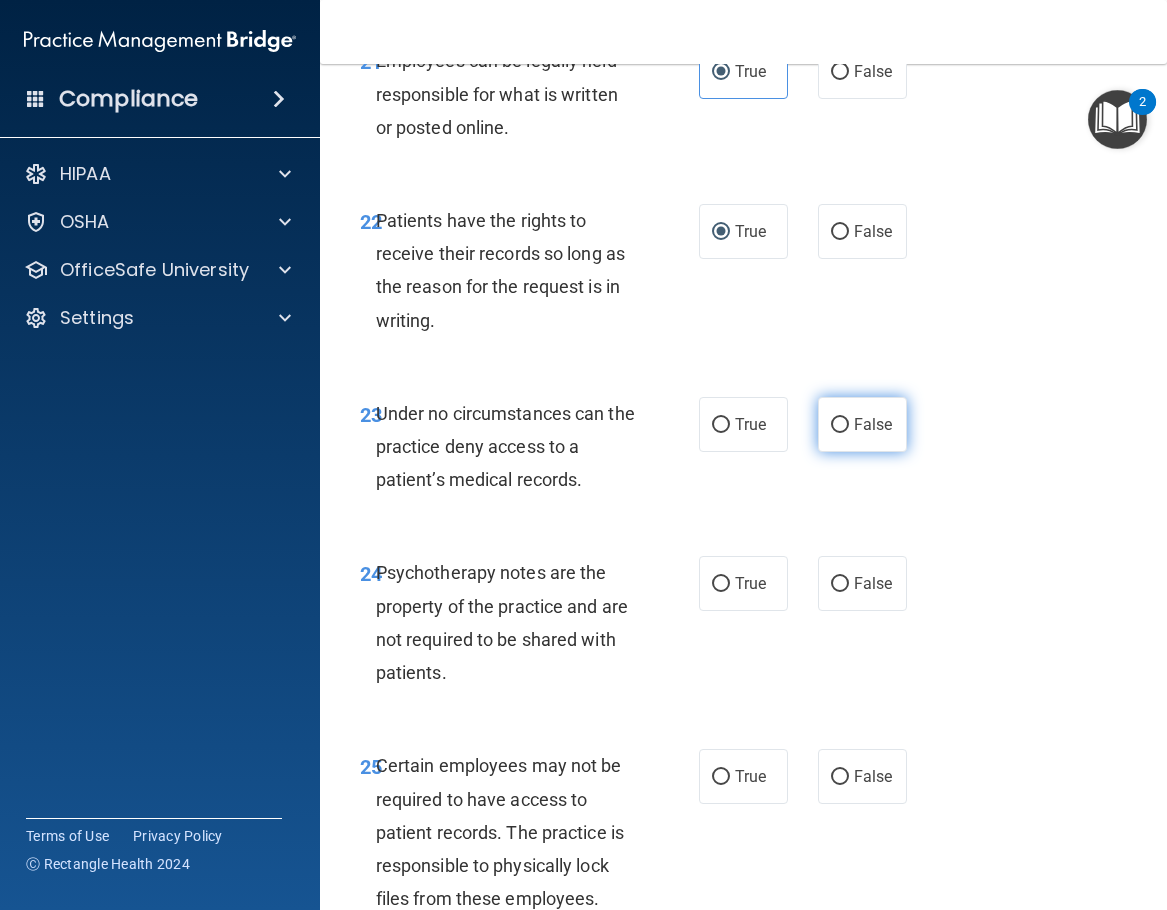 click on "False" at bounding box center [862, 424] 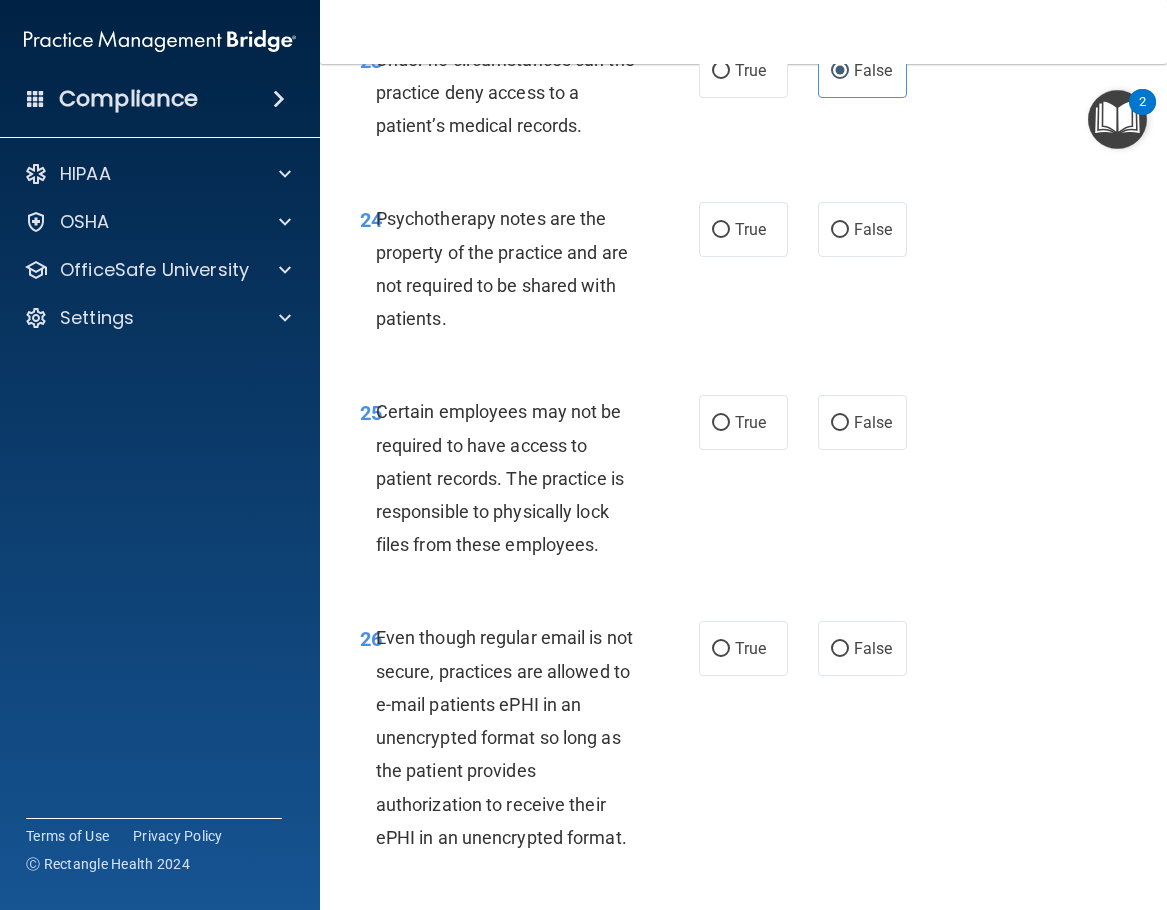 scroll, scrollTop: 5800, scrollLeft: 0, axis: vertical 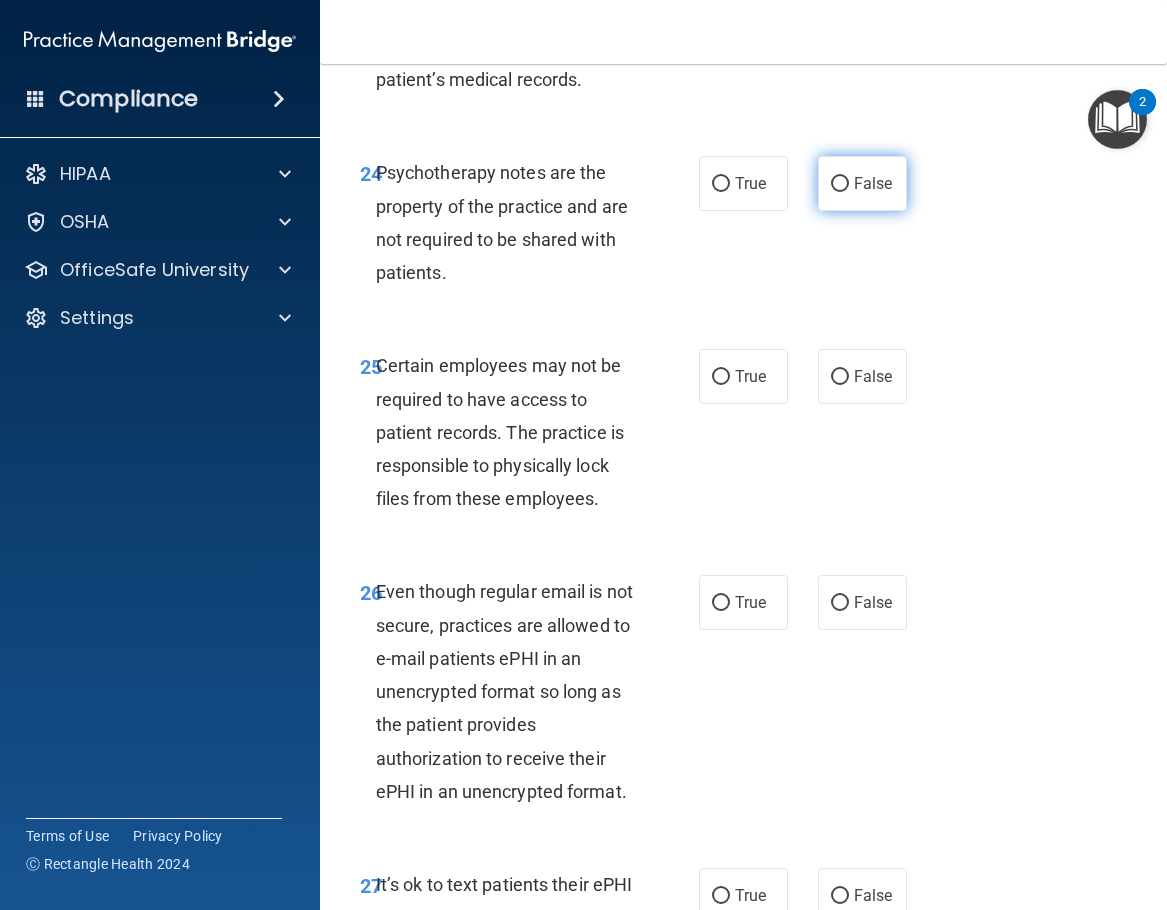 click on "False" at bounding box center [862, 183] 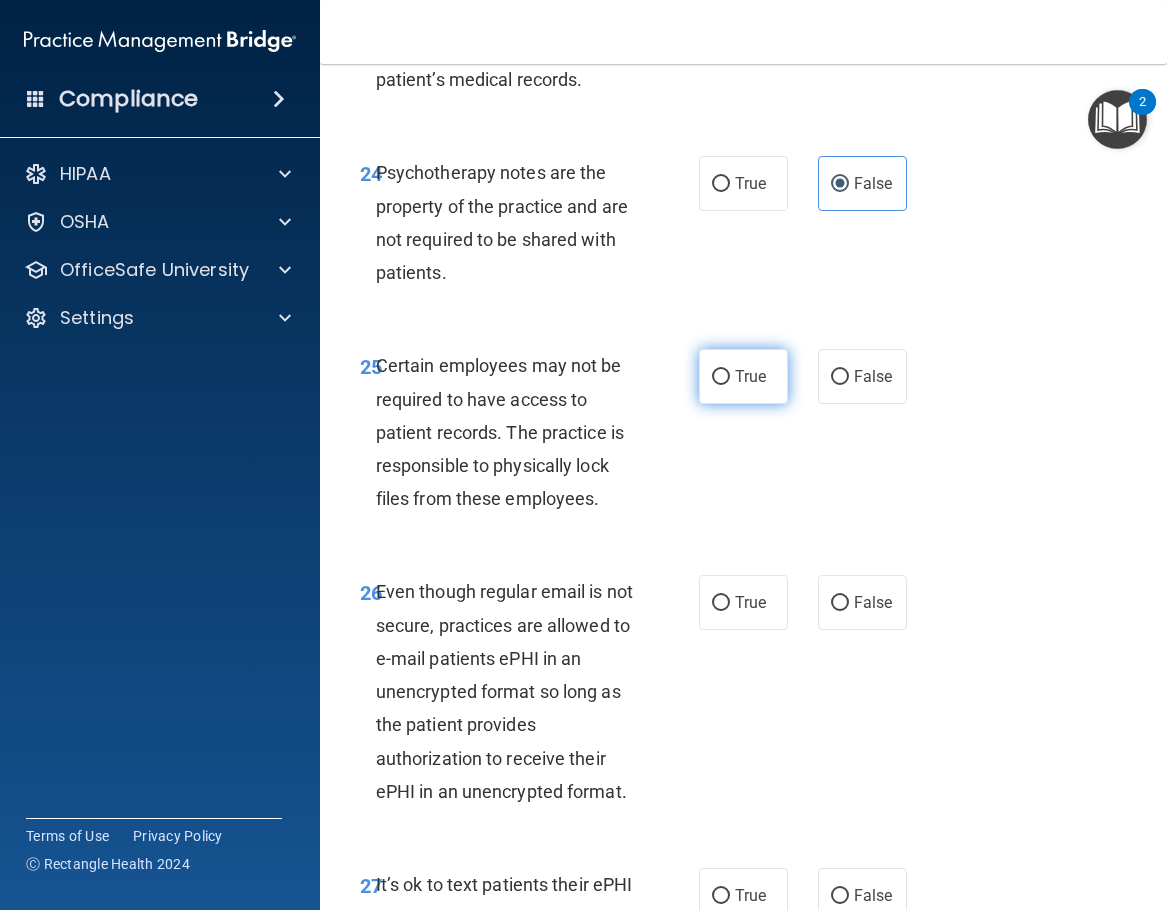 click on "True" at bounding box center [743, 376] 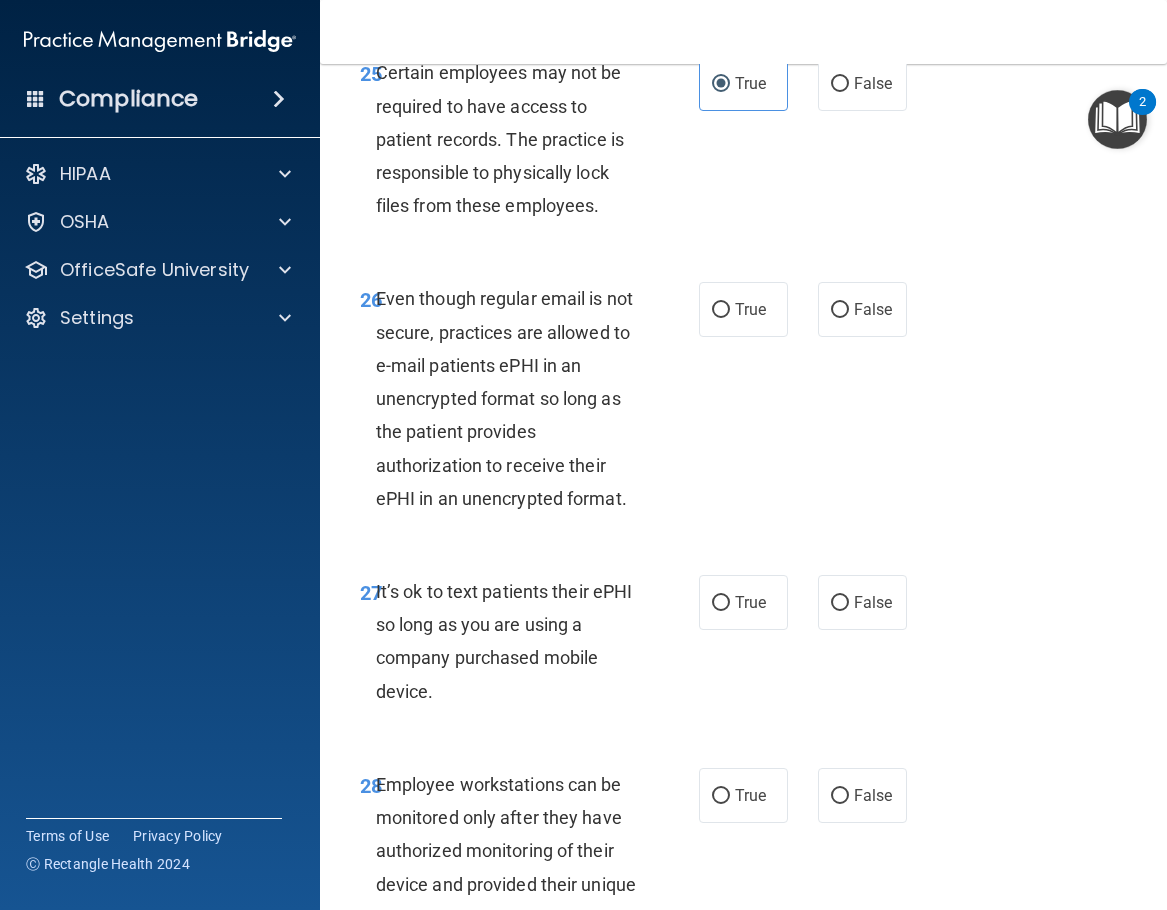 scroll, scrollTop: 6100, scrollLeft: 0, axis: vertical 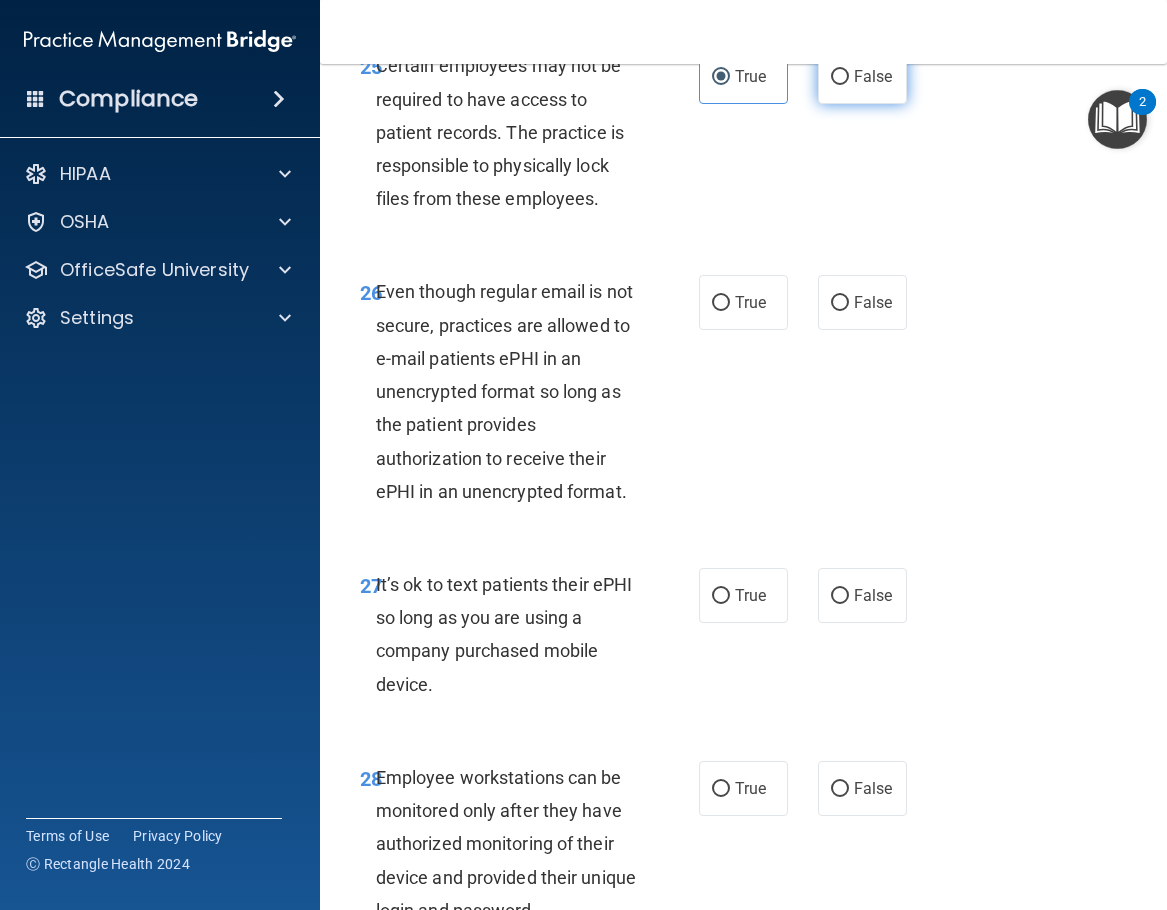 click on "False" at bounding box center [840, 77] 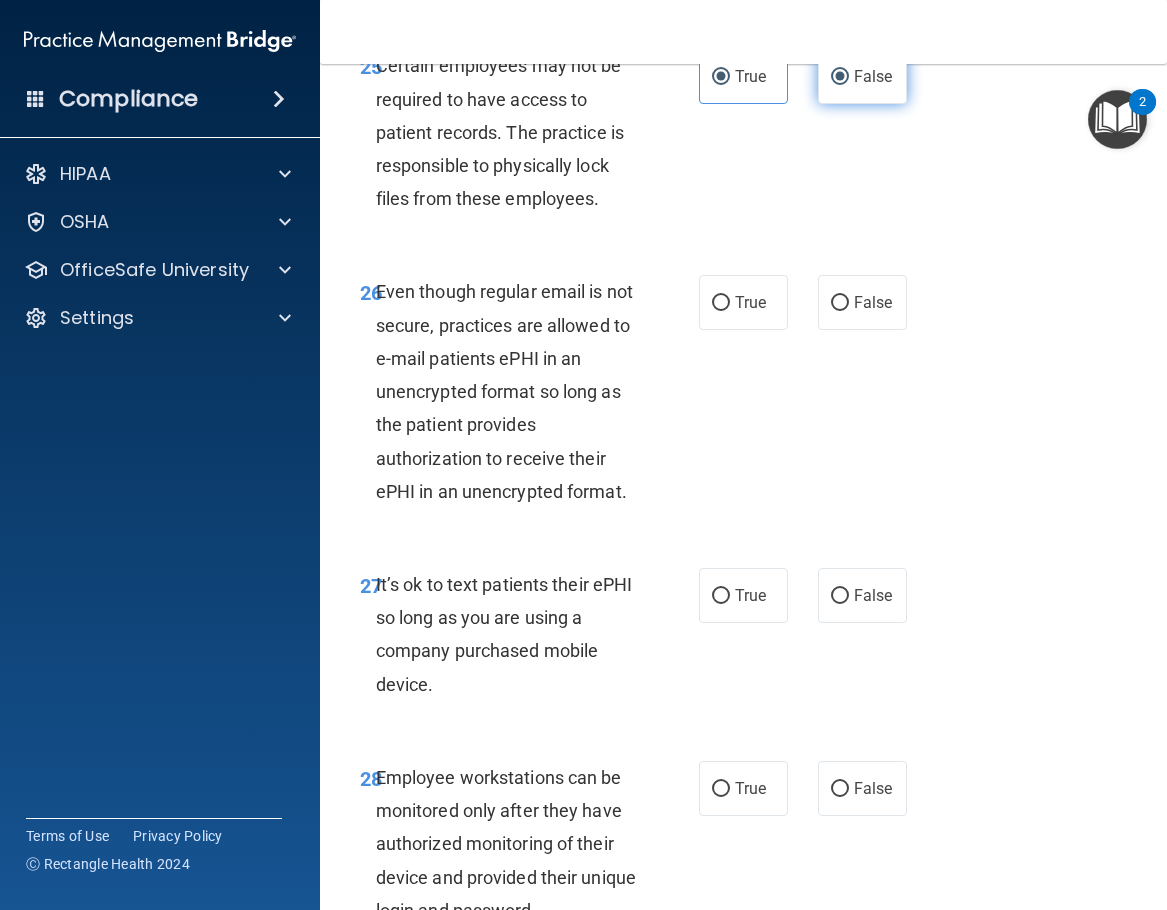 radio on "false" 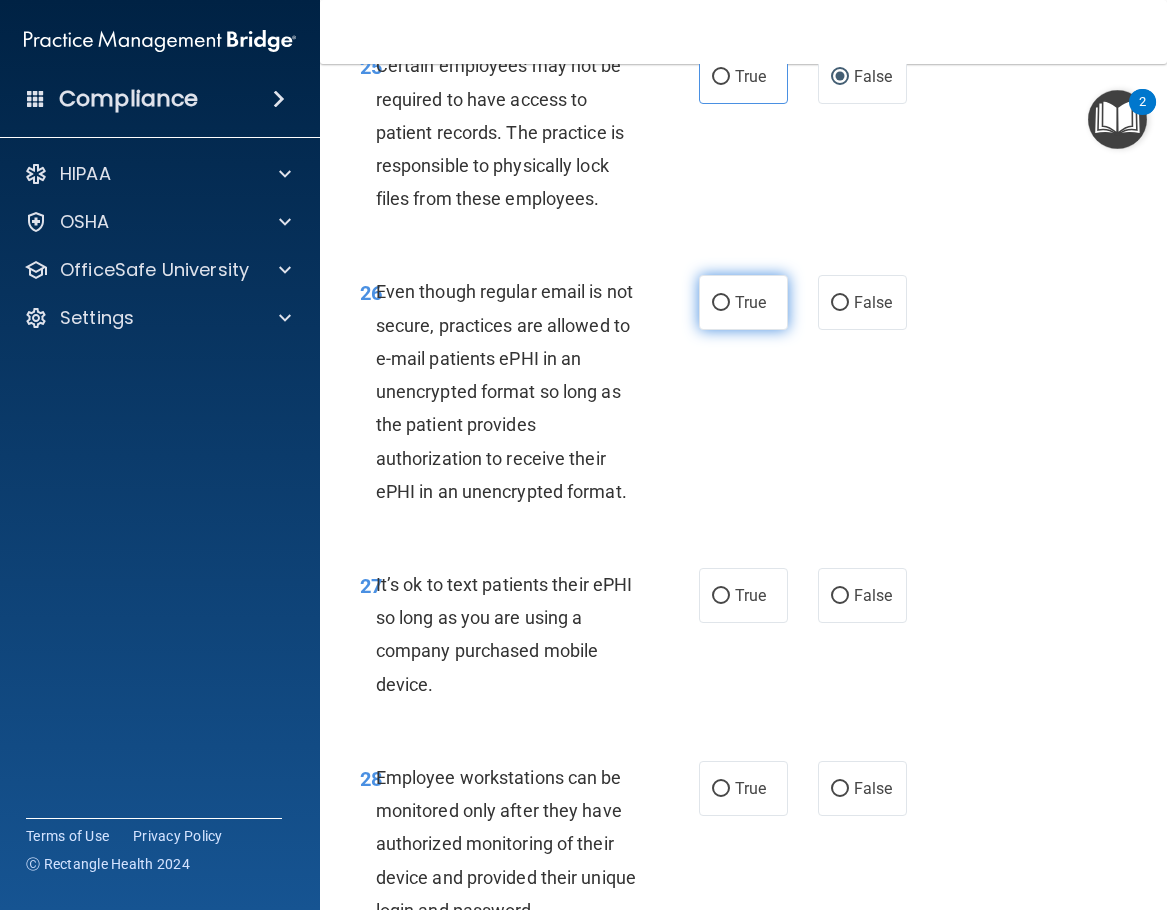 click on "True" at bounding box center (721, 303) 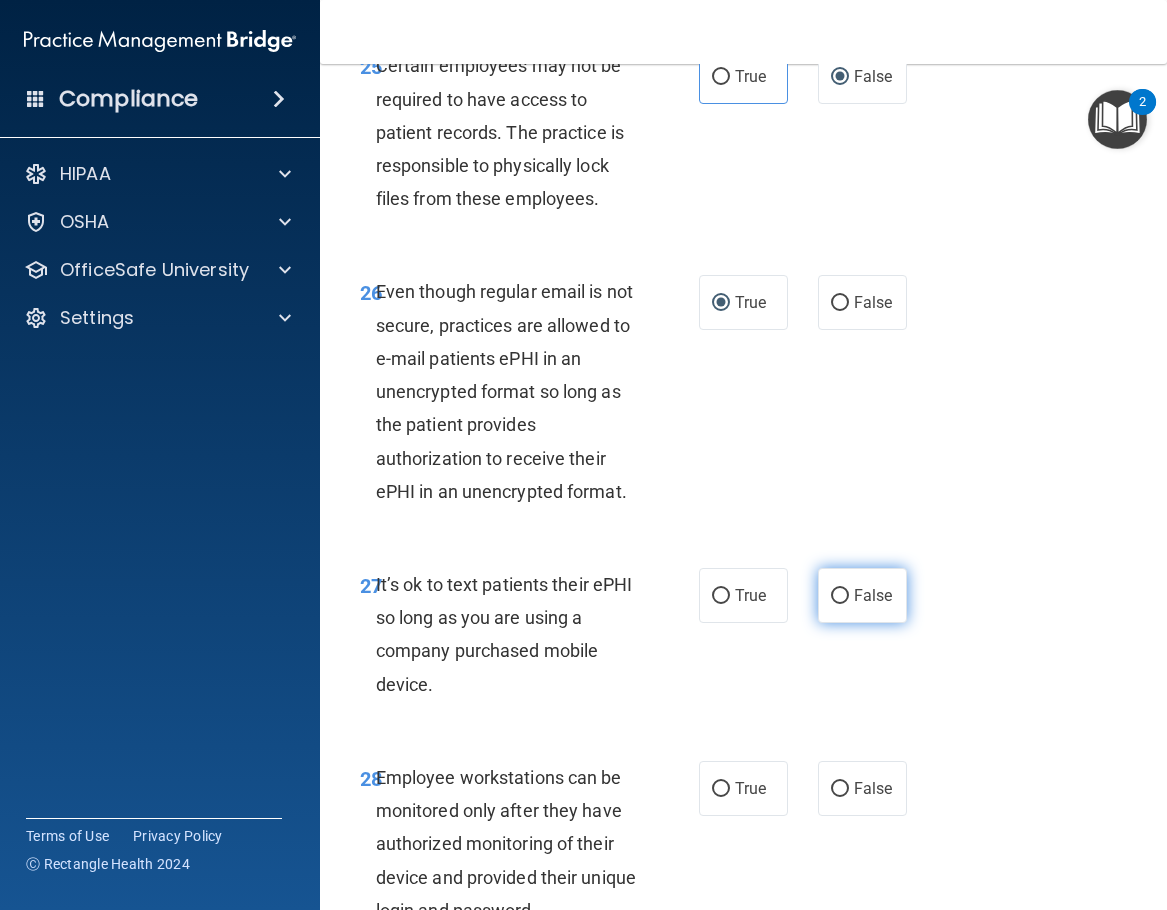 click on "False" at bounding box center [862, 595] 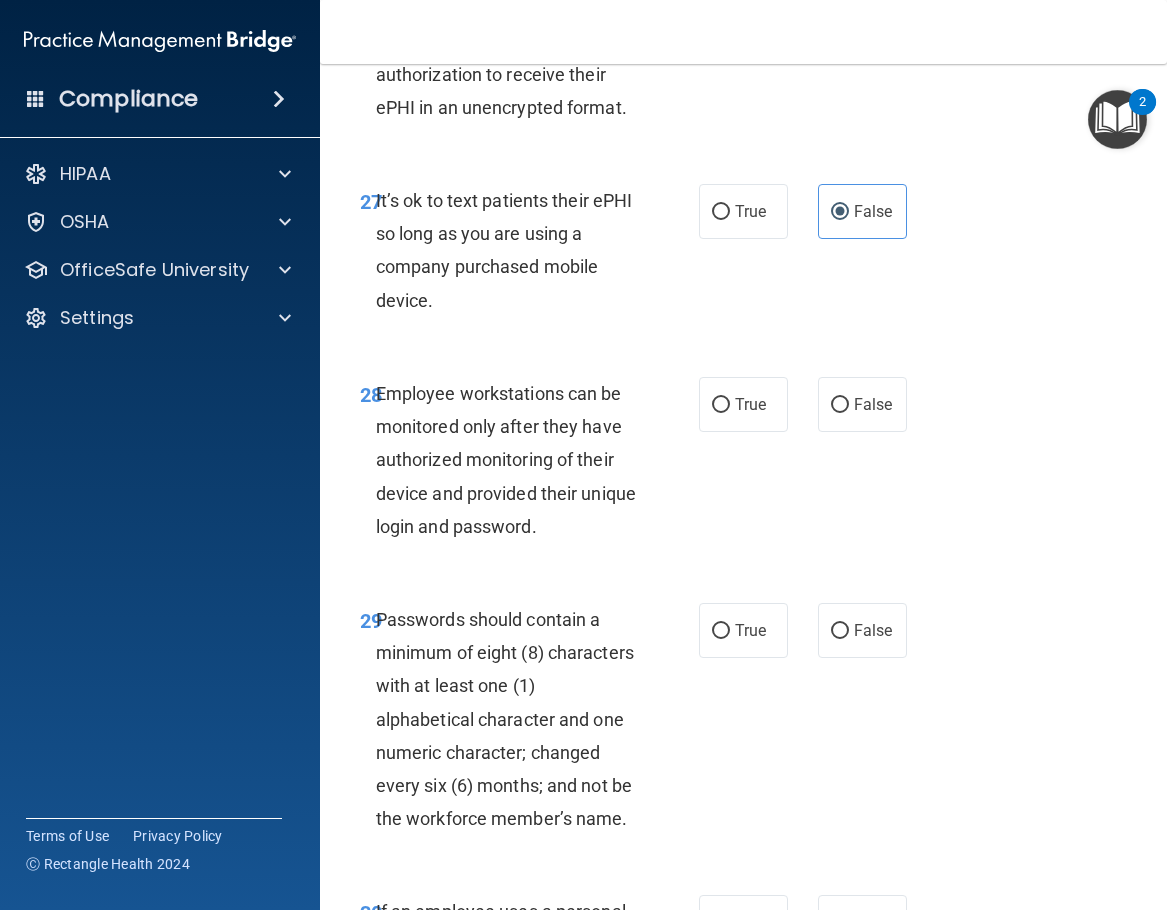 scroll, scrollTop: 6600, scrollLeft: 0, axis: vertical 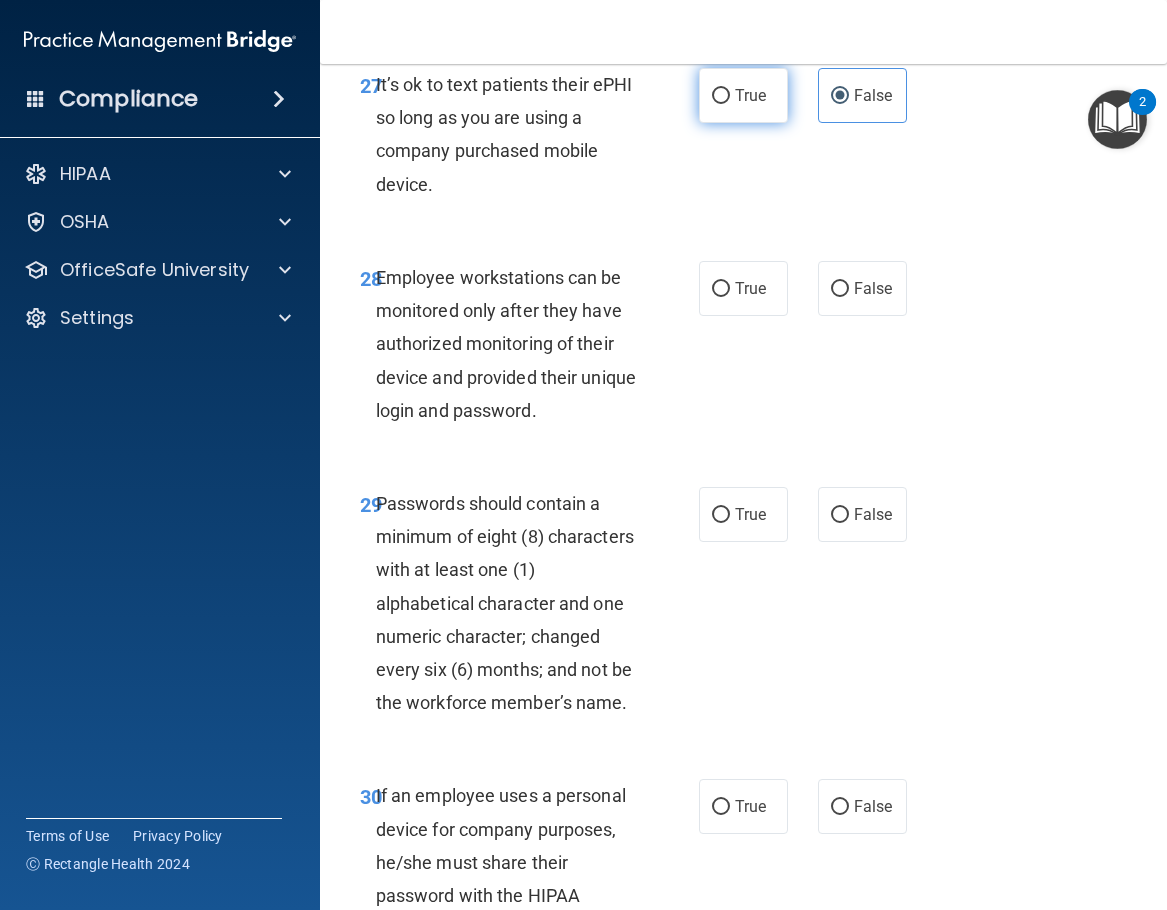 click on "True" at bounding box center (721, 96) 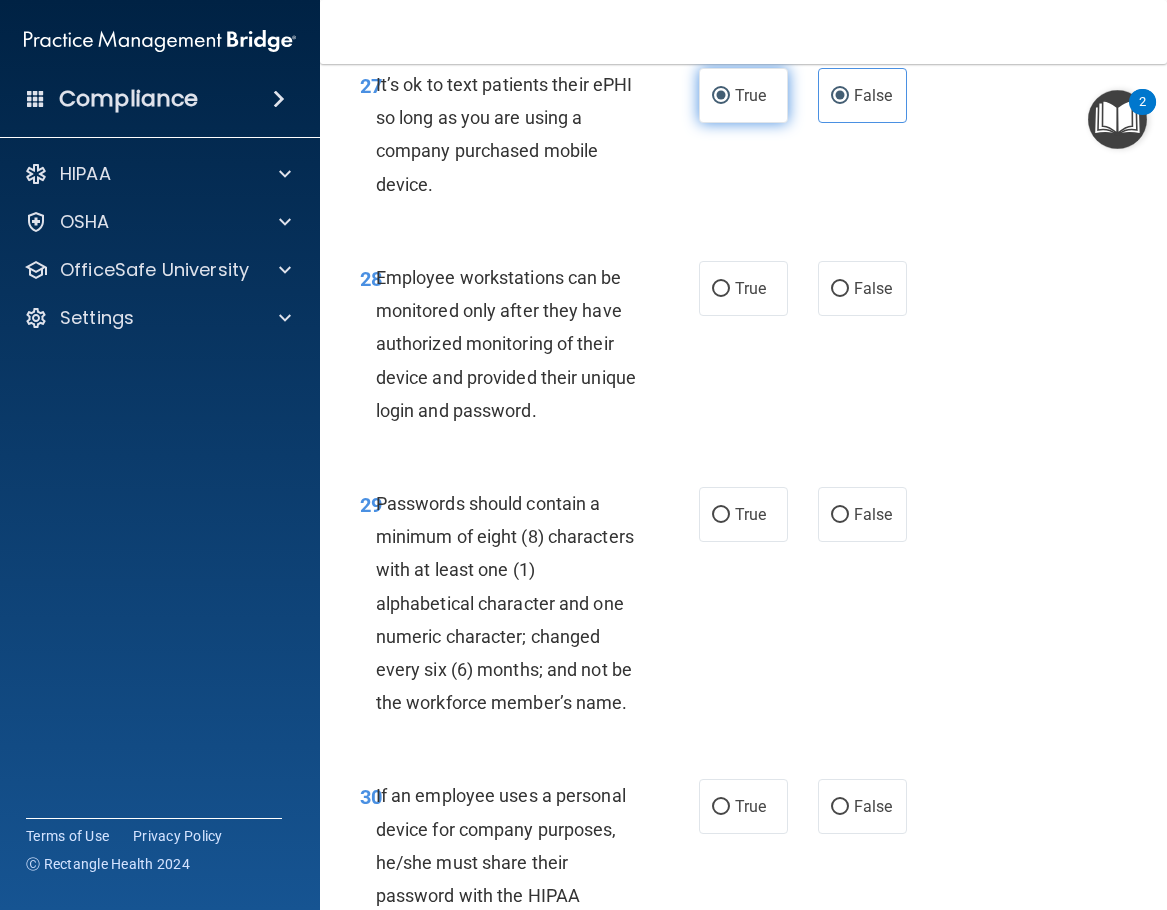 radio on "false" 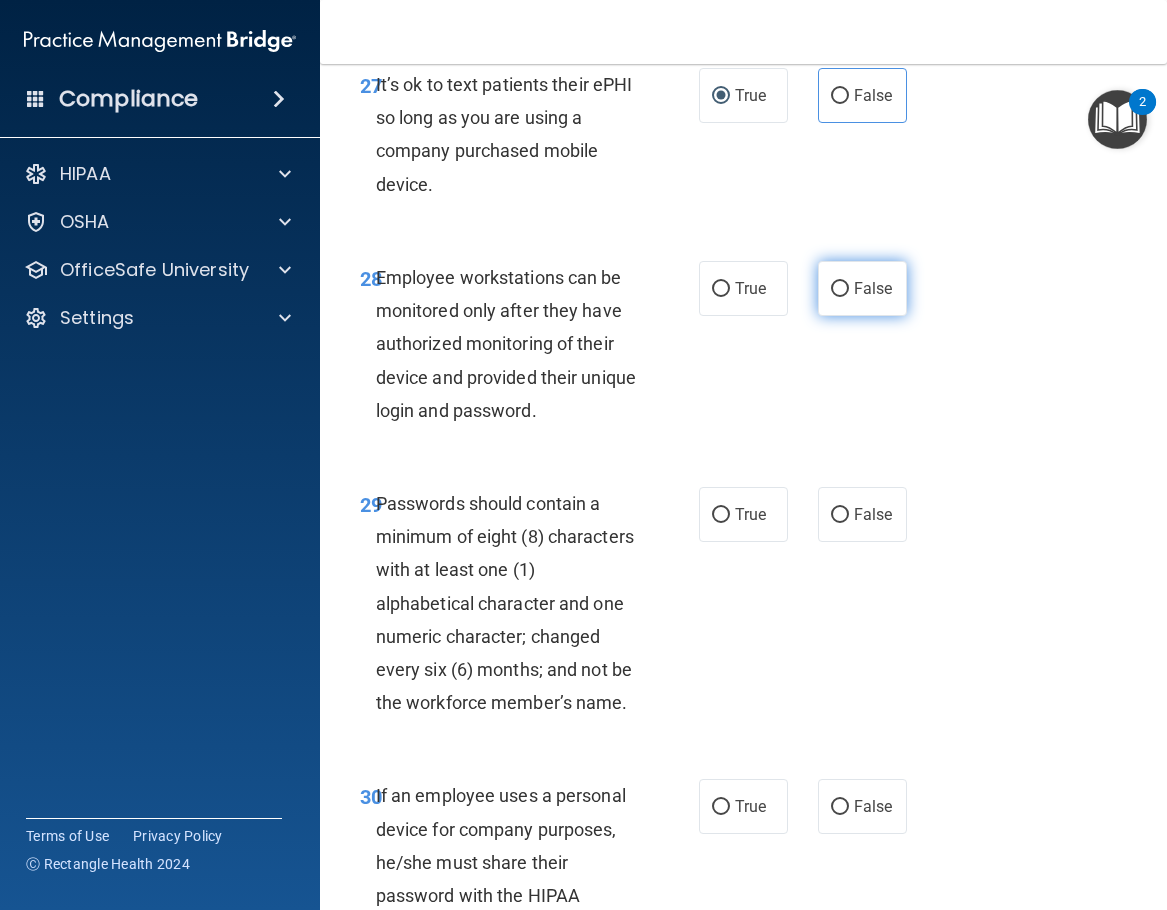 drag, startPoint x: 828, startPoint y: 421, endPoint x: 818, endPoint y: 432, distance: 14.866069 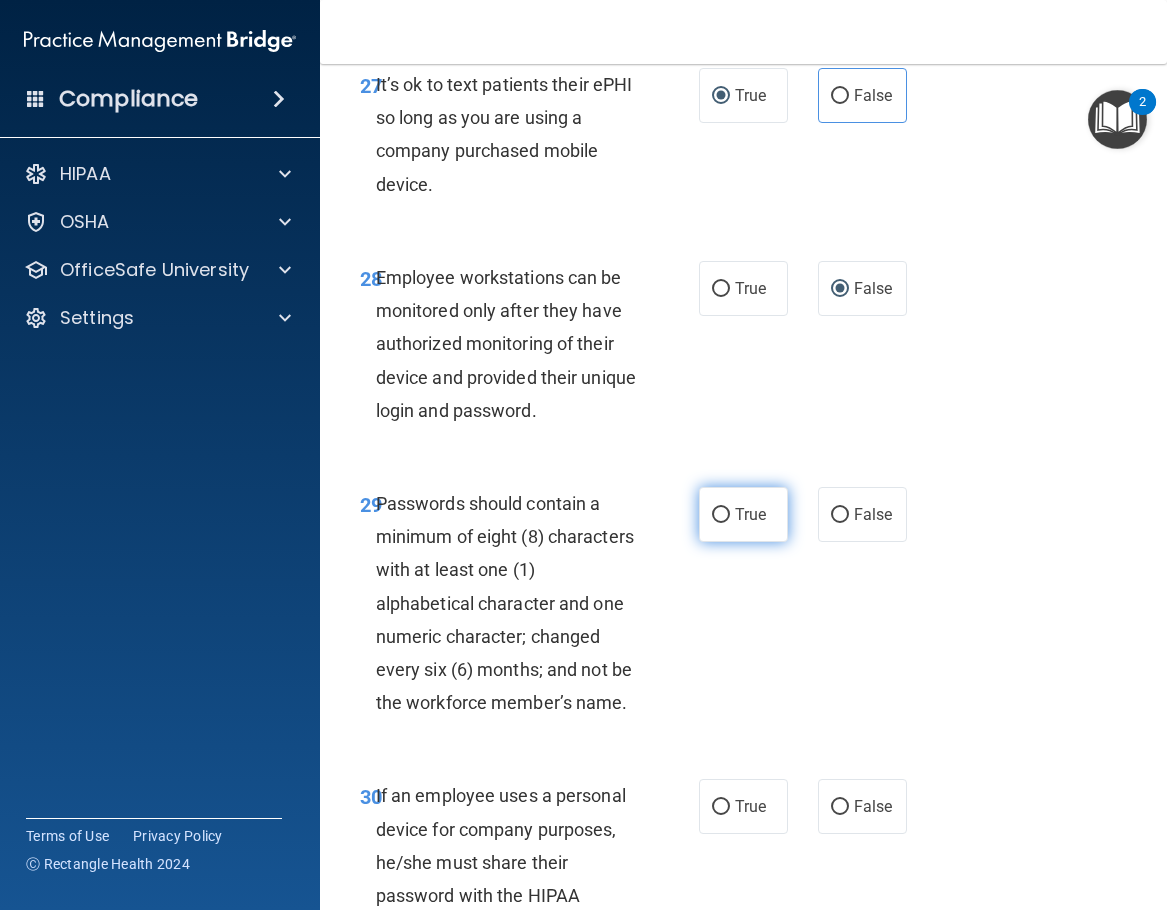 drag, startPoint x: 719, startPoint y: 646, endPoint x: 739, endPoint y: 633, distance: 23.853722 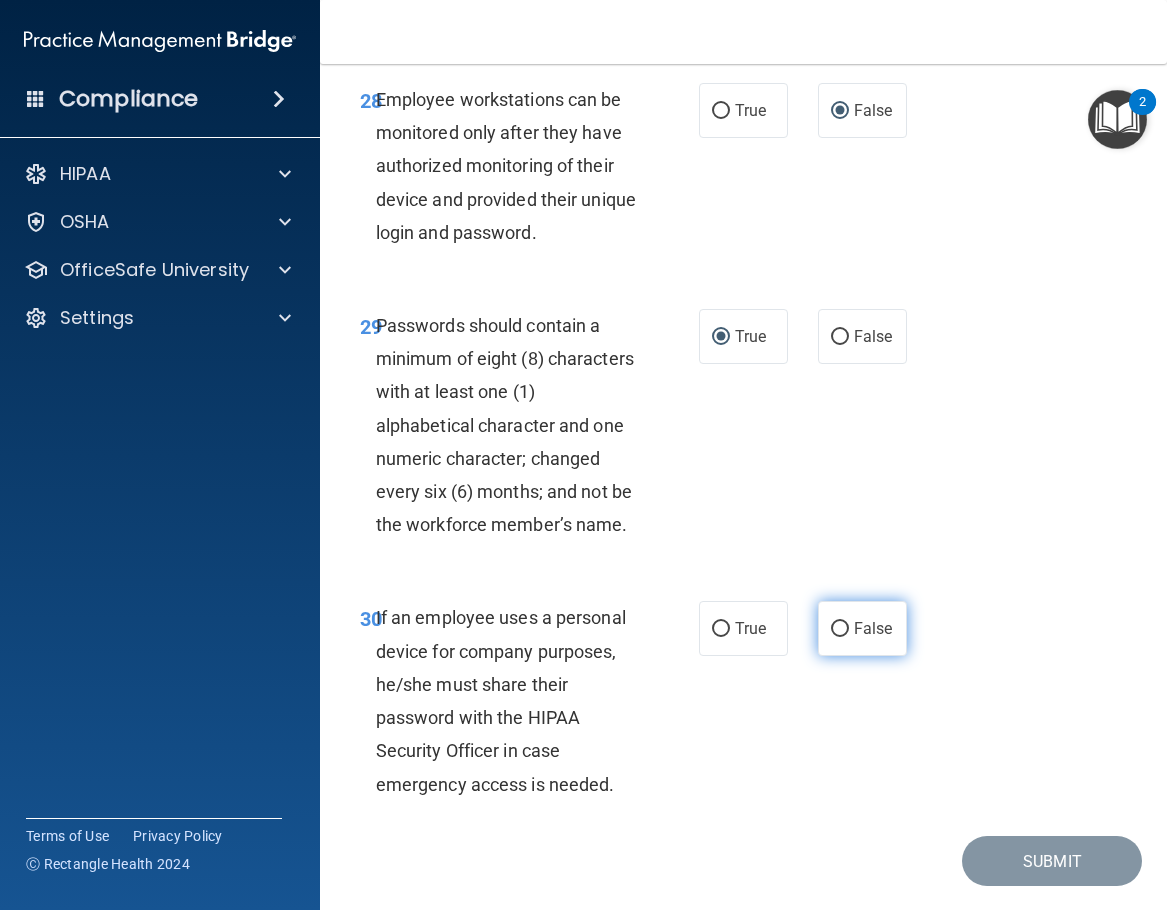 scroll, scrollTop: 7000, scrollLeft: 0, axis: vertical 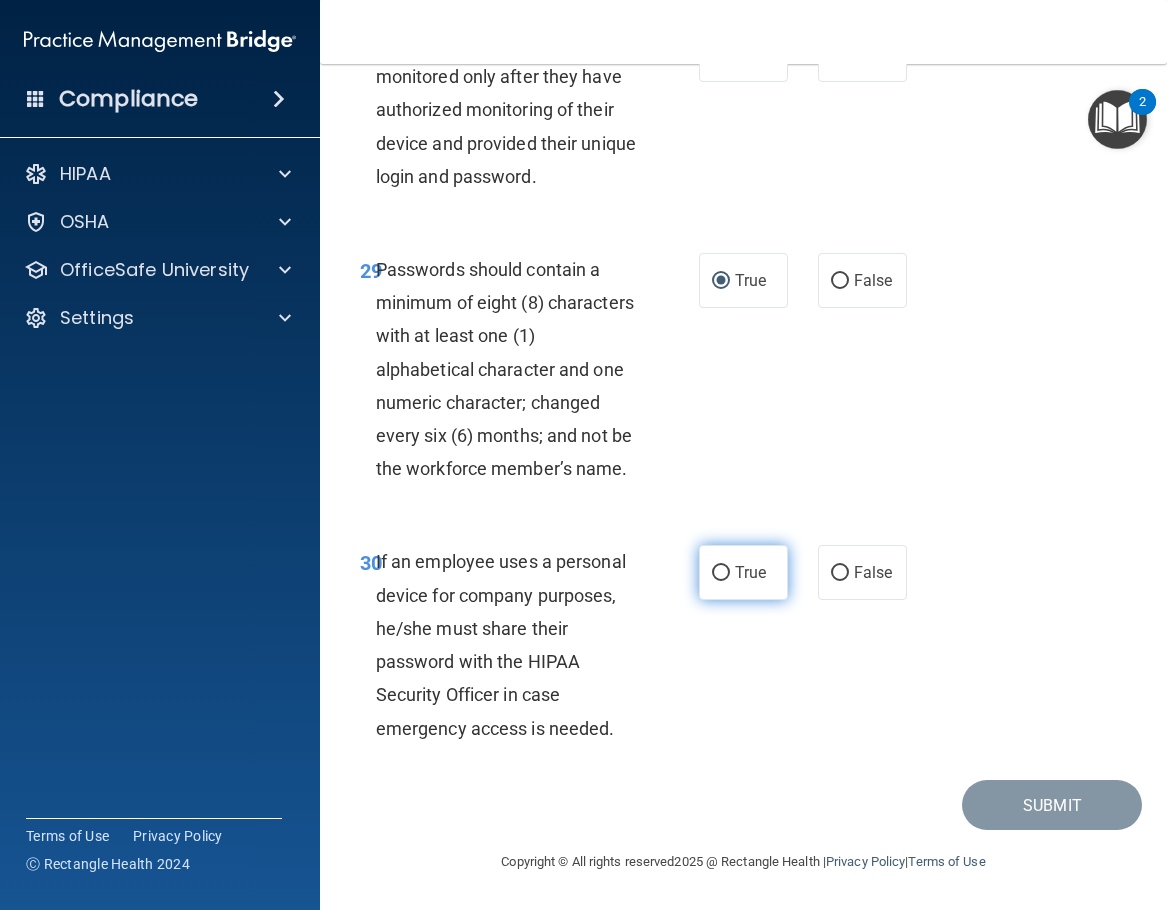 click on "True" at bounding box center (721, 573) 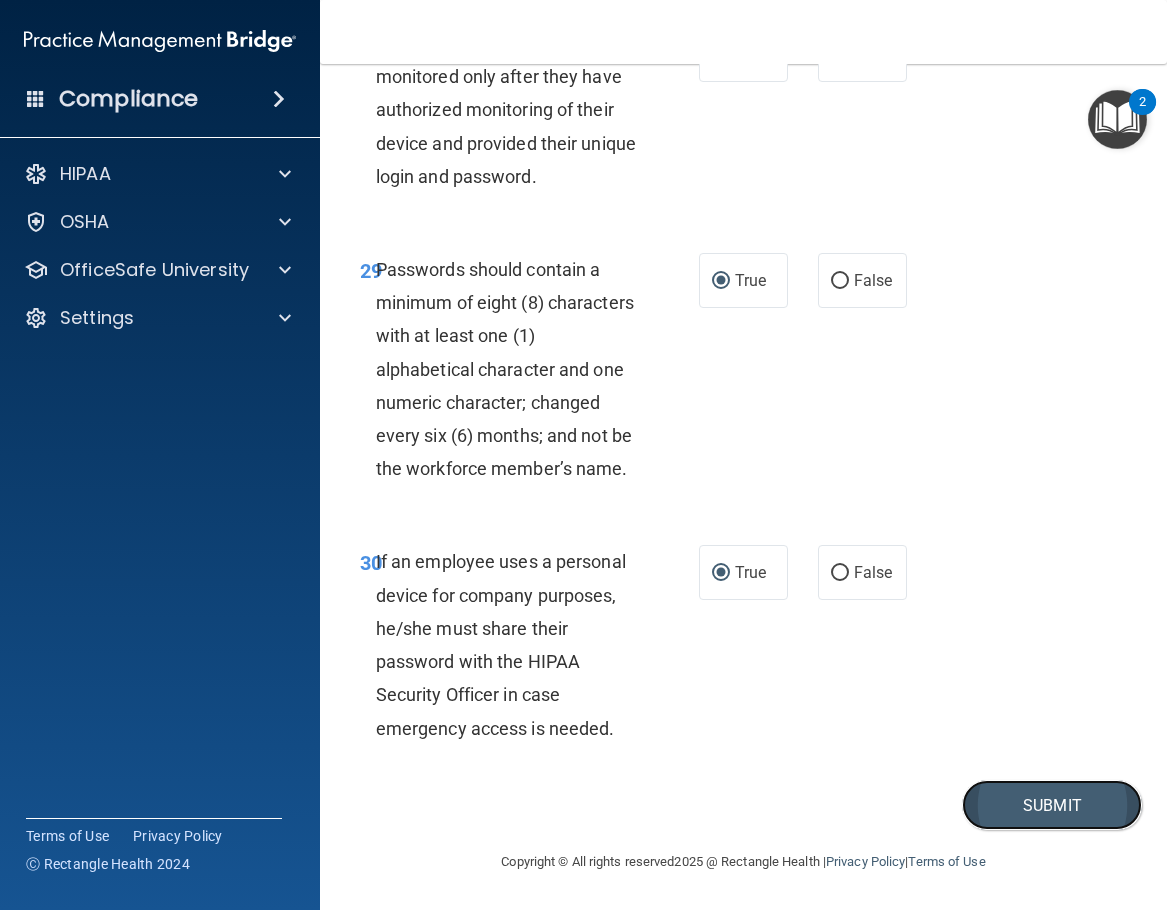 click on "Submit" at bounding box center [1052, 805] 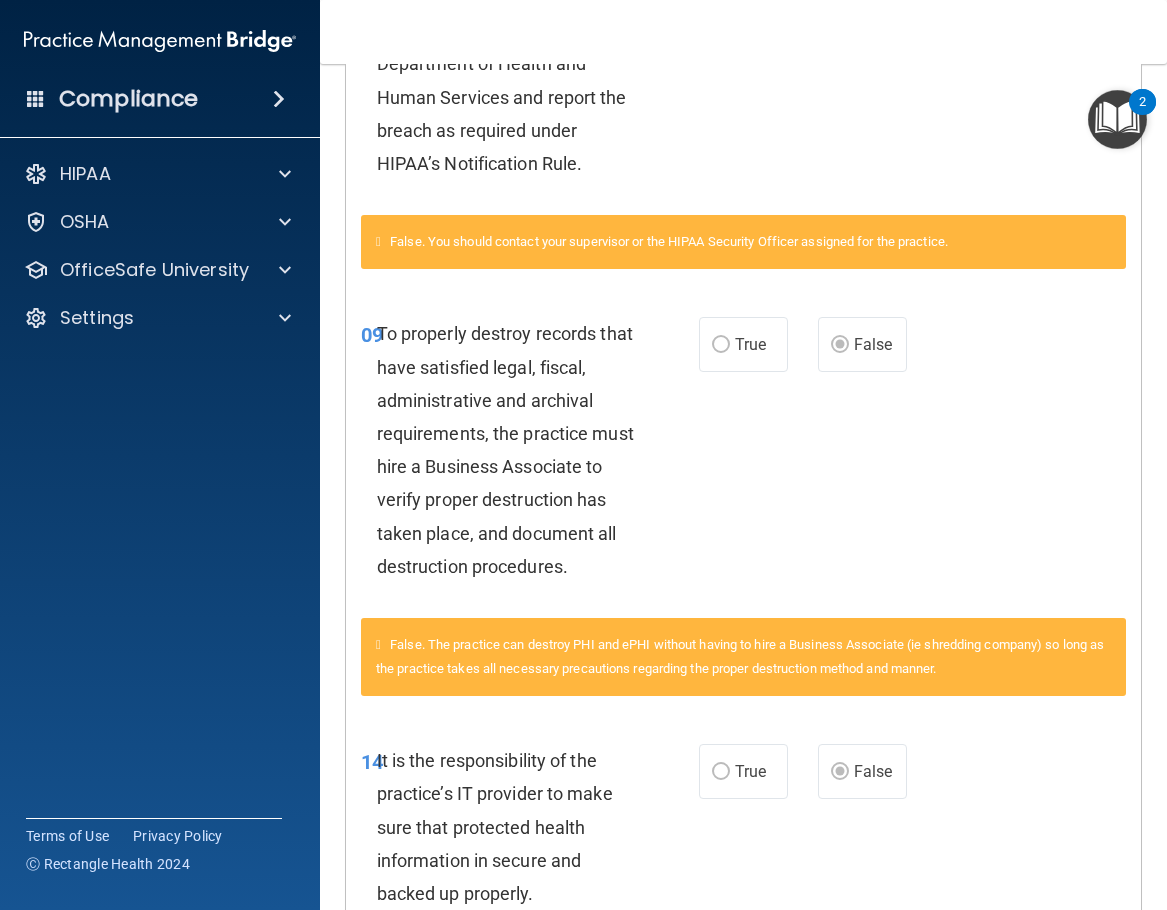 scroll, scrollTop: 1190, scrollLeft: 0, axis: vertical 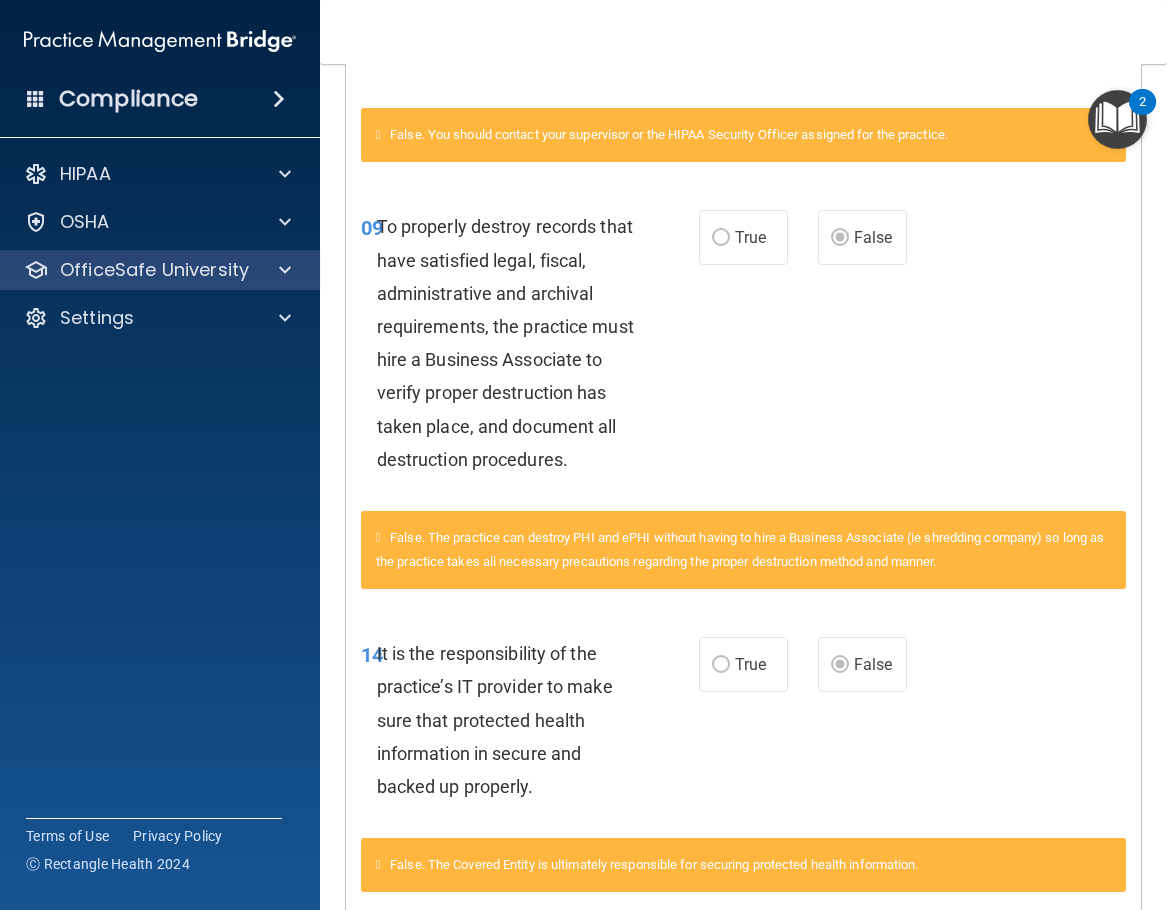 click on "OfficeSafe University" at bounding box center (160, 270) 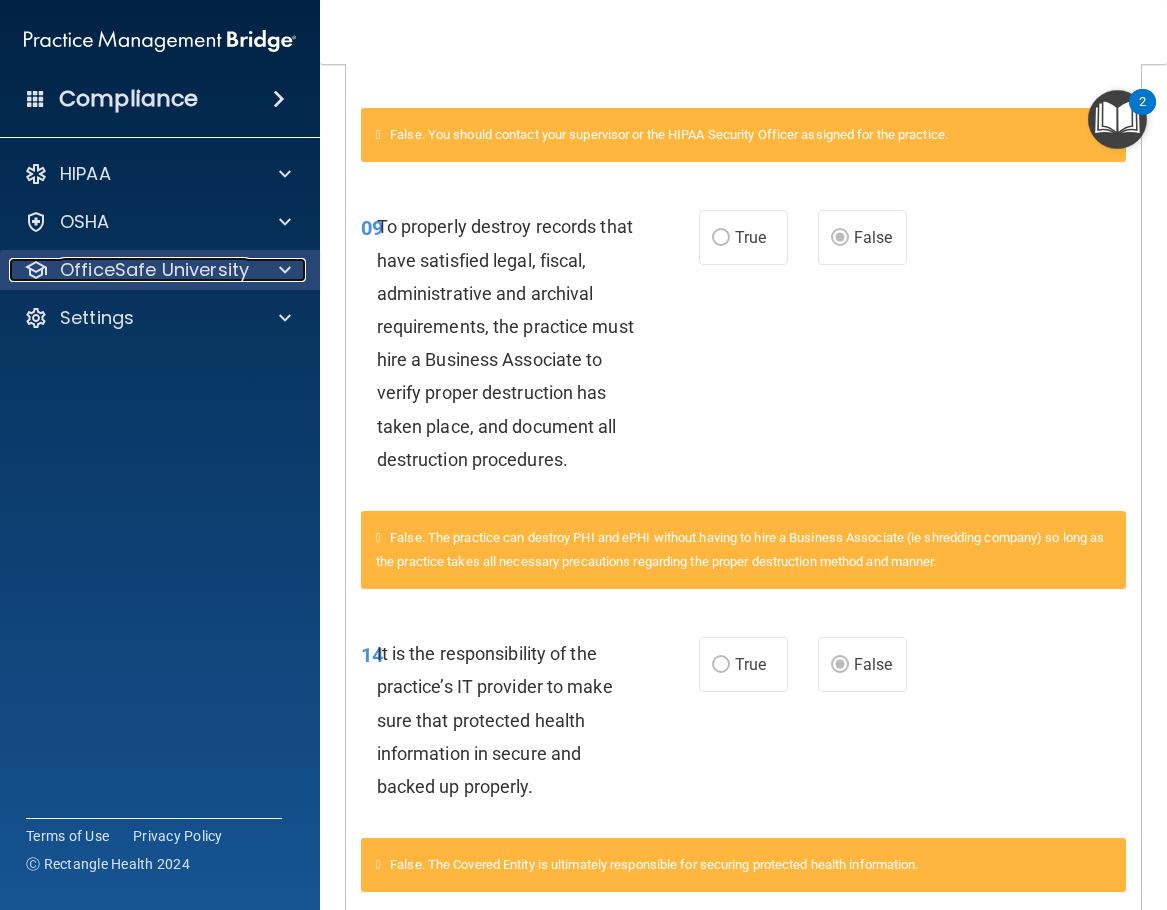 click on "OfficeSafe University" at bounding box center (154, 270) 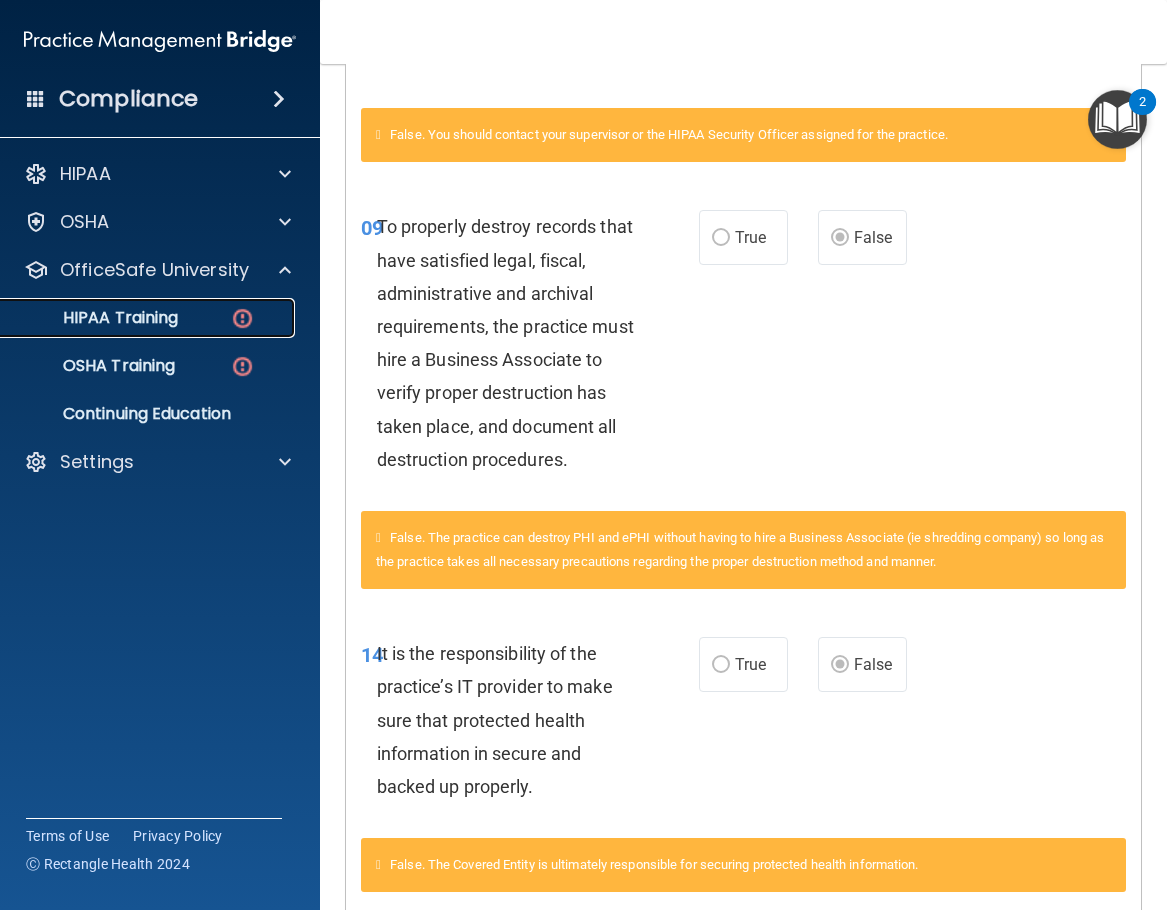 click on "HIPAA Training" at bounding box center [137, 318] 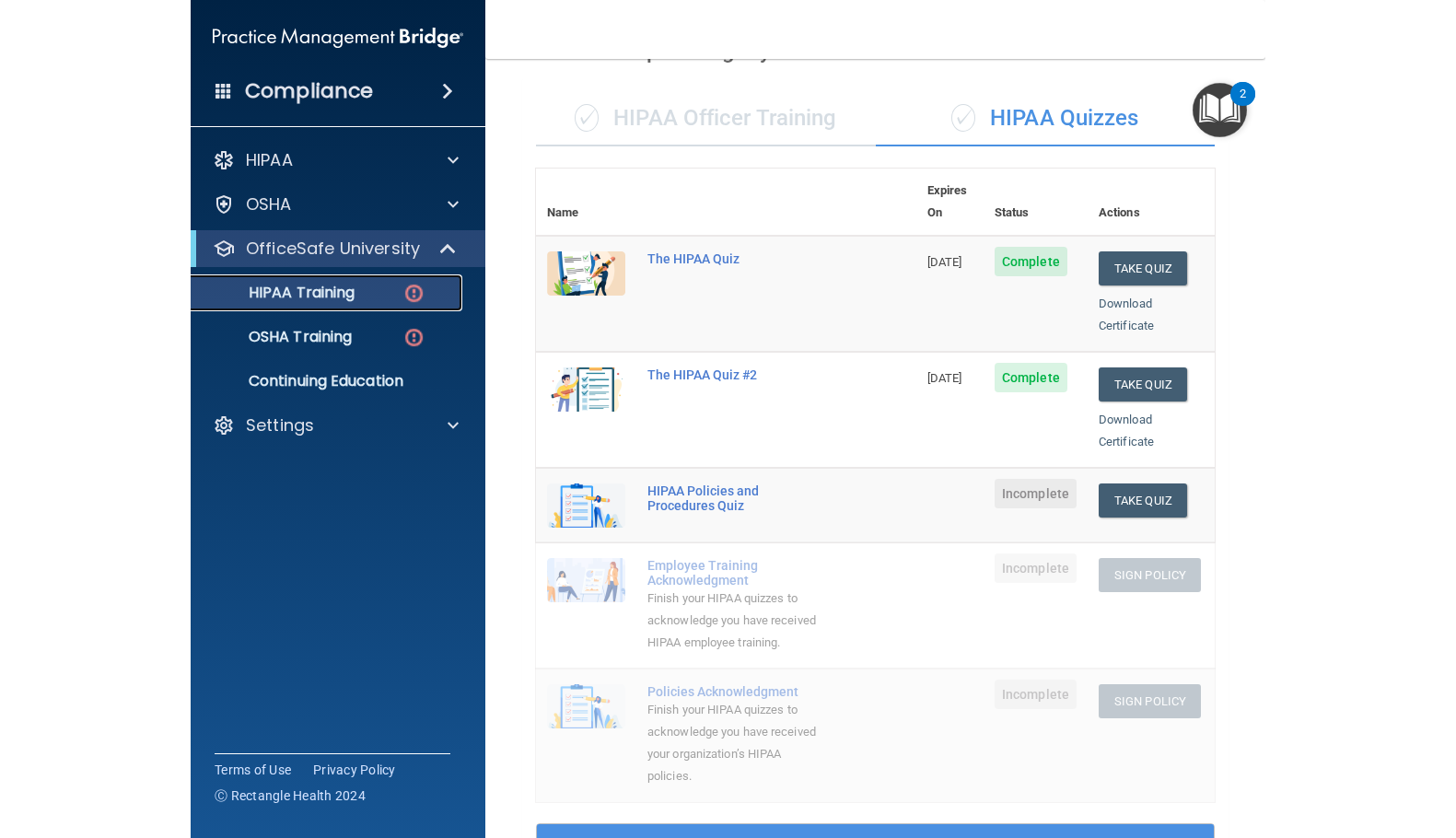 scroll, scrollTop: 0, scrollLeft: 0, axis: both 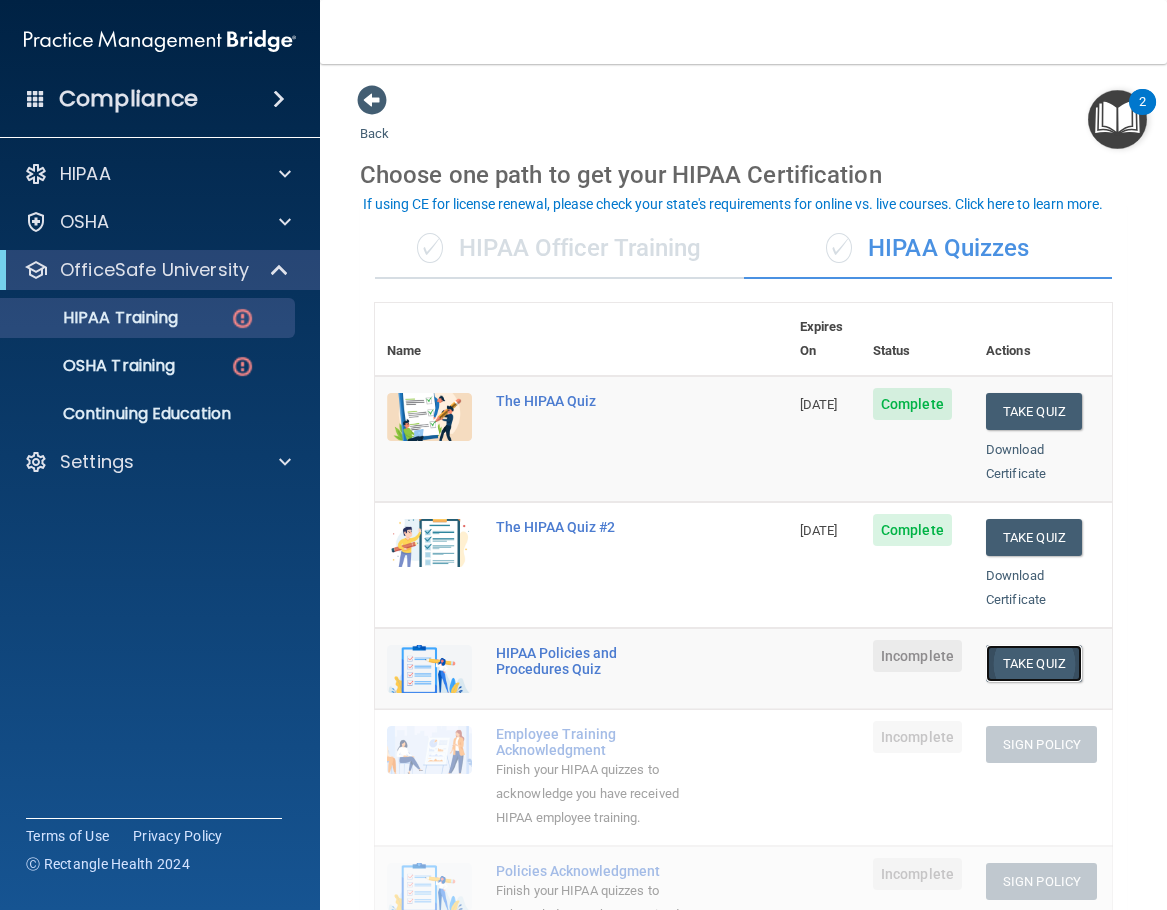 click on "Take Quiz" at bounding box center [1034, 663] 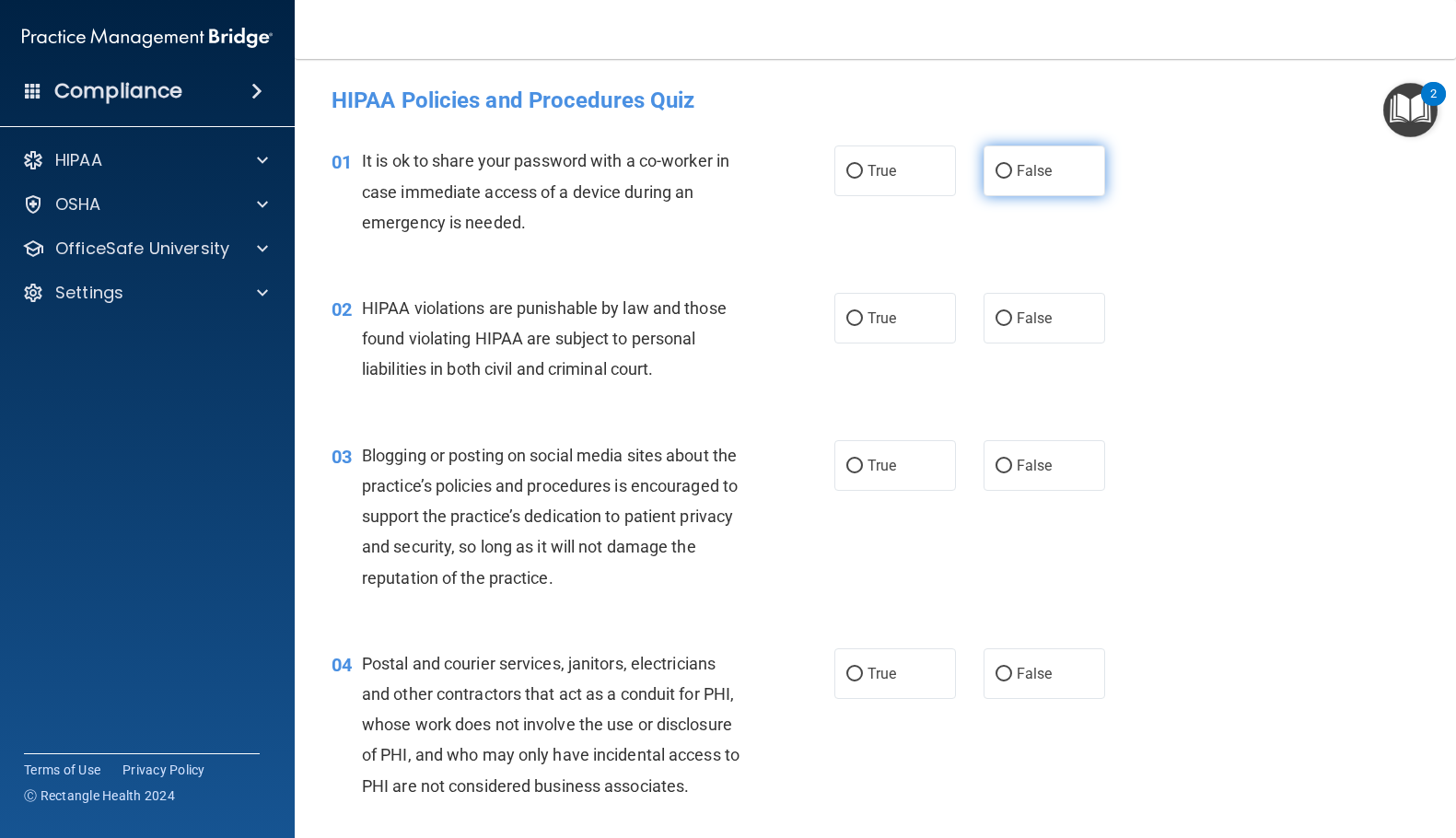 click on "False" at bounding box center [1004, 171] 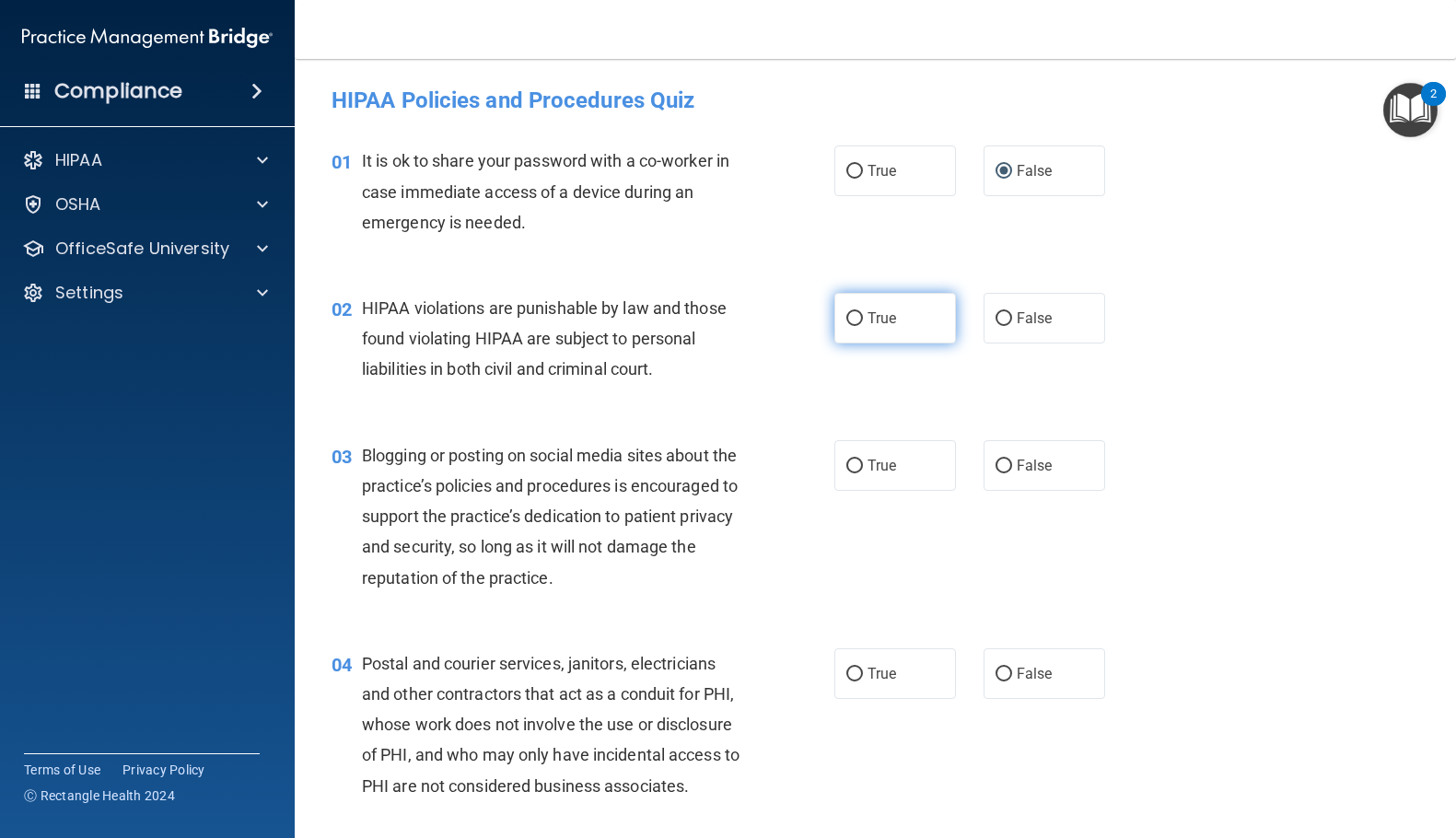 click on "True" at bounding box center [855, 319] 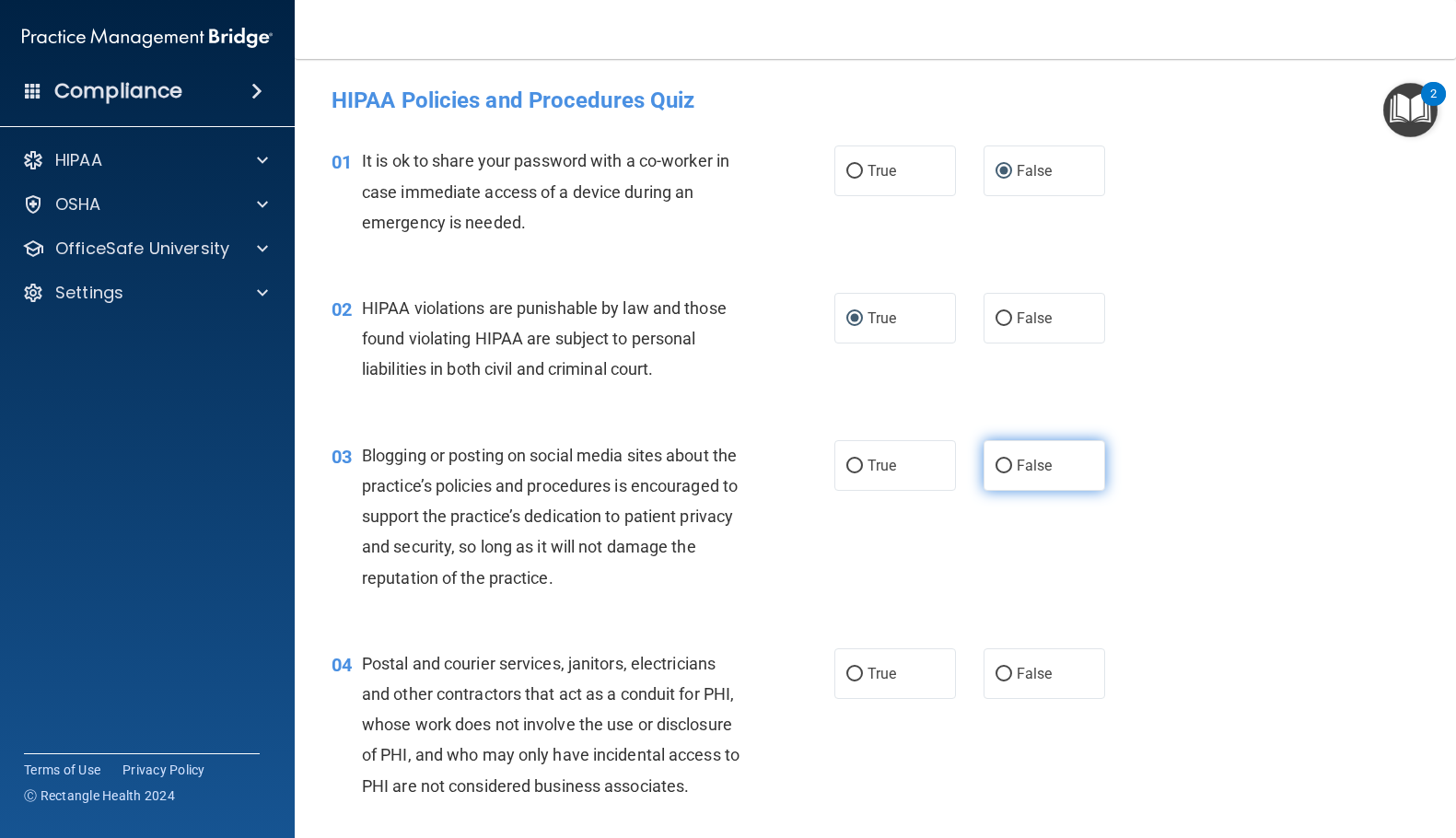 click on "False" at bounding box center (1044, 465) 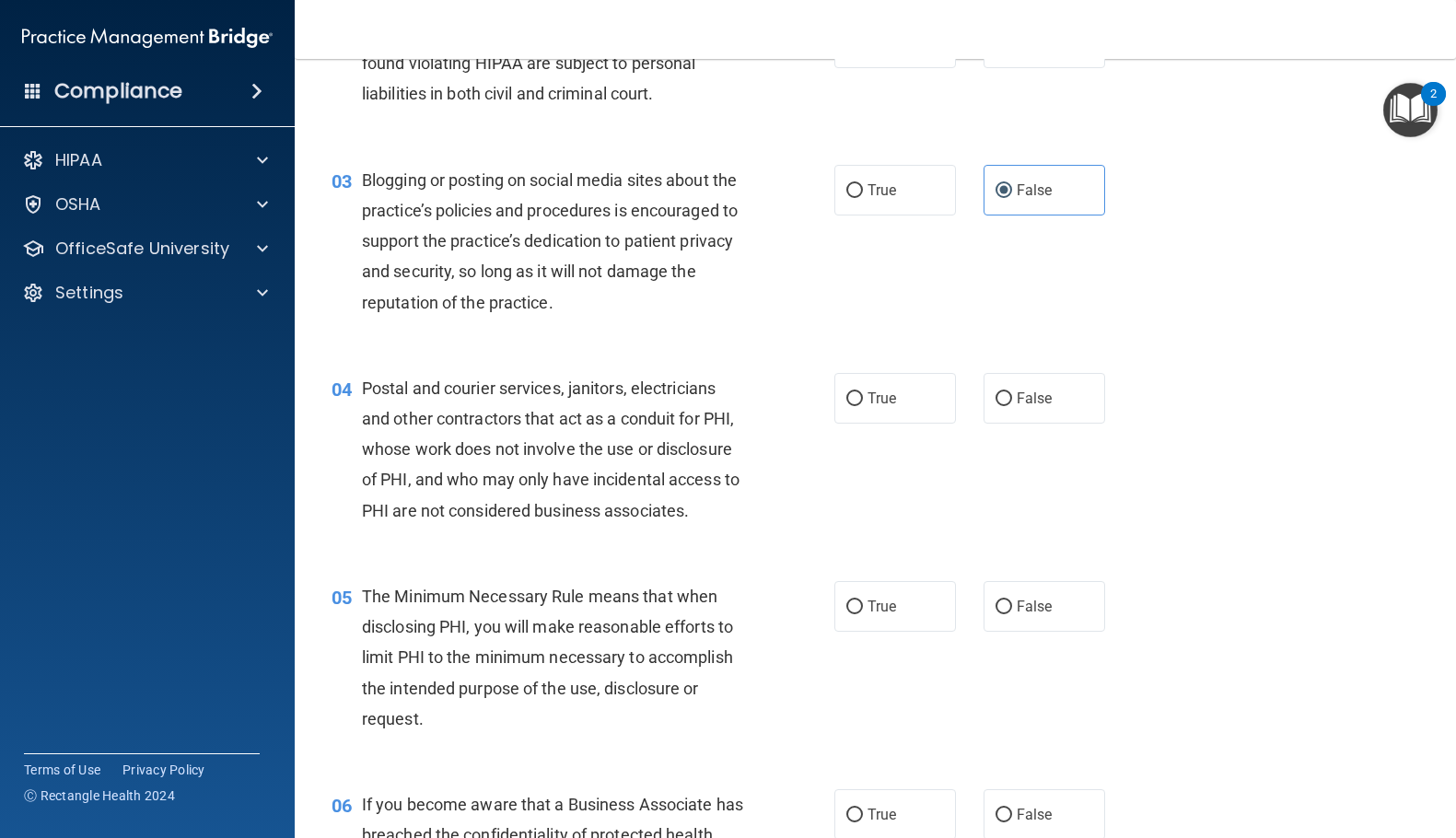 scroll, scrollTop: 276, scrollLeft: 0, axis: vertical 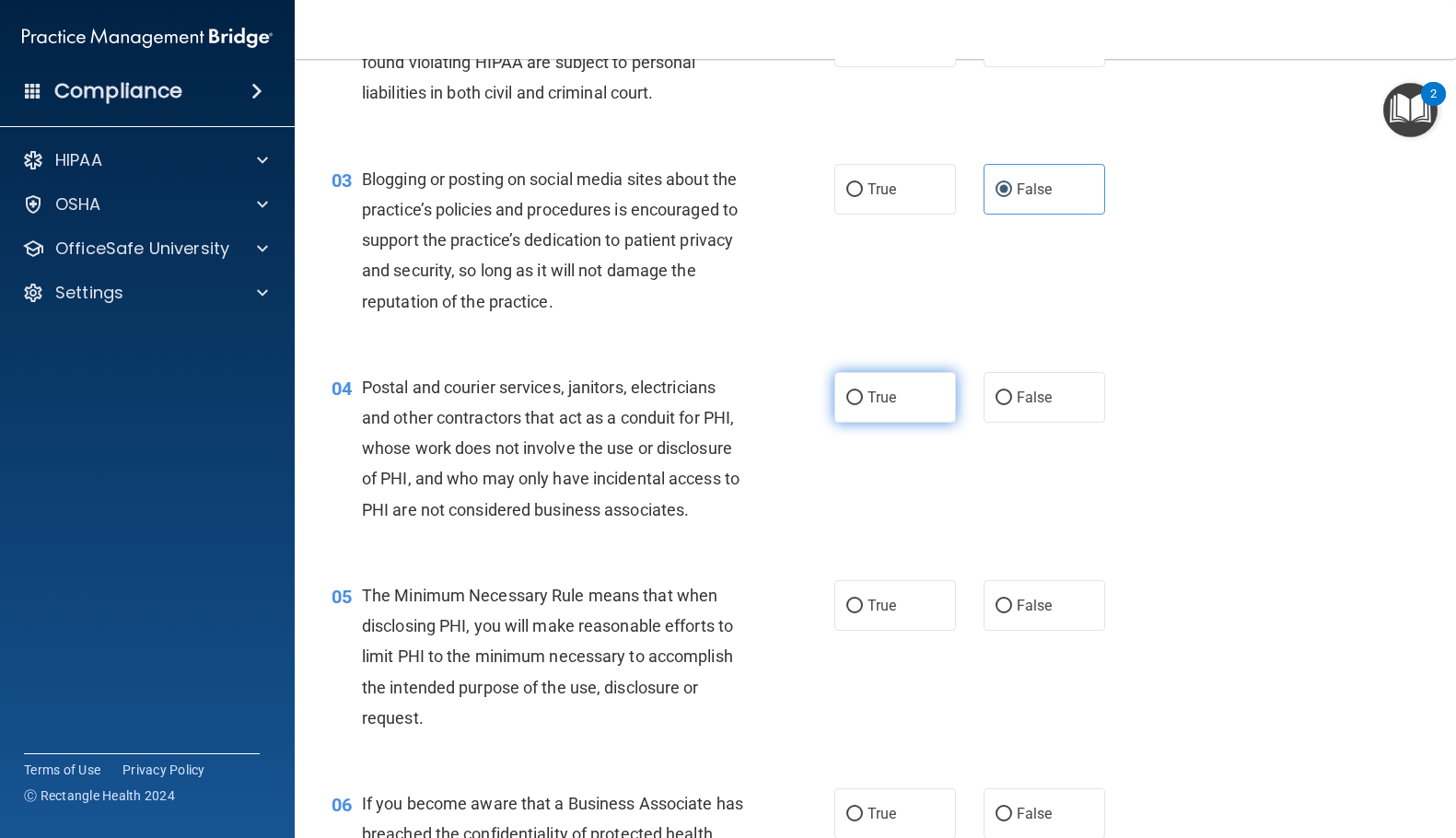 click on "True" at bounding box center [855, 398] 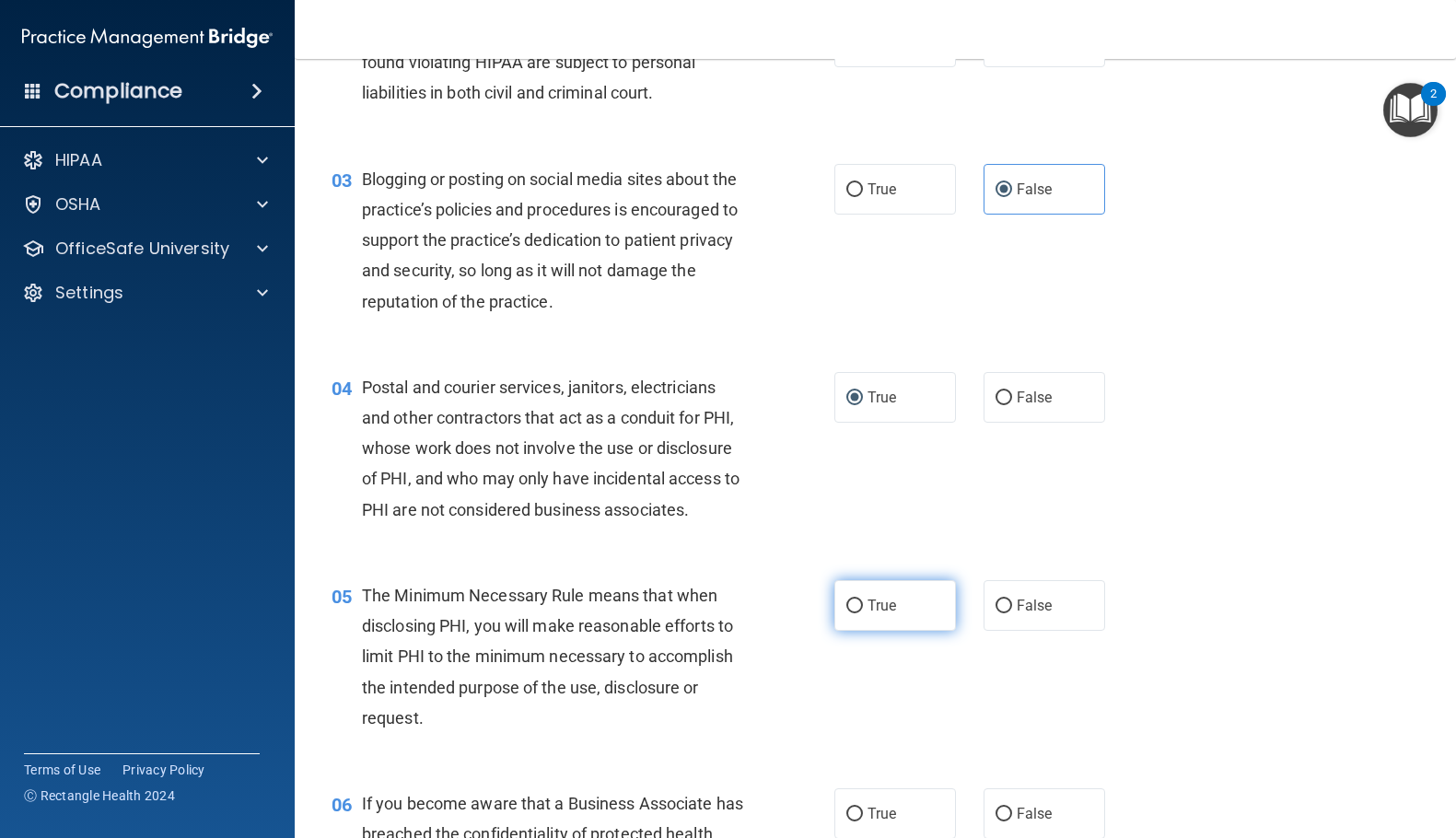 click on "True" at bounding box center [855, 606] 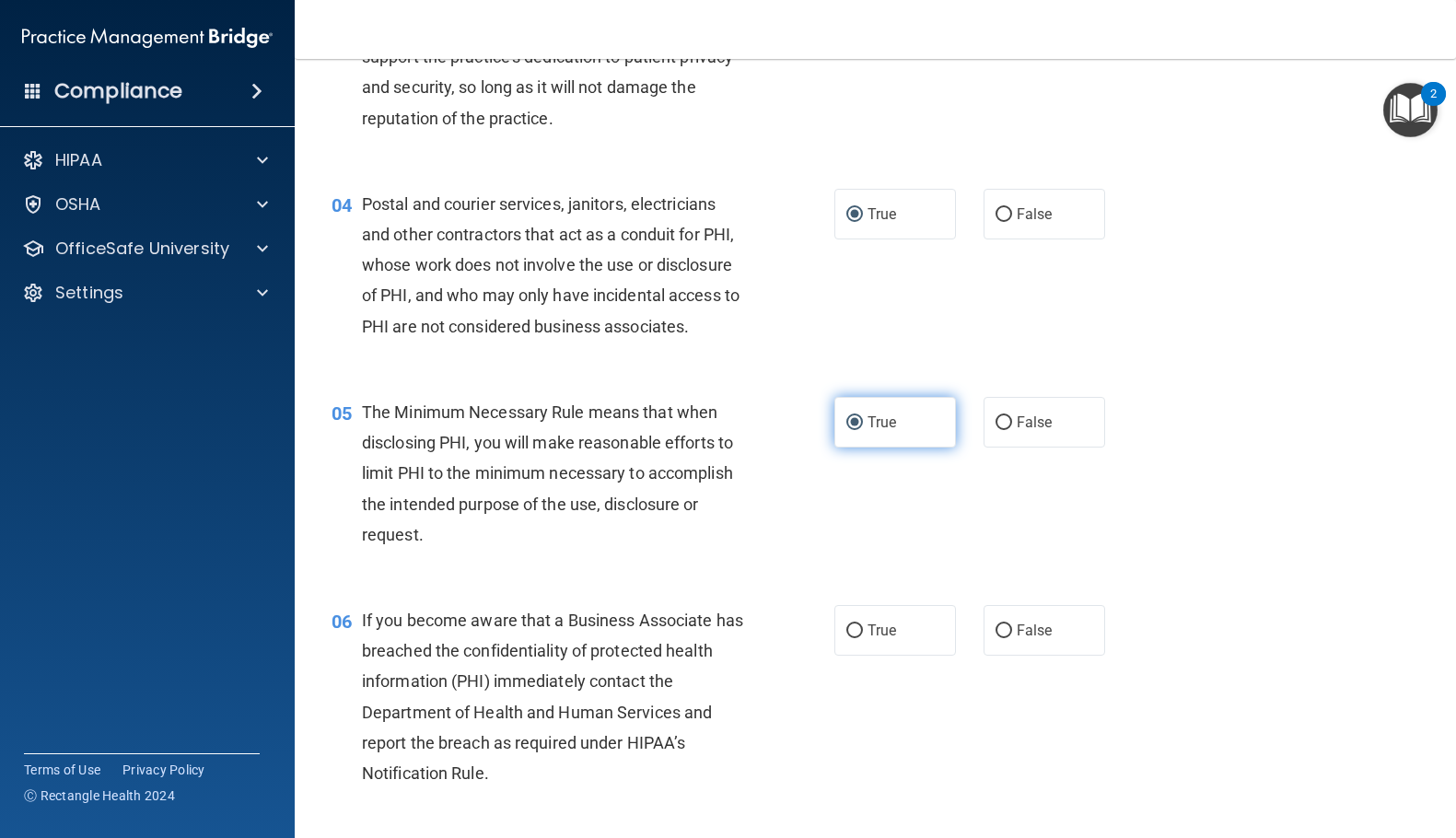scroll, scrollTop: 553, scrollLeft: 0, axis: vertical 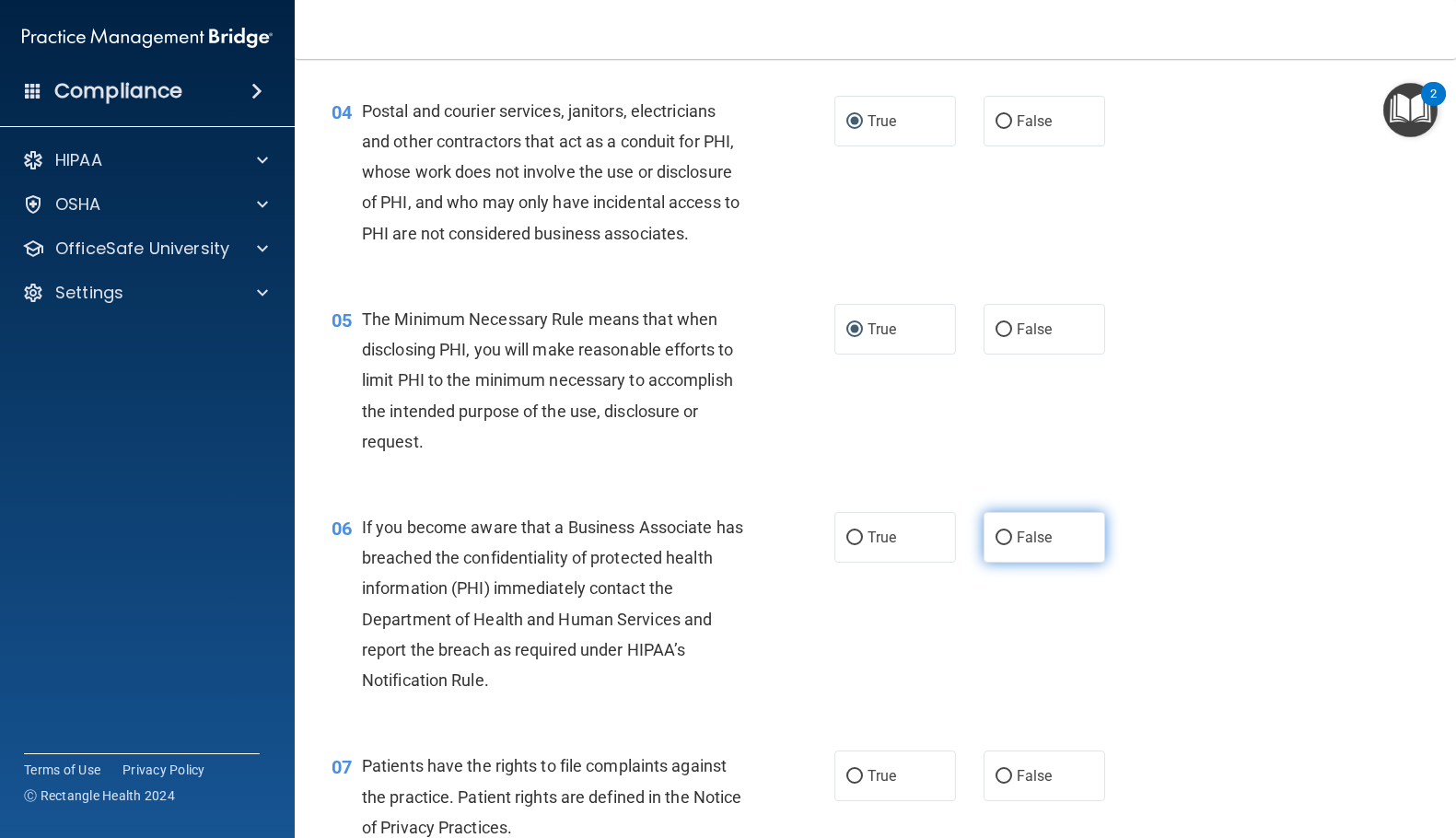 click on "False" at bounding box center (1004, 538) 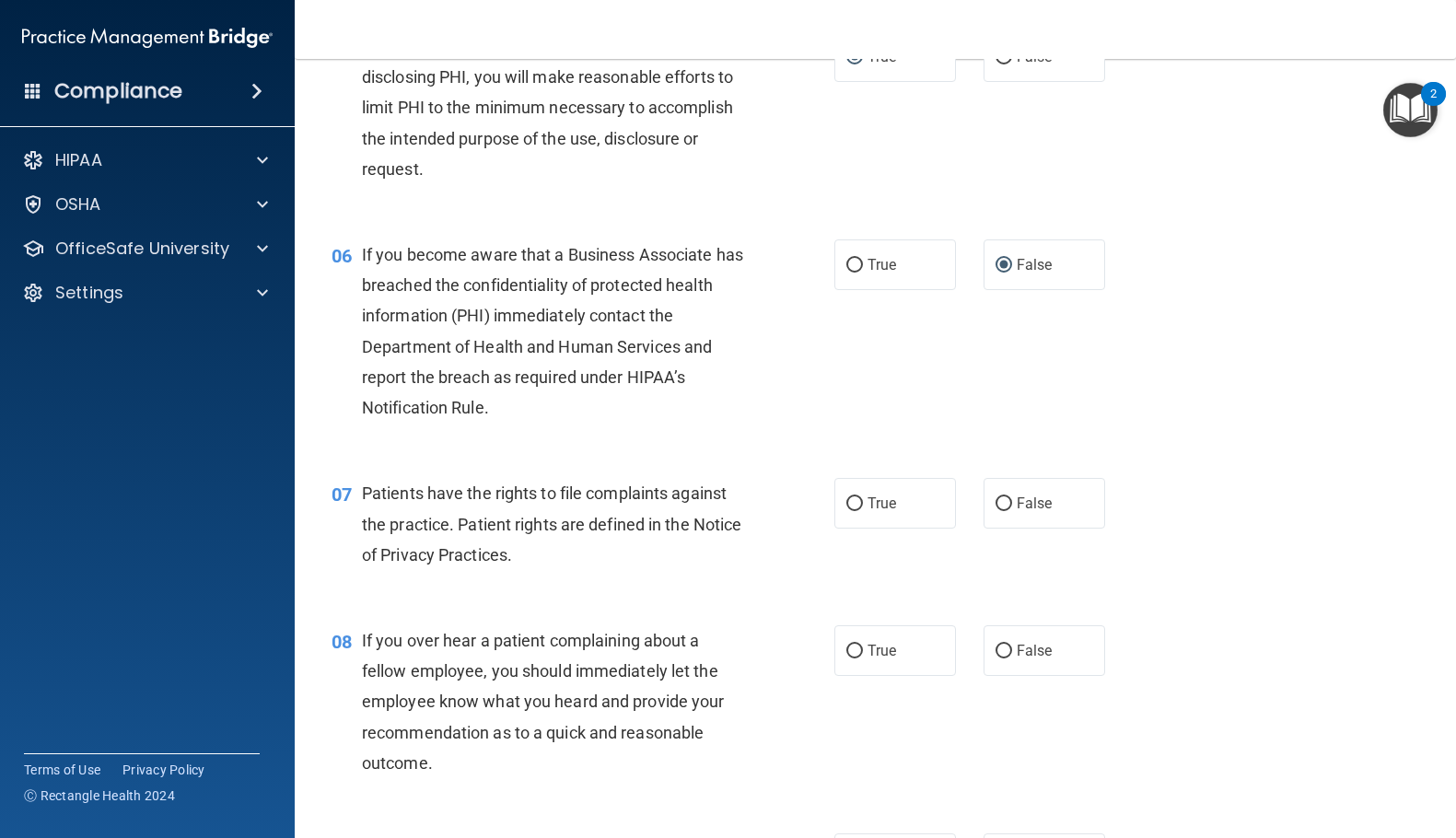 scroll, scrollTop: 829, scrollLeft: 0, axis: vertical 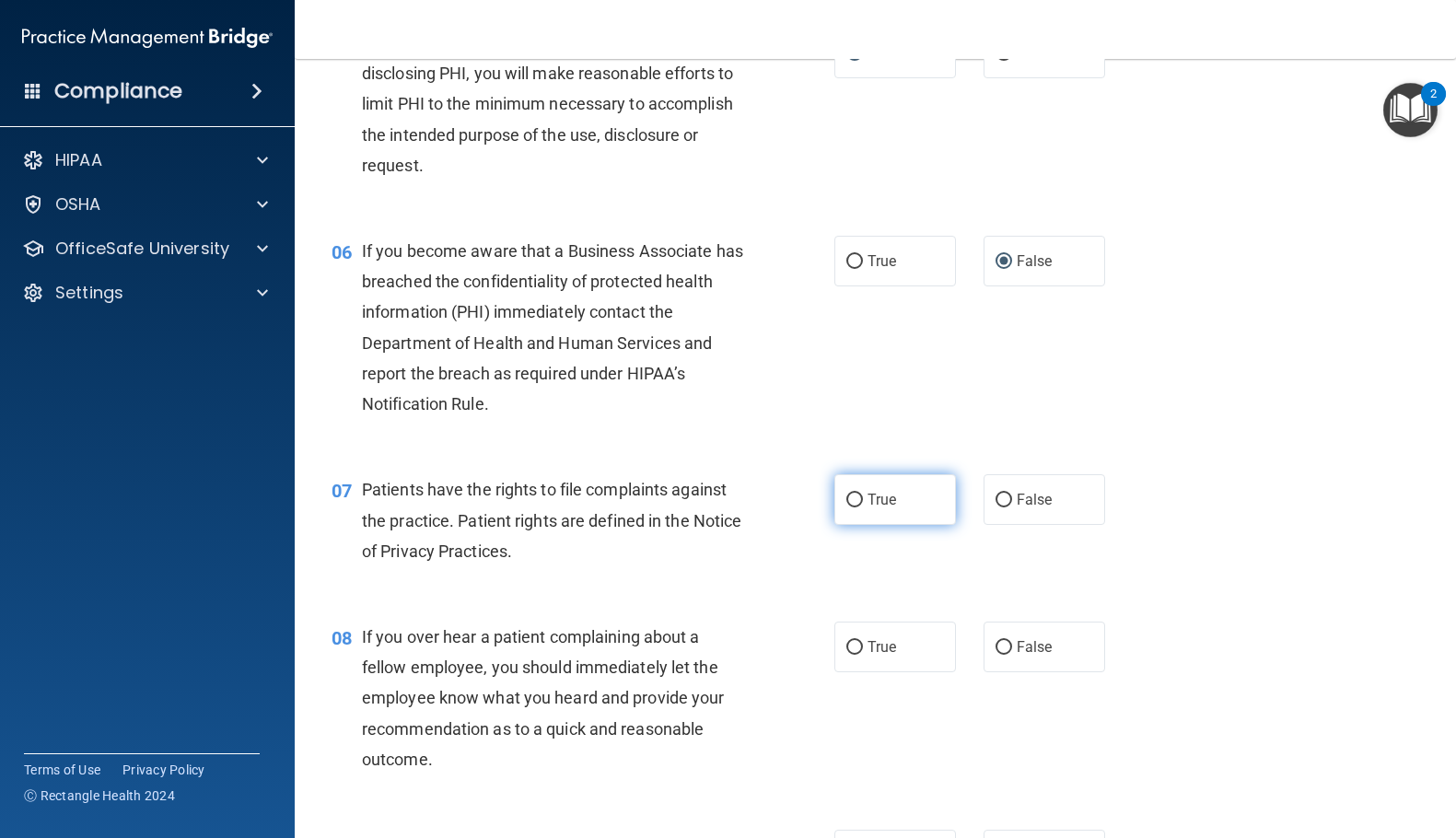 click on "True" at bounding box center [855, 500] 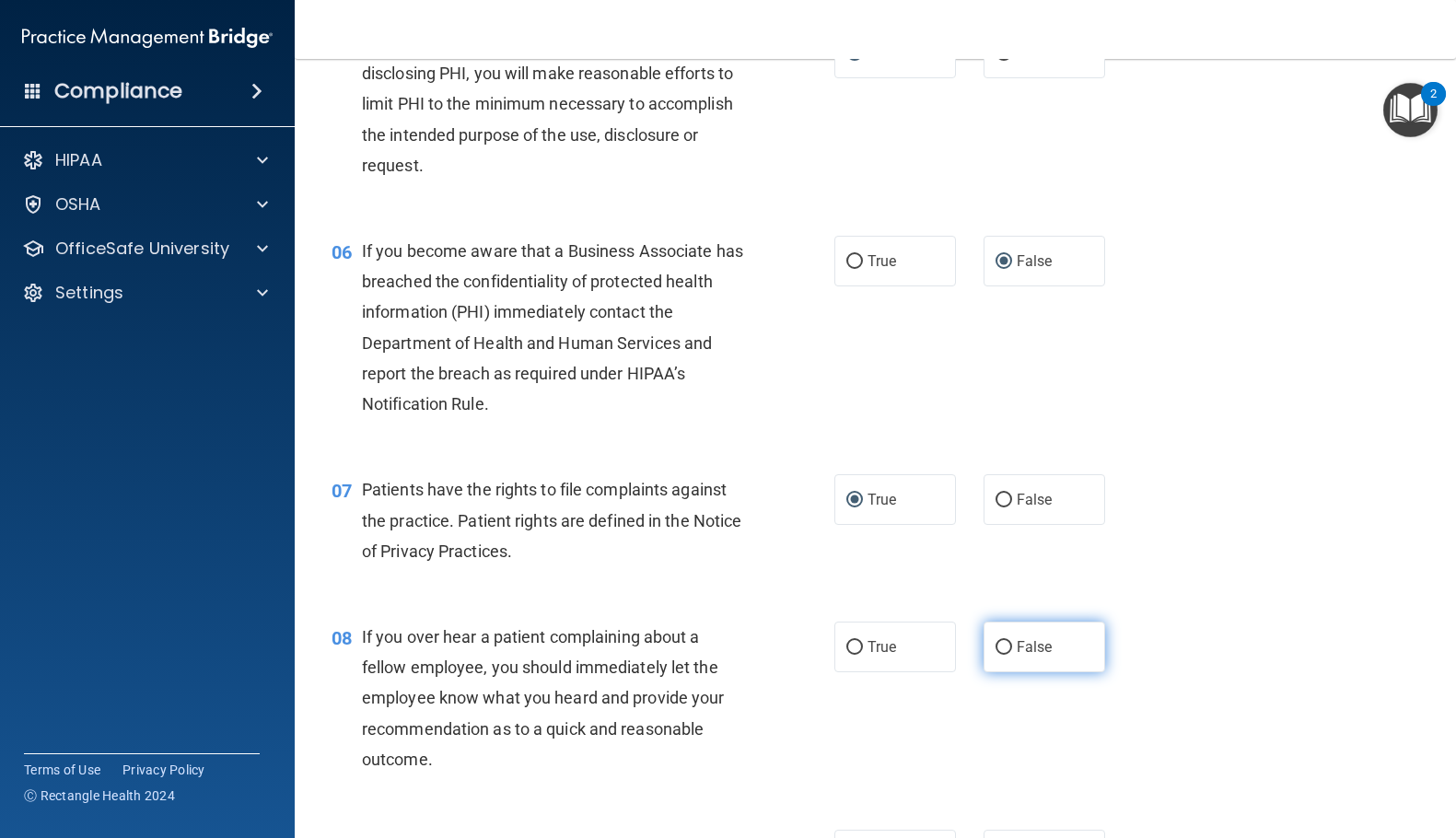 click on "False" at bounding box center (1004, 647) 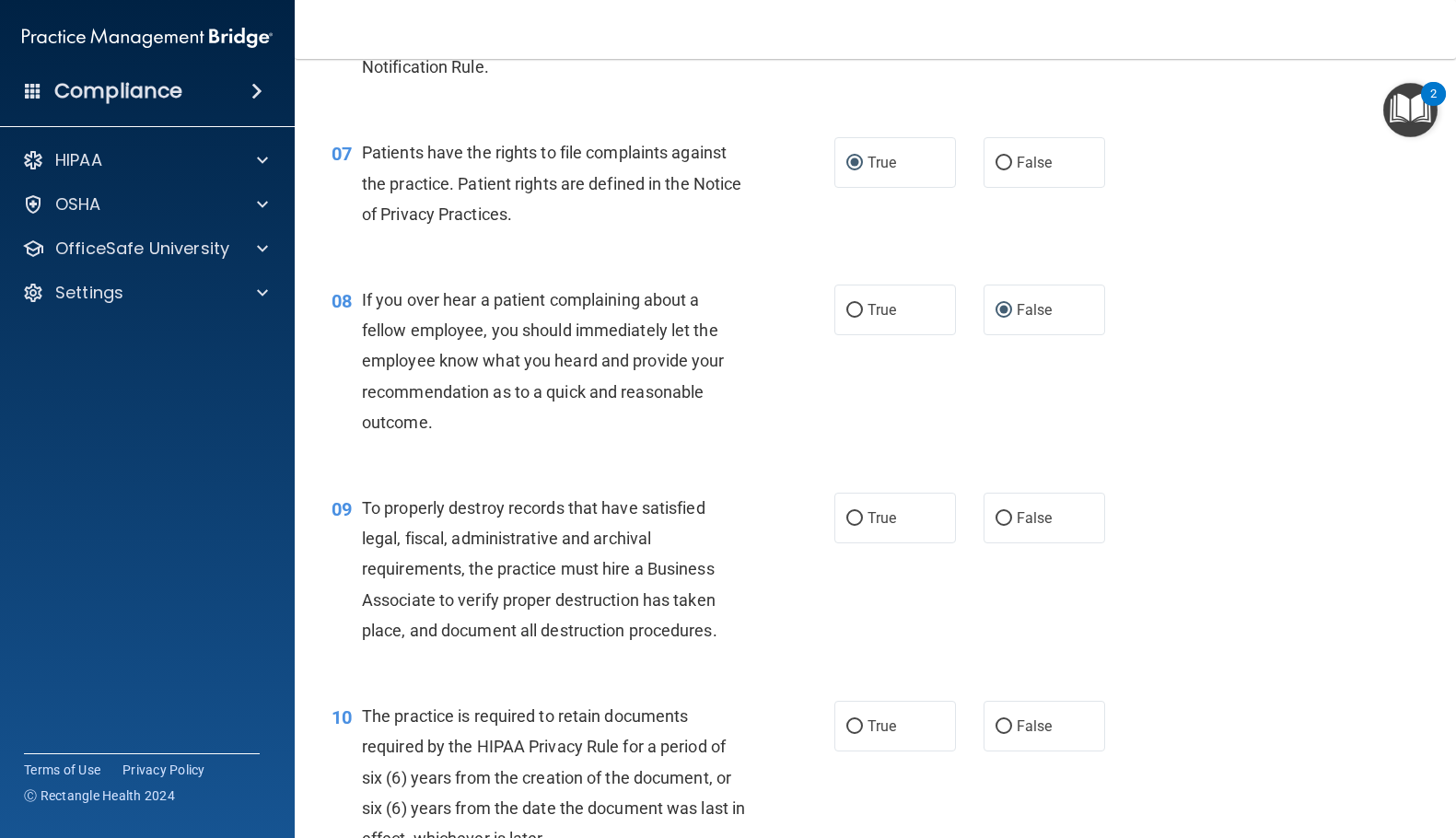 scroll, scrollTop: 1197, scrollLeft: 0, axis: vertical 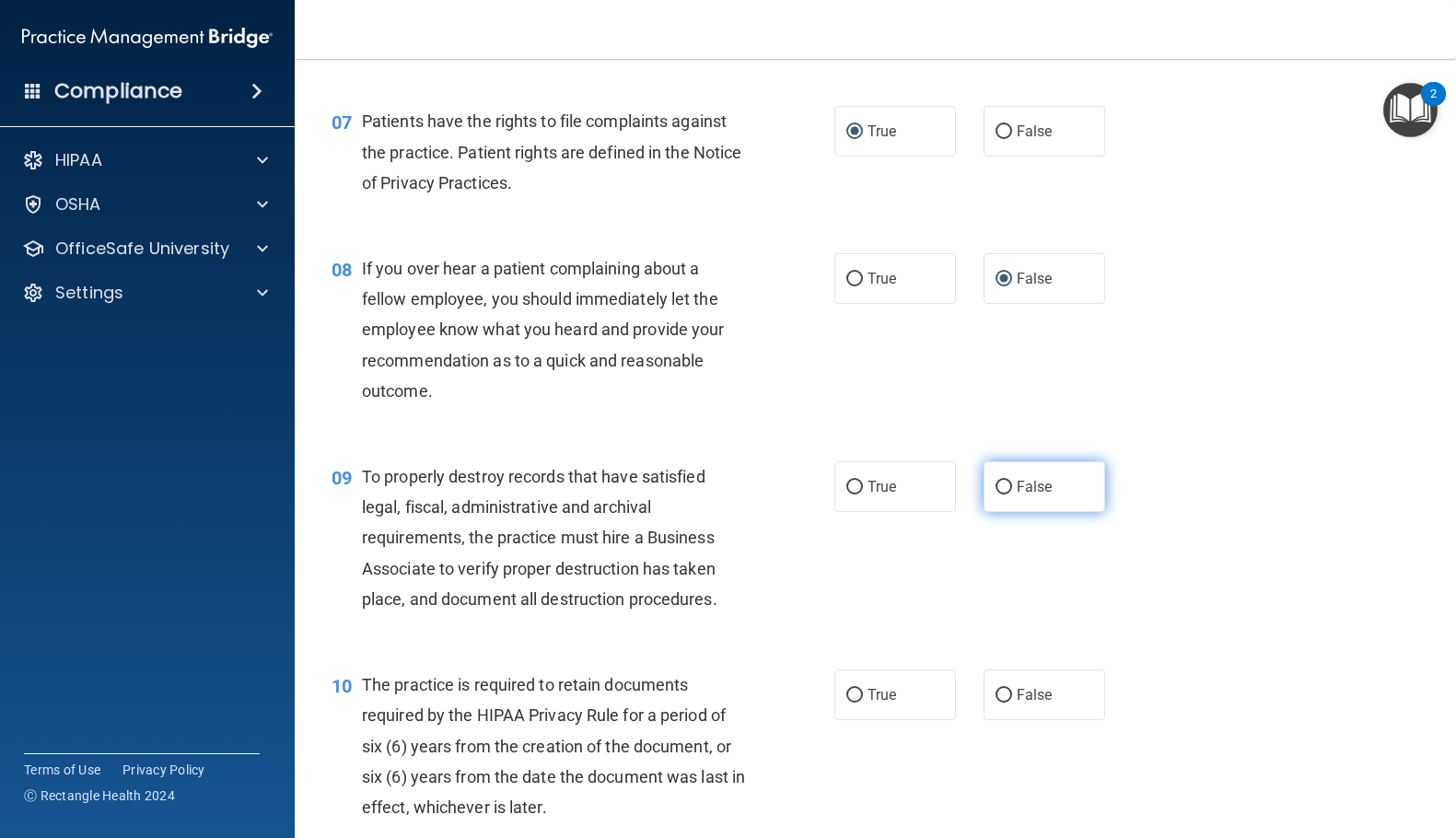 click on "False" at bounding box center (1004, 487) 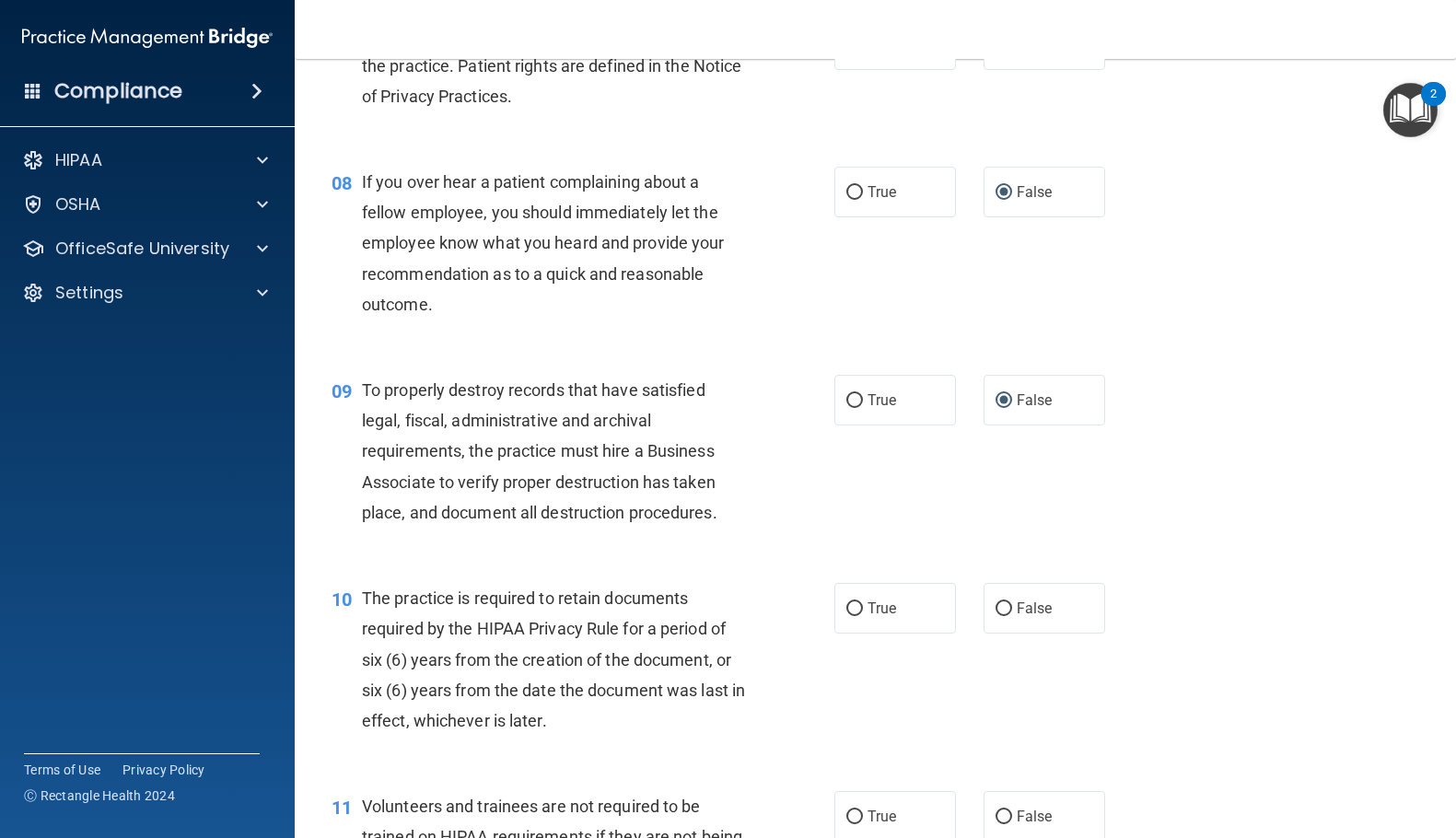 scroll, scrollTop: 1381, scrollLeft: 0, axis: vertical 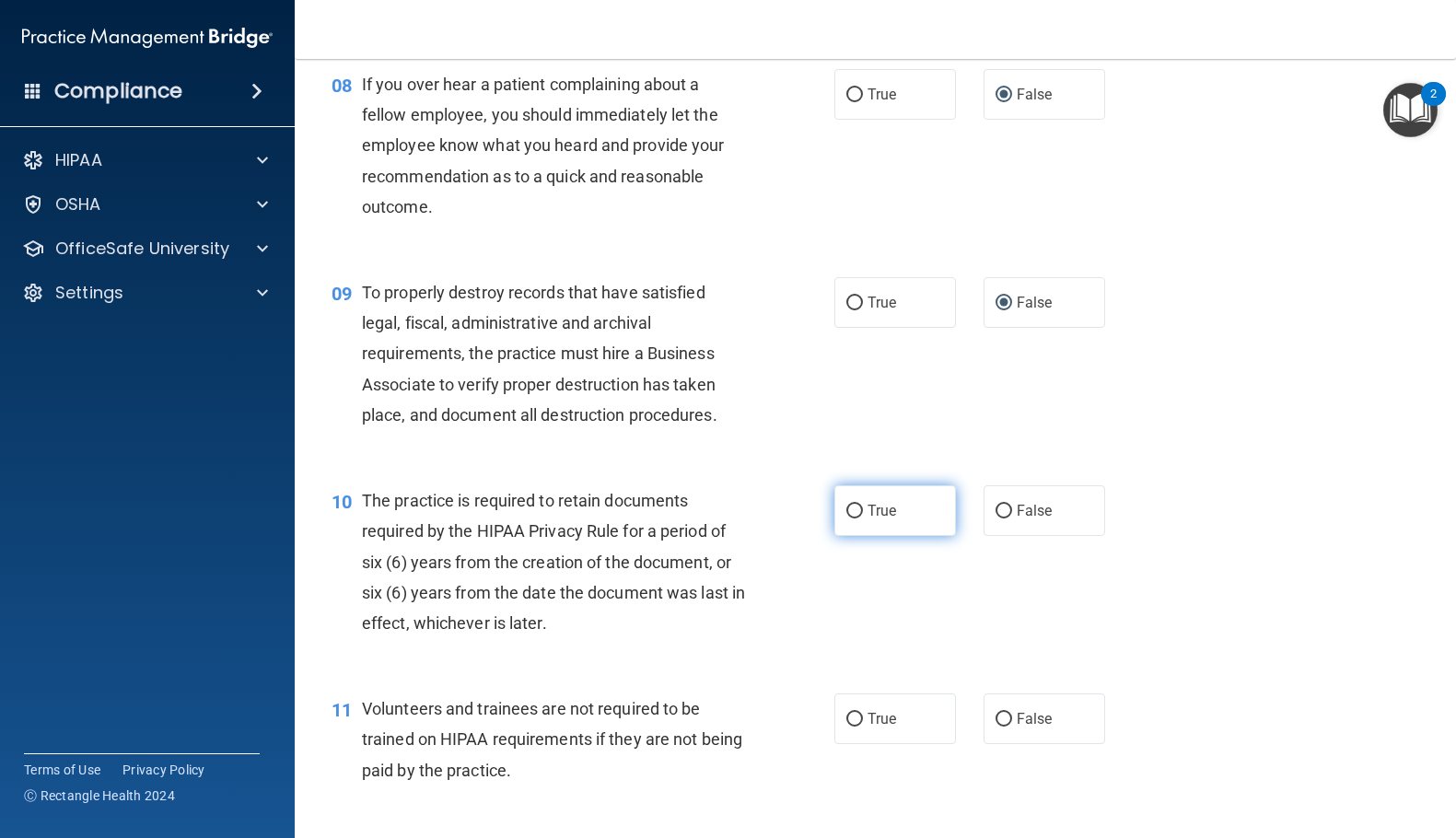 click on "True" at bounding box center [855, 511] 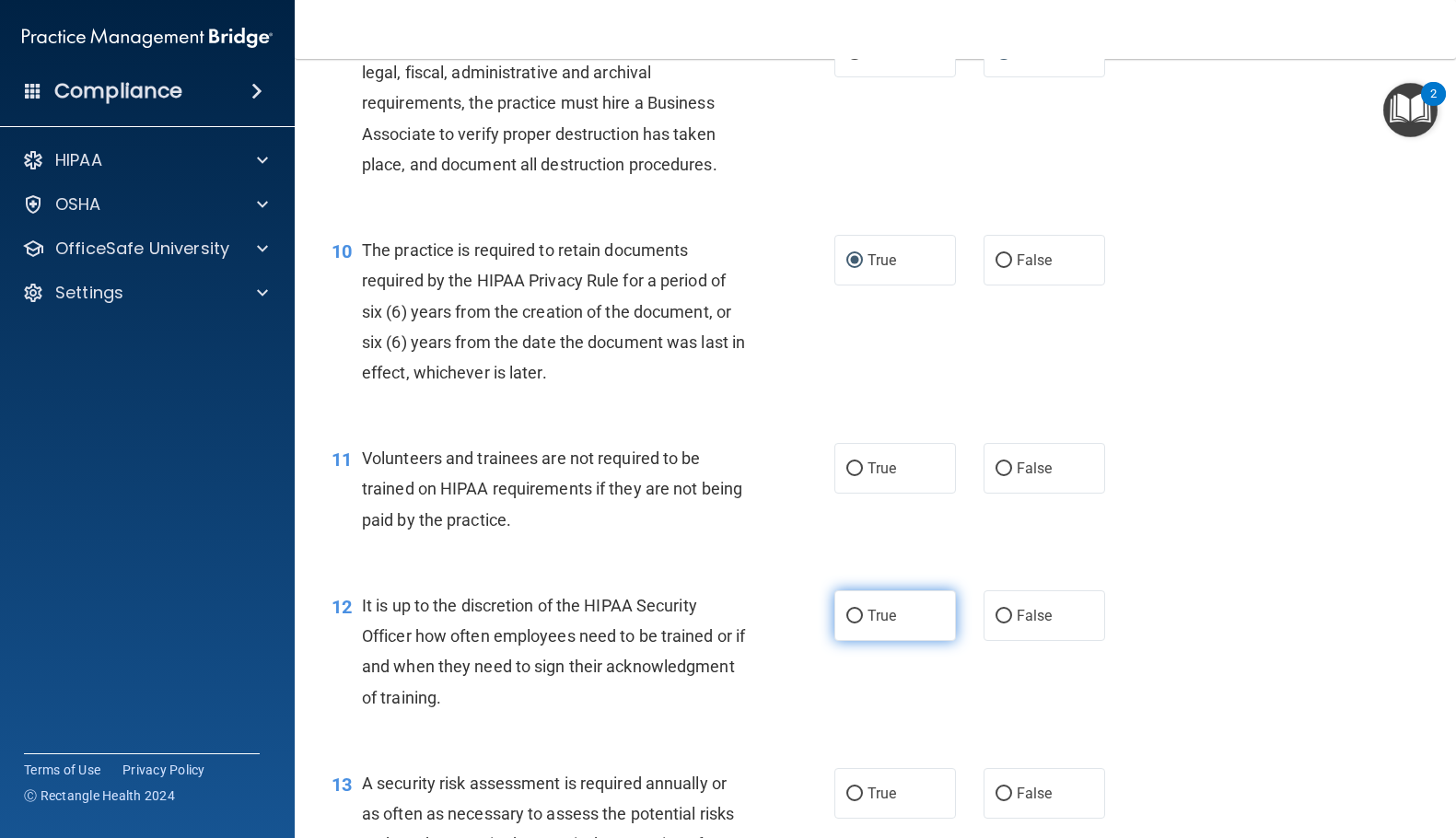 scroll, scrollTop: 1658, scrollLeft: 0, axis: vertical 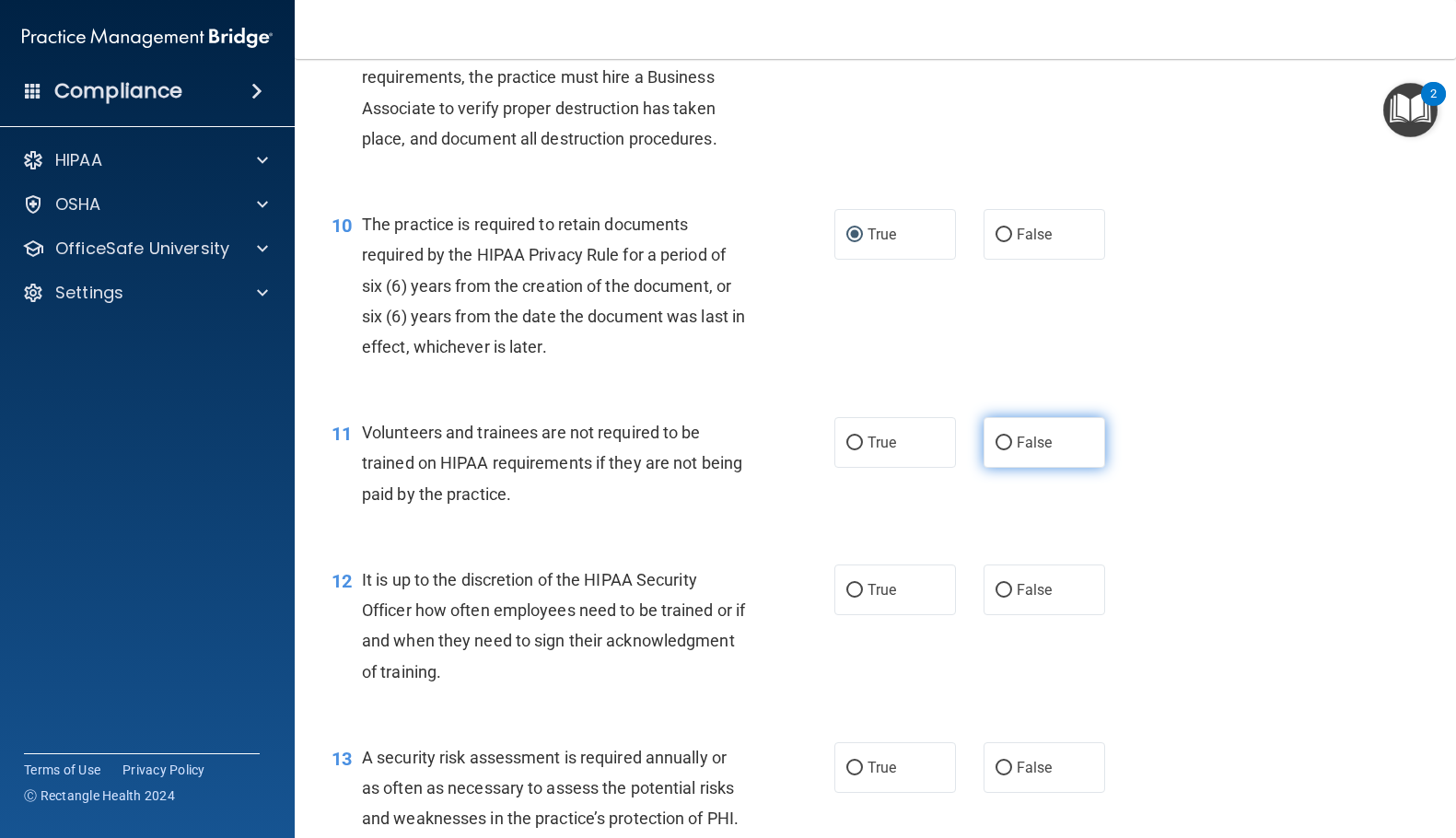 click on "False" at bounding box center (1004, 443) 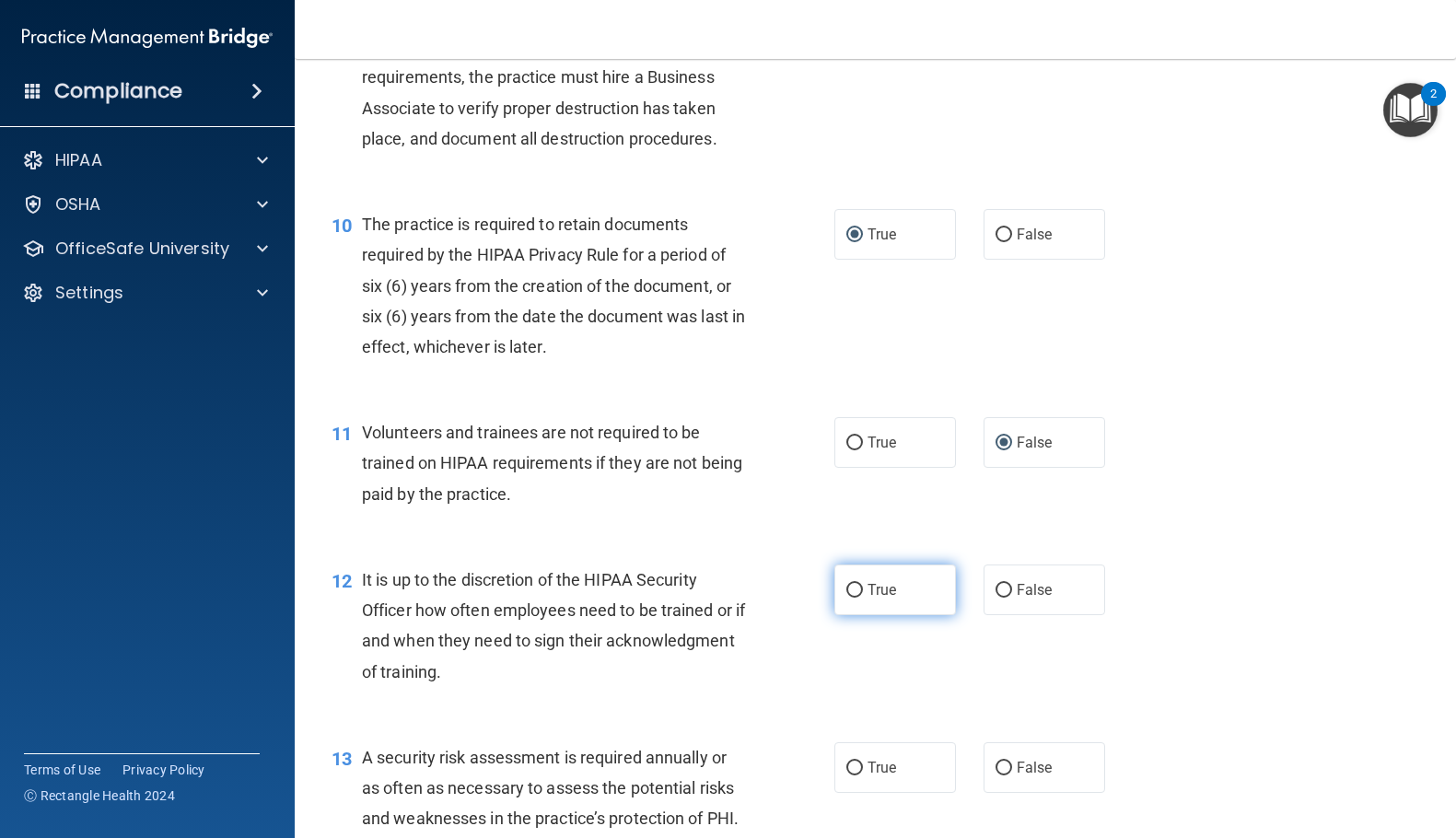 click on "True" at bounding box center (855, 590) 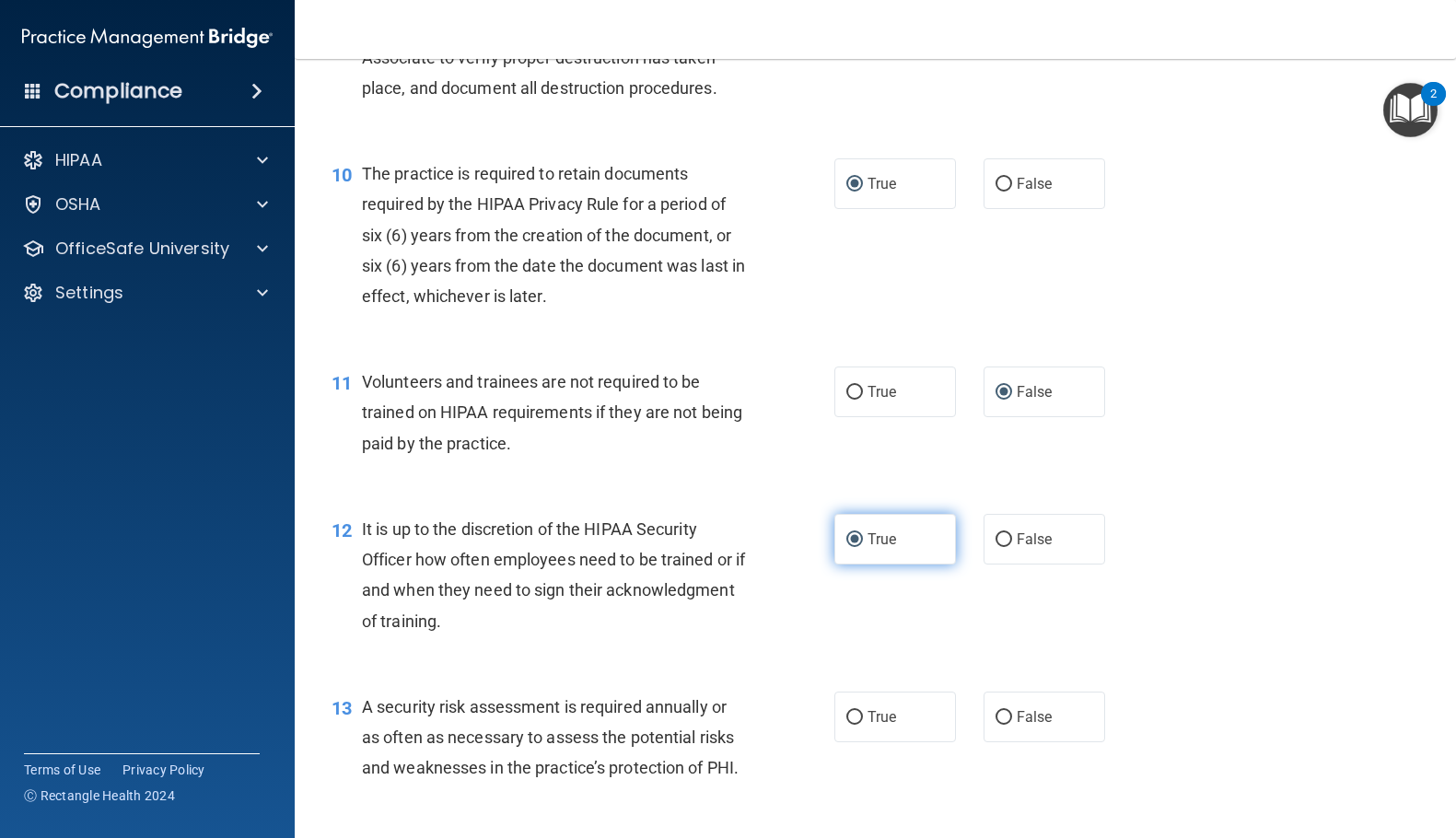 scroll, scrollTop: 1750, scrollLeft: 0, axis: vertical 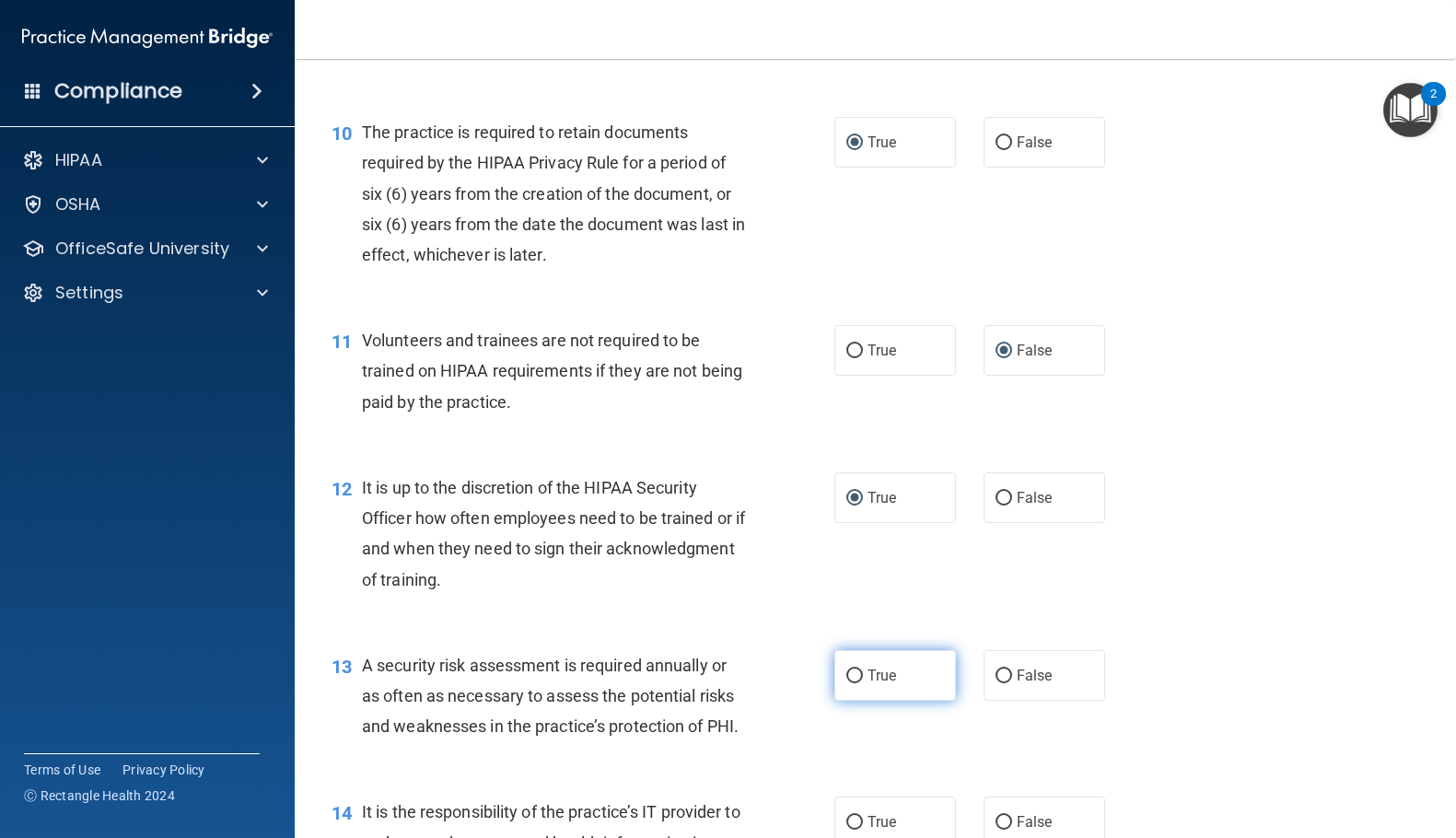 click on "True" at bounding box center (895, 675) 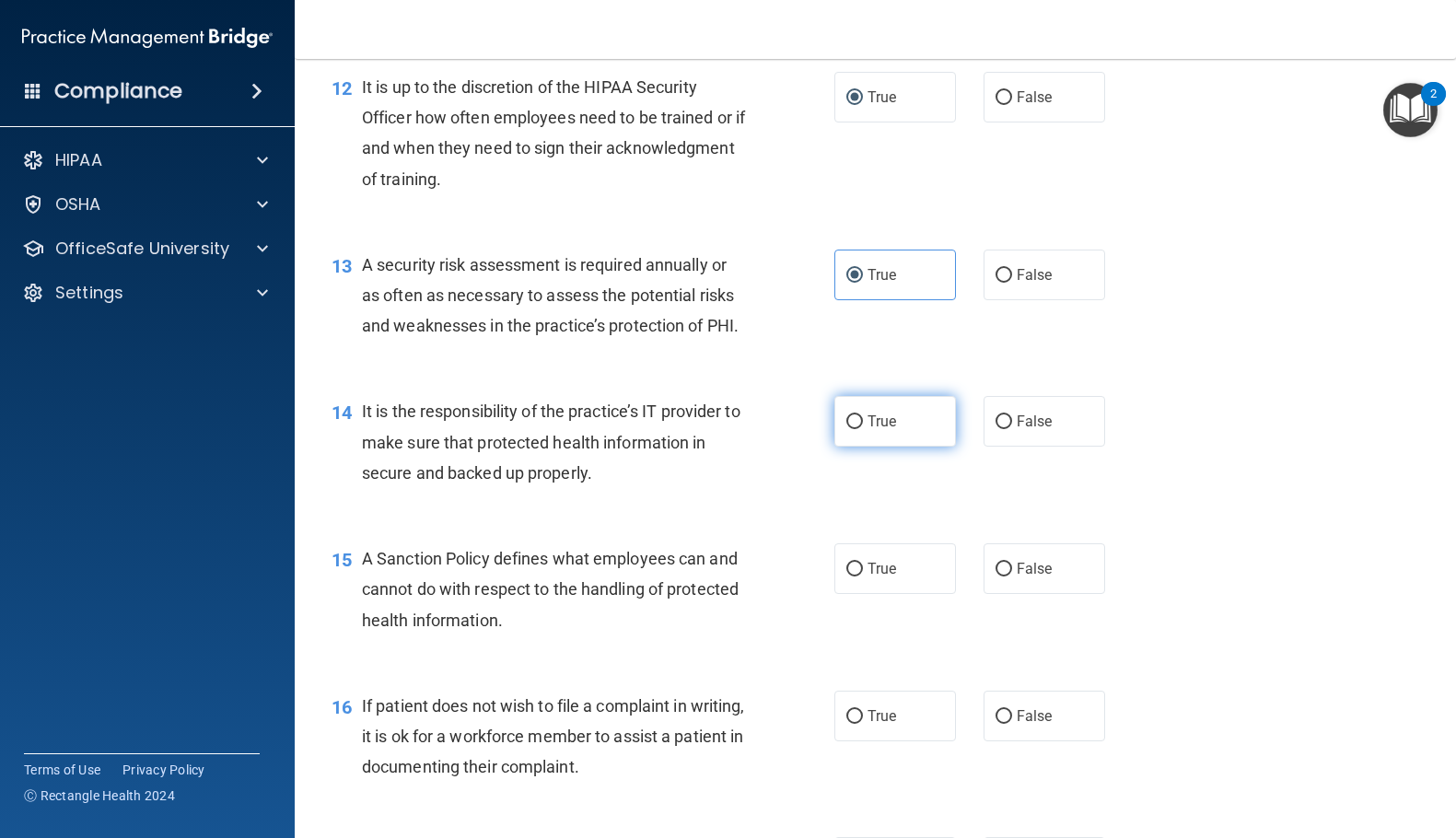 scroll, scrollTop: 2302, scrollLeft: 0, axis: vertical 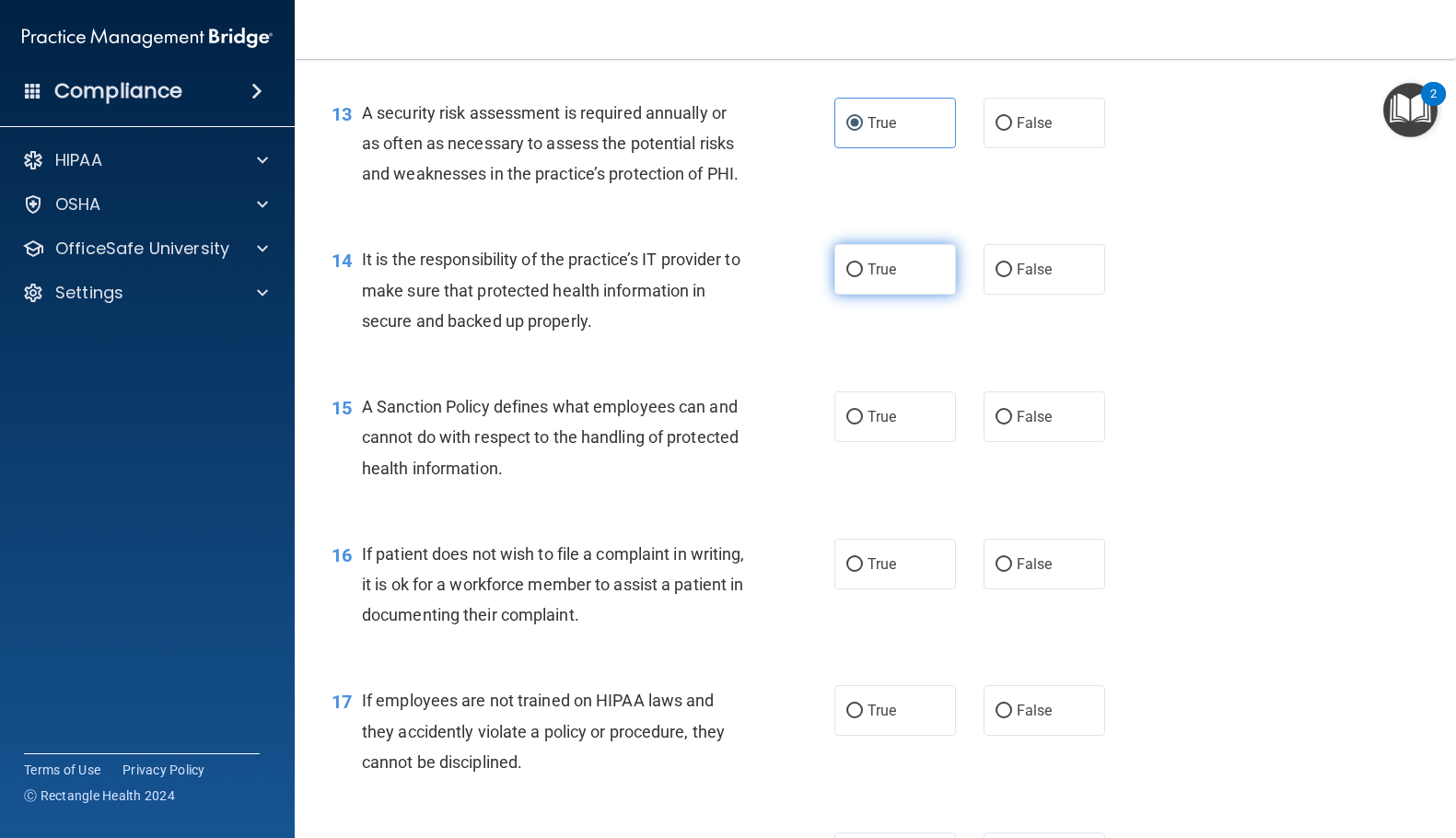 click on "True" at bounding box center [855, 270] 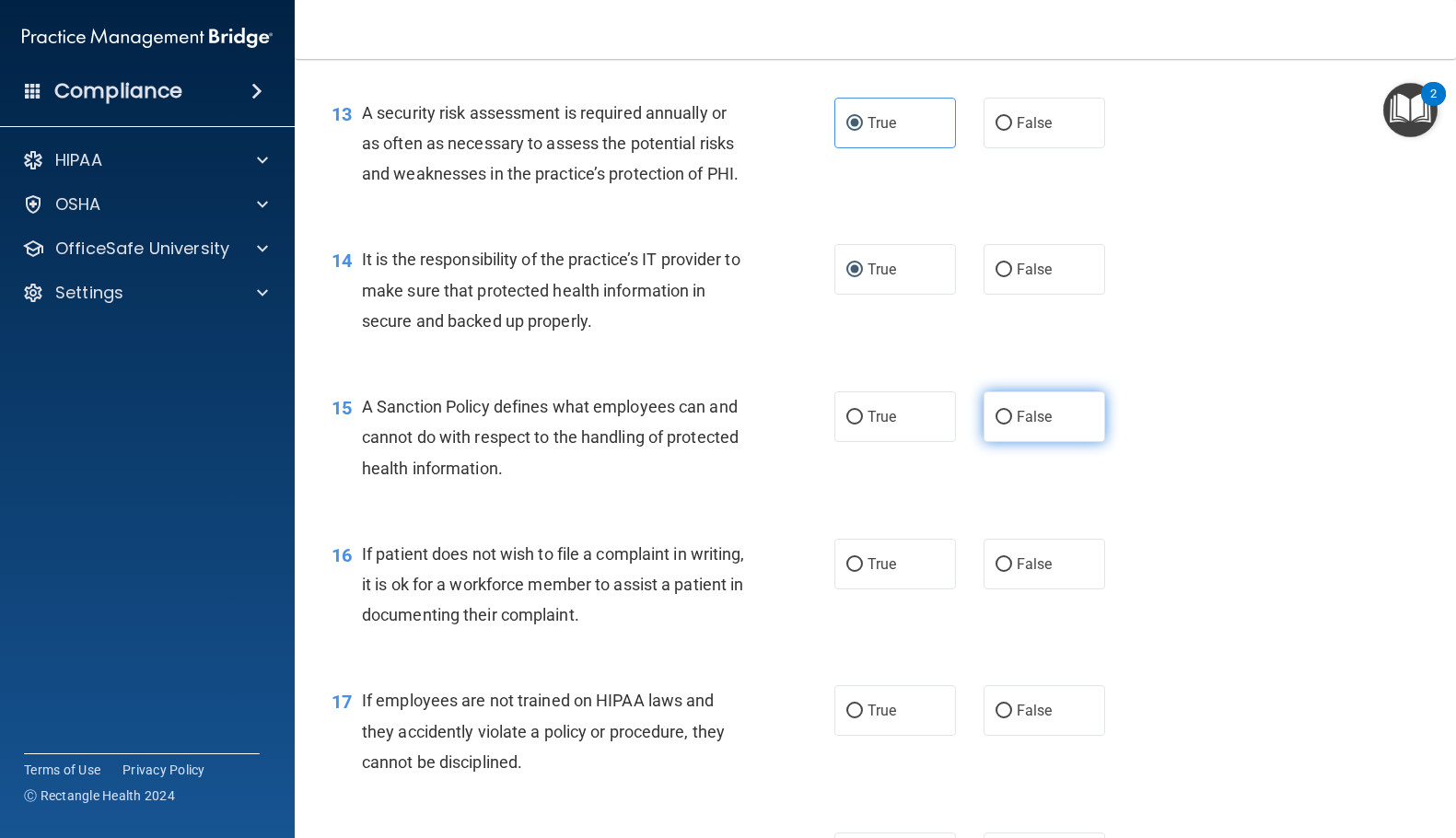 click on "False" at bounding box center (1004, 417) 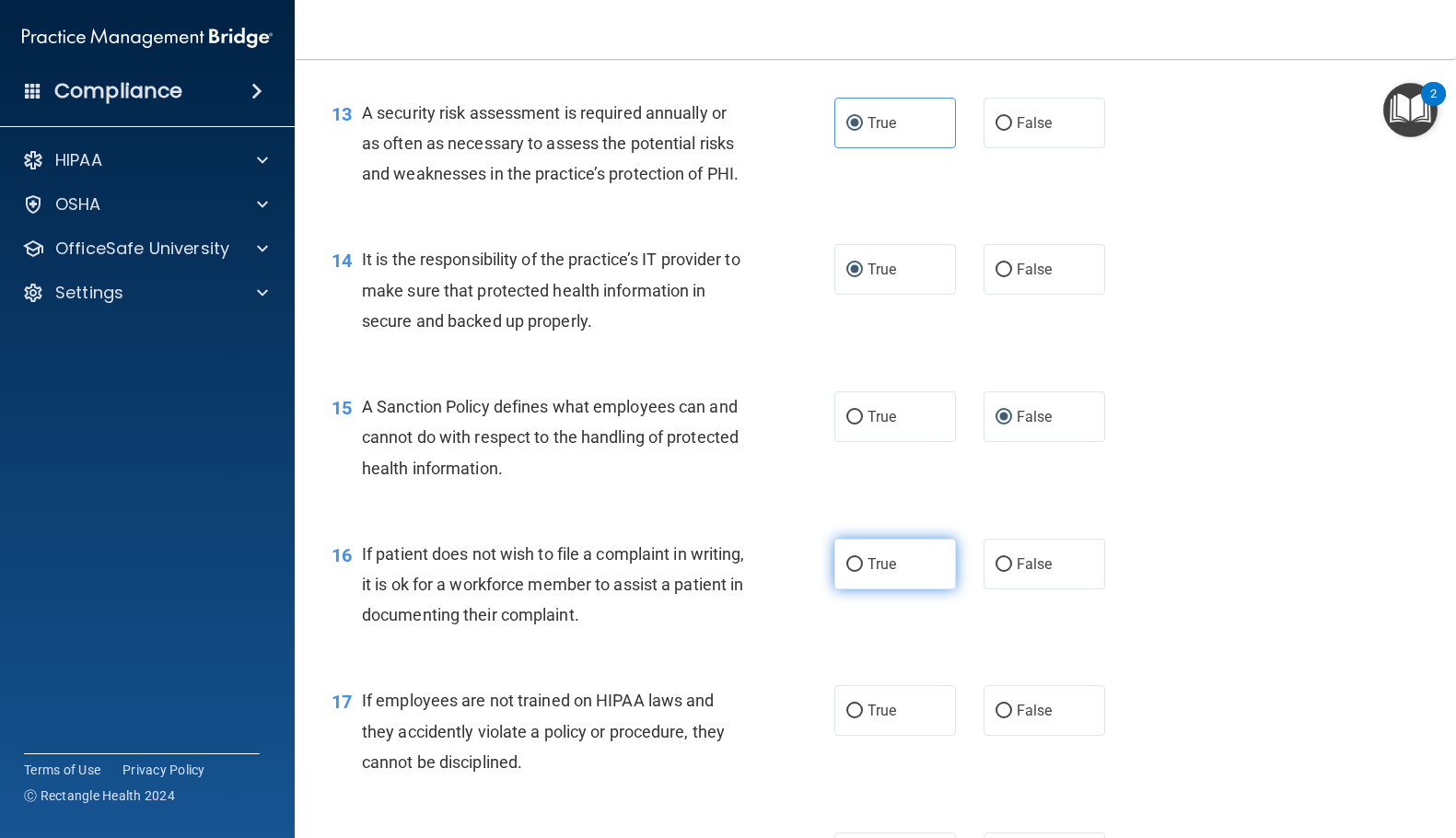 click on "True" at bounding box center [895, 564] 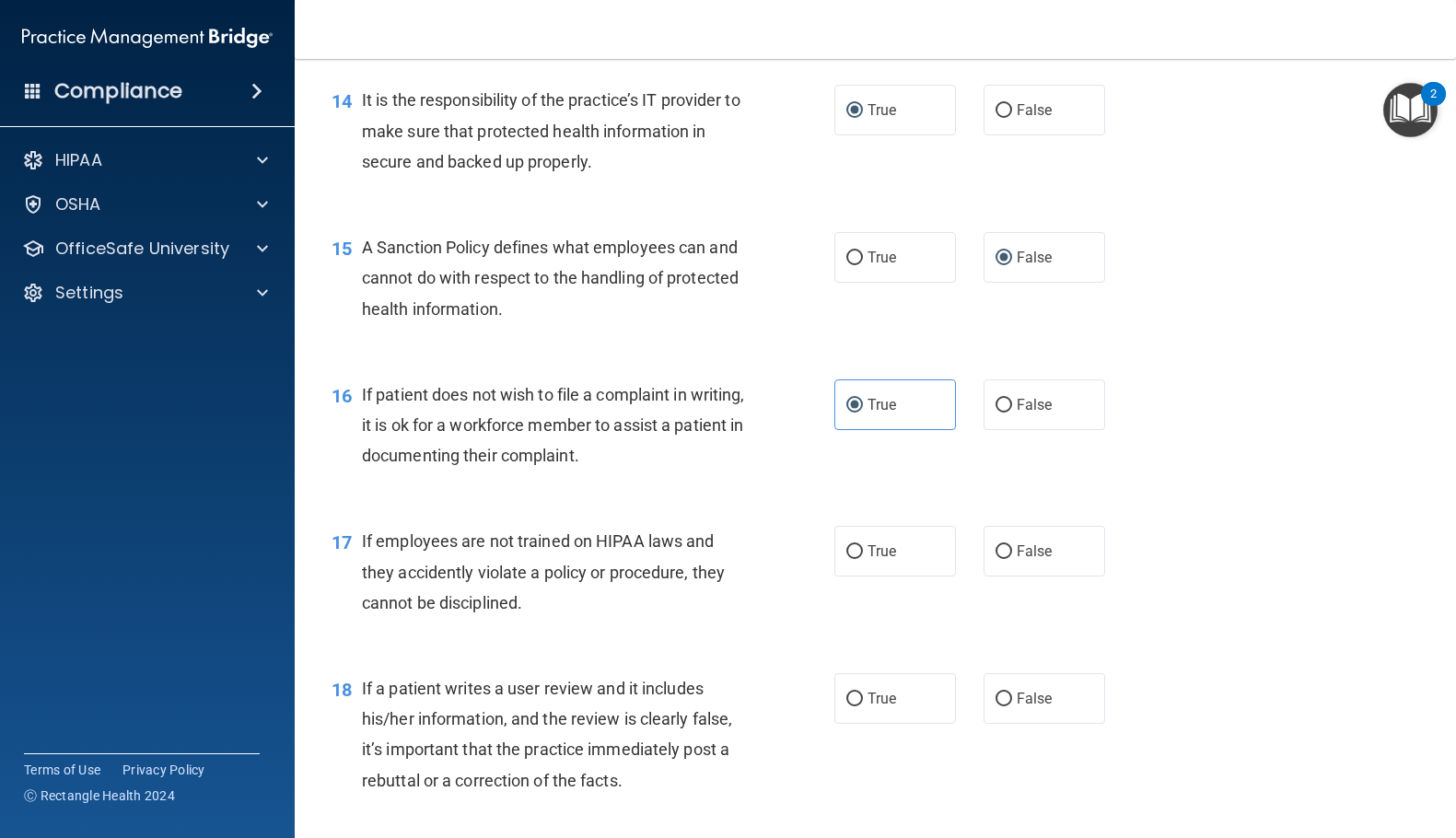 scroll, scrollTop: 2486, scrollLeft: 0, axis: vertical 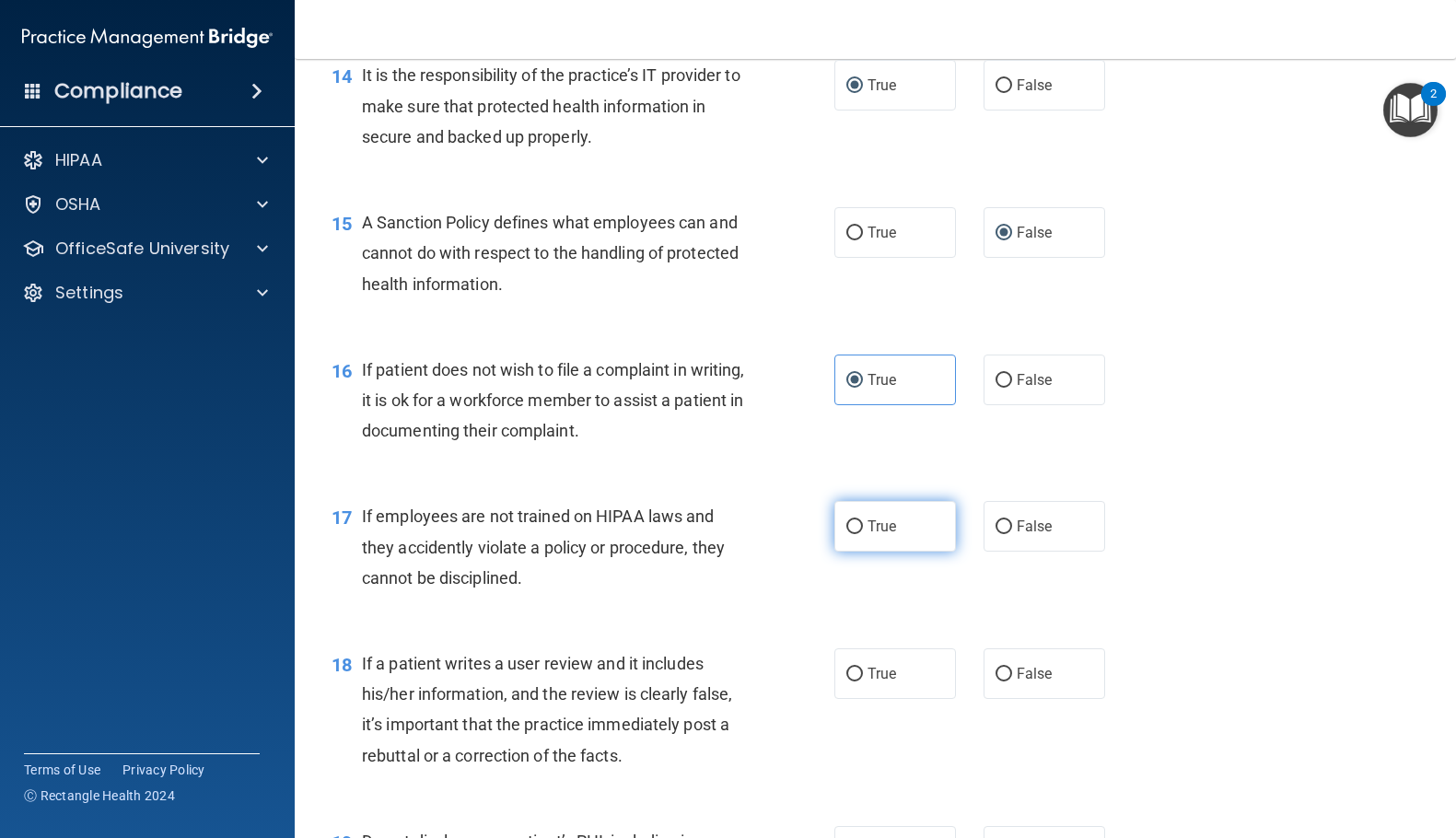 click on "True" at bounding box center (895, 526) 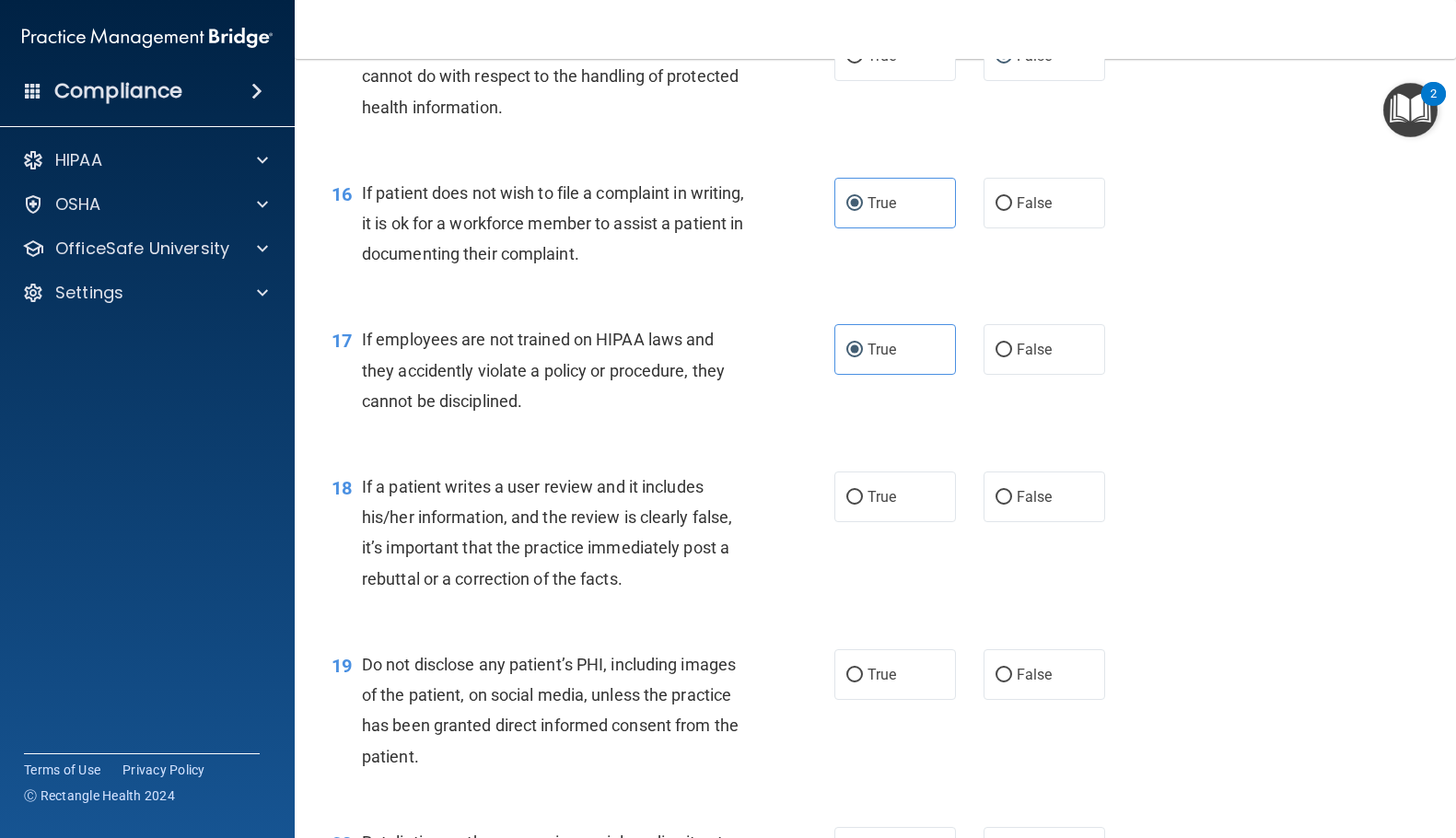 scroll, scrollTop: 2671, scrollLeft: 0, axis: vertical 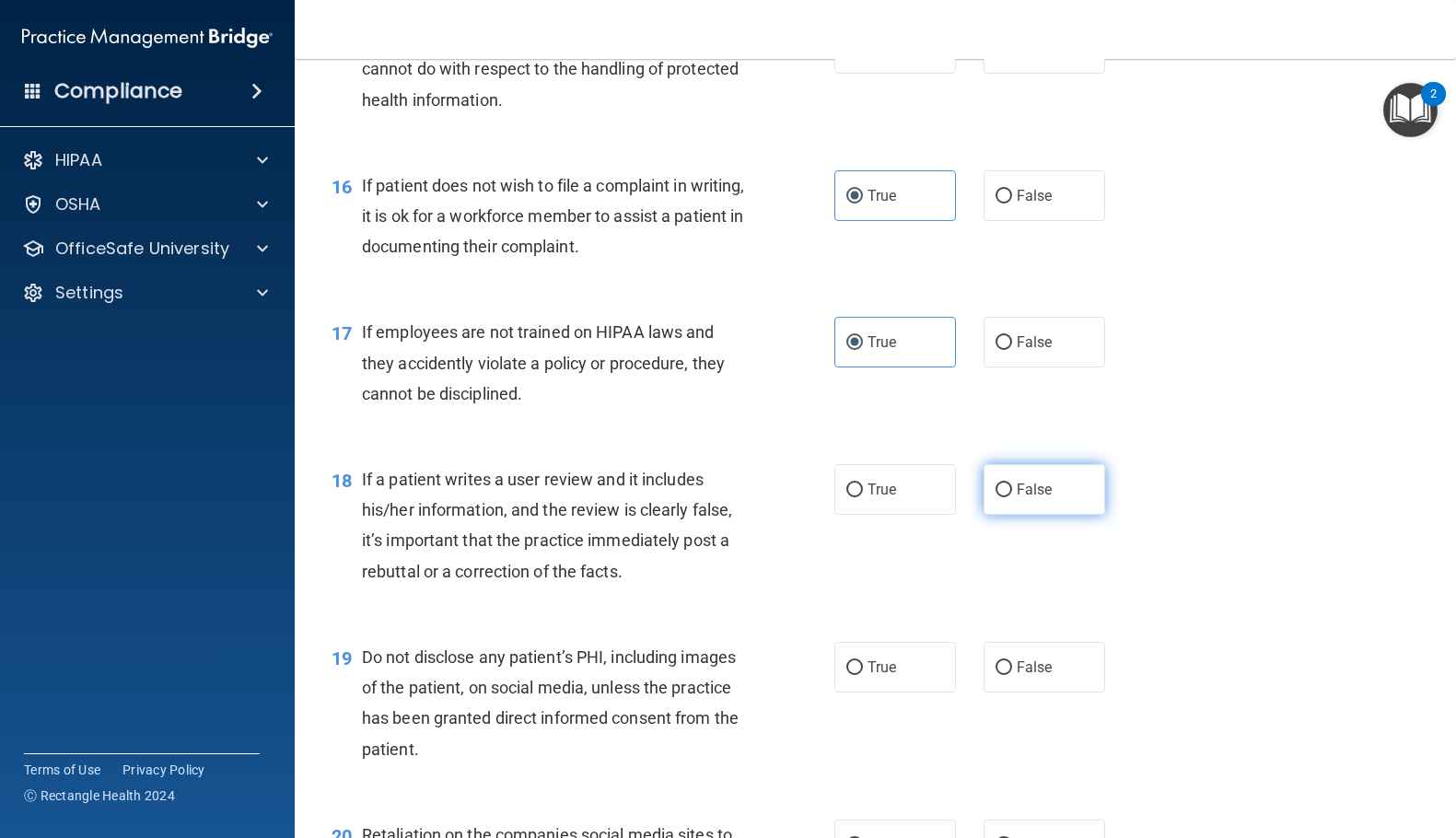 click on "False" at bounding box center (1004, 490) 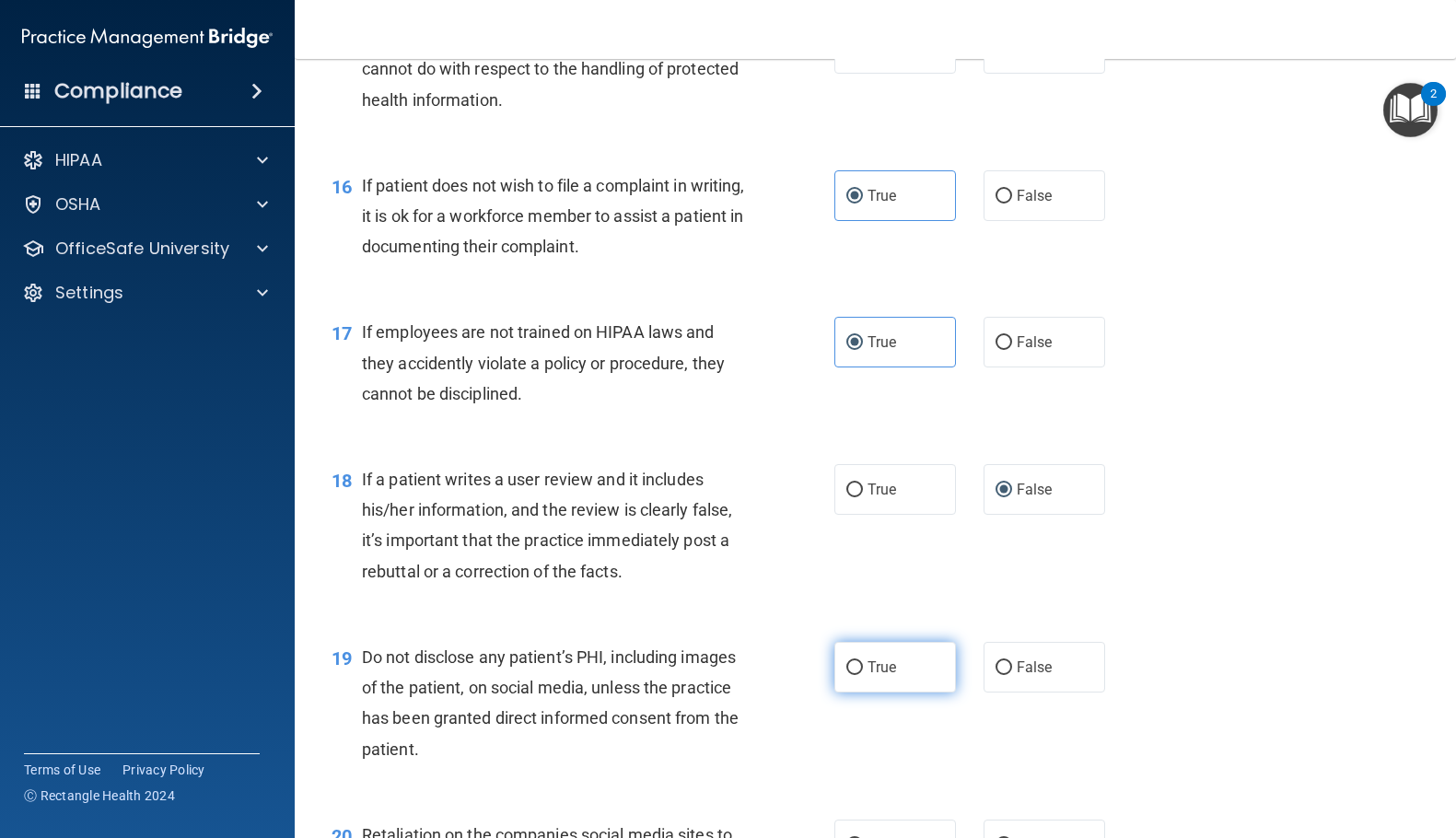 click on "True" at bounding box center [855, 668] 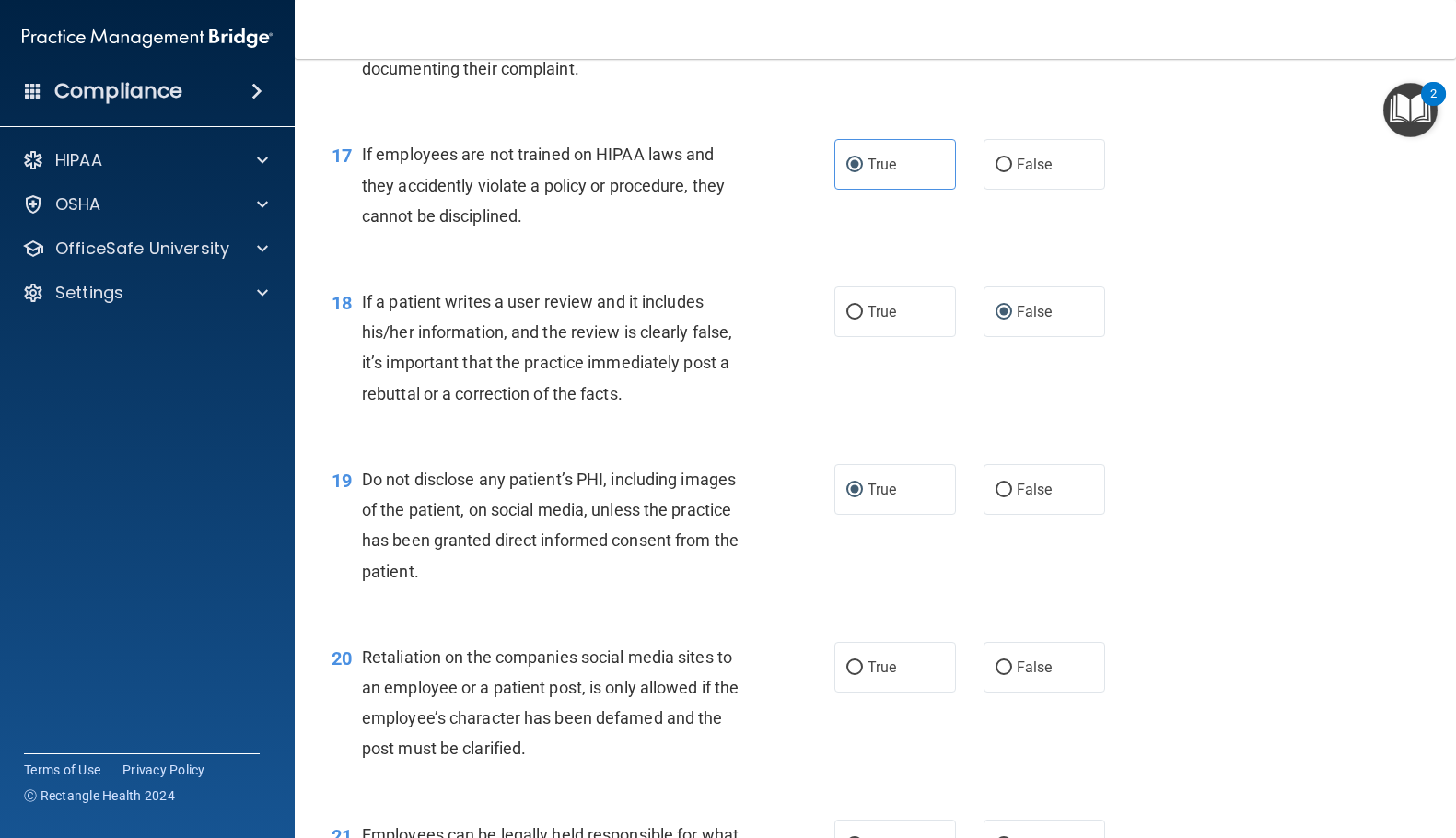 scroll, scrollTop: 2855, scrollLeft: 0, axis: vertical 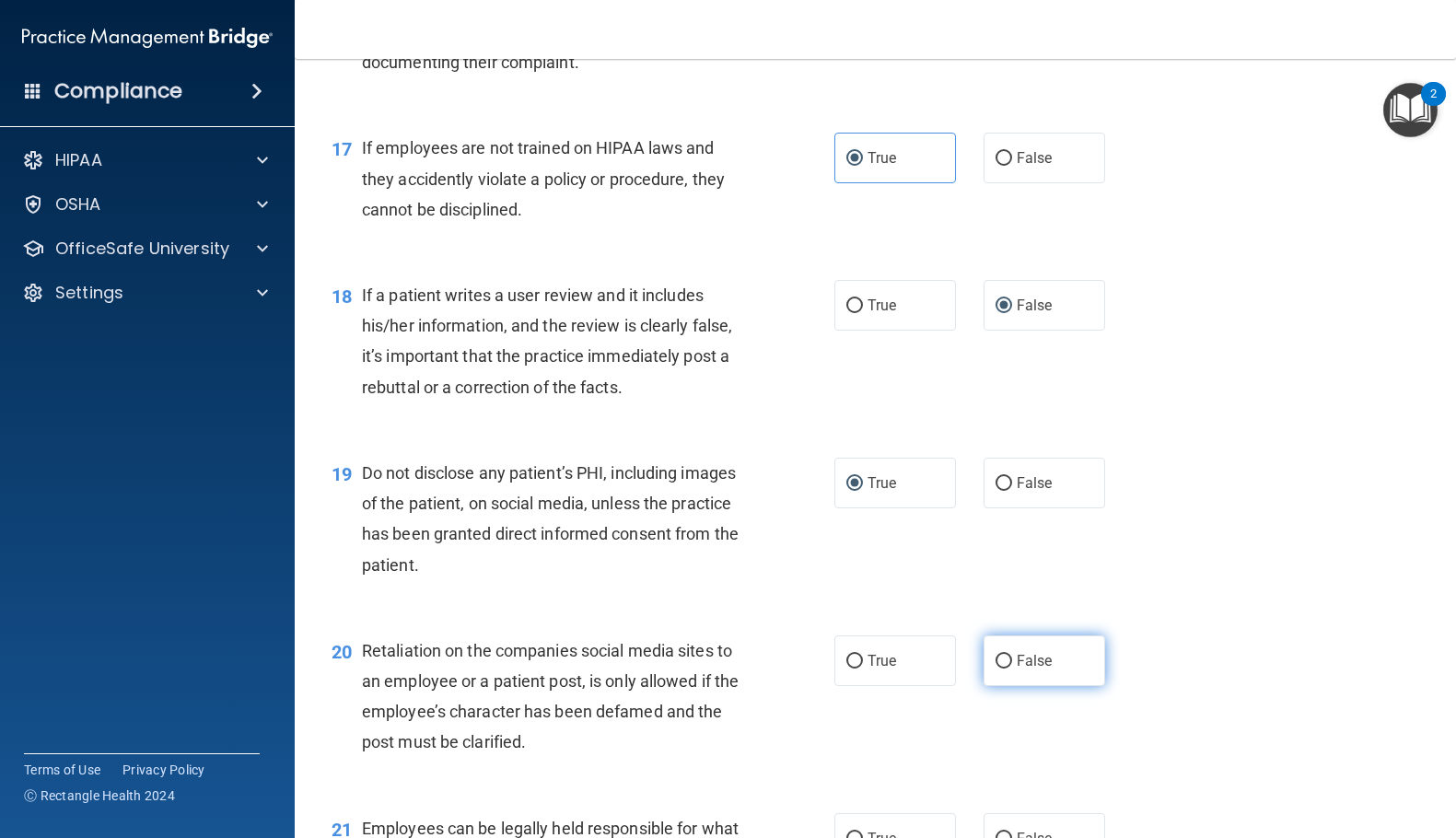 click on "False" at bounding box center (1004, 661) 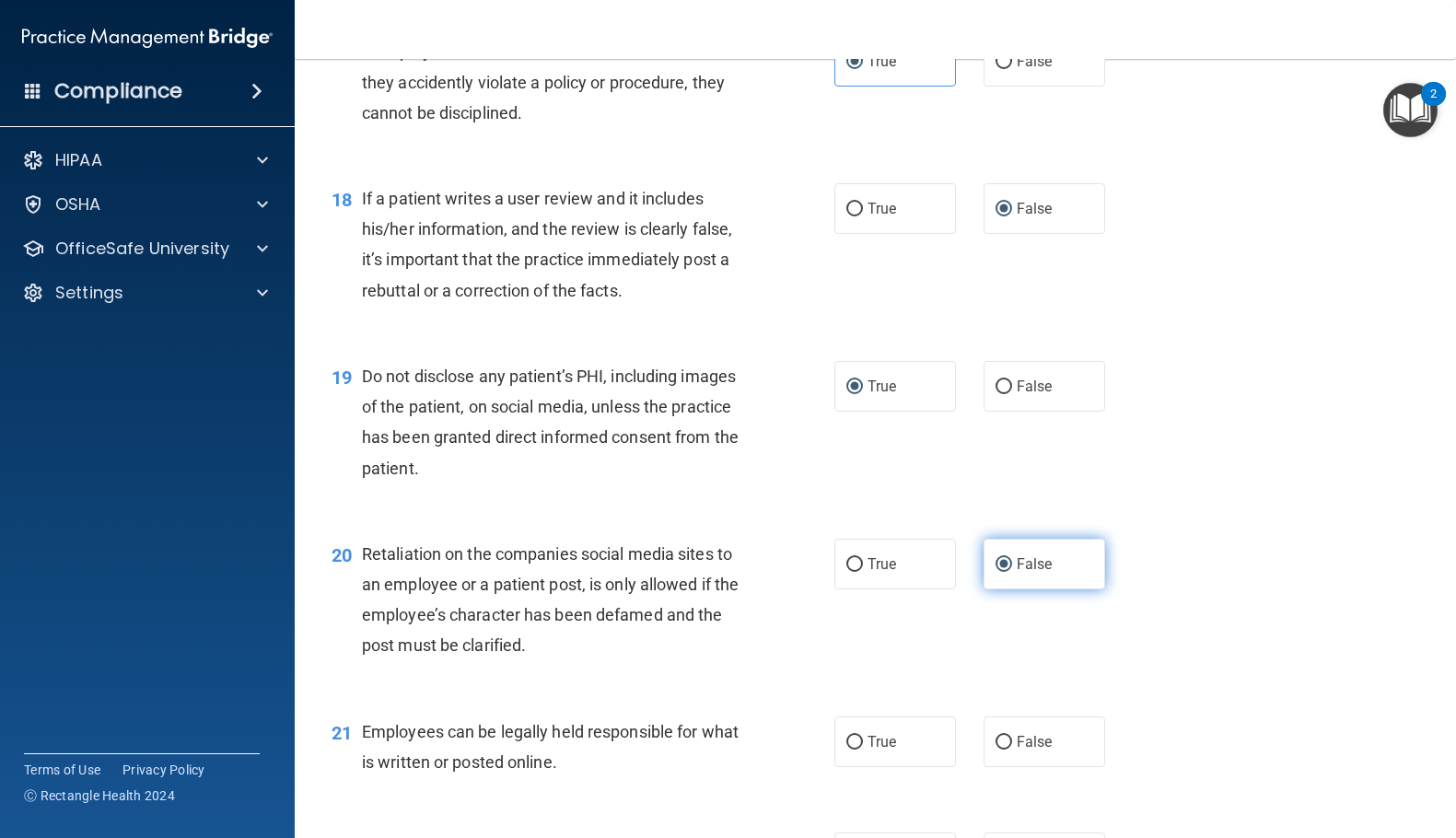 scroll, scrollTop: 3131, scrollLeft: 0, axis: vertical 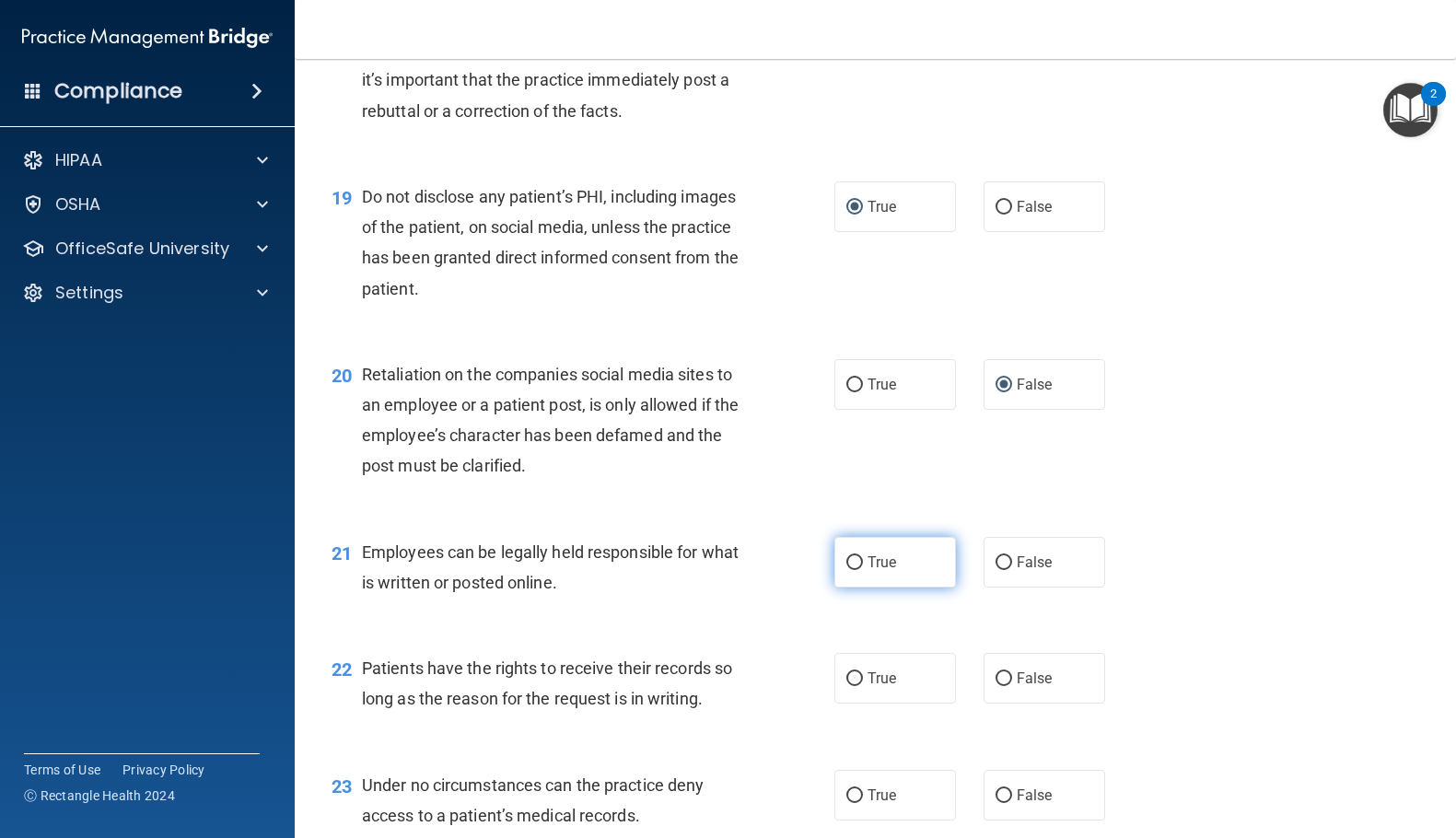 click on "True" at bounding box center [855, 563] 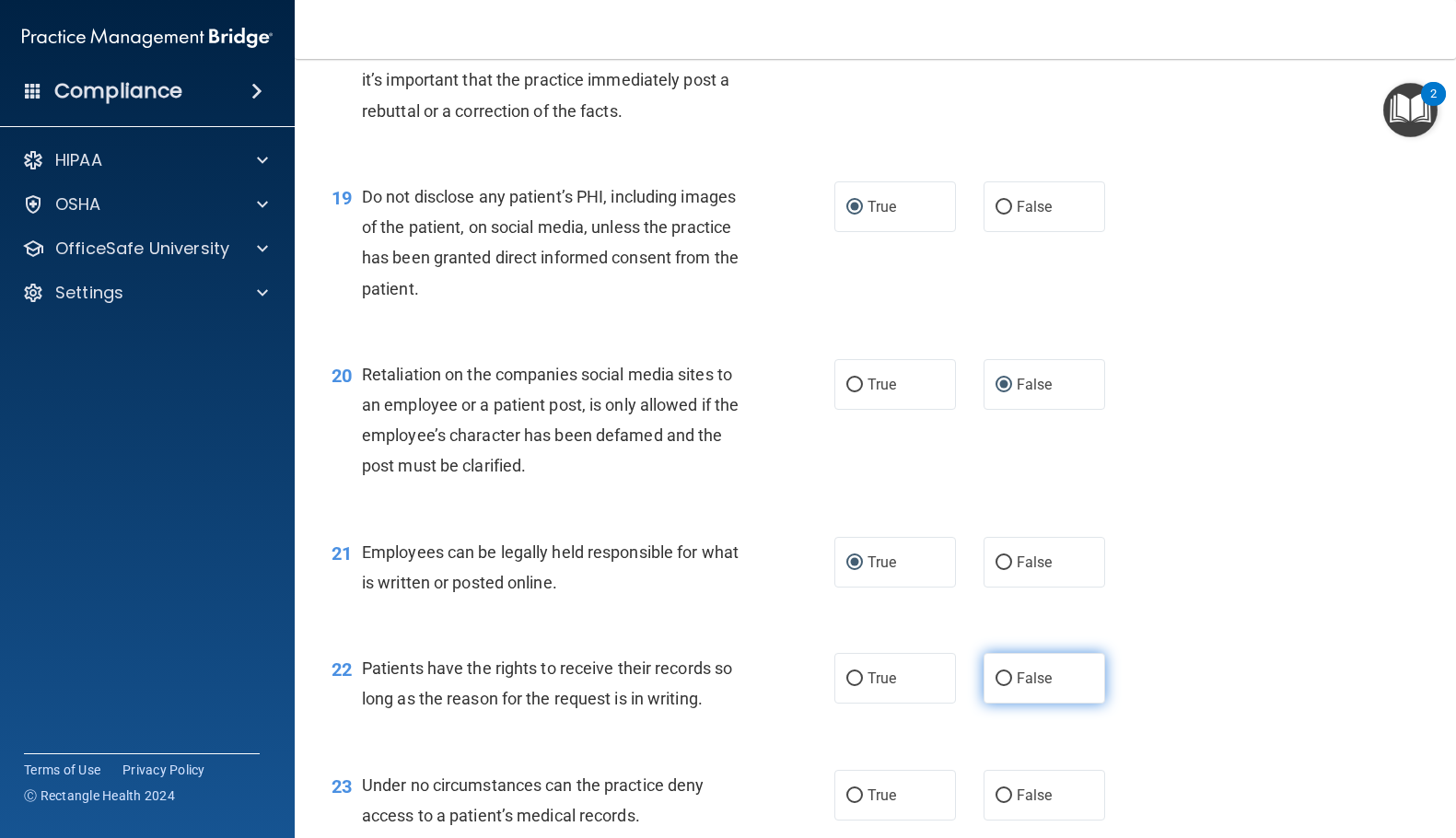 click on "False" at bounding box center [1004, 679] 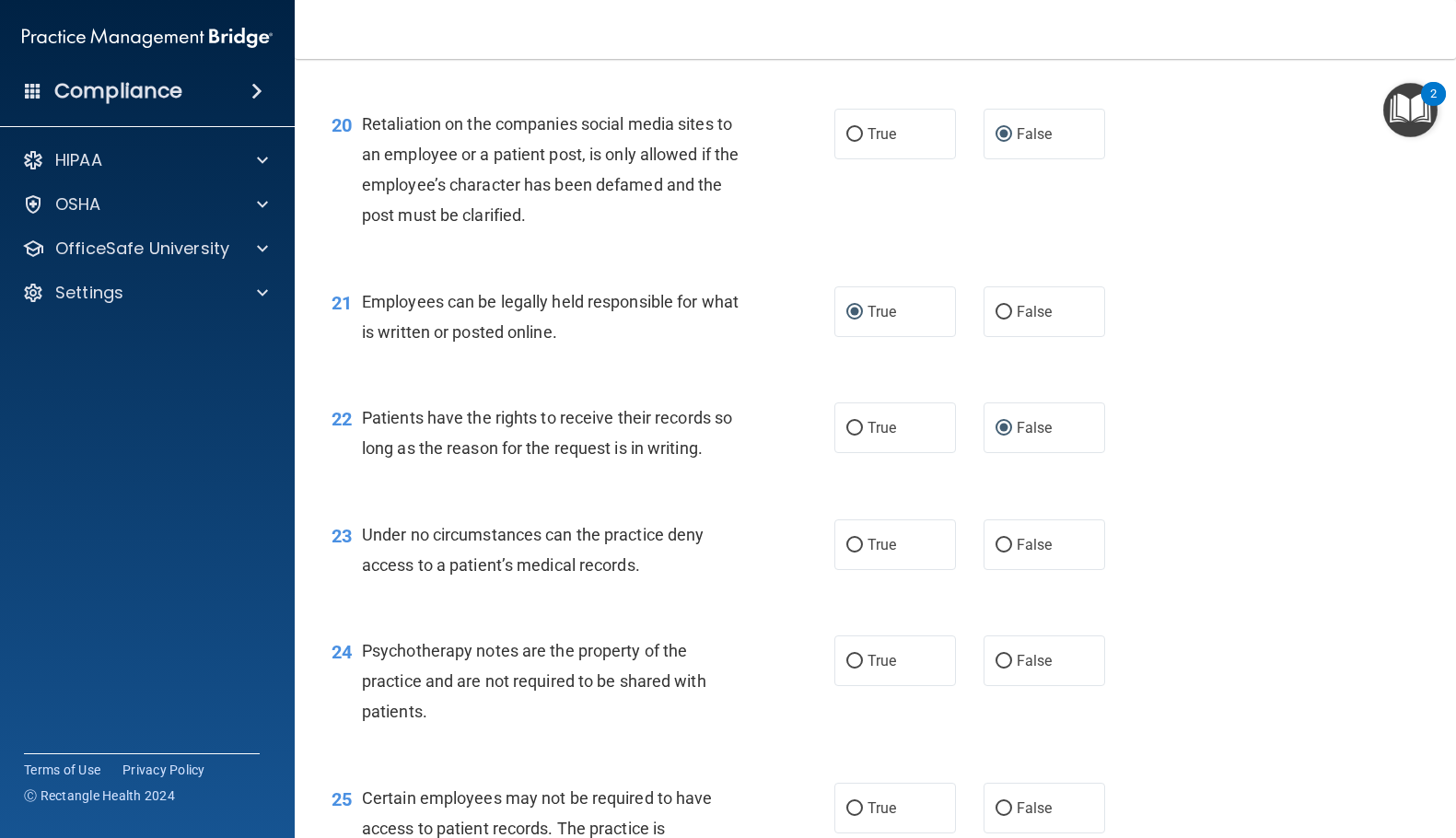 scroll, scrollTop: 3407, scrollLeft: 0, axis: vertical 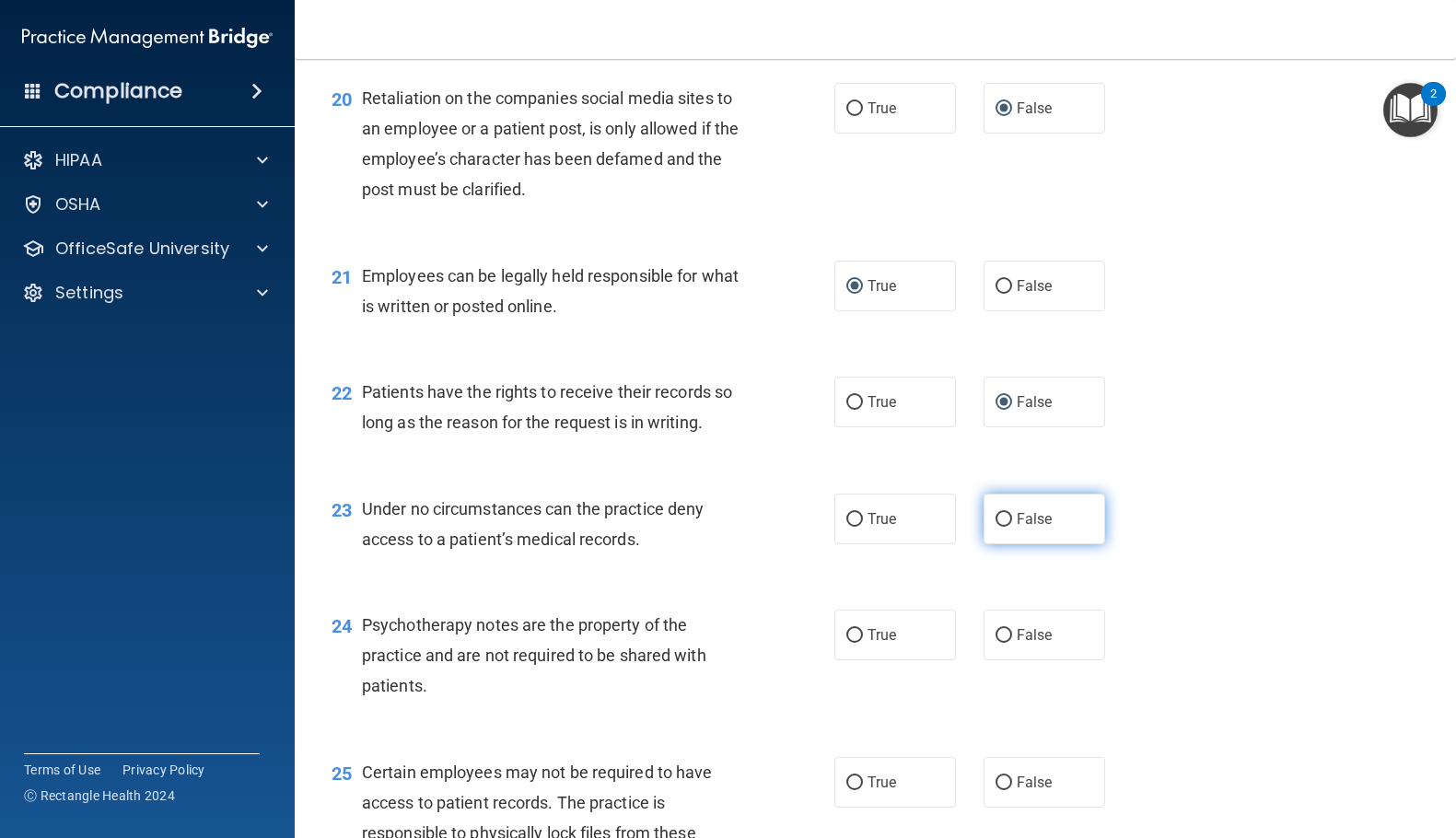 click on "False" at bounding box center [1004, 519] 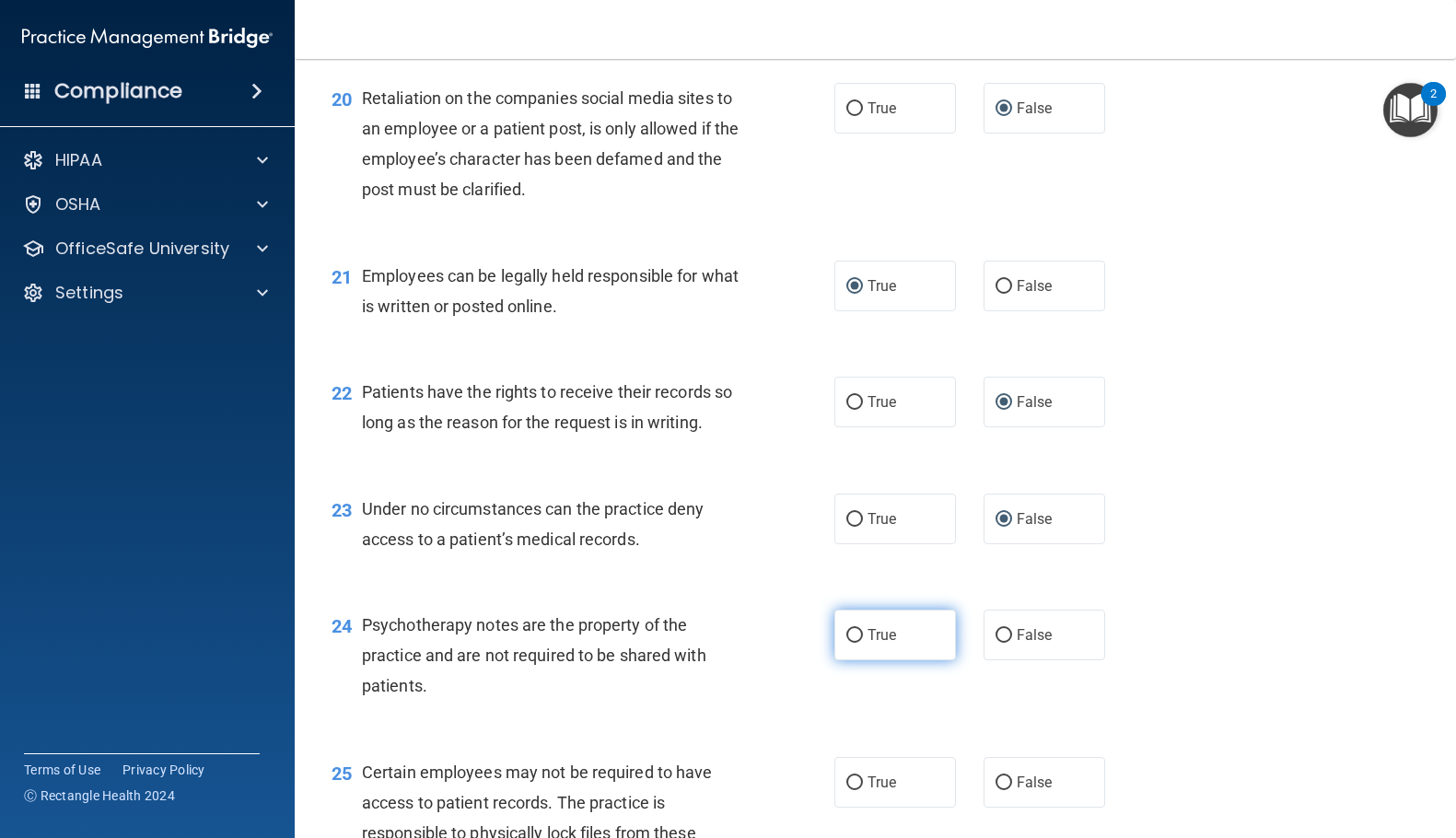 click on "True" at bounding box center [855, 635] 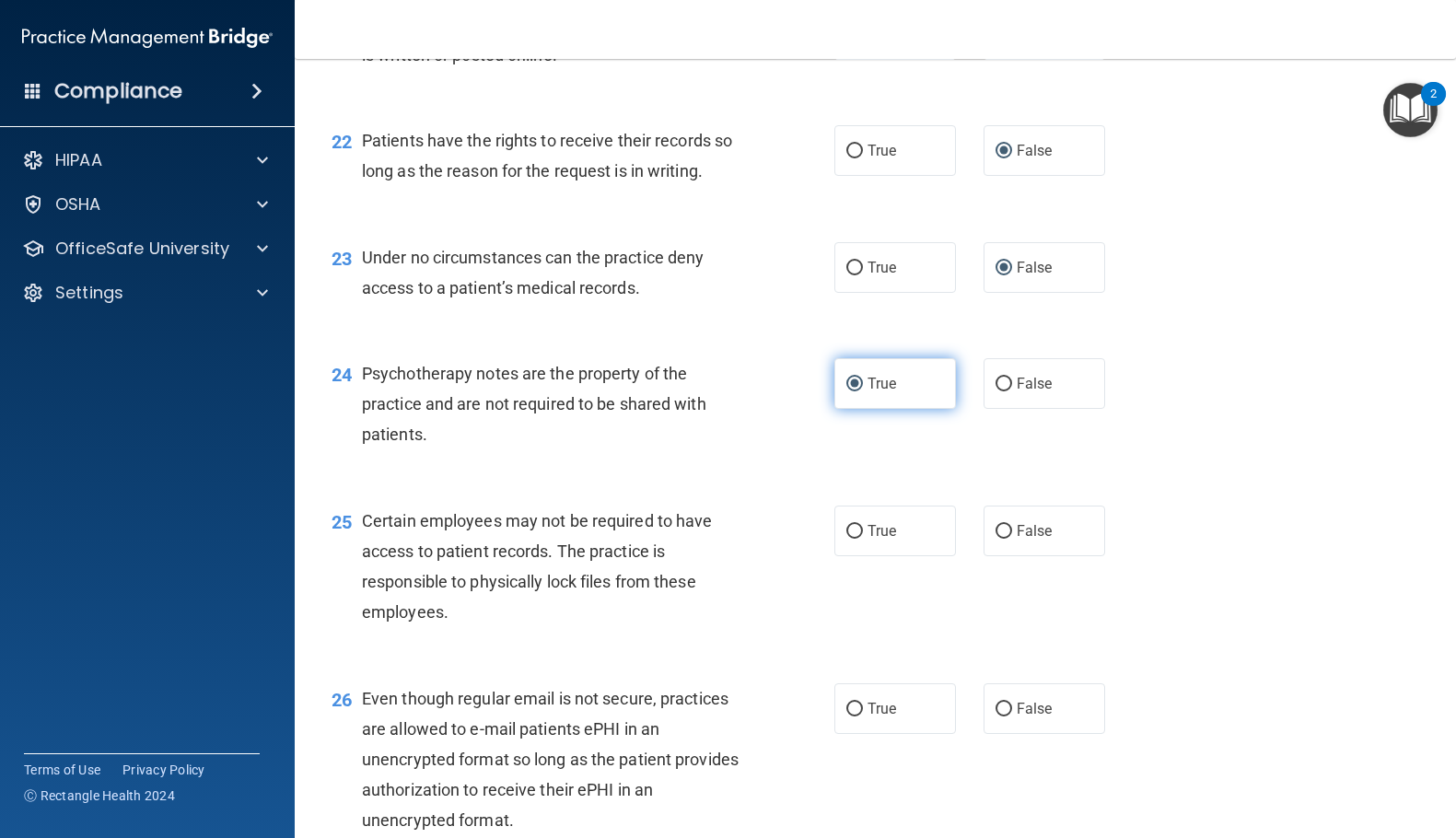 scroll, scrollTop: 3684, scrollLeft: 0, axis: vertical 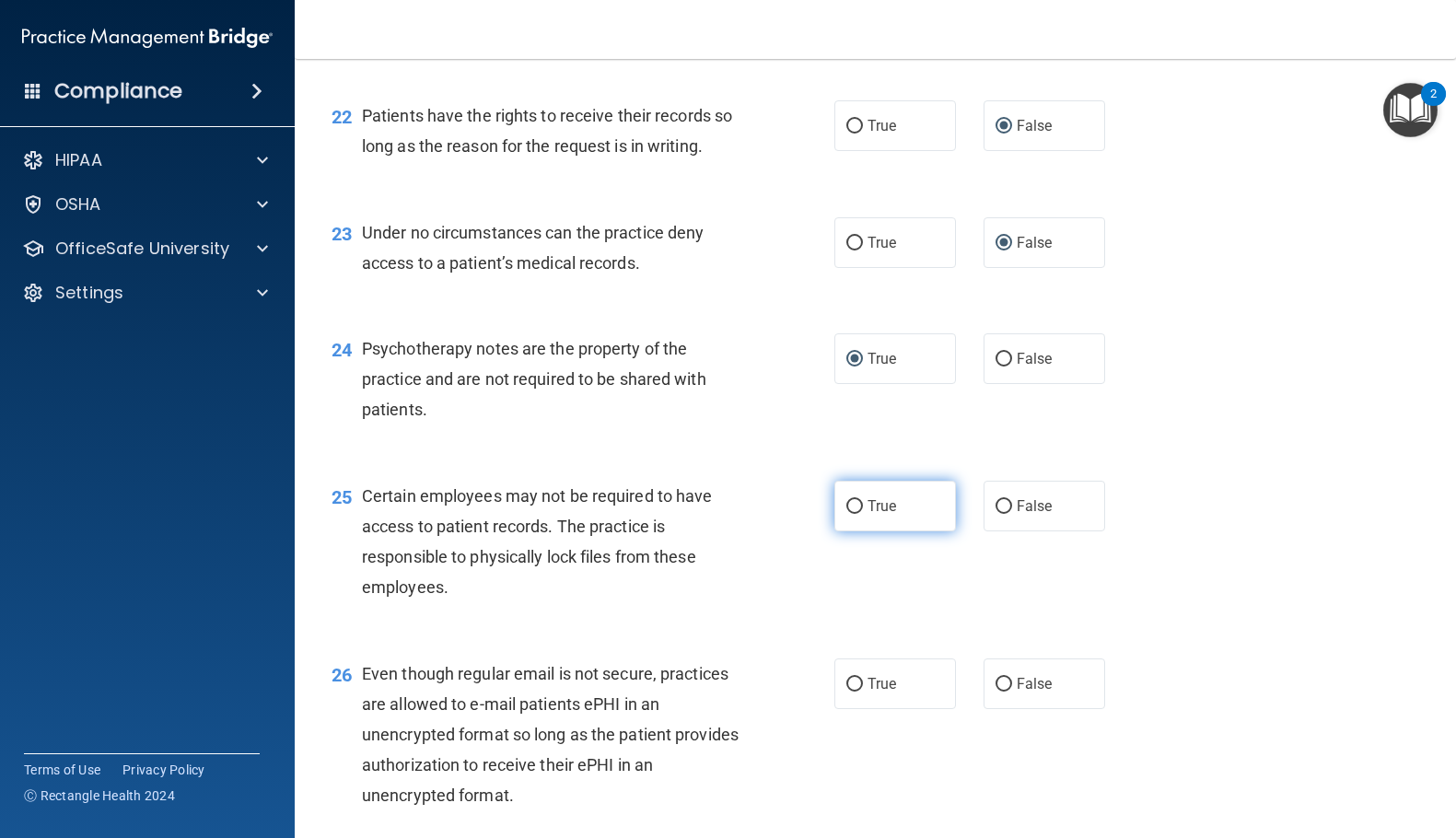 click on "True" at bounding box center (855, 506) 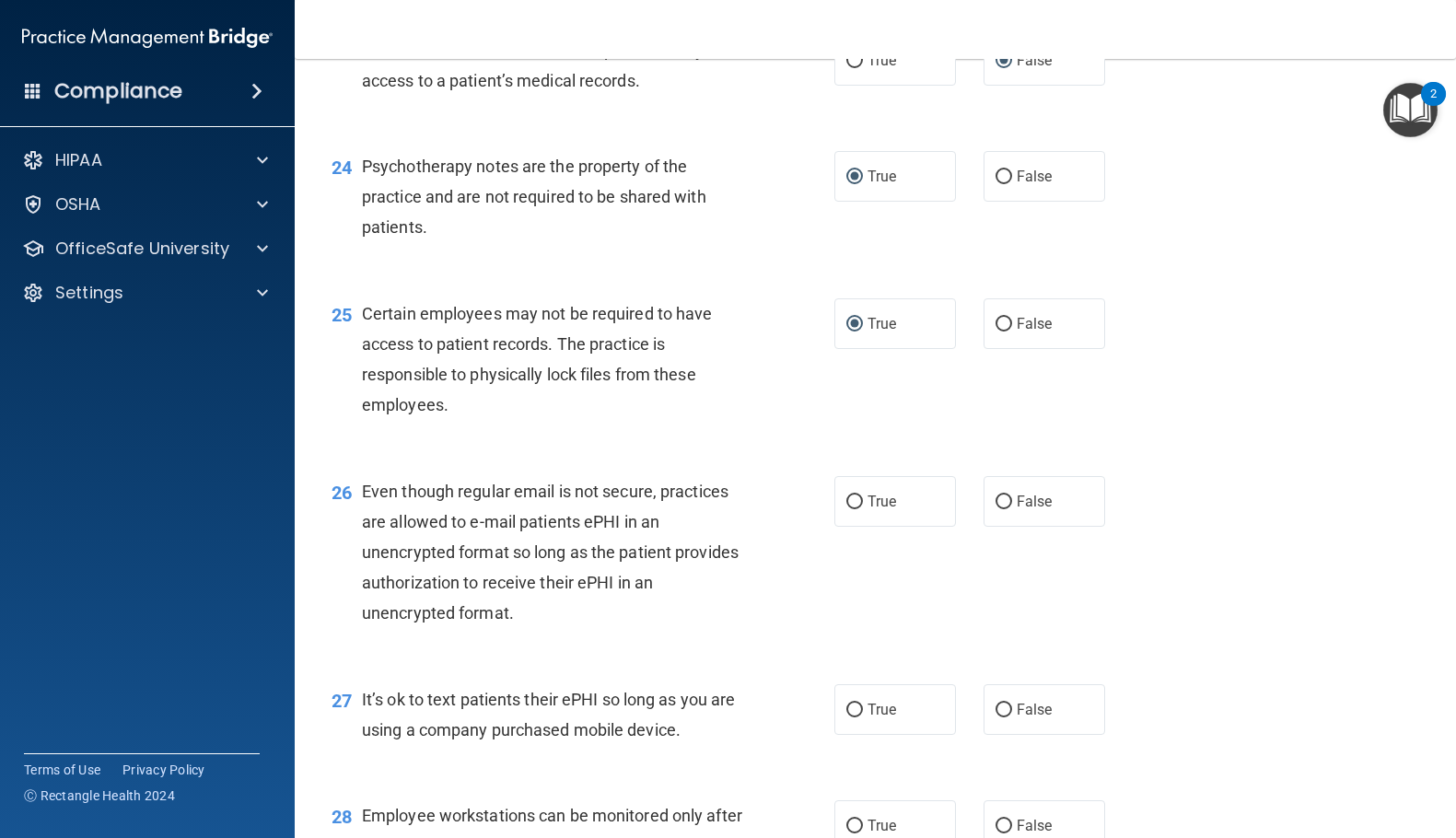 scroll, scrollTop: 3868, scrollLeft: 0, axis: vertical 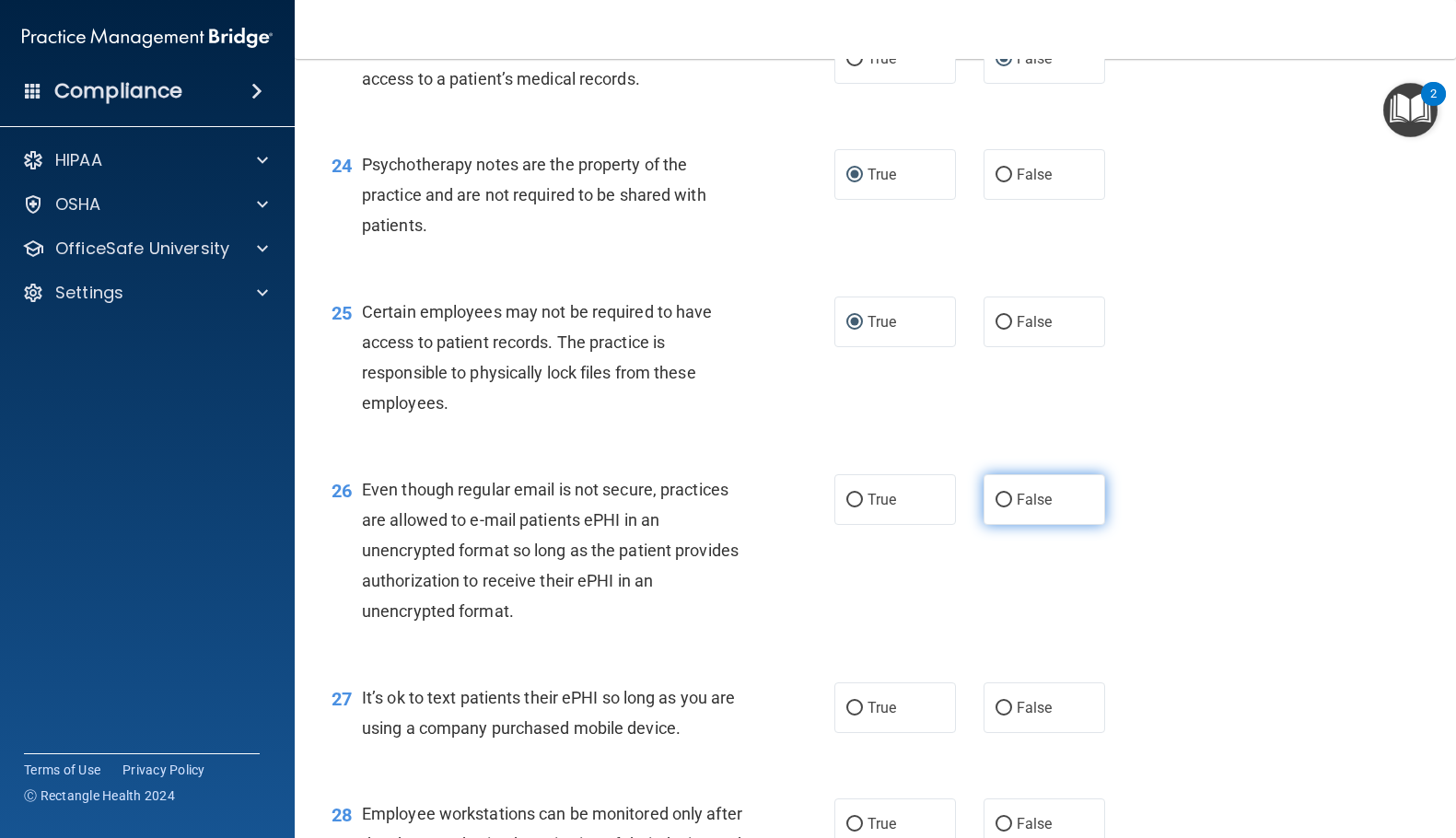 click on "False" at bounding box center (1004, 500) 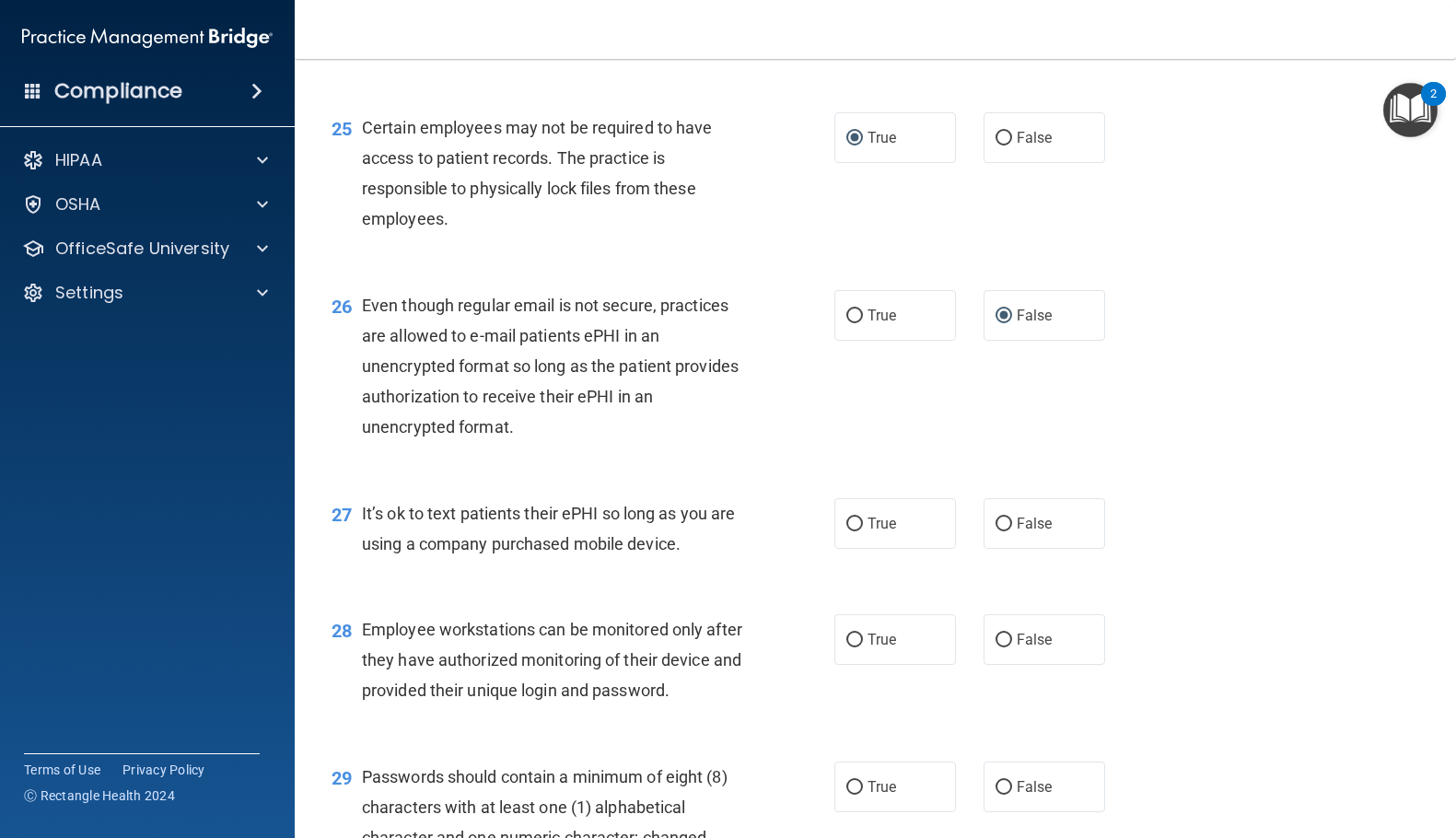 scroll, scrollTop: 4144, scrollLeft: 0, axis: vertical 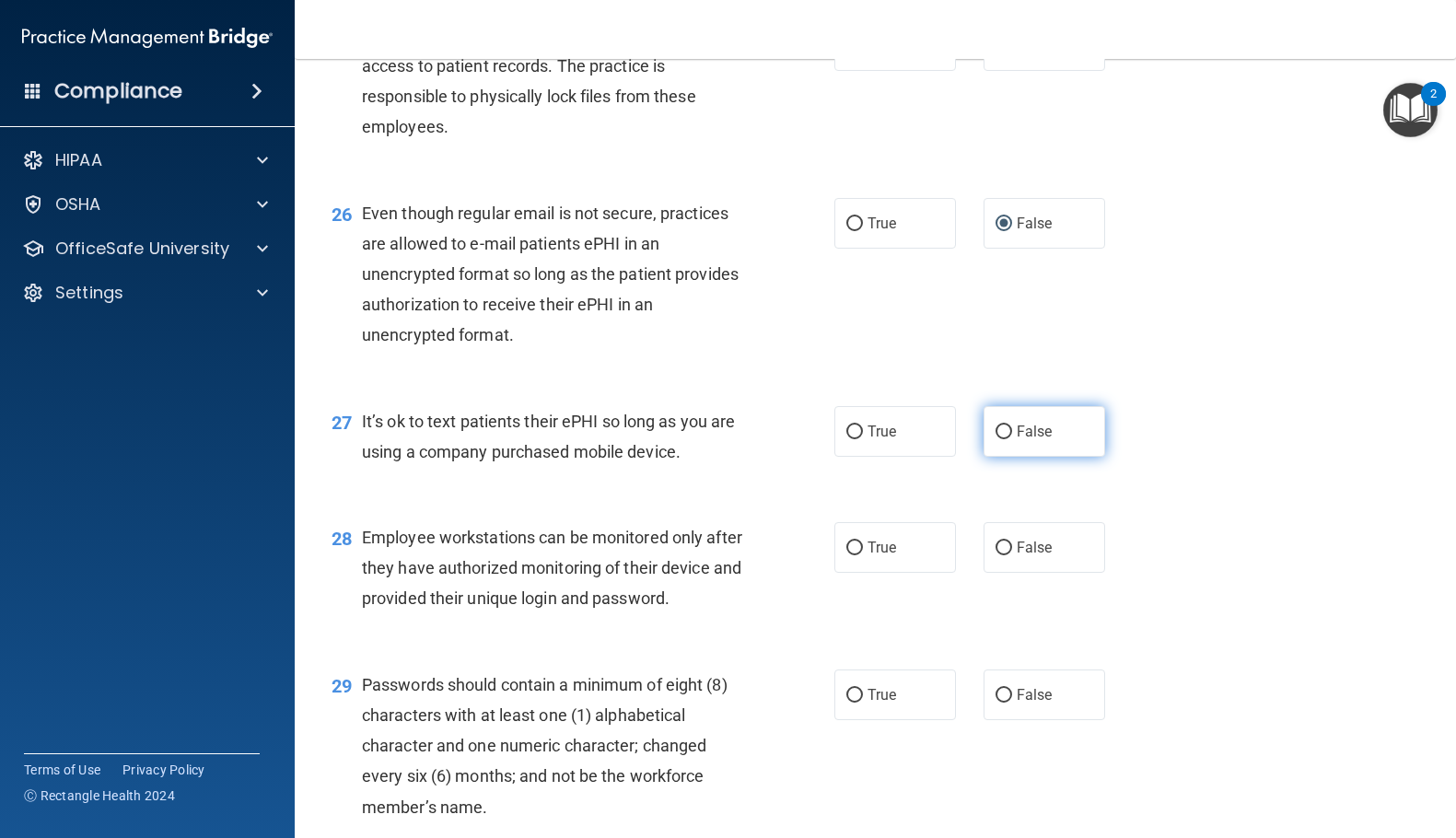 click on "False" at bounding box center (1004, 432) 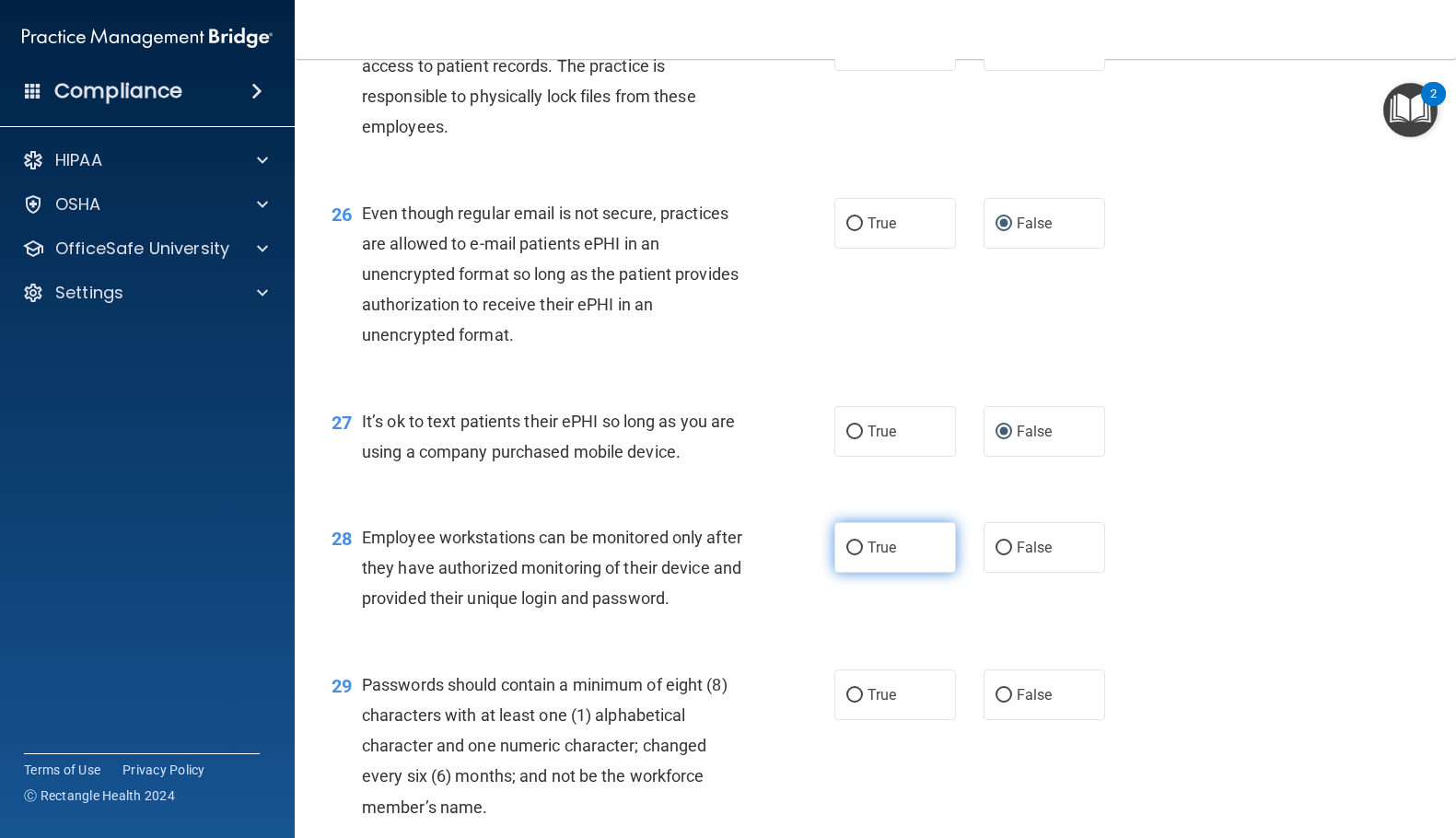 click on "True" at bounding box center [855, 548] 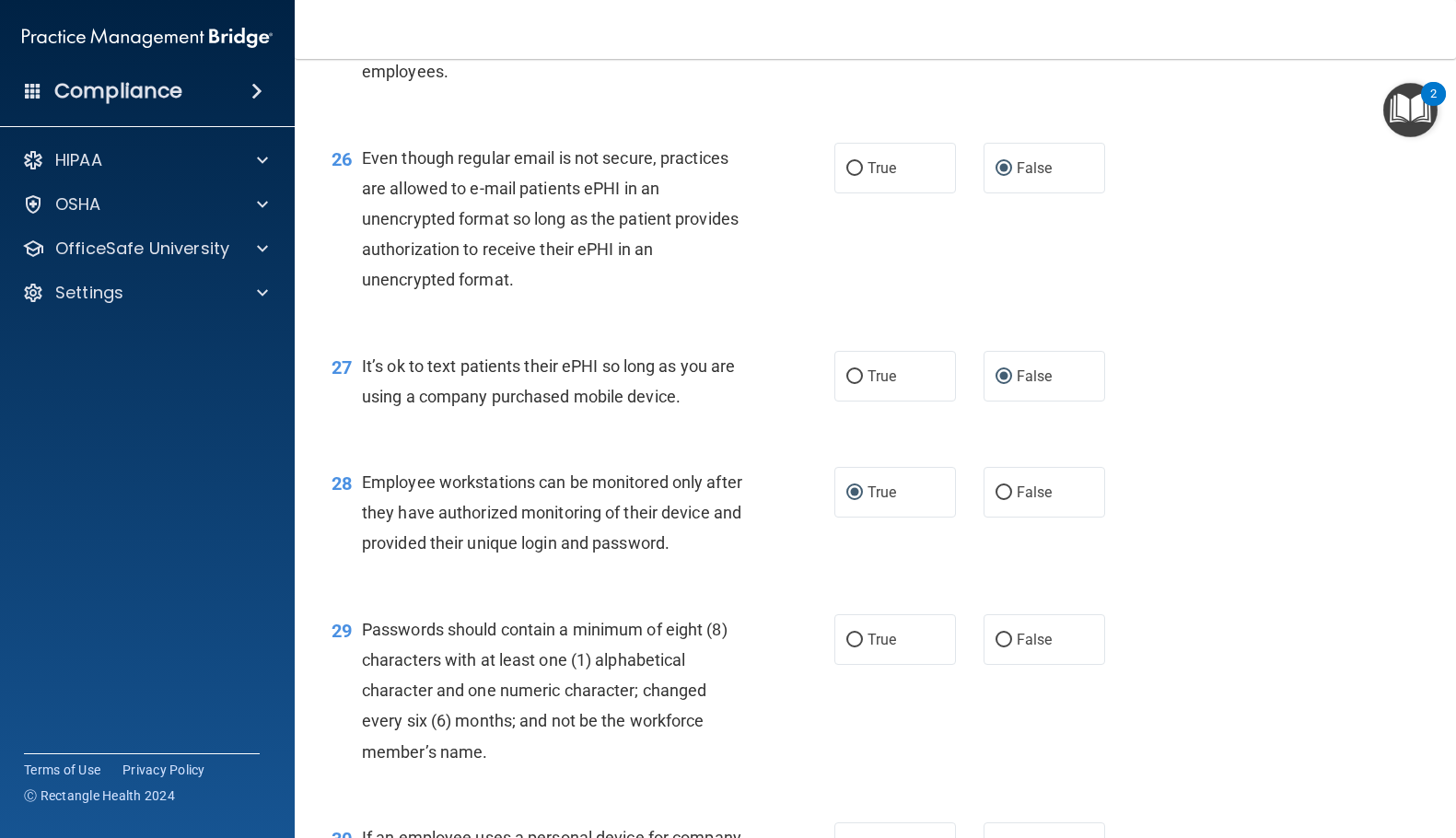 scroll, scrollTop: 4420, scrollLeft: 0, axis: vertical 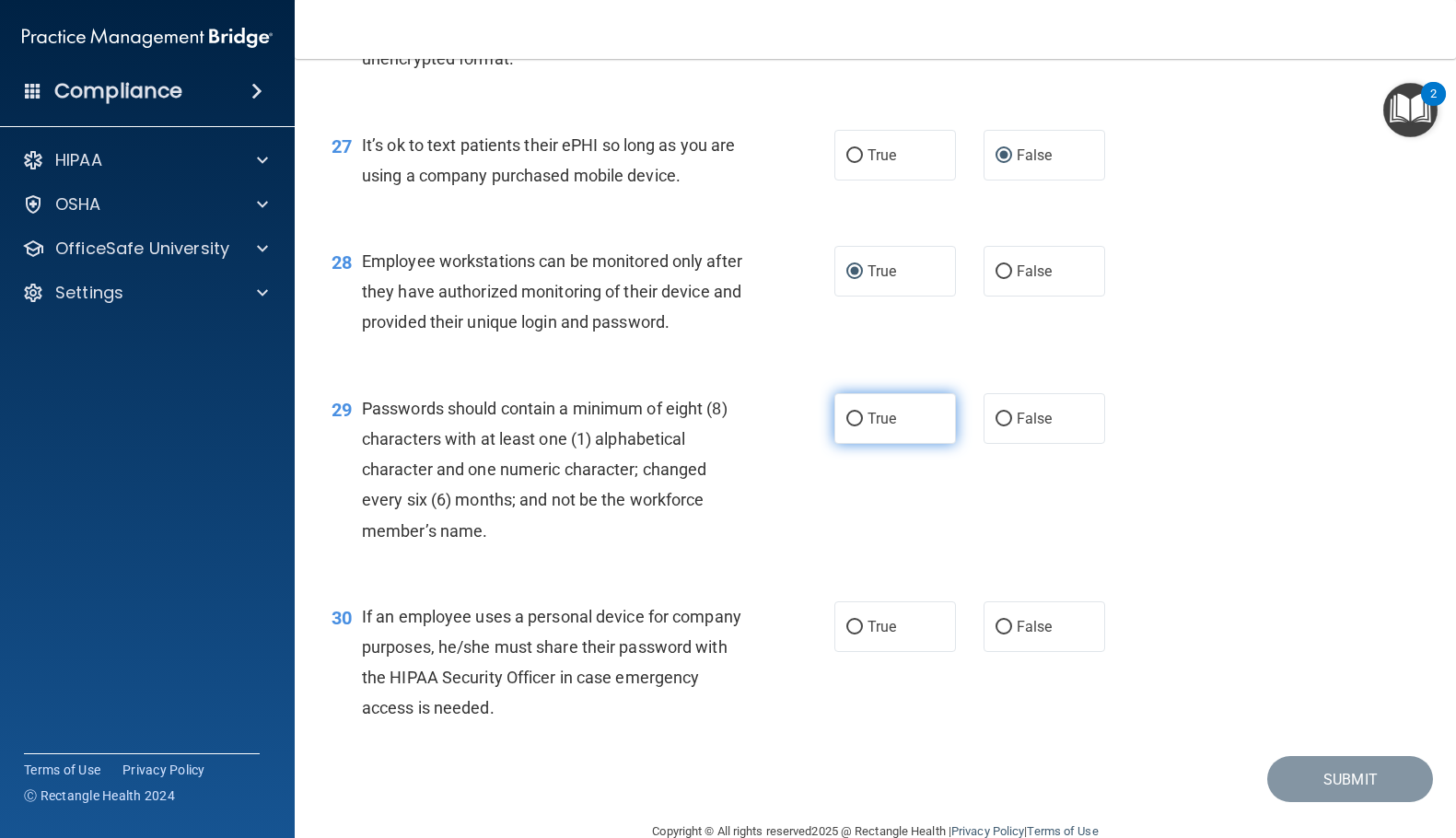 click on "True" at bounding box center [855, 419] 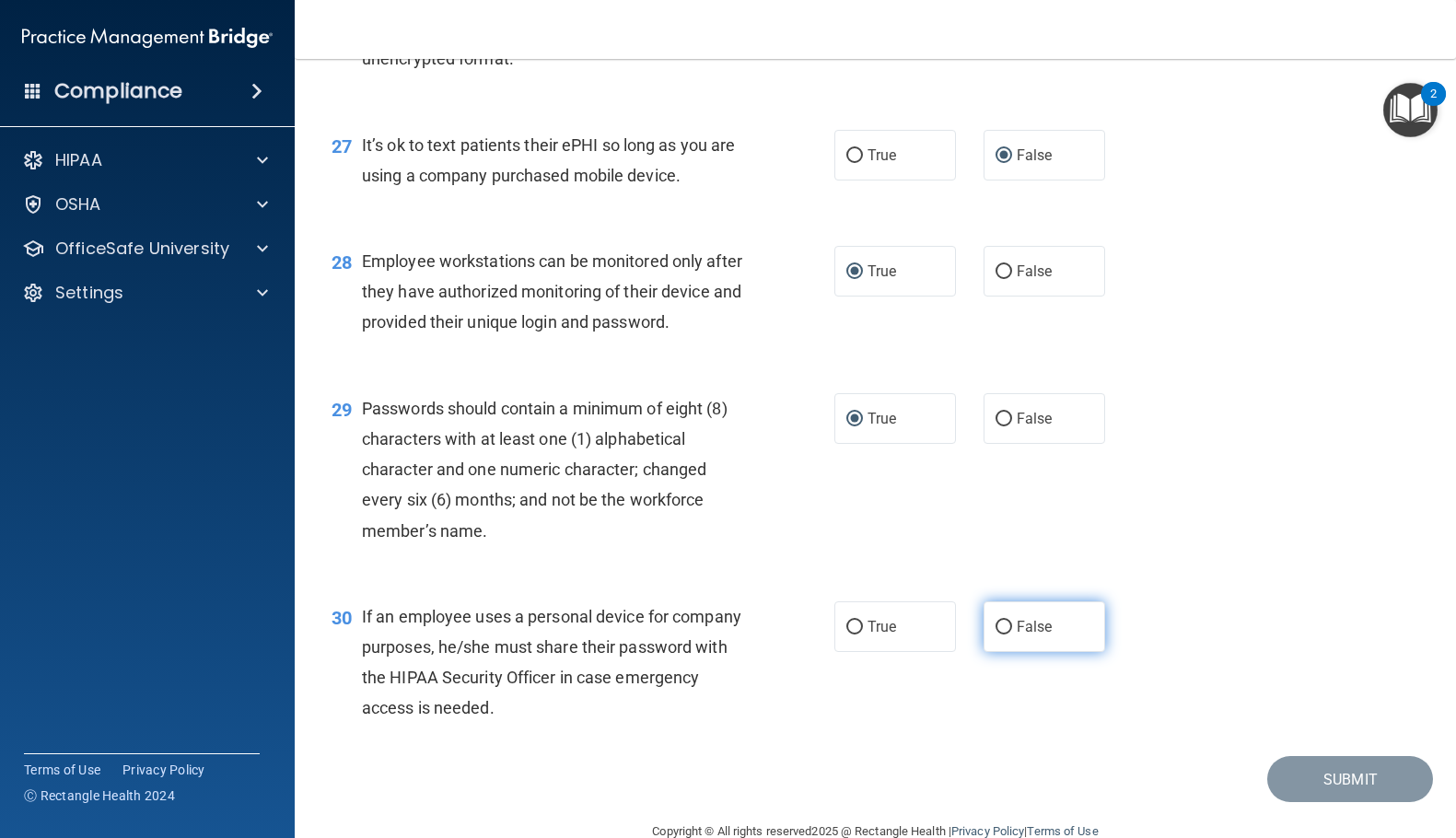 click on "False" at bounding box center [1004, 627] 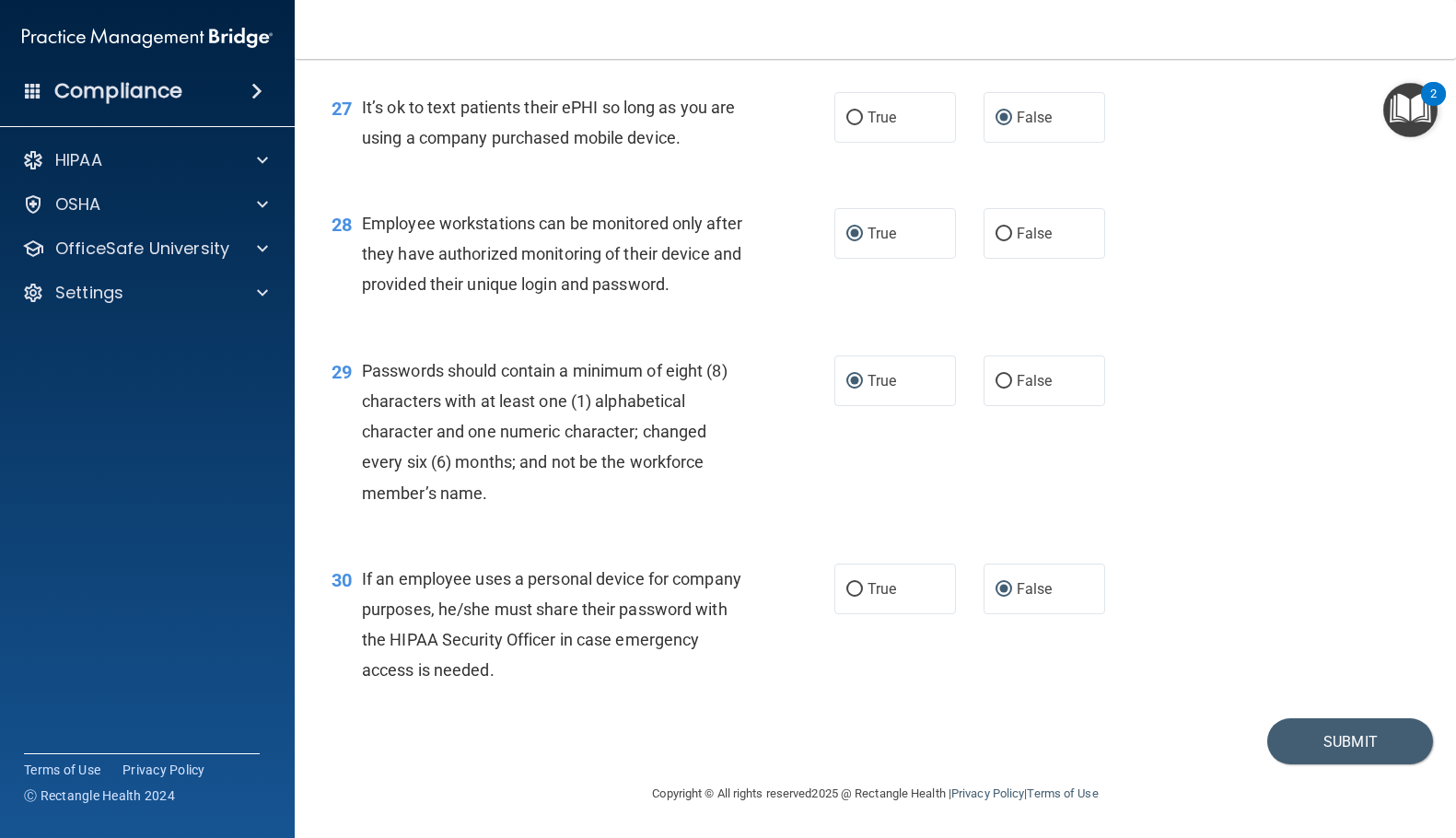 scroll, scrollTop: 4520, scrollLeft: 0, axis: vertical 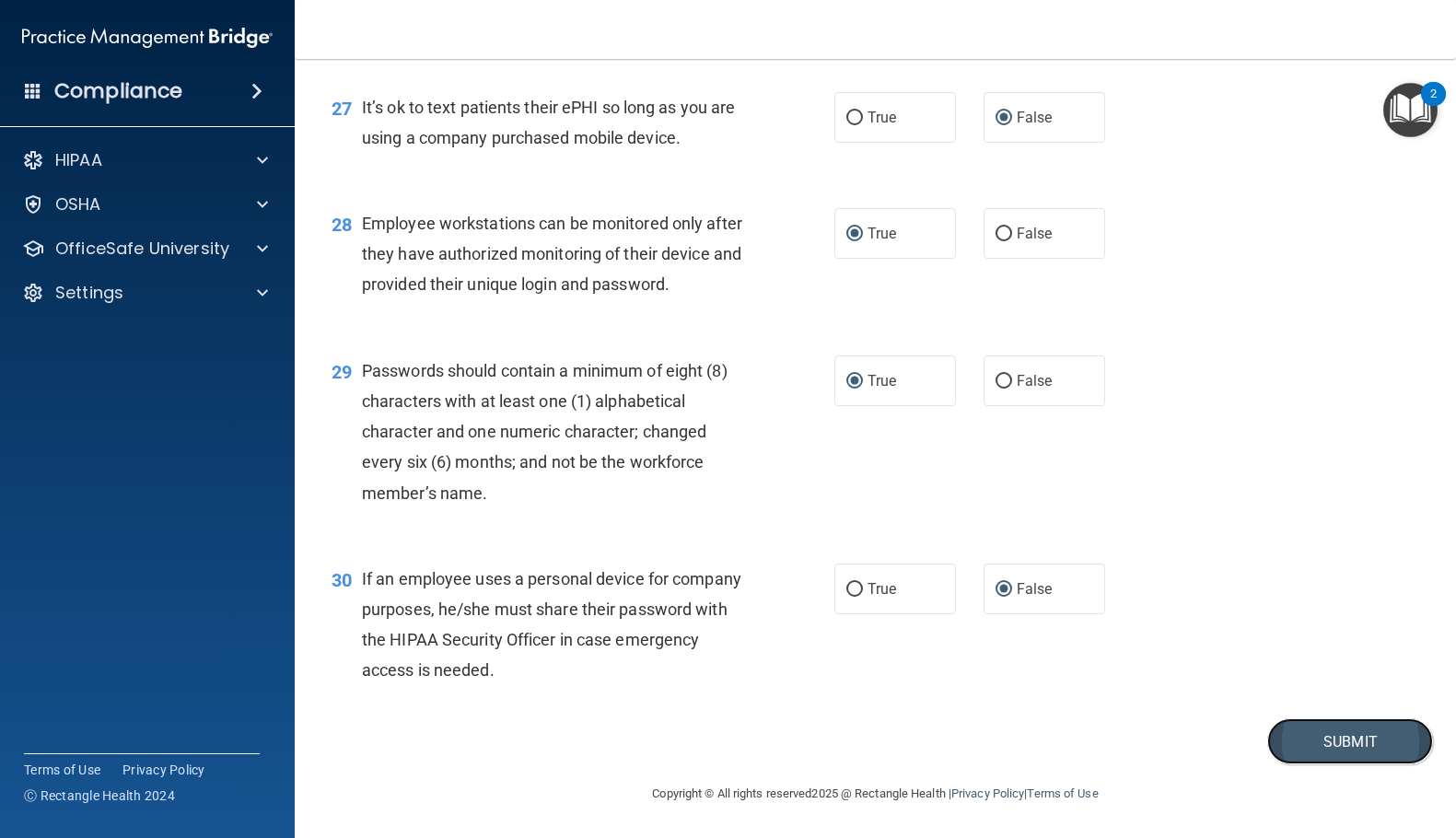 click on "Submit" at bounding box center (1350, 741) 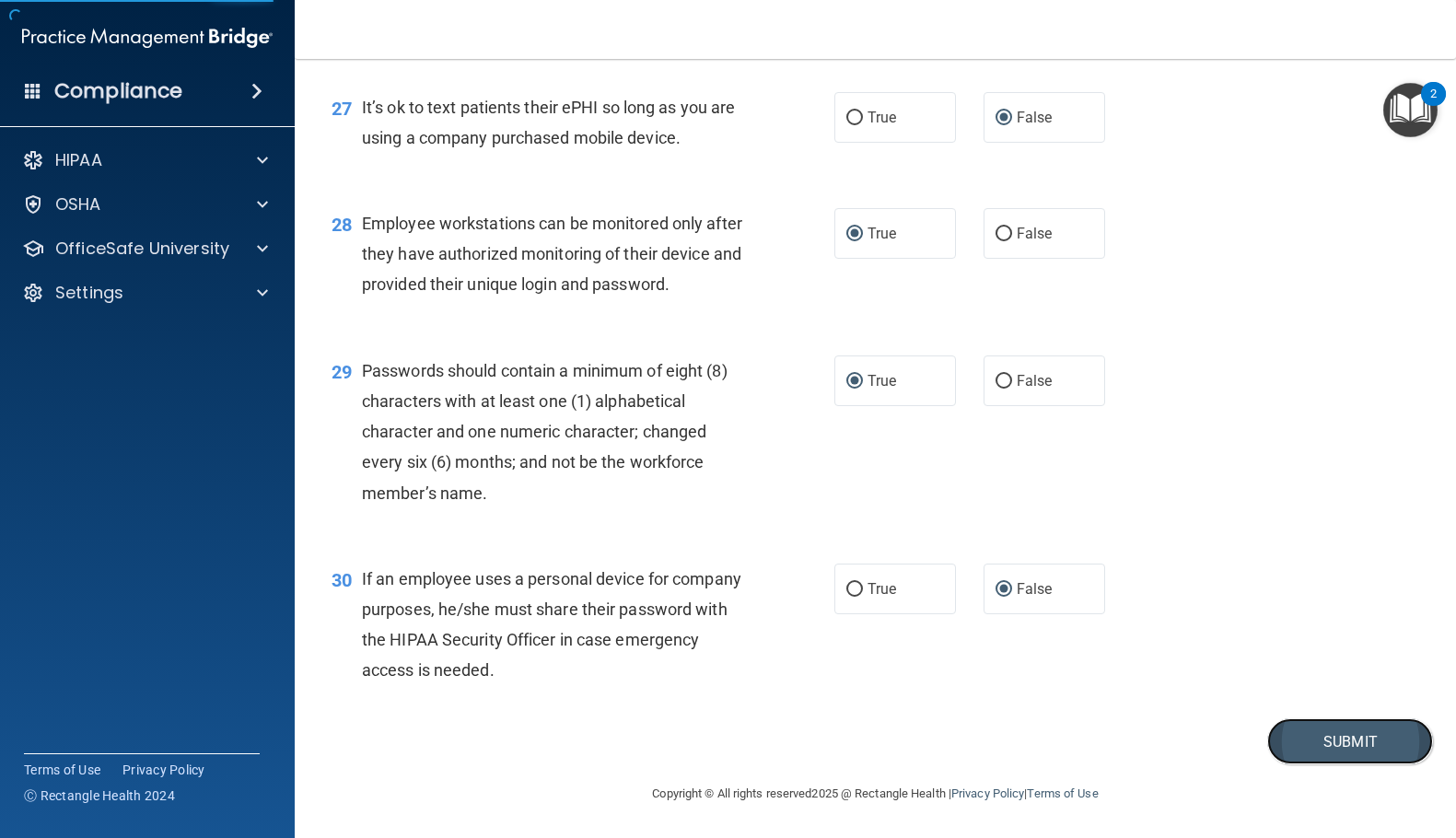 click on "Submit" at bounding box center (1350, 741) 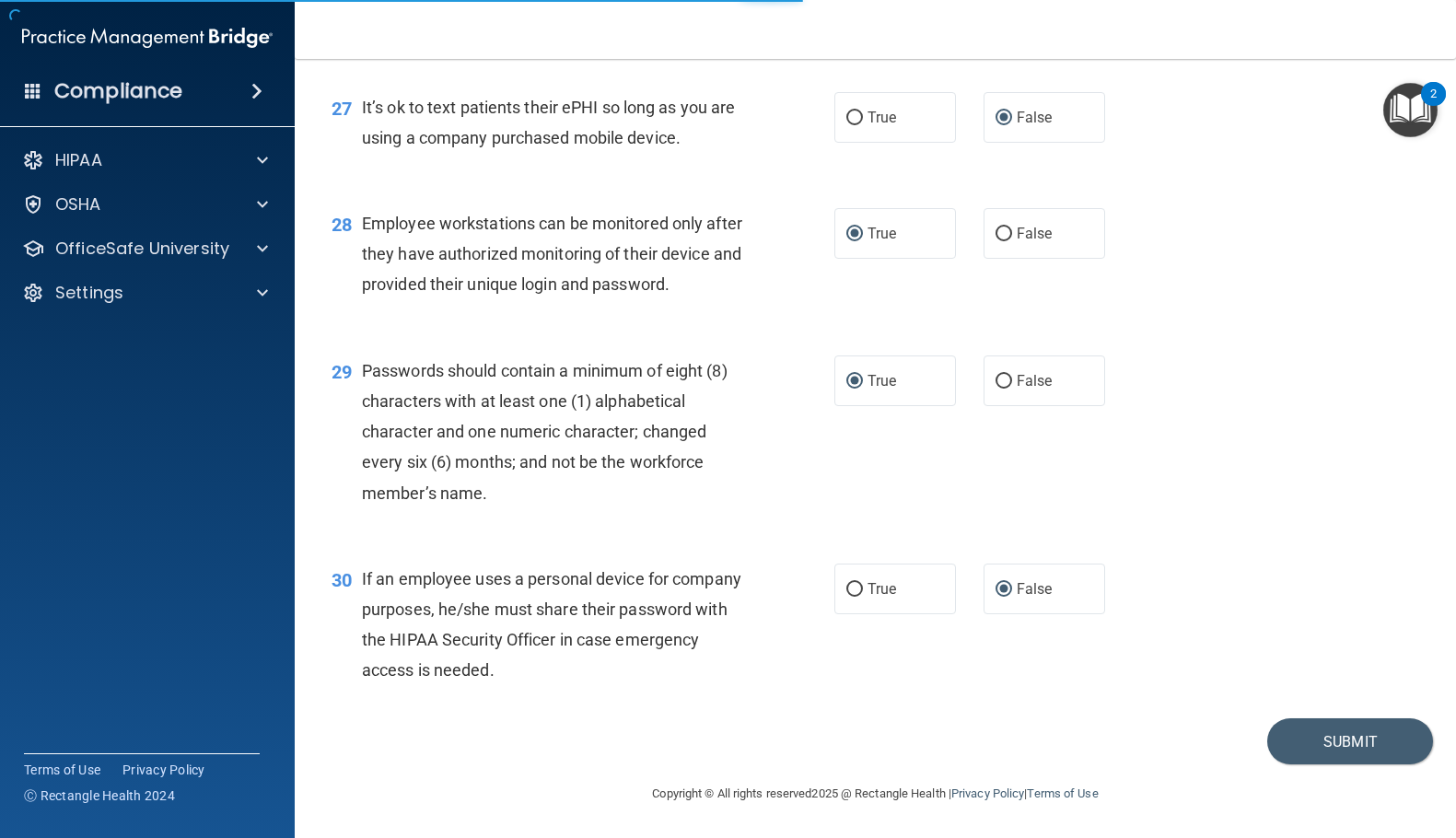 scroll, scrollTop: 0, scrollLeft: 0, axis: both 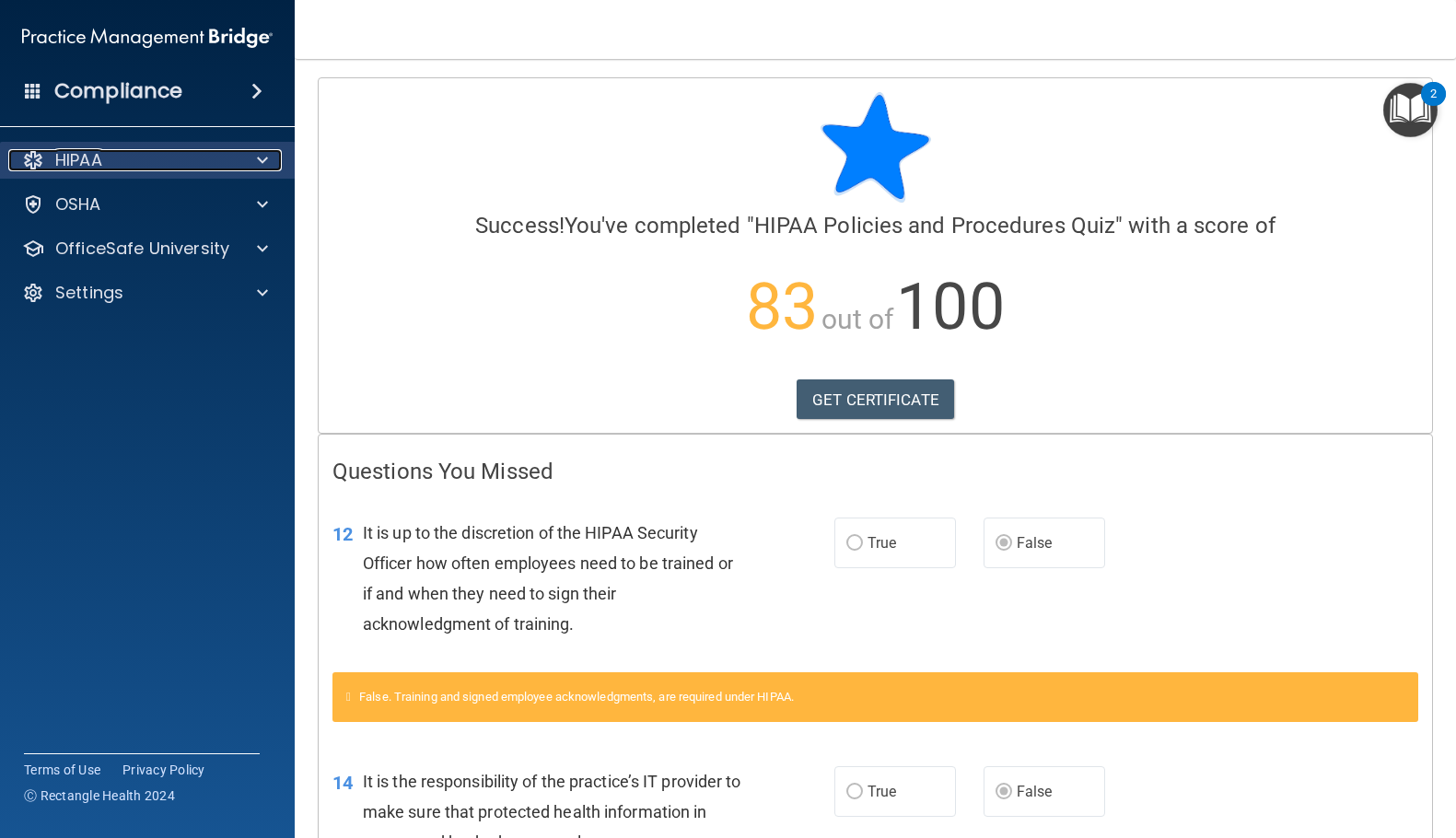 click on "HIPAA" at bounding box center (122, 160) 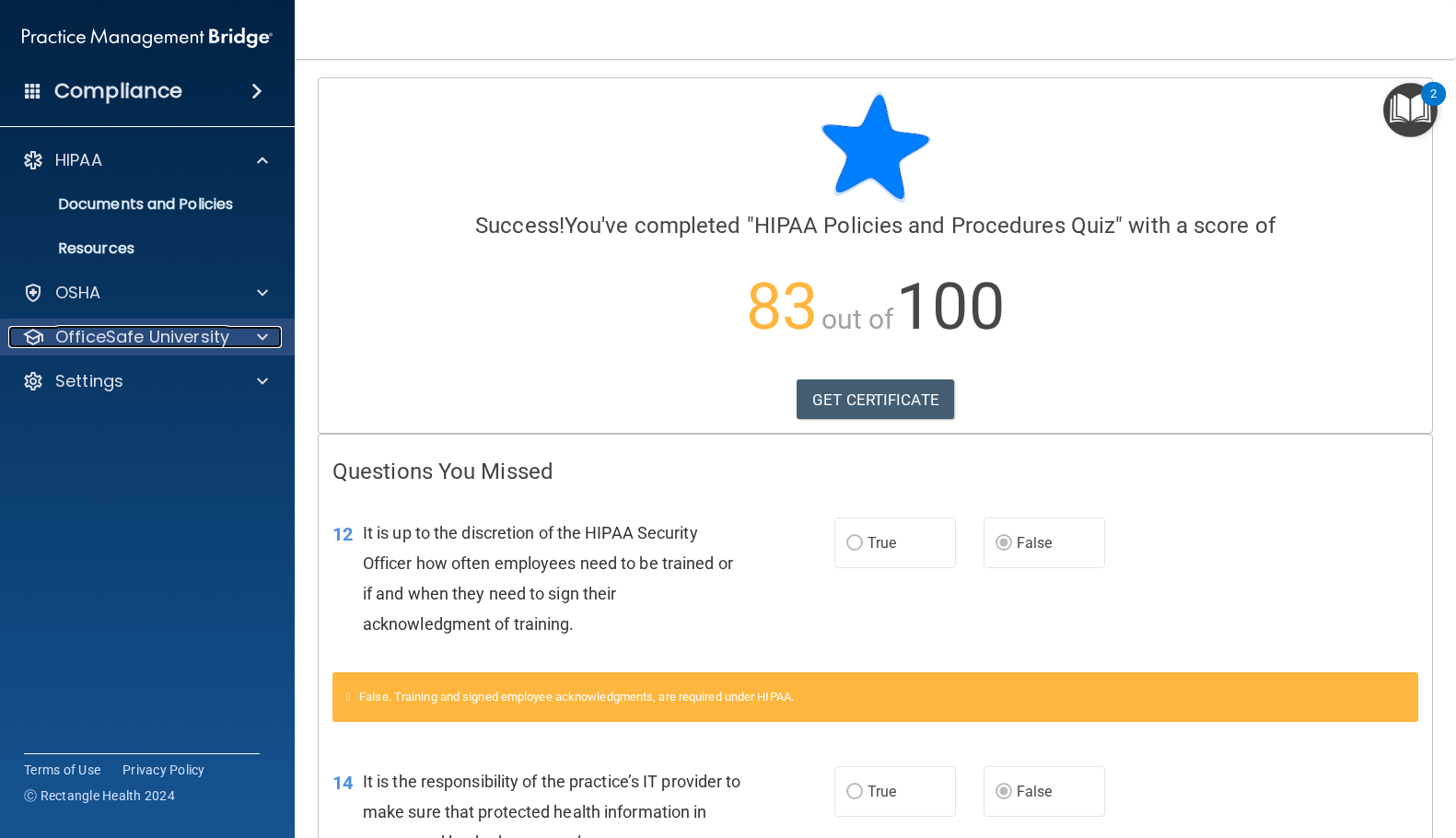 click on "OfficeSafe University" at bounding box center [142, 337] 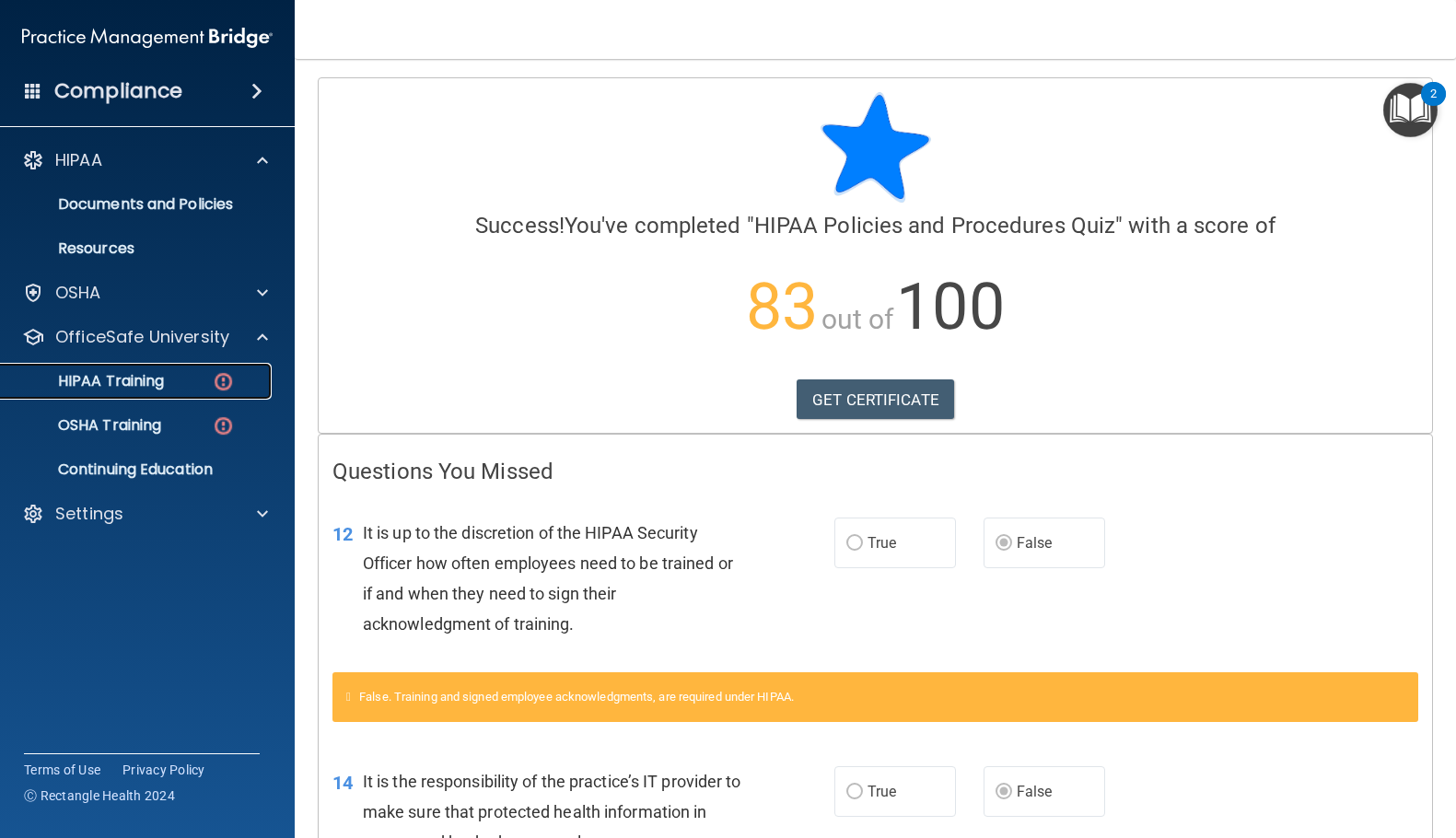 click on "HIPAA Training" at bounding box center [126, 381] 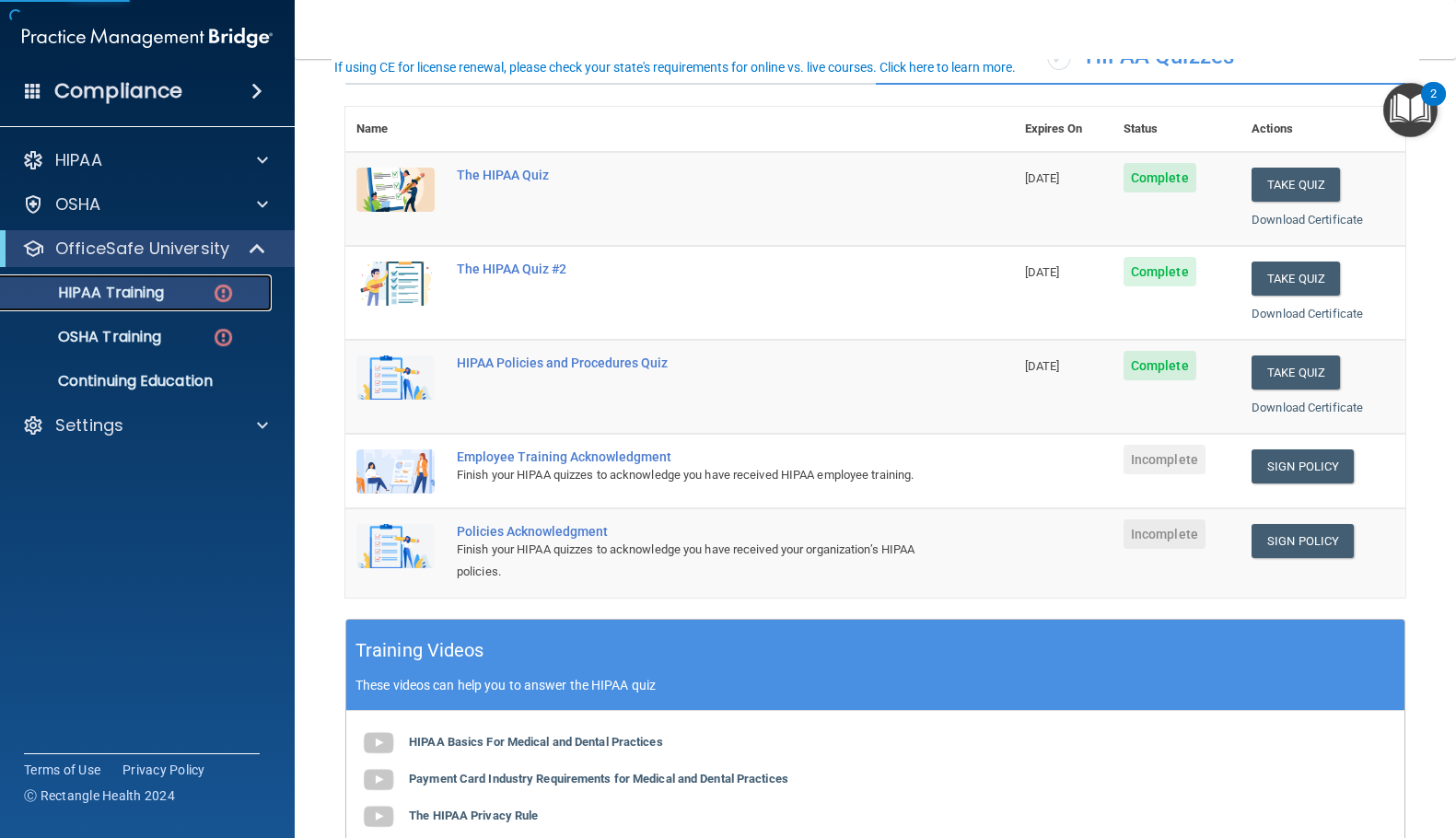 scroll, scrollTop: 184, scrollLeft: 0, axis: vertical 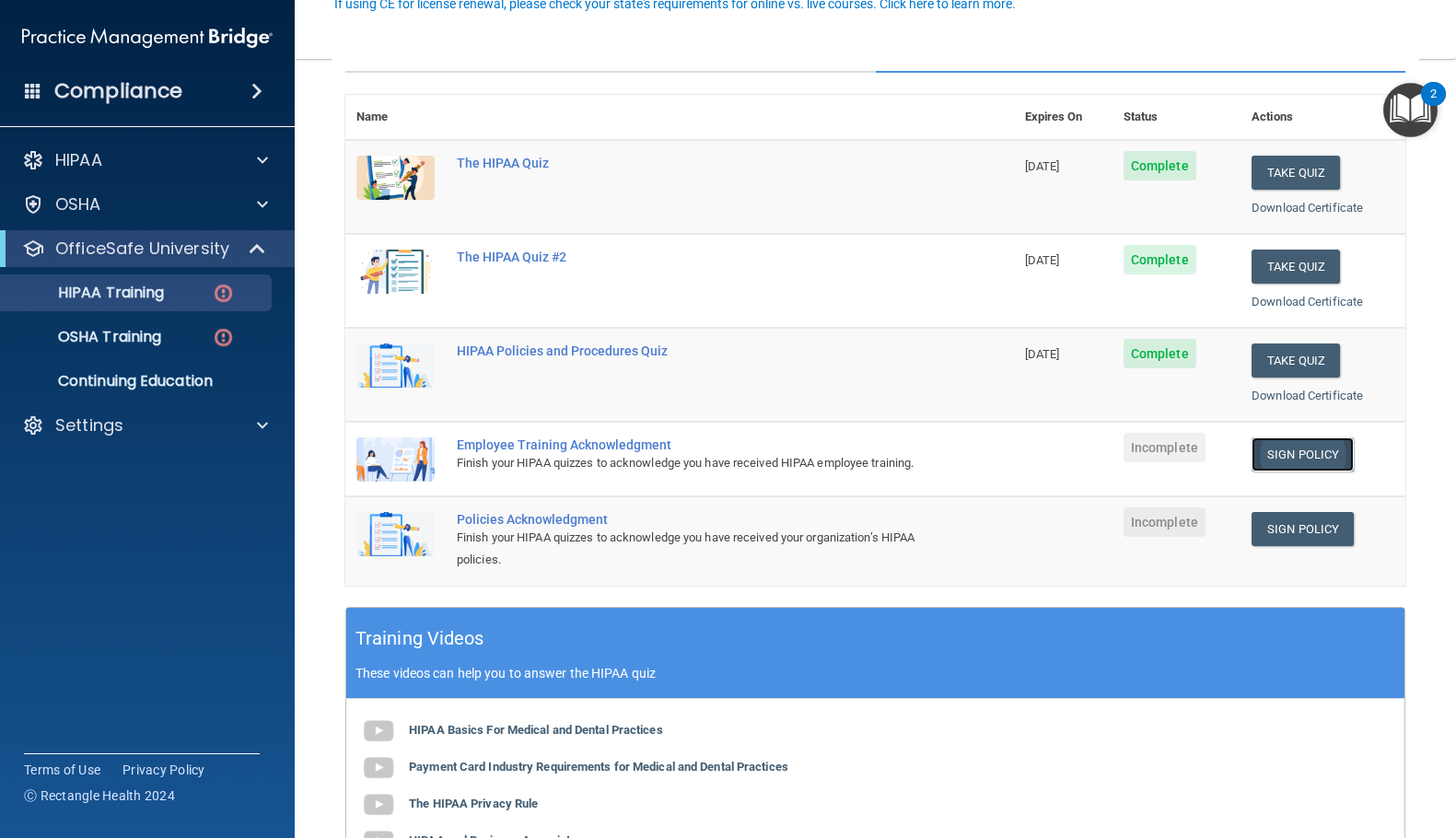 click on "Sign Policy" at bounding box center (1302, 454) 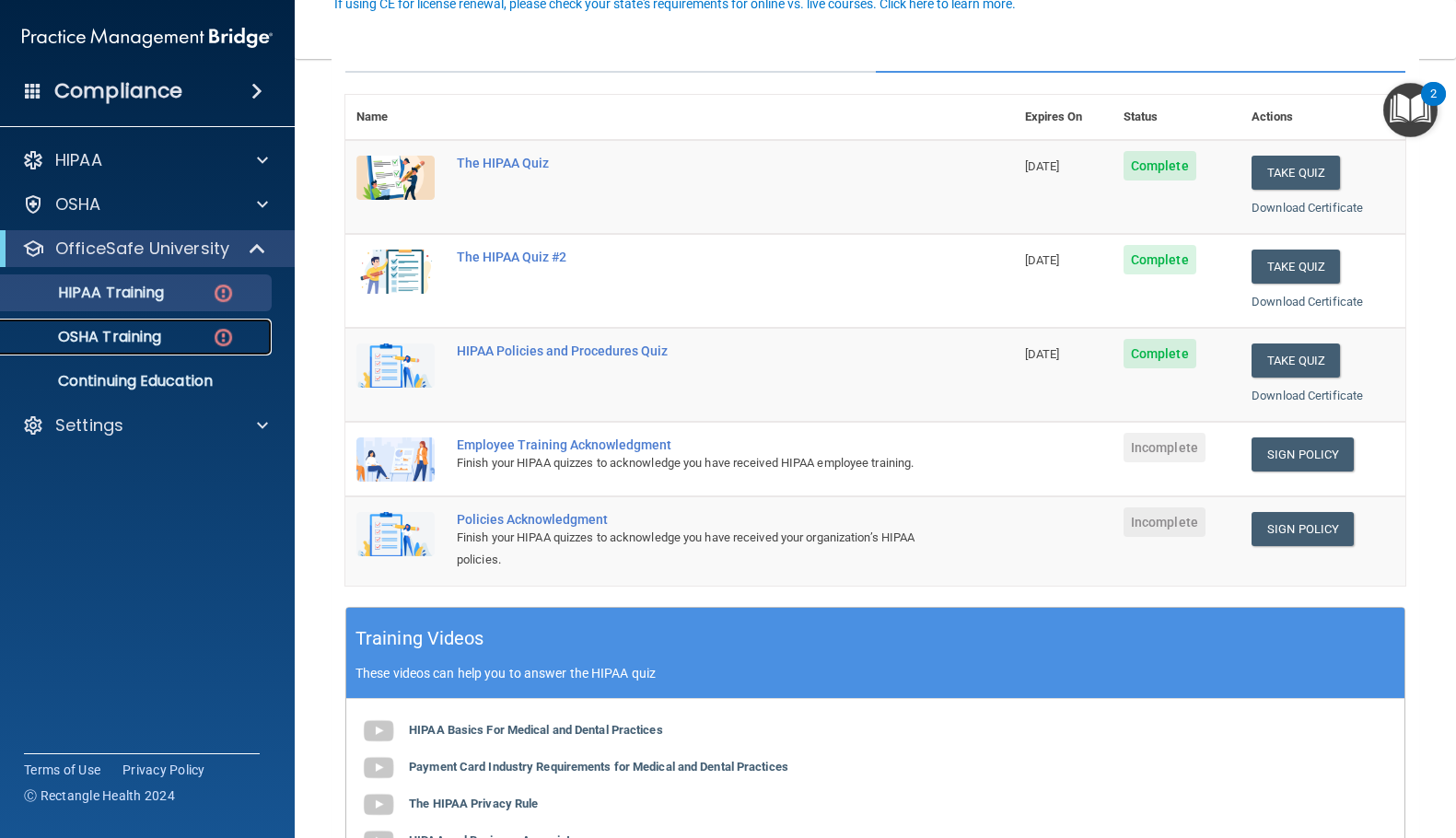 click on "OSHA Training" at bounding box center (137, 337) 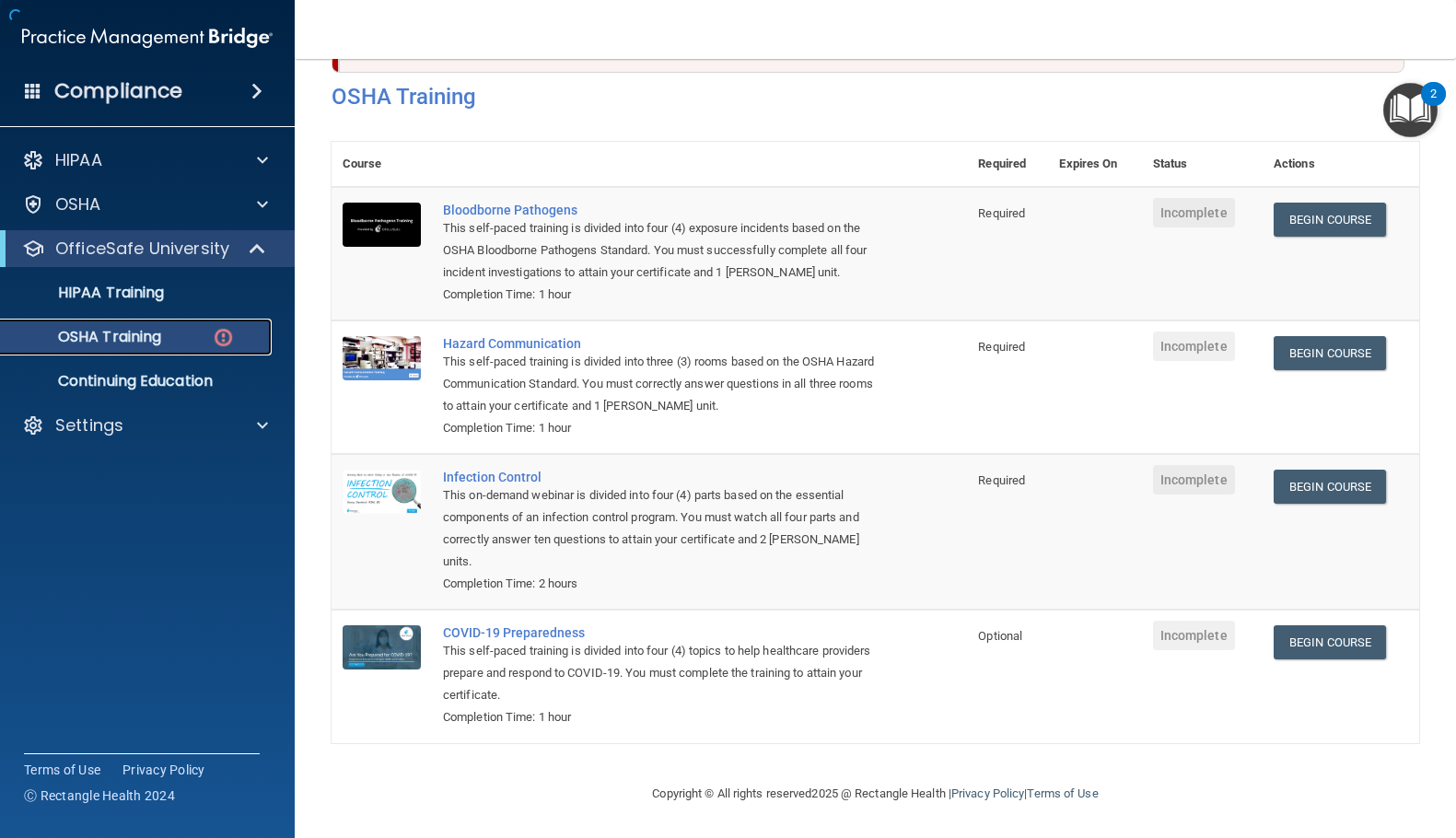 scroll, scrollTop: 76, scrollLeft: 0, axis: vertical 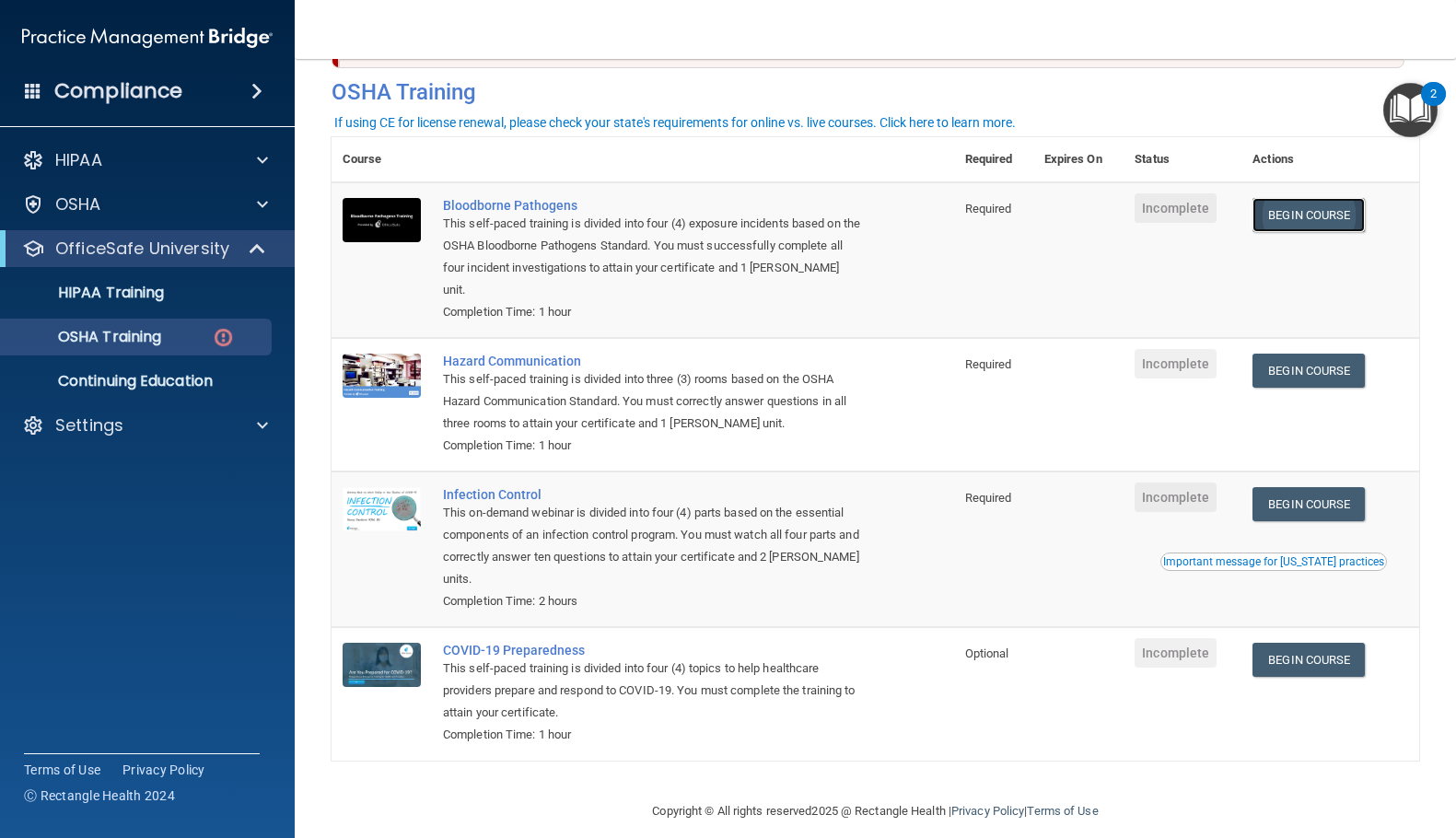 click on "Begin Course" at bounding box center [1309, 215] 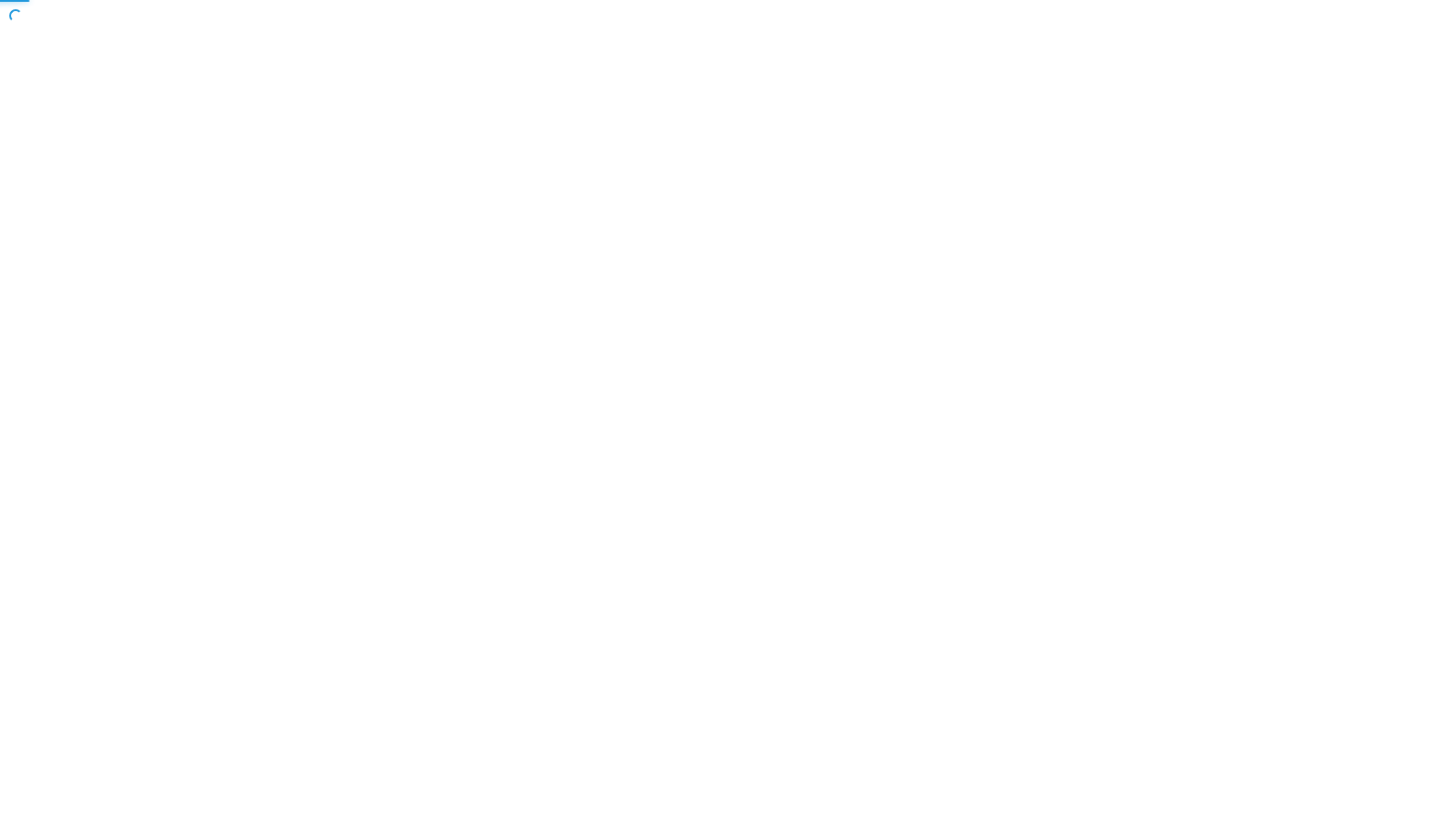 scroll, scrollTop: 0, scrollLeft: 0, axis: both 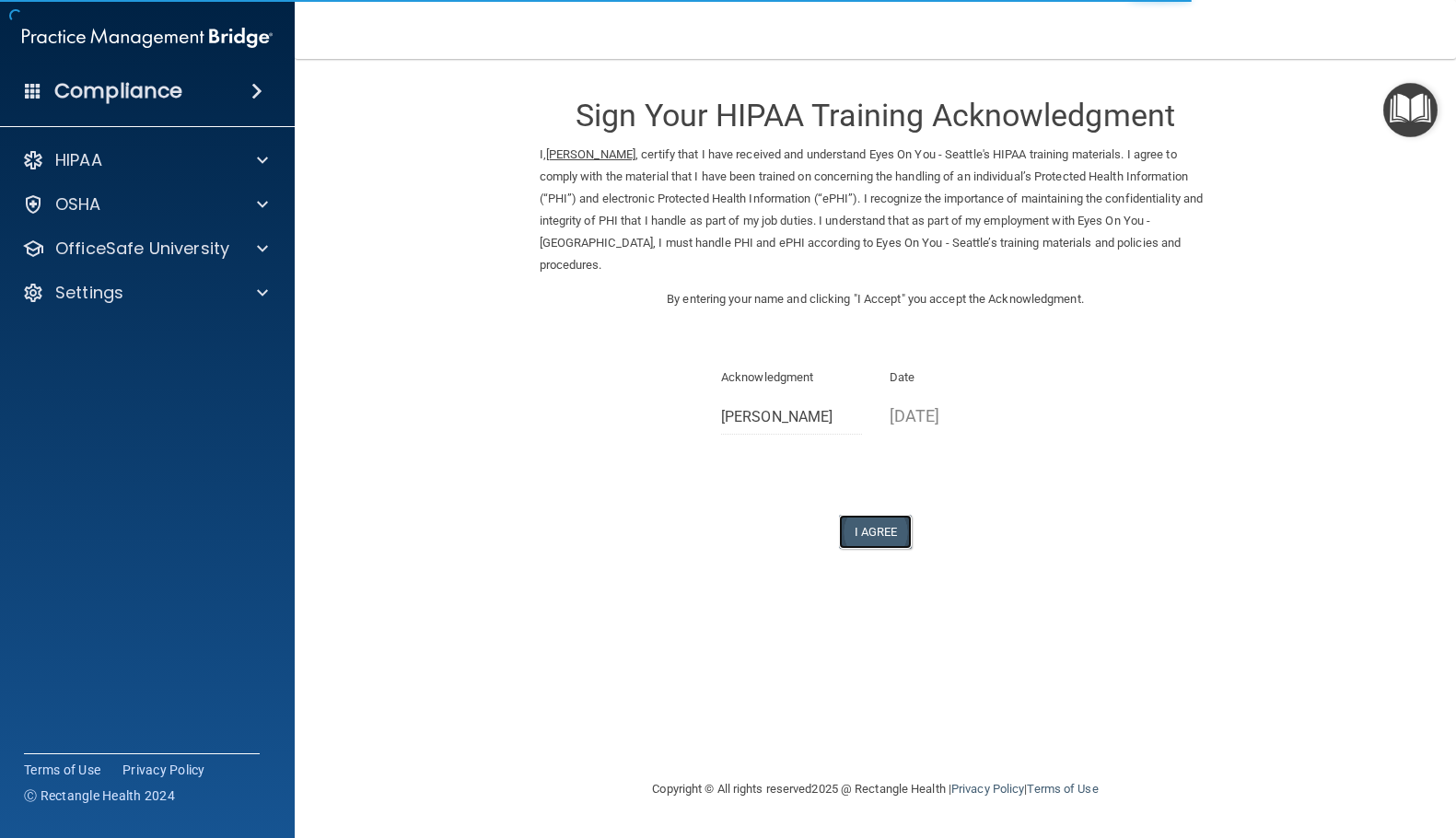 click on "I Agree" at bounding box center (876, 531) 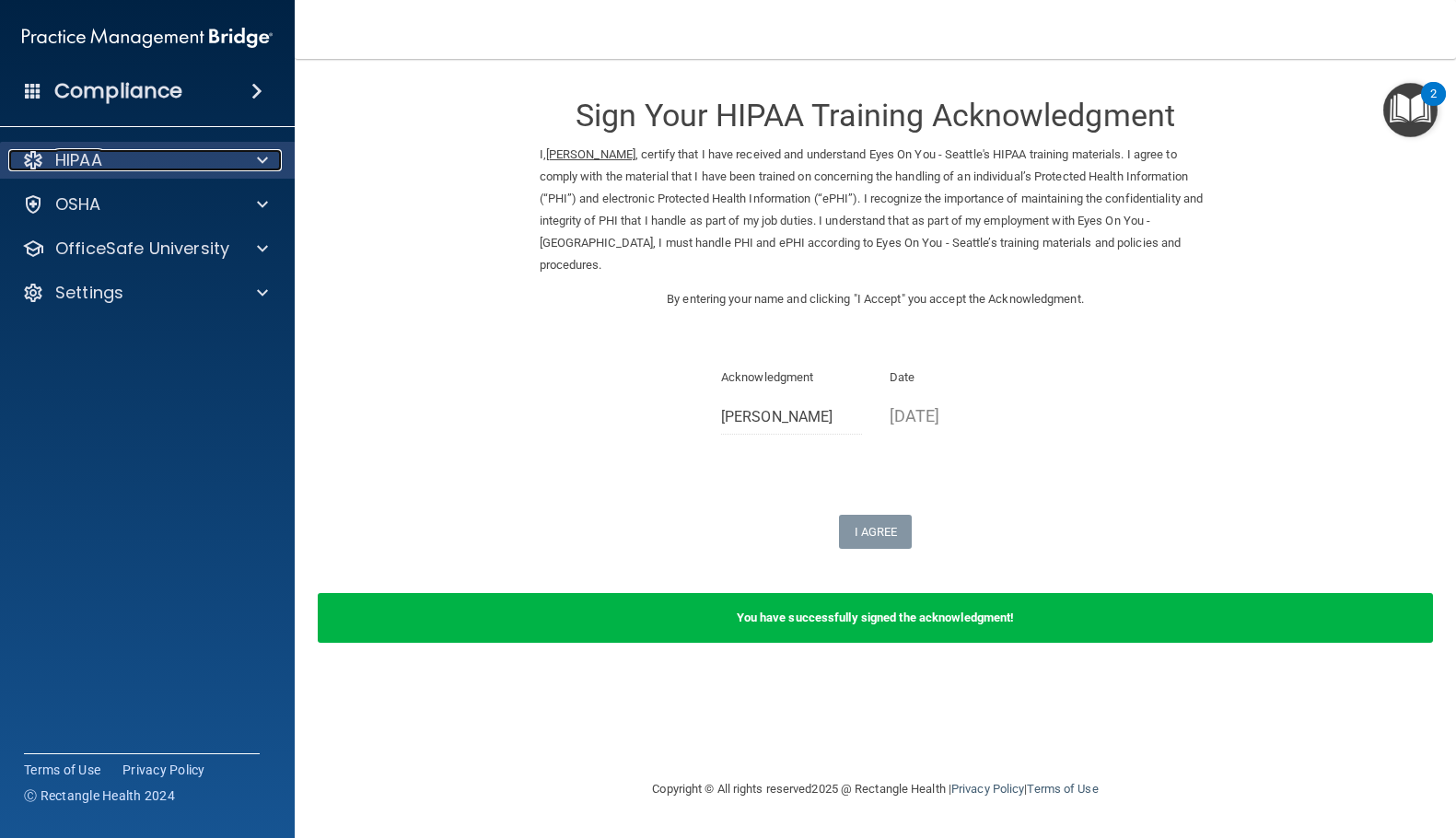 click on "HIPAA" at bounding box center [122, 160] 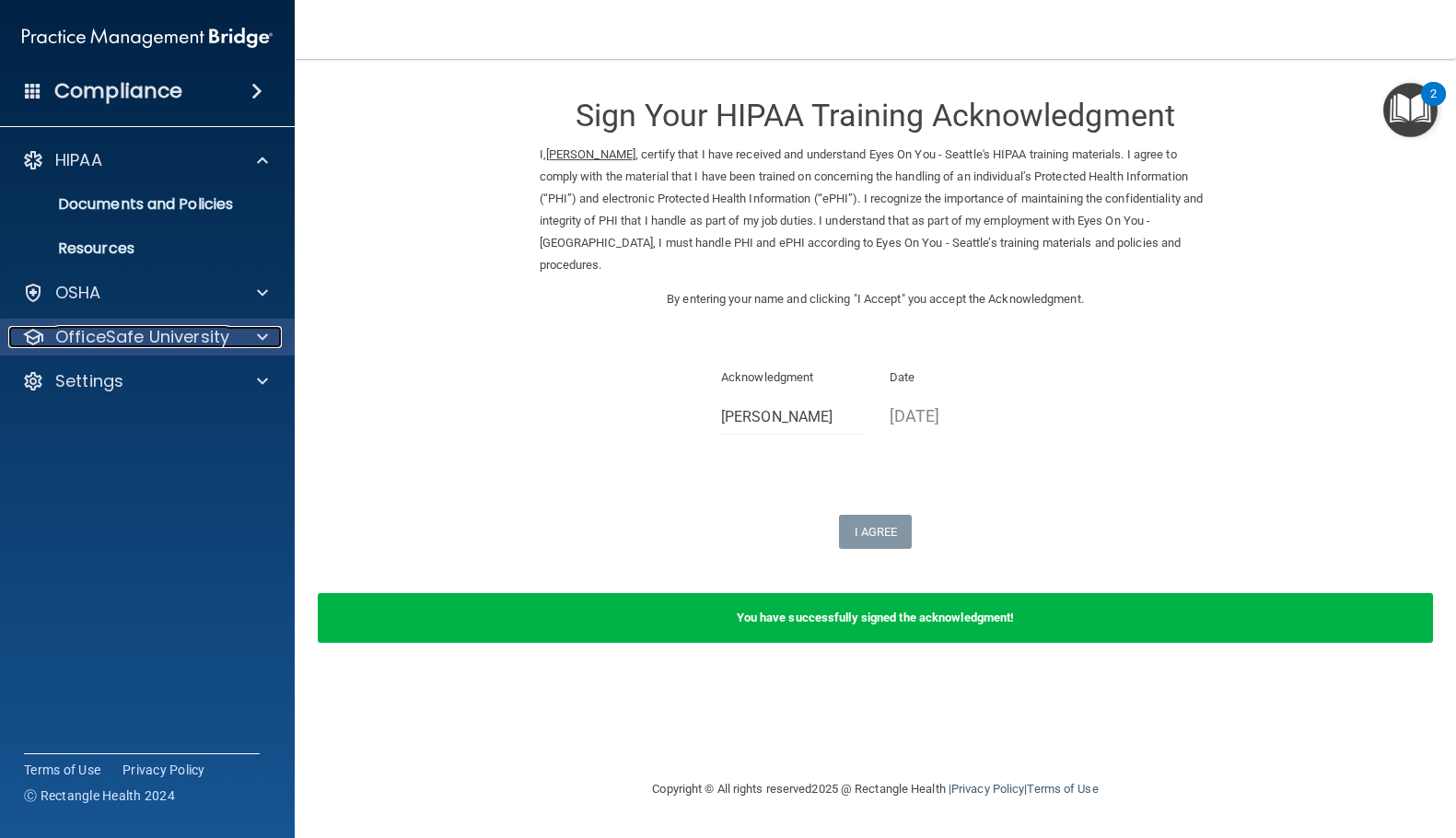 click on "OfficeSafe University" at bounding box center (142, 337) 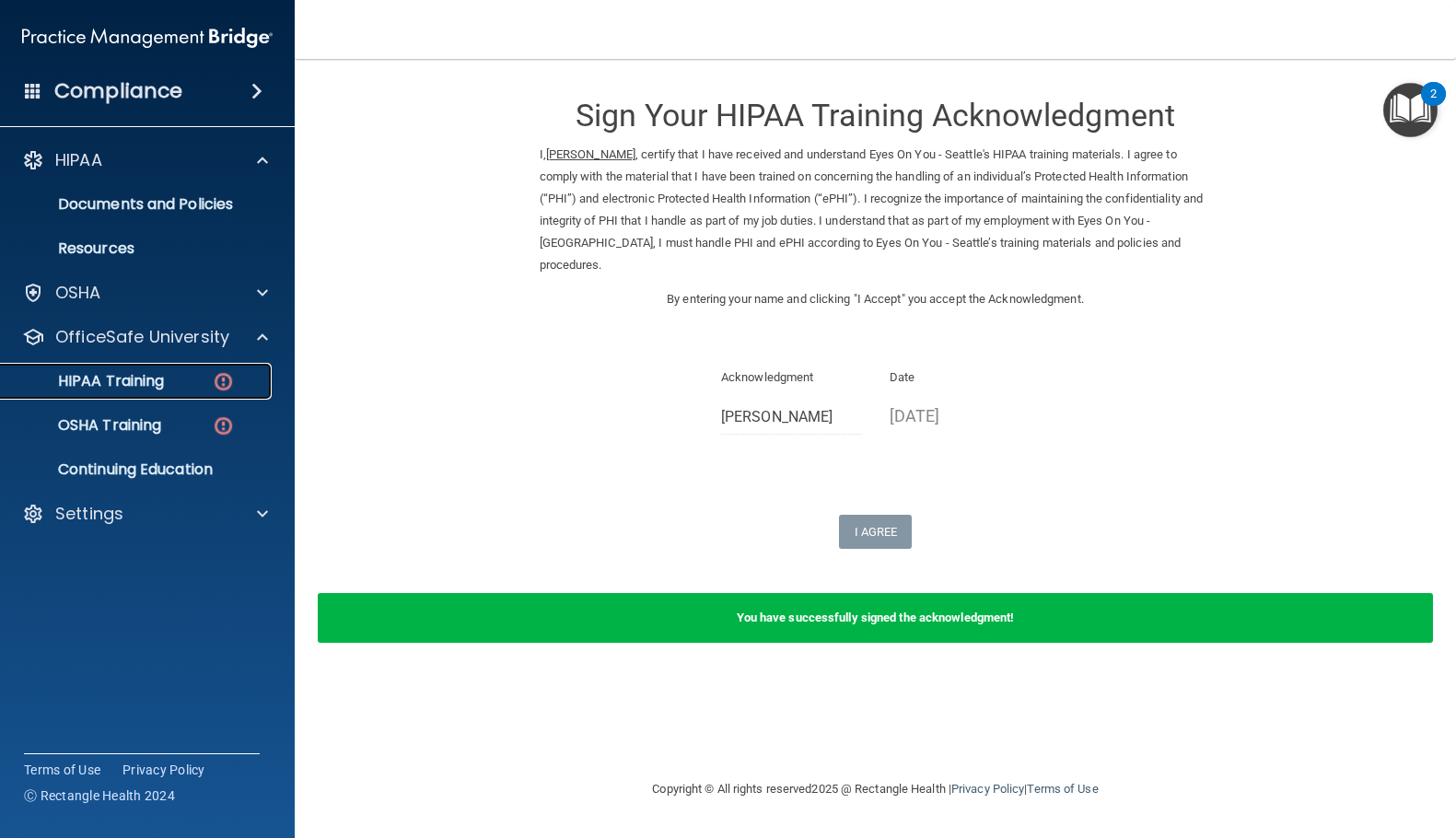 click at bounding box center [223, 381] 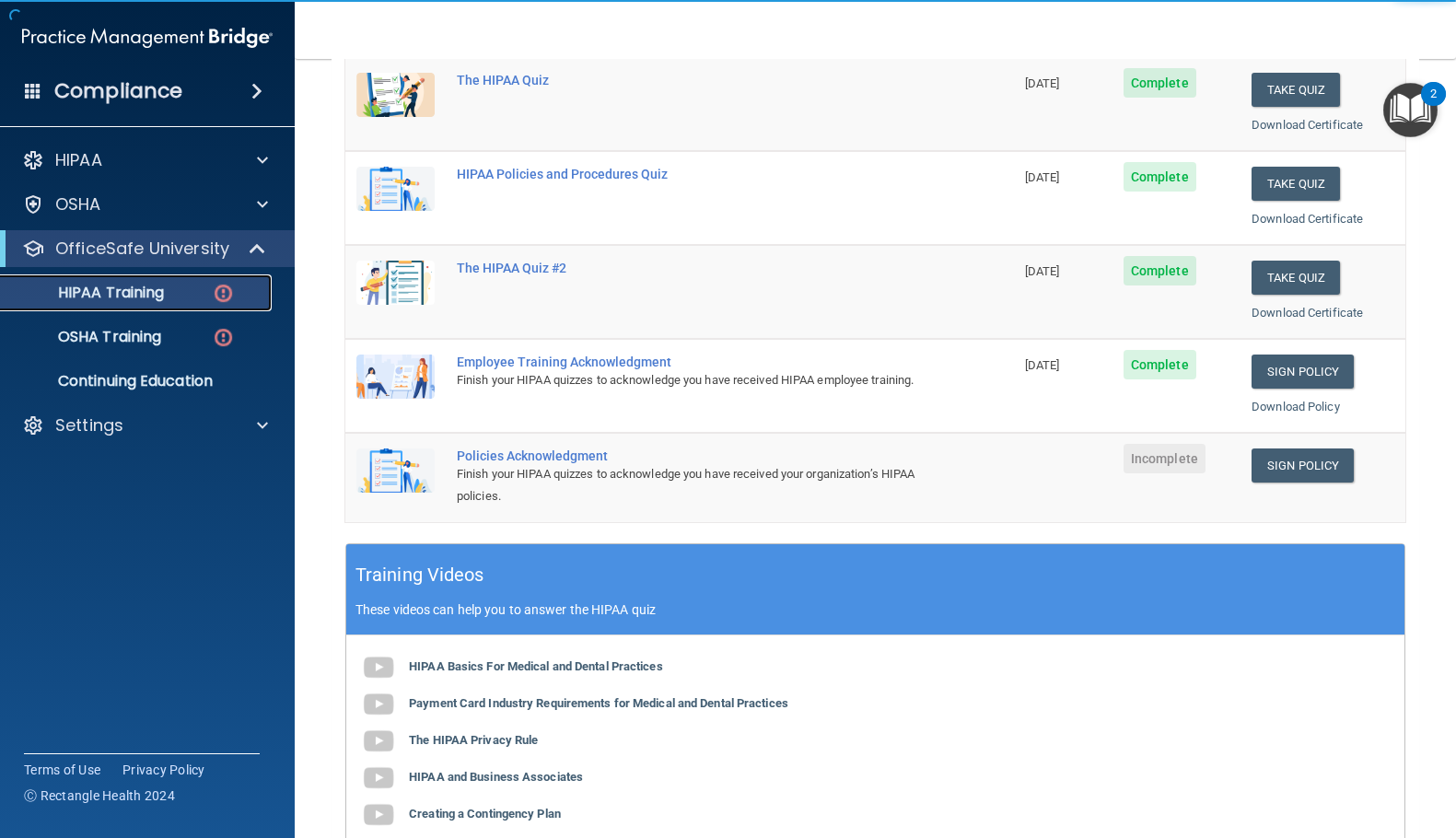 scroll, scrollTop: 276, scrollLeft: 0, axis: vertical 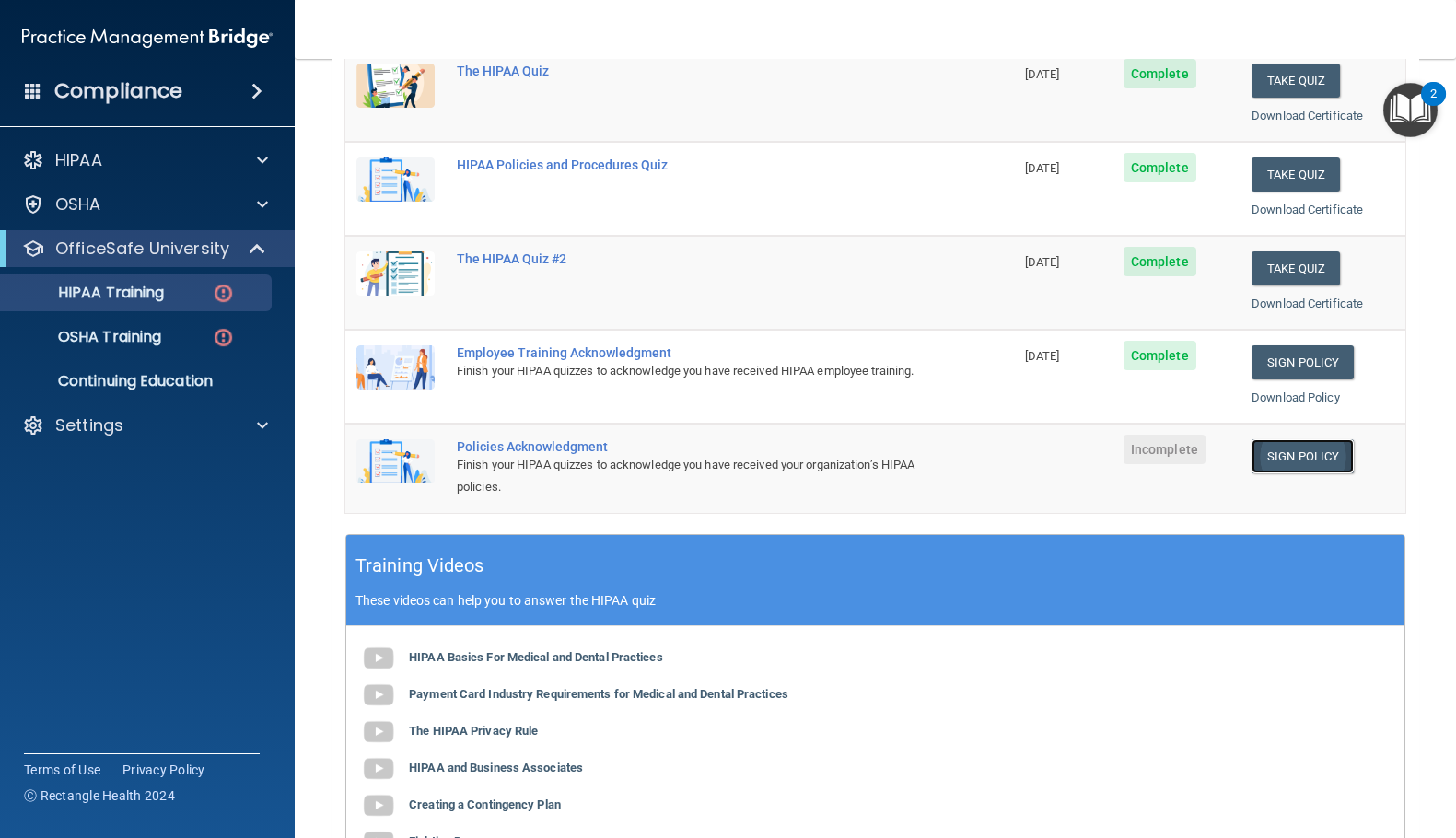 click on "Sign Policy" at bounding box center (1302, 456) 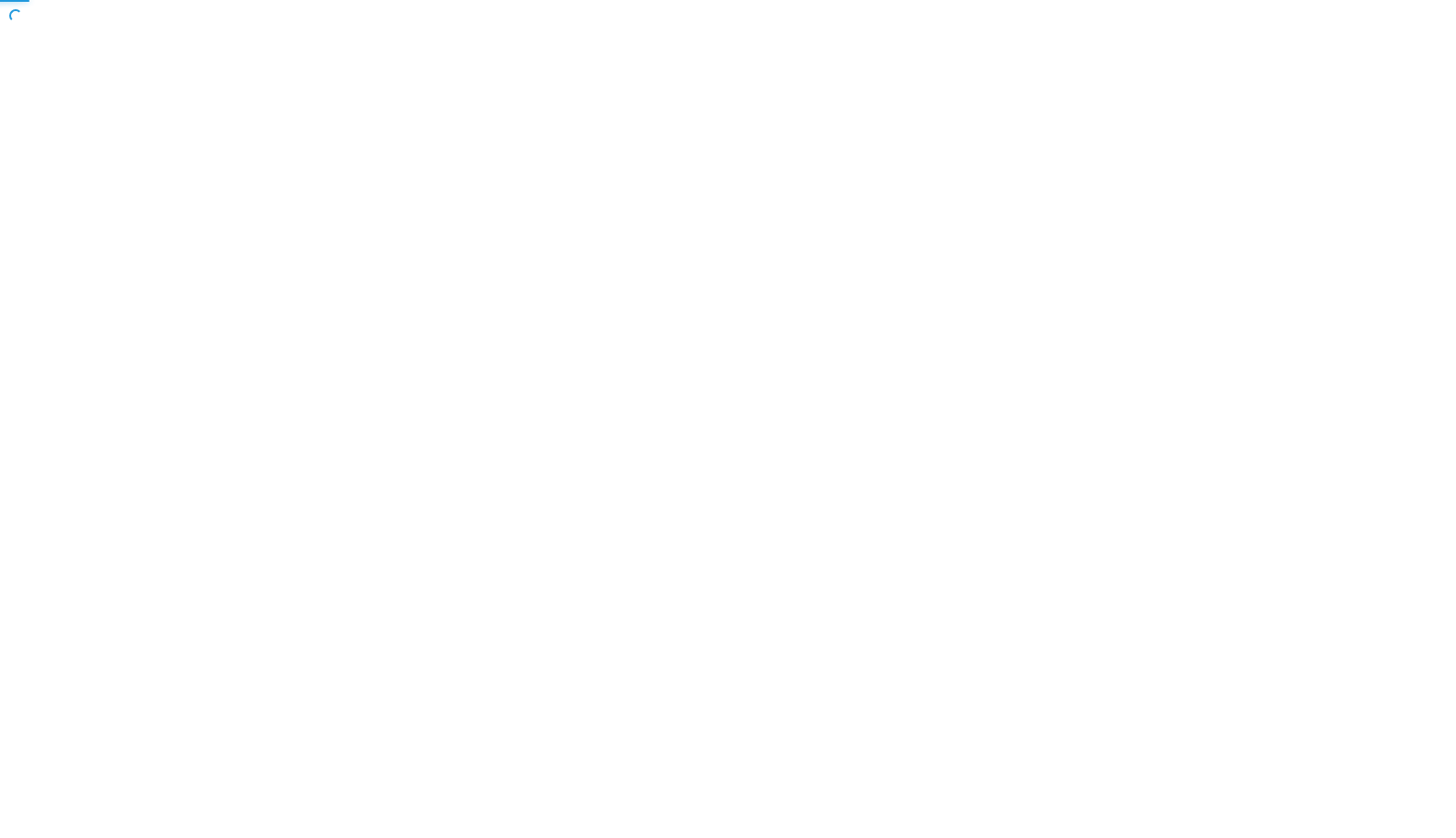 scroll, scrollTop: 0, scrollLeft: 0, axis: both 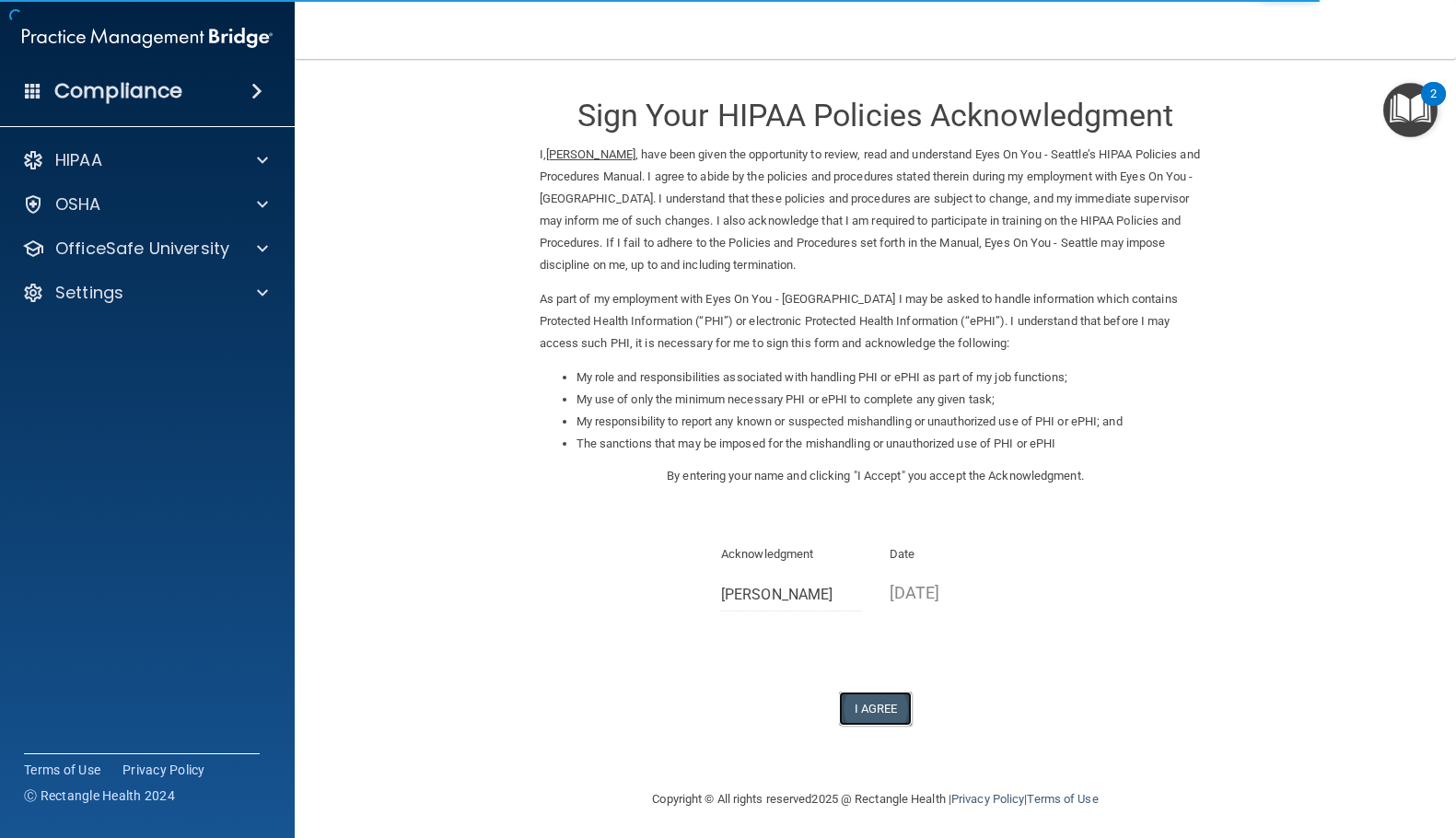 click on "I Agree" at bounding box center [876, 708] 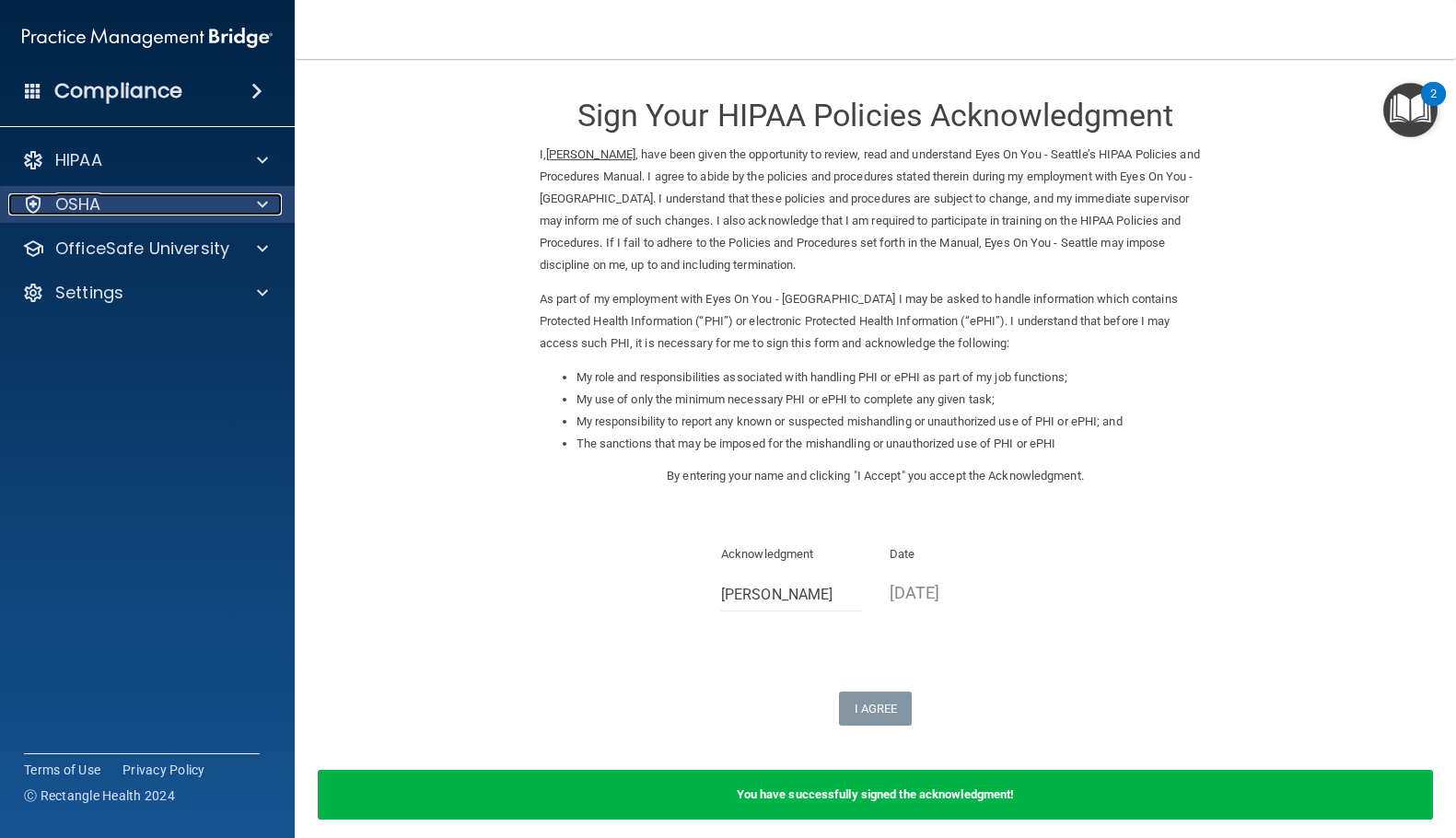 click on "OSHA" at bounding box center (122, 204) 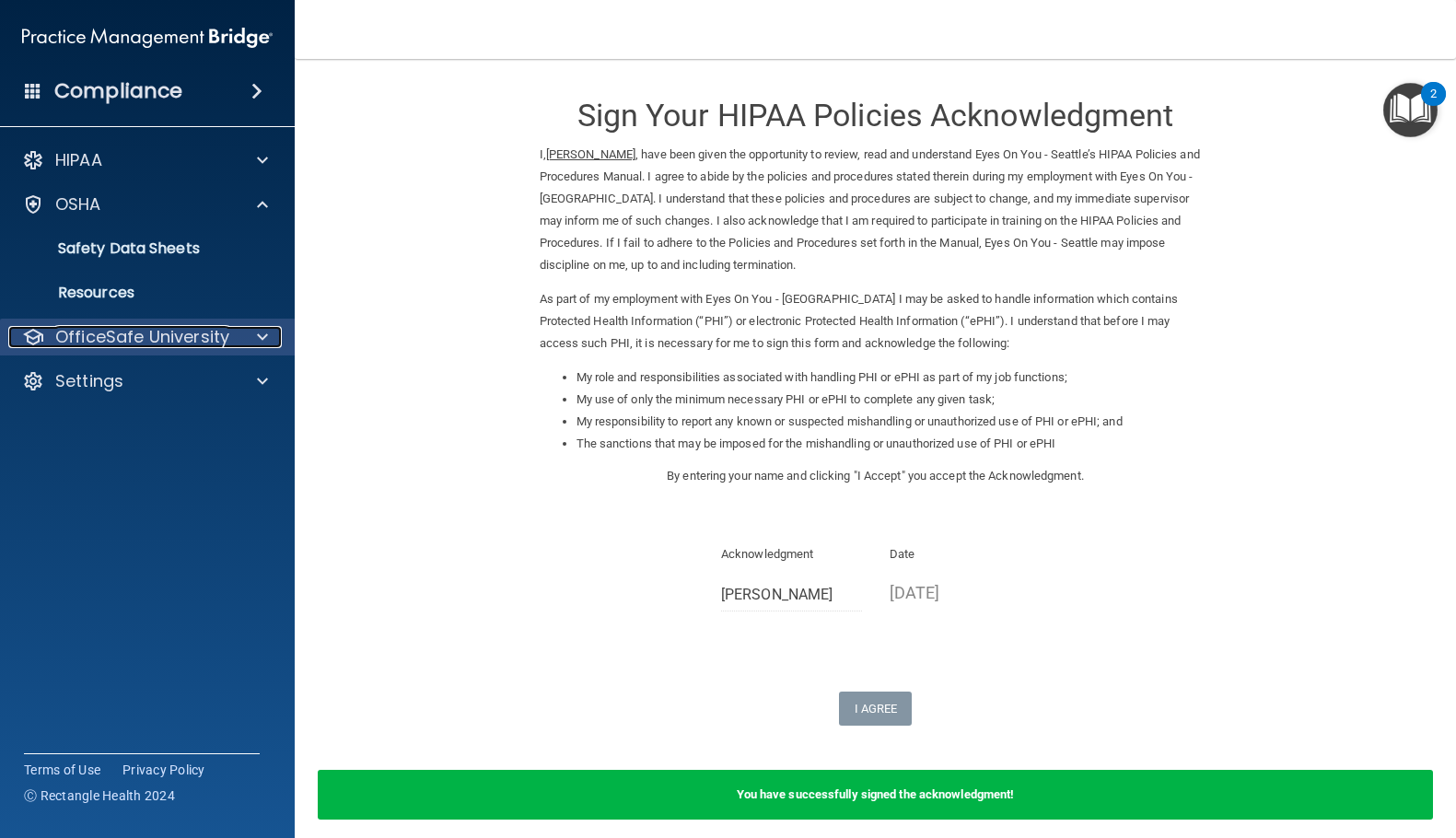 click on "OfficeSafe University" at bounding box center [122, 337] 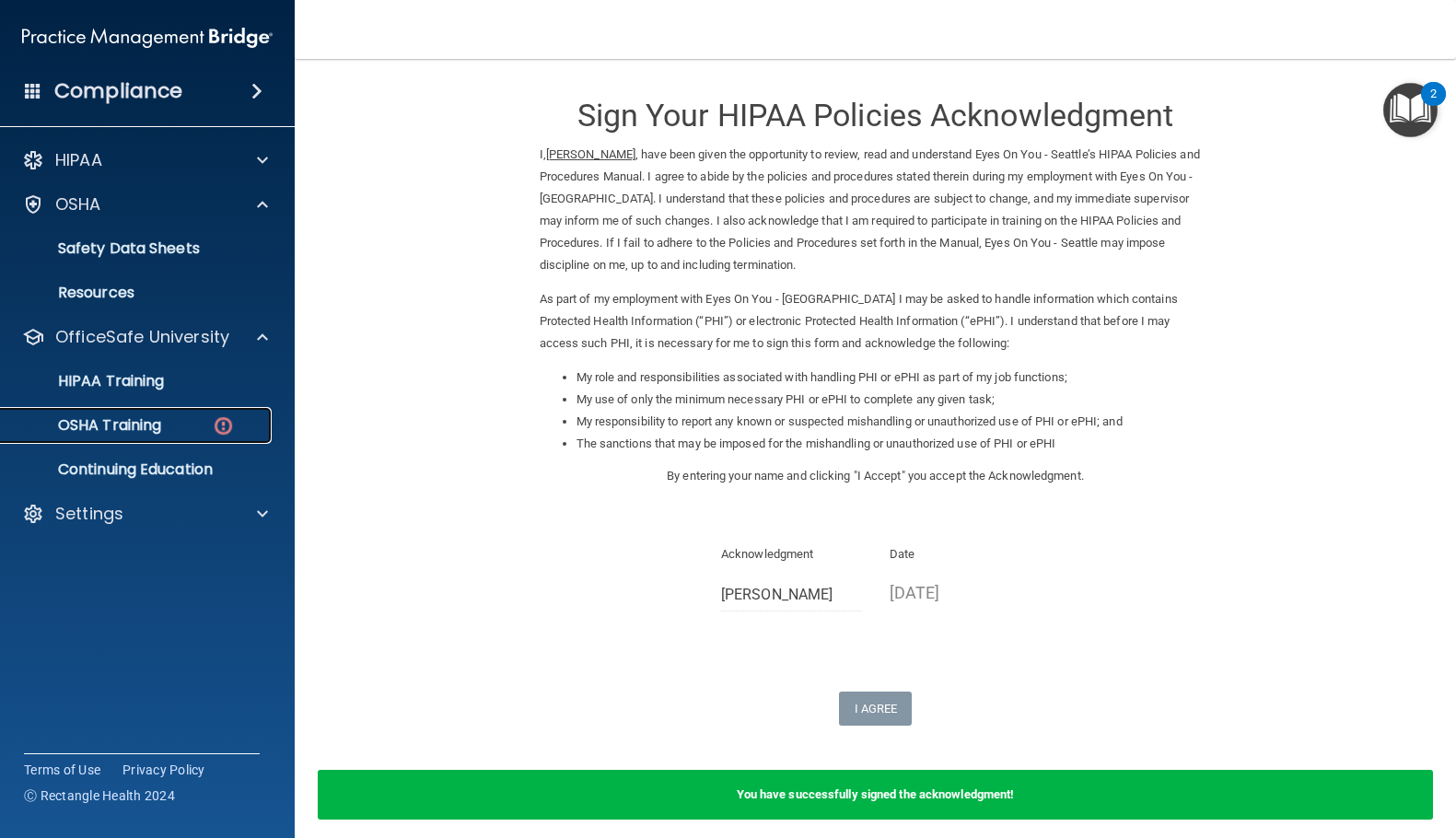 click at bounding box center [223, 425] 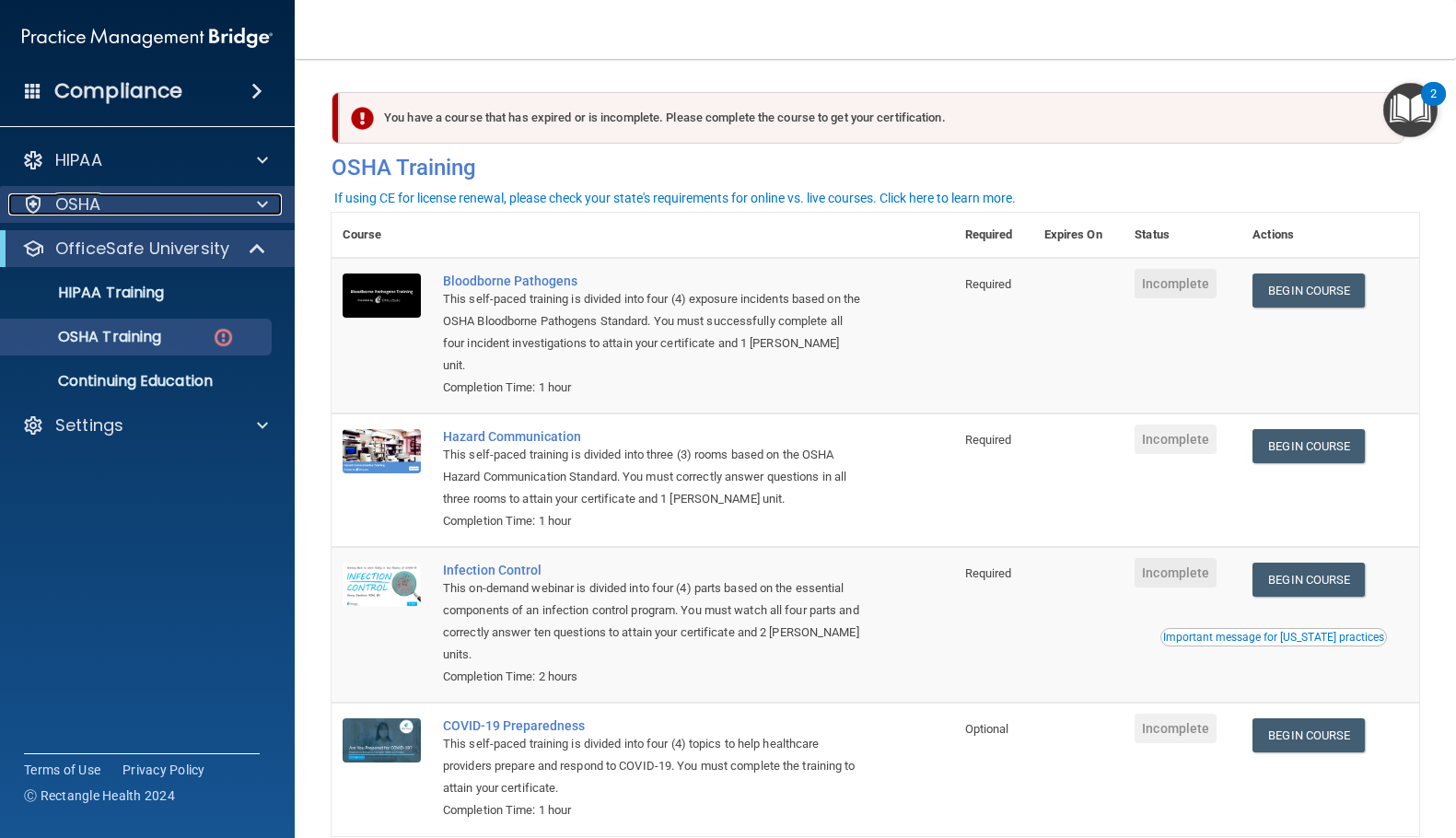 click on "OSHA" at bounding box center (122, 204) 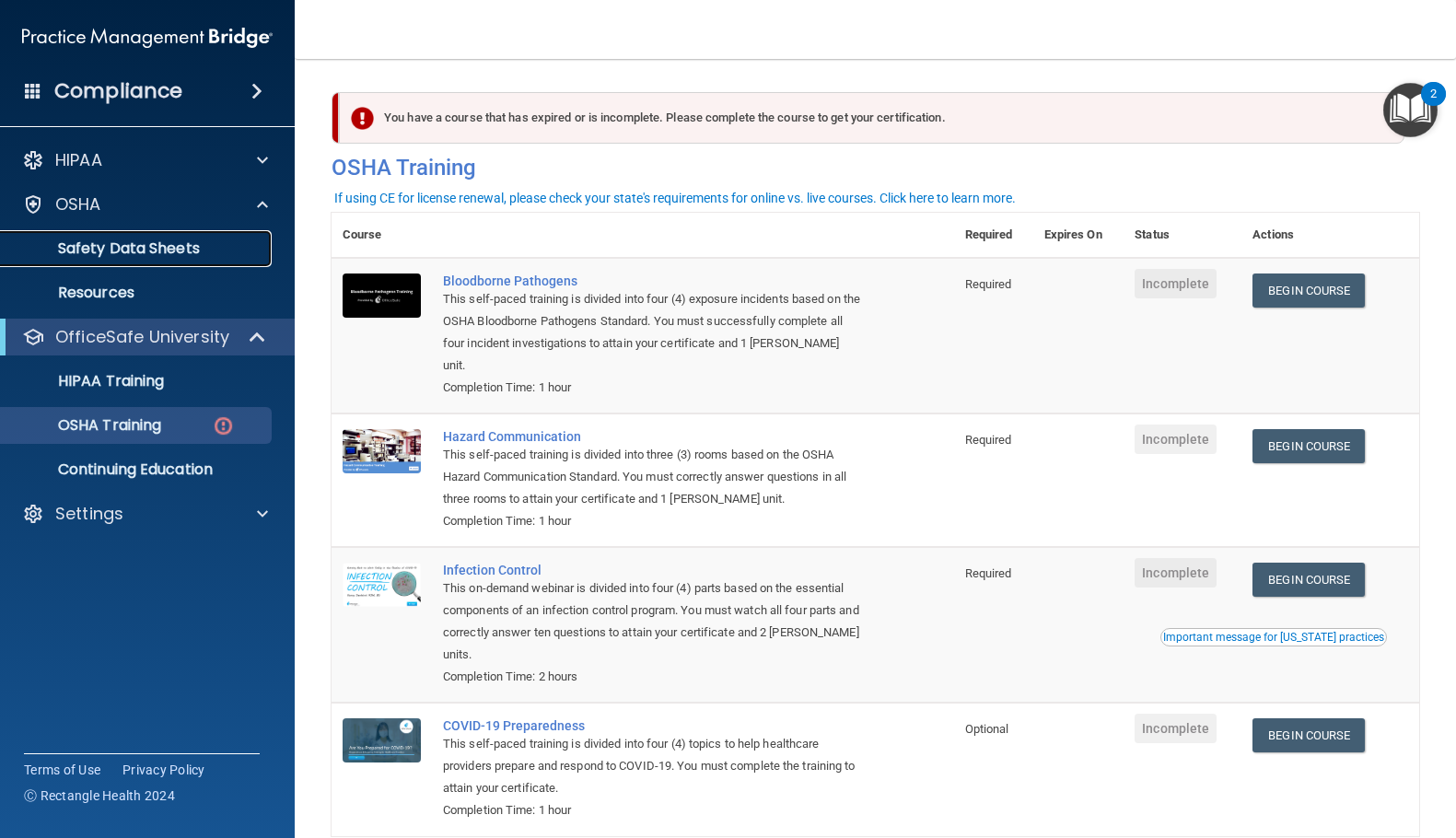 click on "Safety Data Sheets" at bounding box center [137, 249] 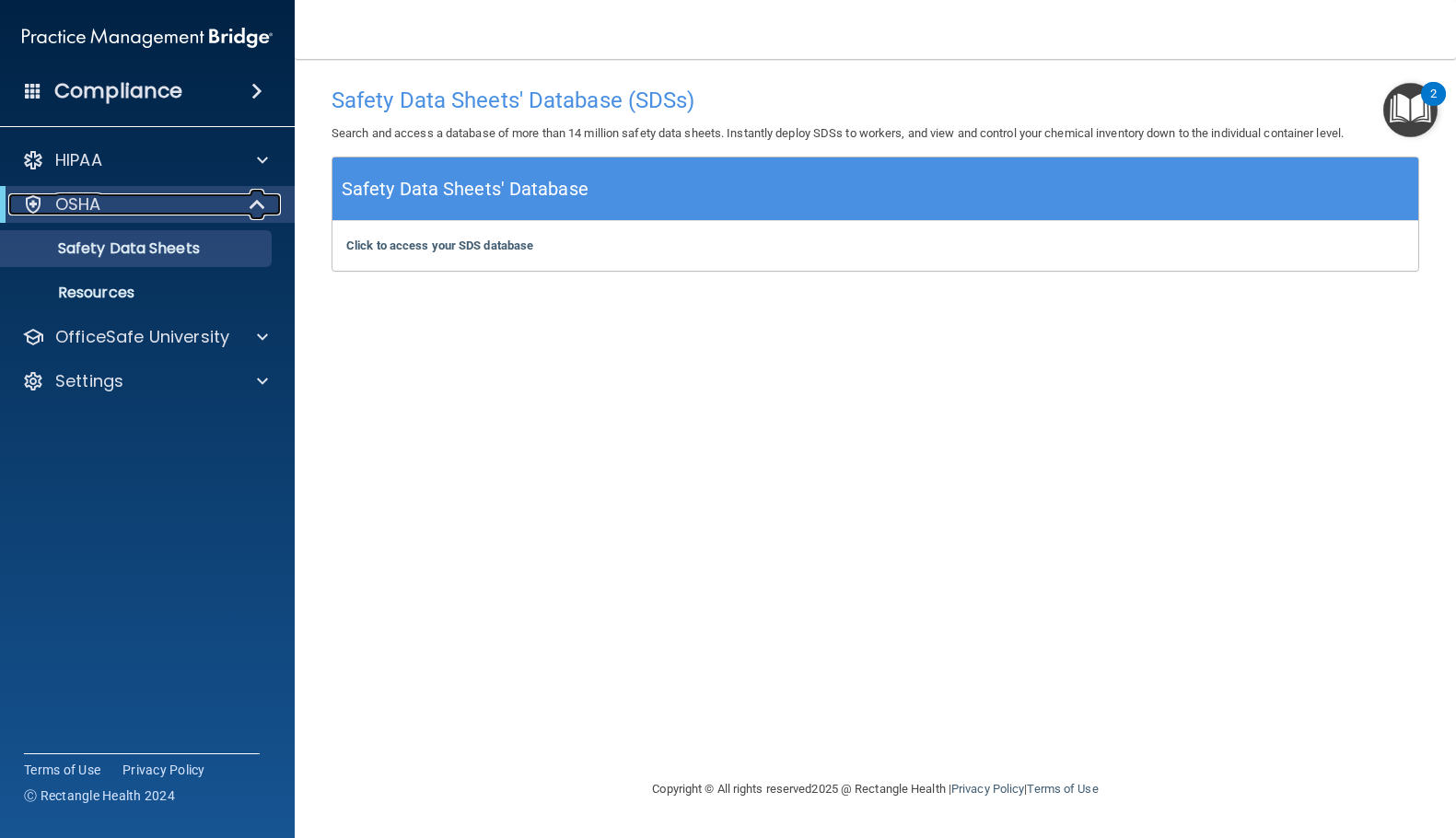 click on "OSHA" at bounding box center [122, 204] 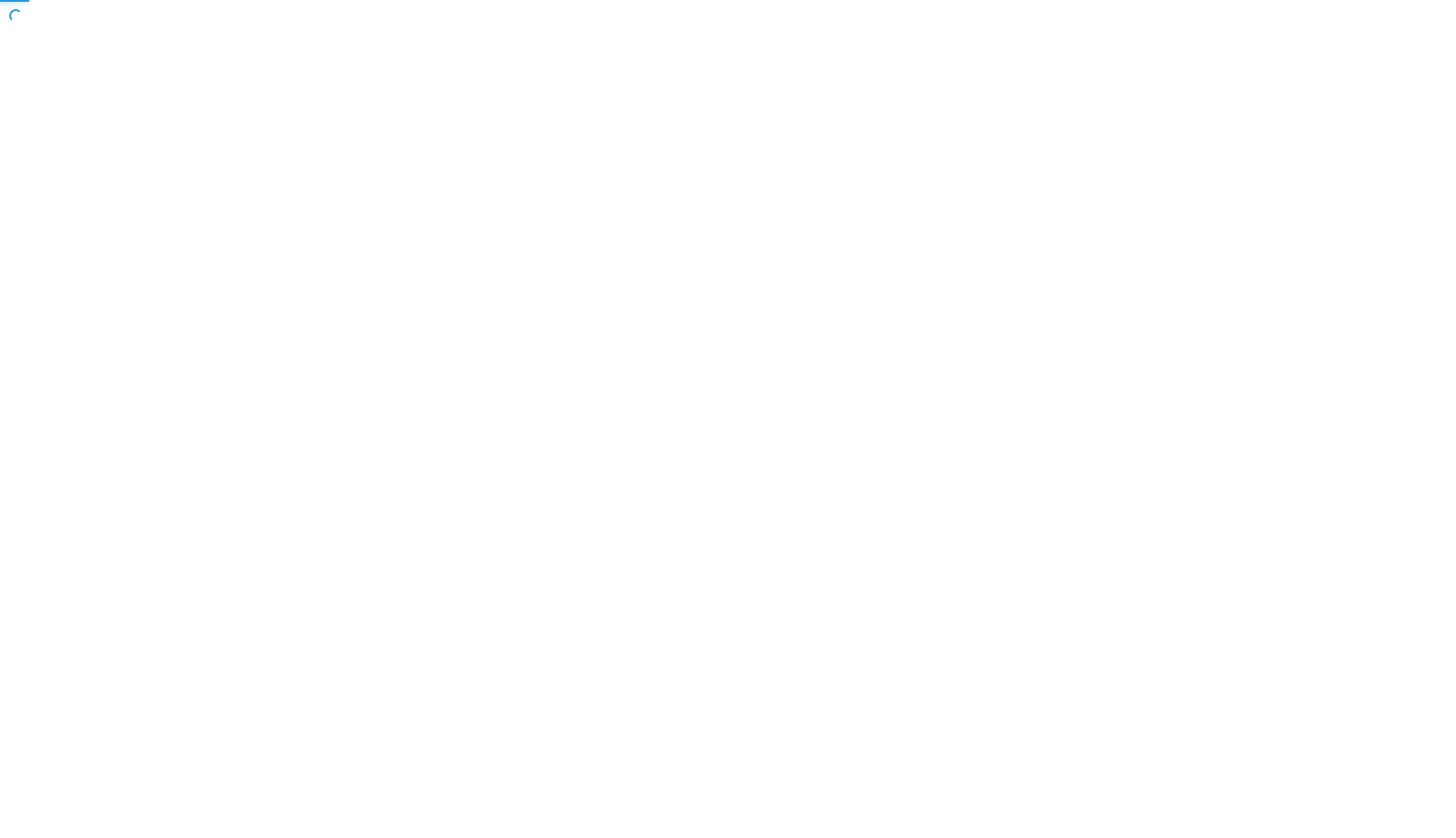 scroll, scrollTop: 0, scrollLeft: 0, axis: both 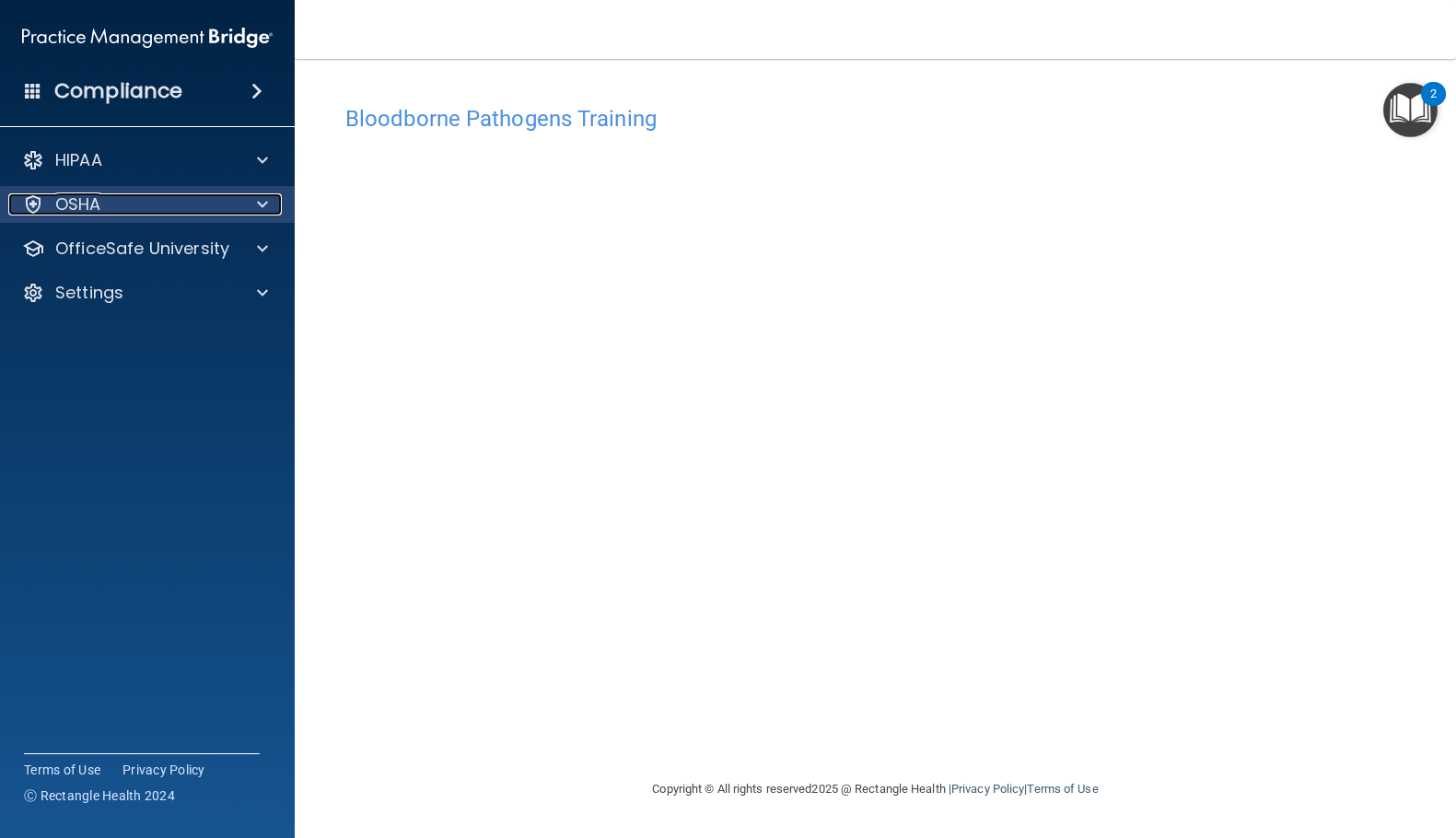 click at bounding box center (262, 204) 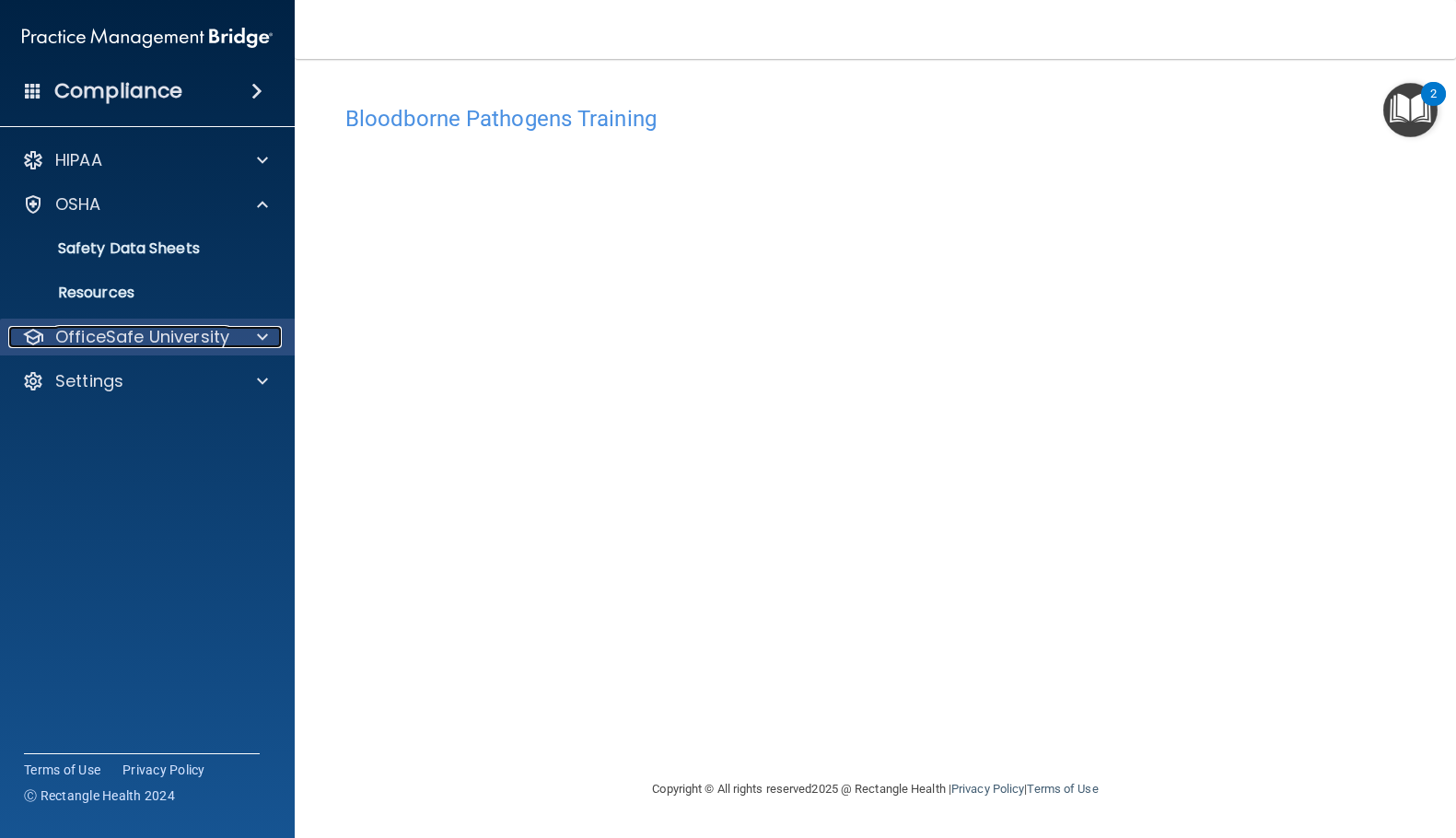click on "OfficeSafe University" at bounding box center [142, 337] 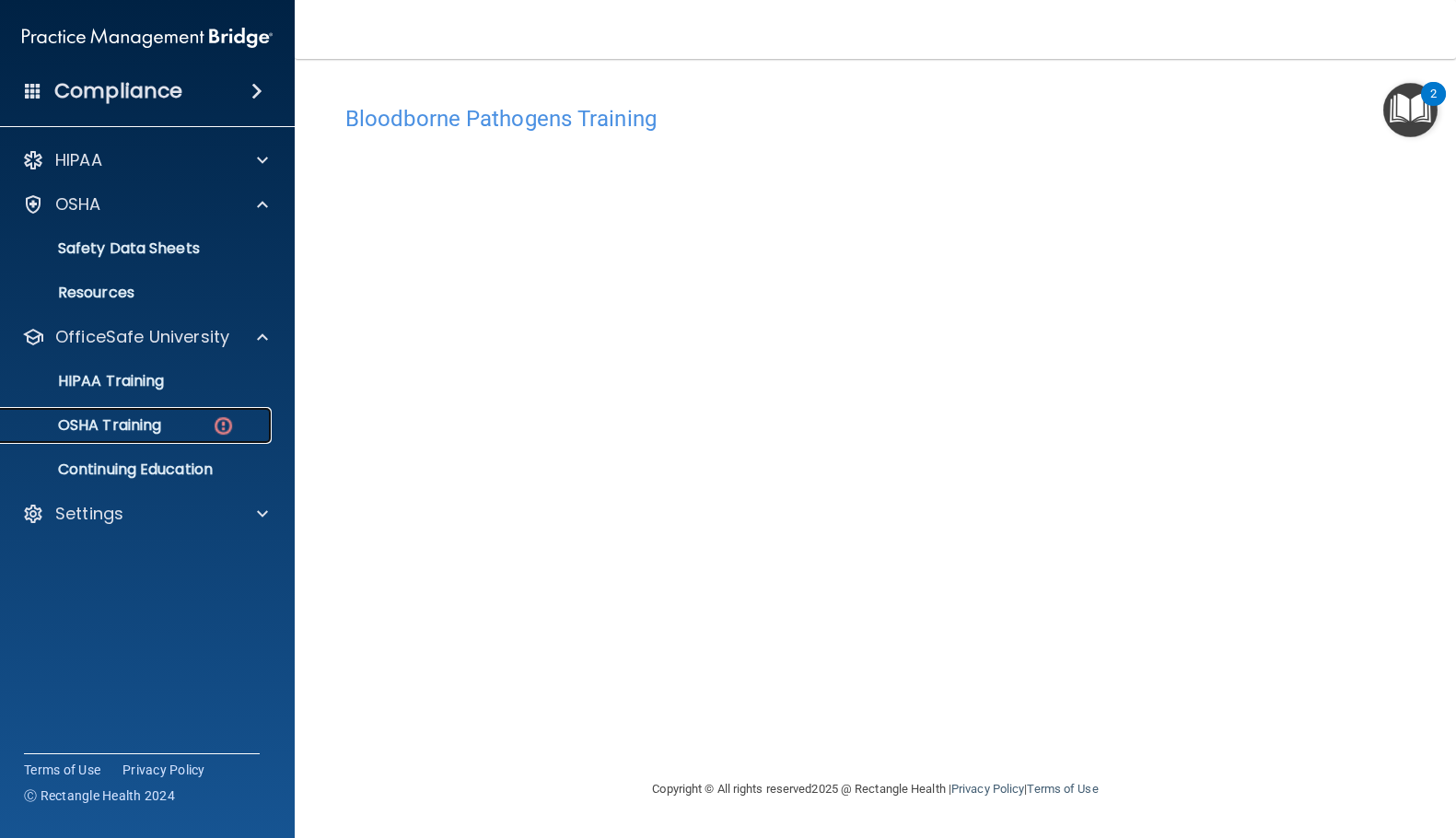 click on "OSHA Training" at bounding box center [87, 425] 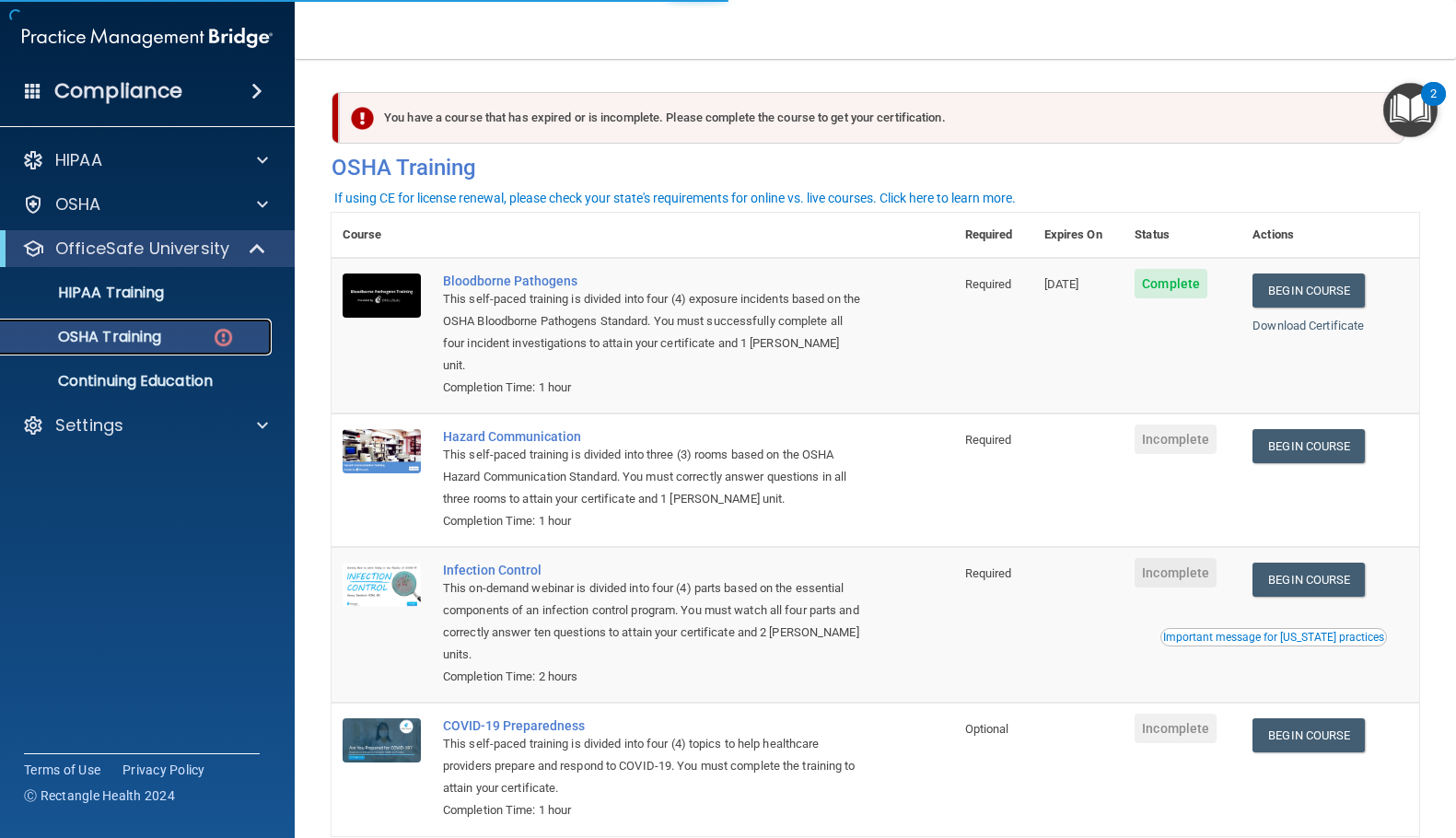 click on "OSHA Training" at bounding box center [87, 337] 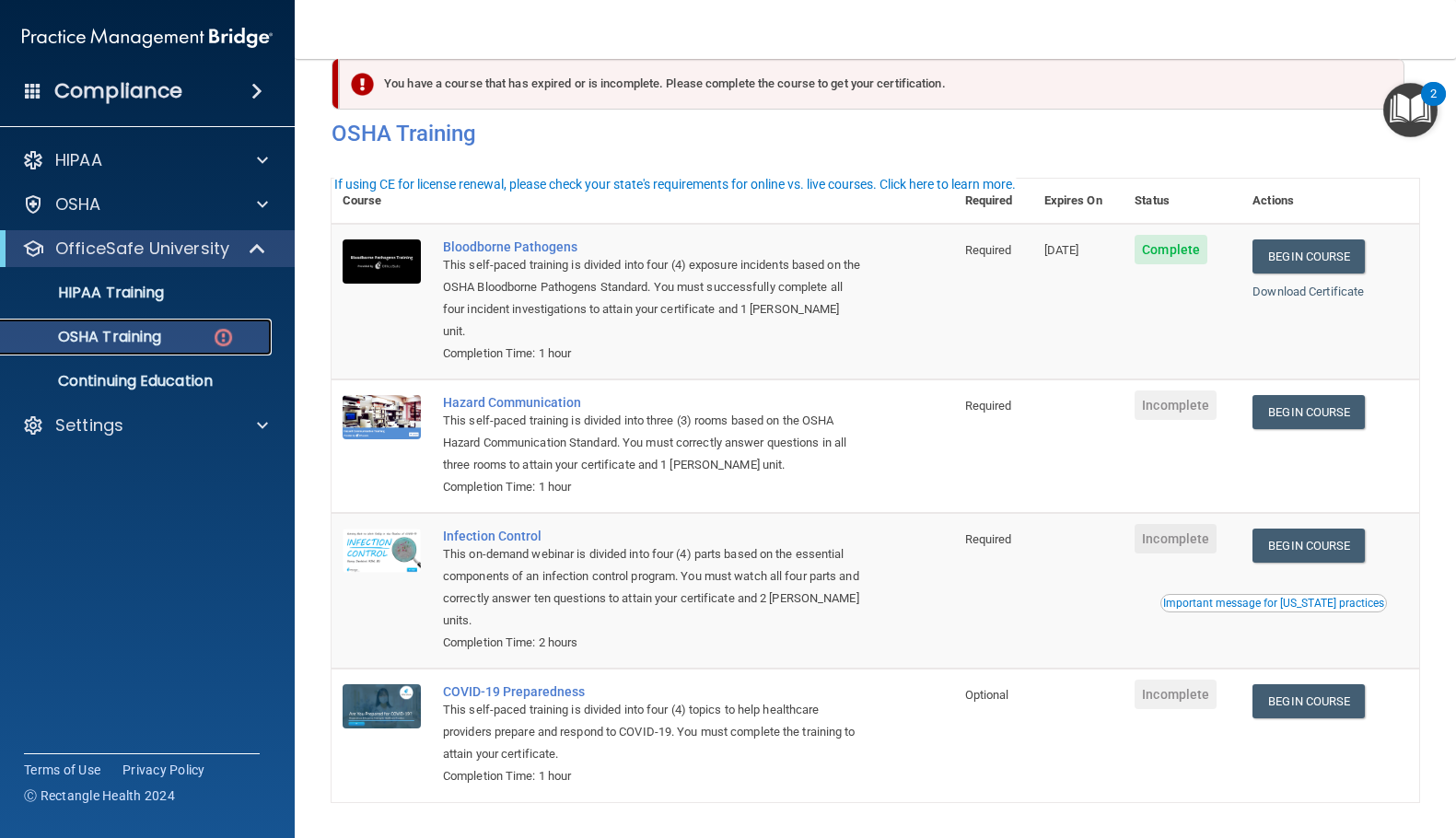 scroll, scrollTop: 0, scrollLeft: 0, axis: both 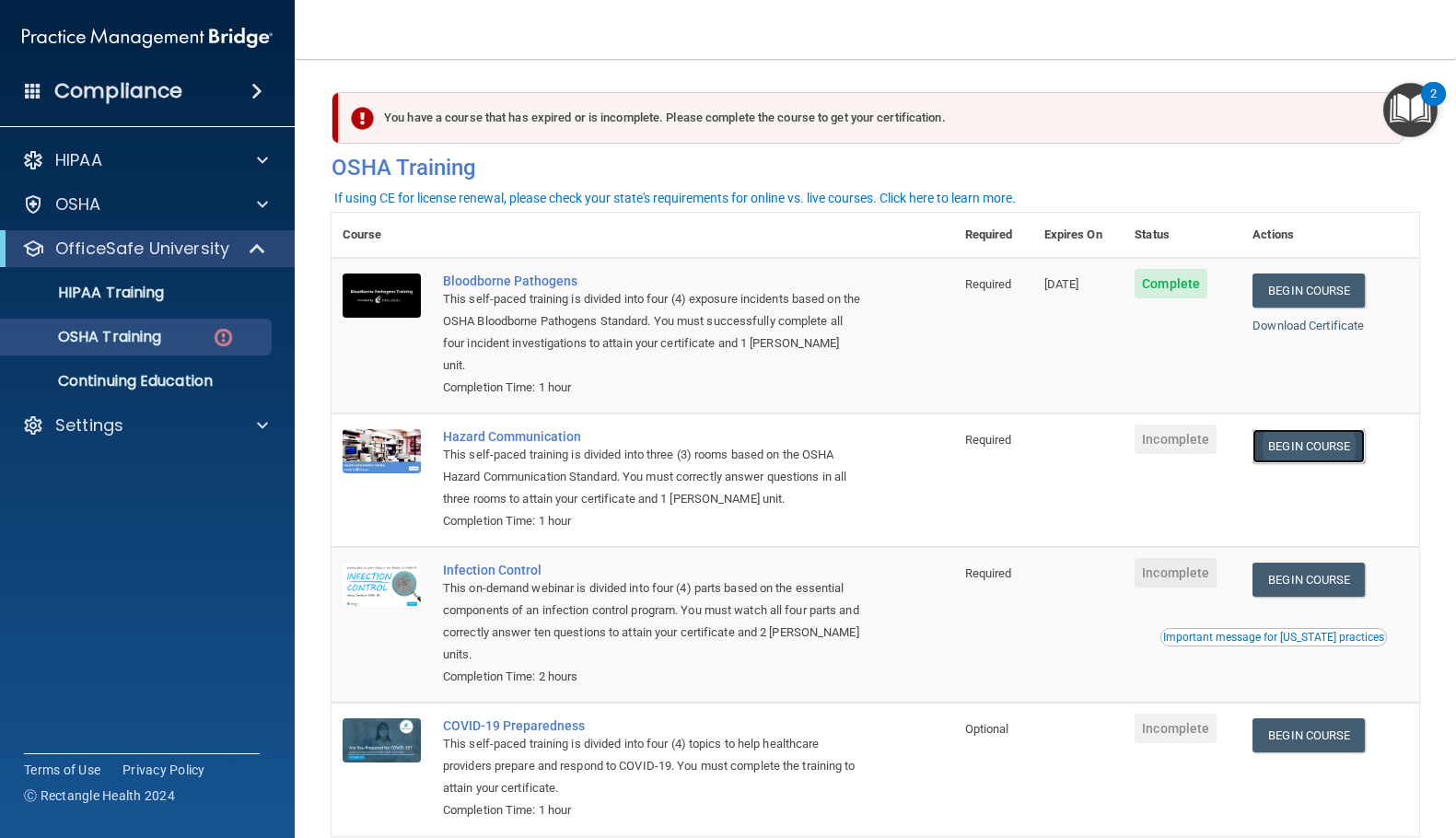 click on "Begin Course" at bounding box center (1309, 446) 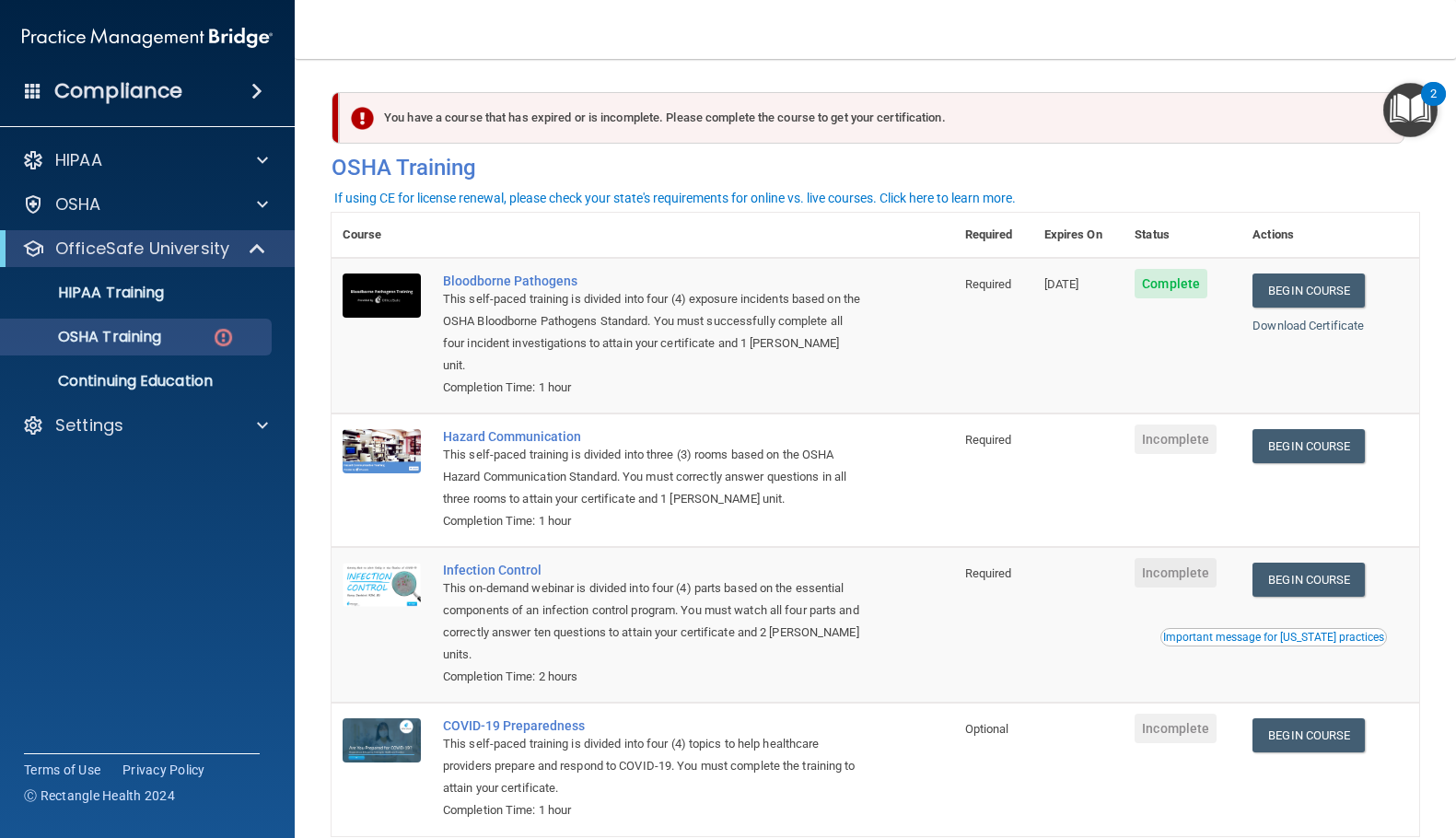 click on "Begin Course       Download Certificate" at bounding box center (1330, 480) 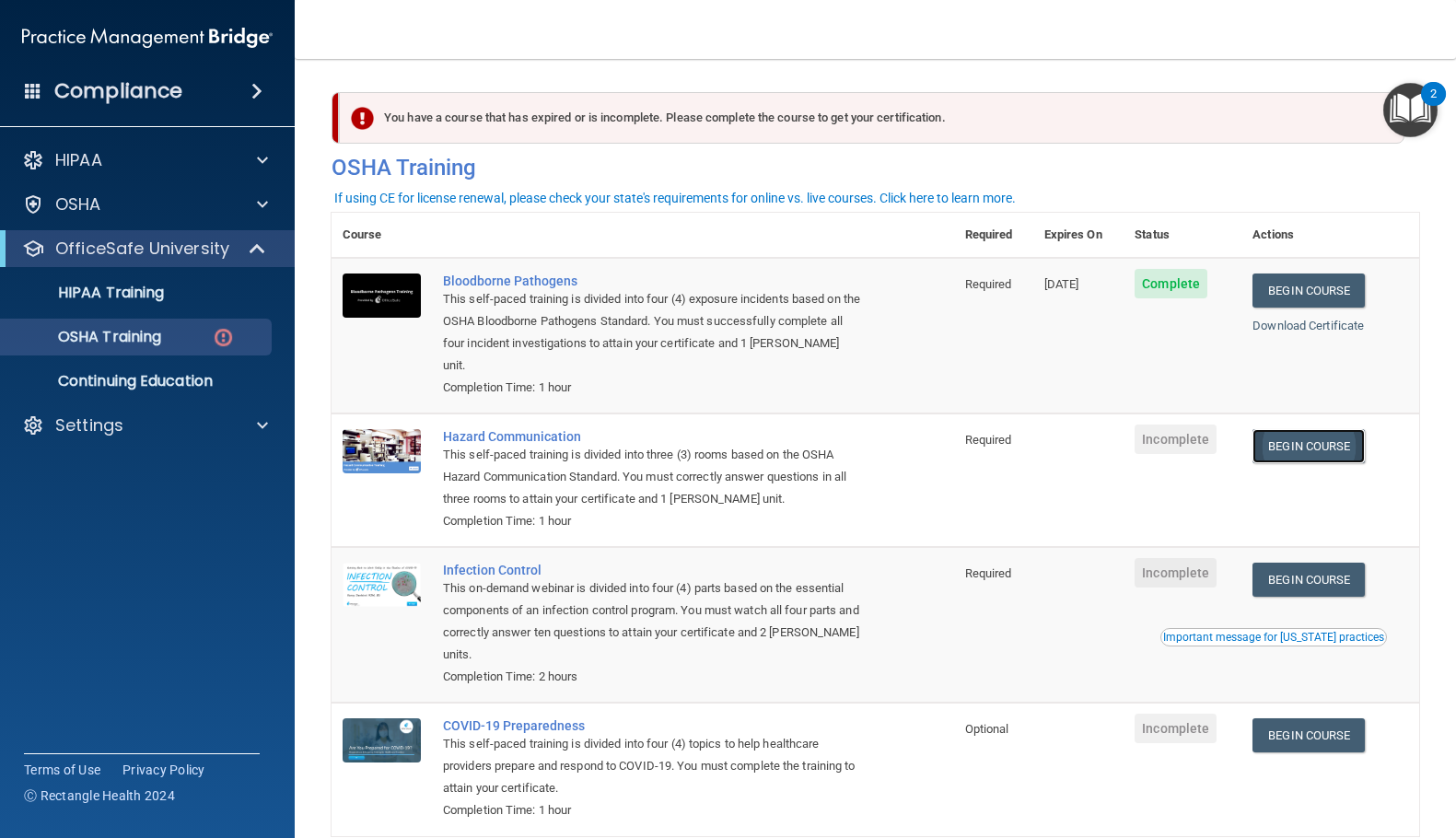 click on "Begin Course" at bounding box center (1309, 446) 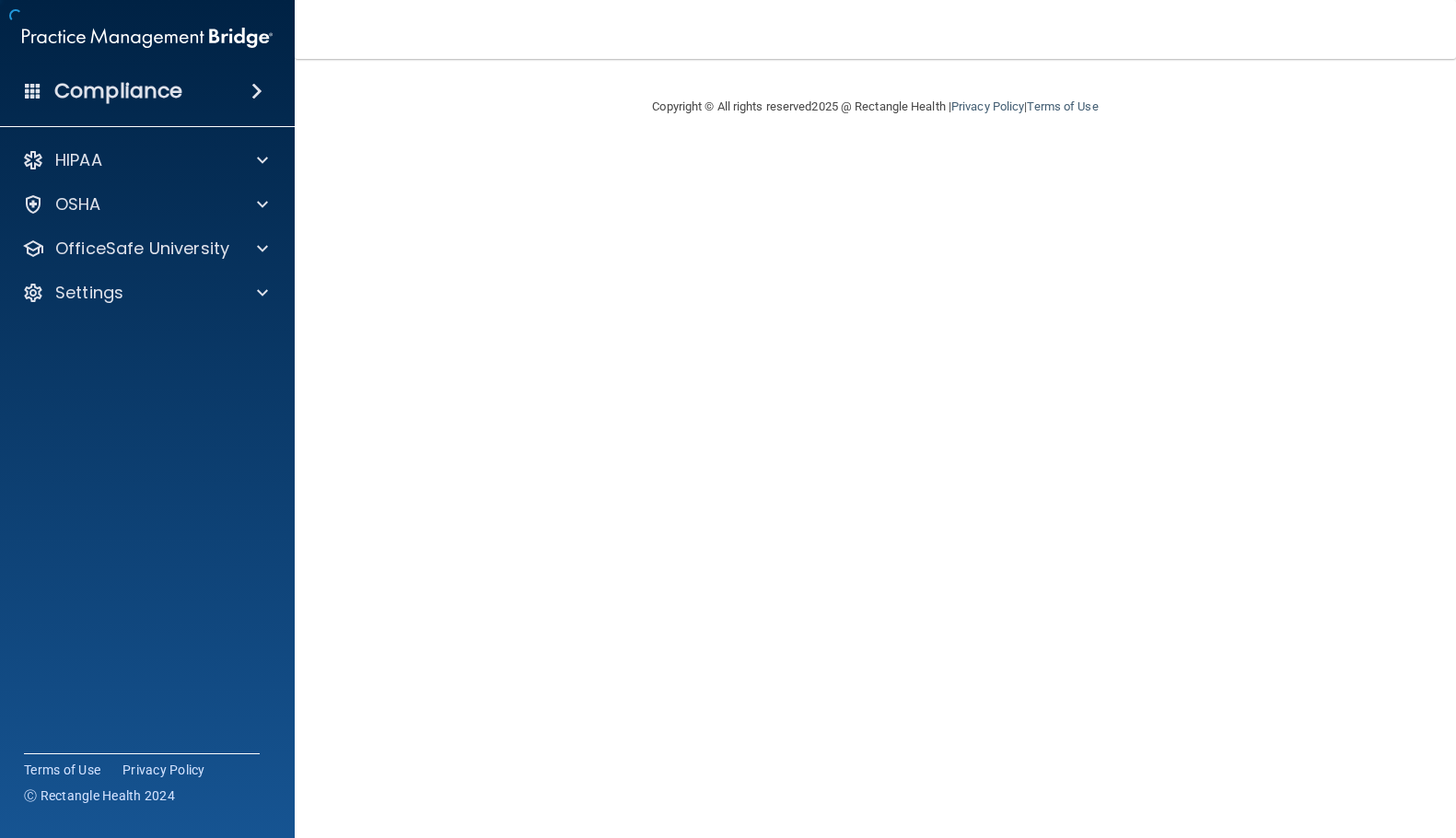 scroll, scrollTop: 0, scrollLeft: 0, axis: both 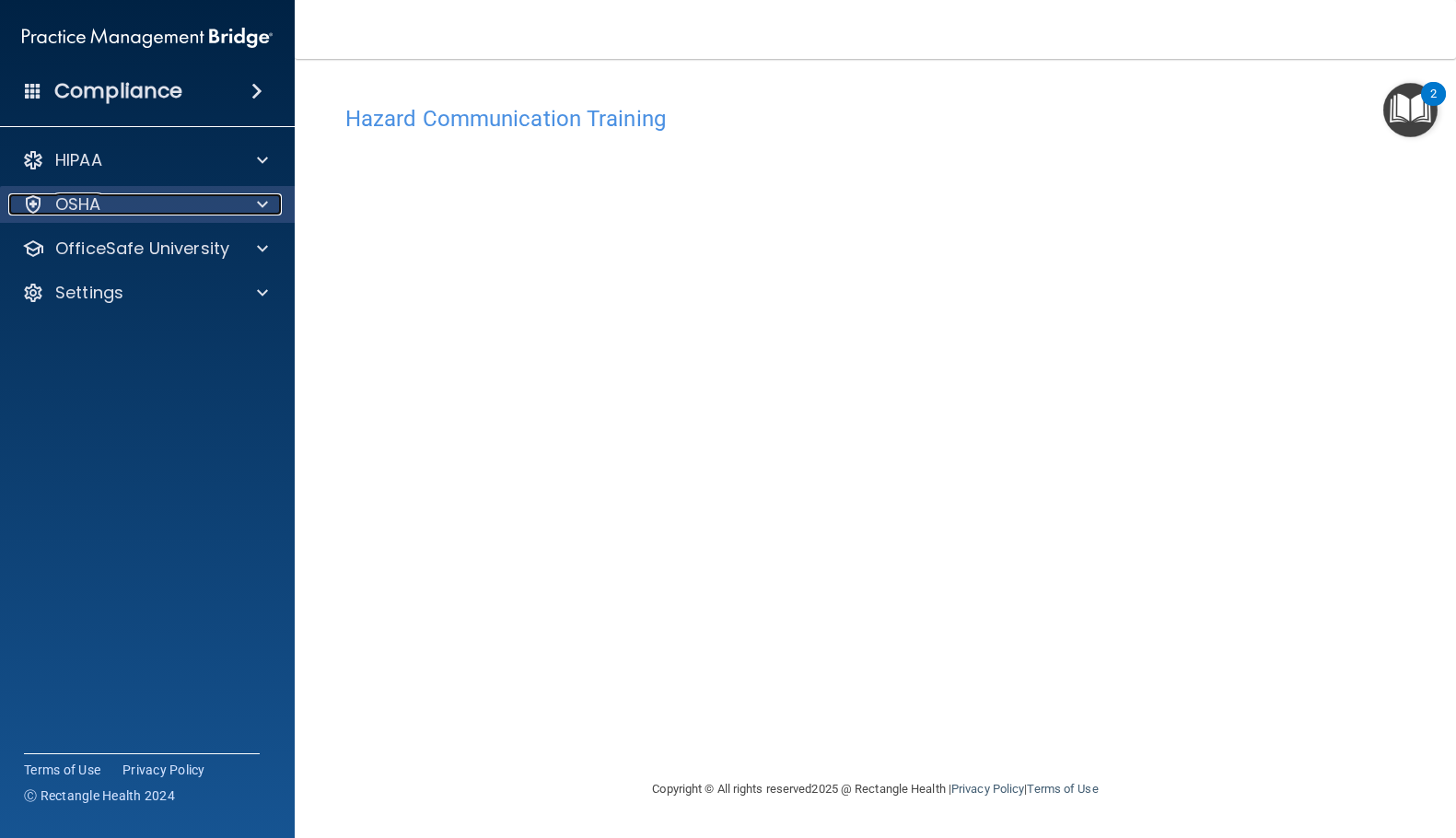 click on "OSHA" at bounding box center [122, 204] 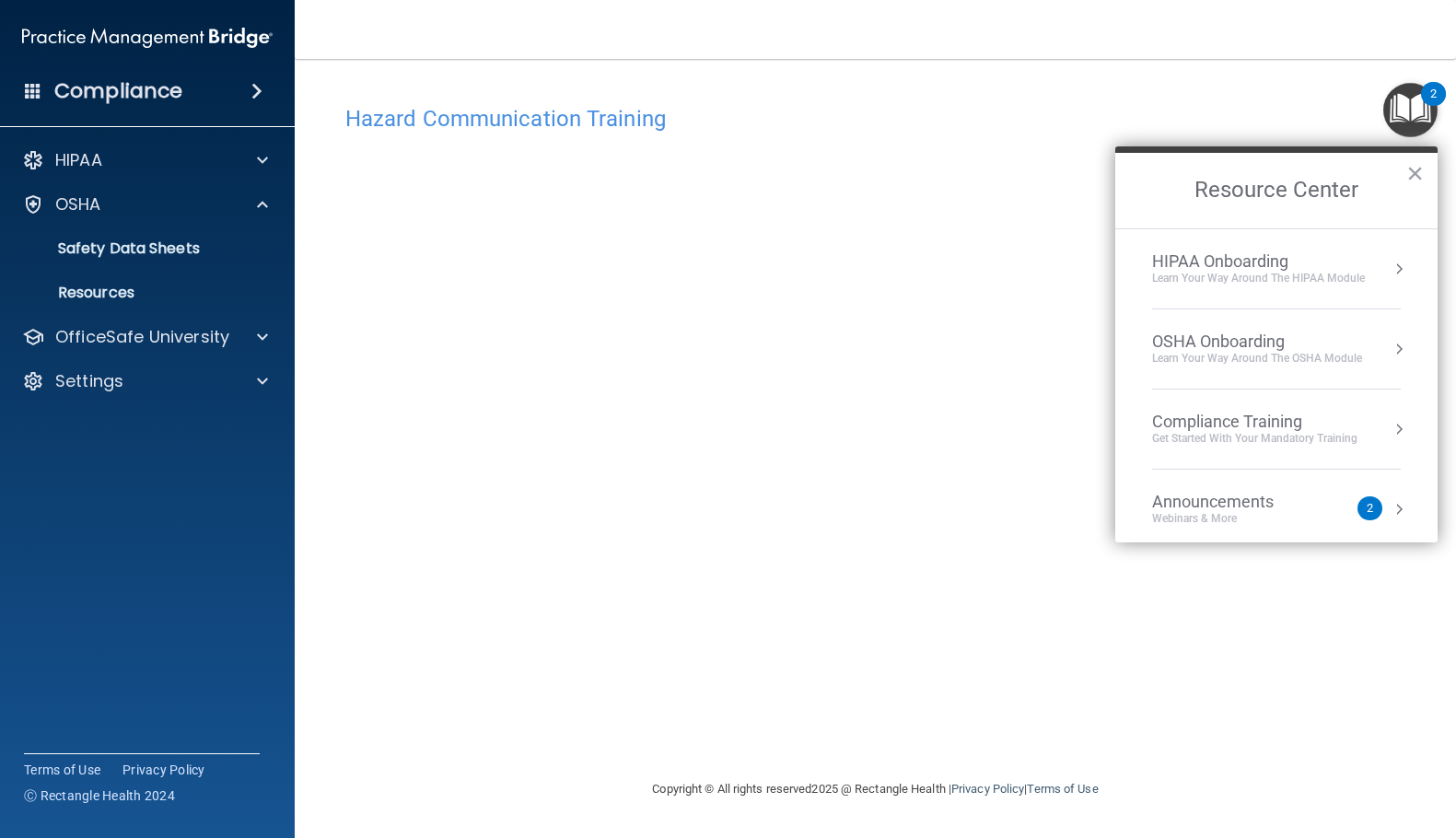 click on "Learn your way around the OSHA module" at bounding box center [1257, 358] 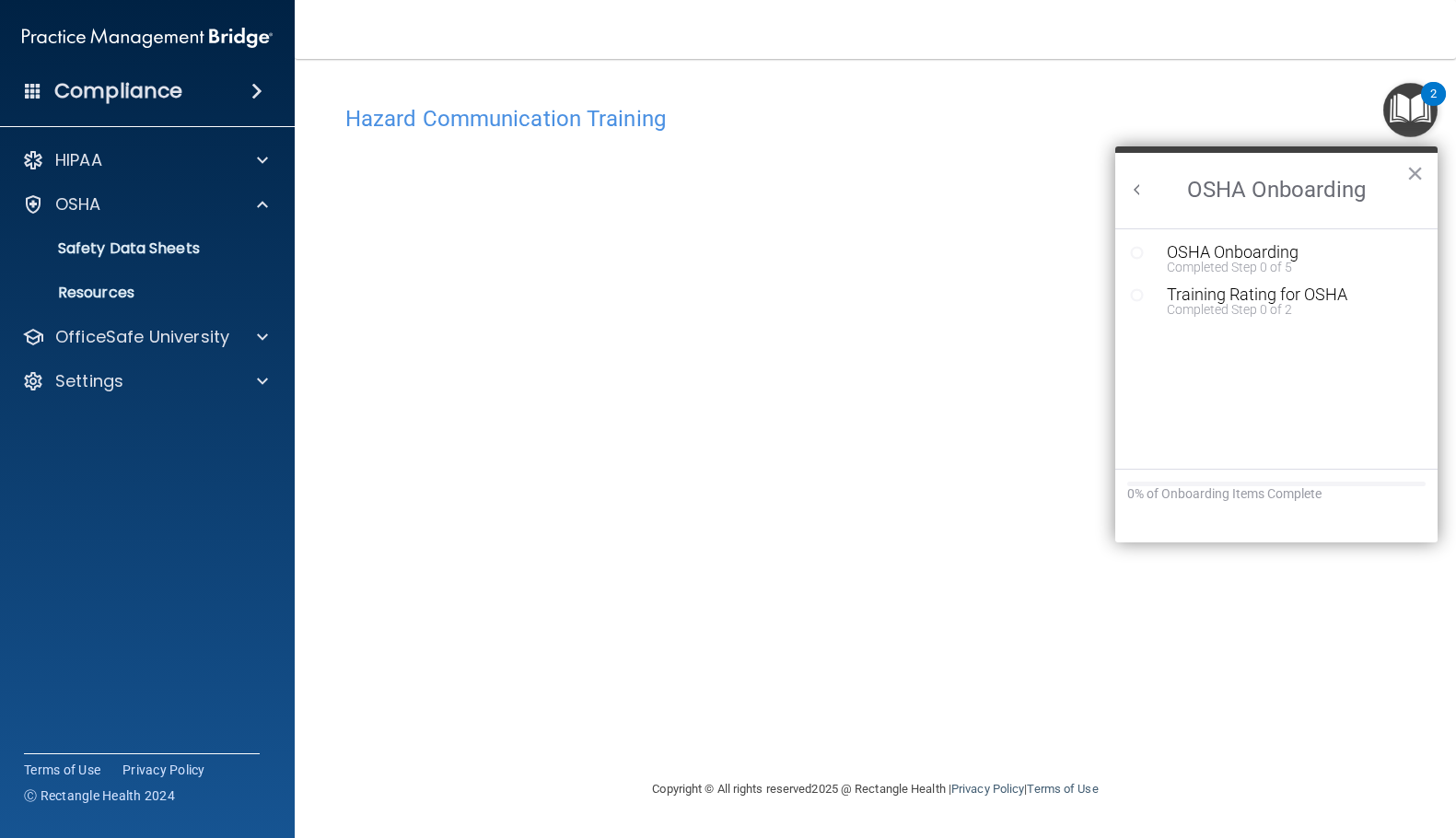 scroll, scrollTop: 0, scrollLeft: 0, axis: both 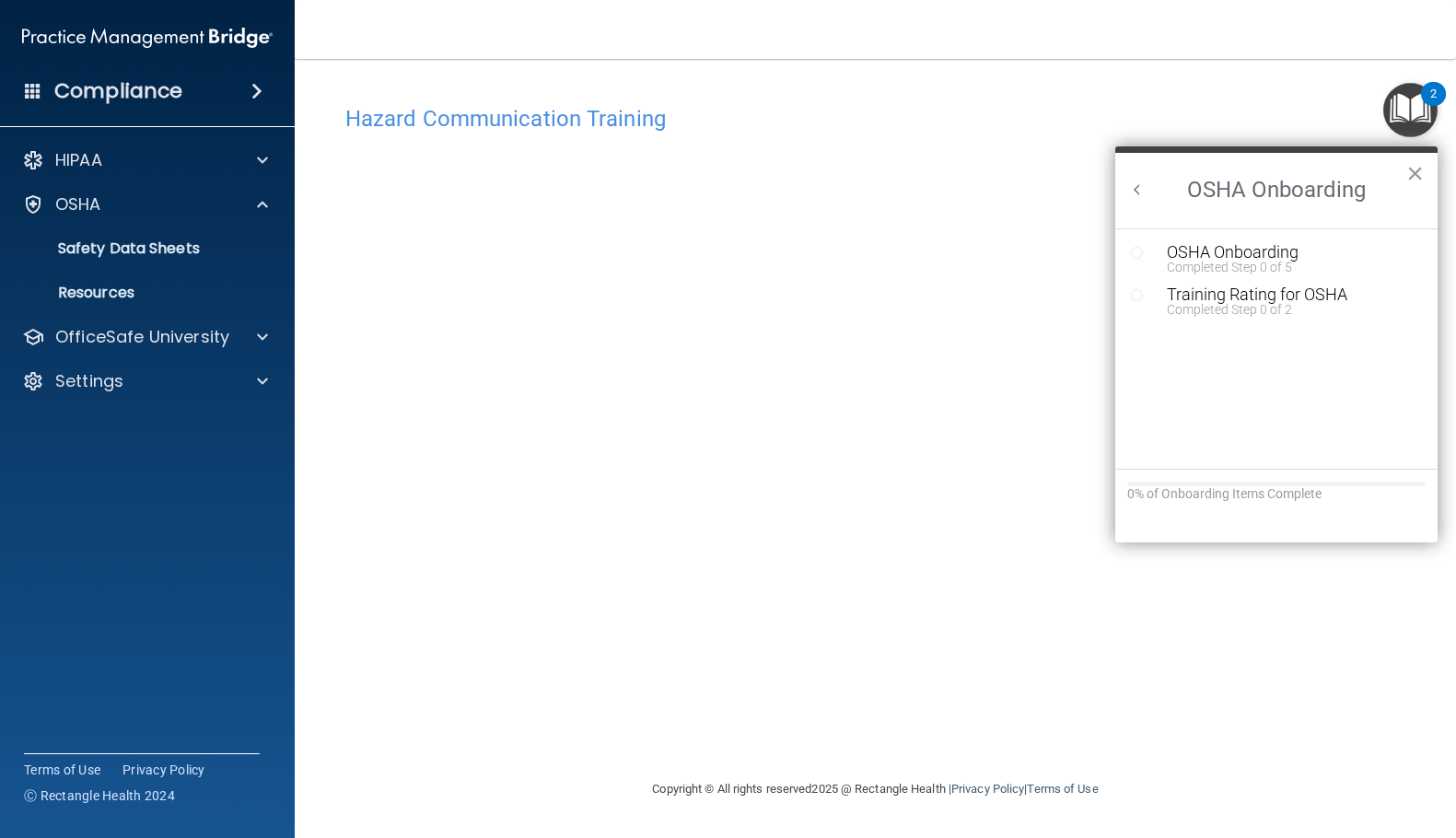 click on "×" at bounding box center [1415, 173] 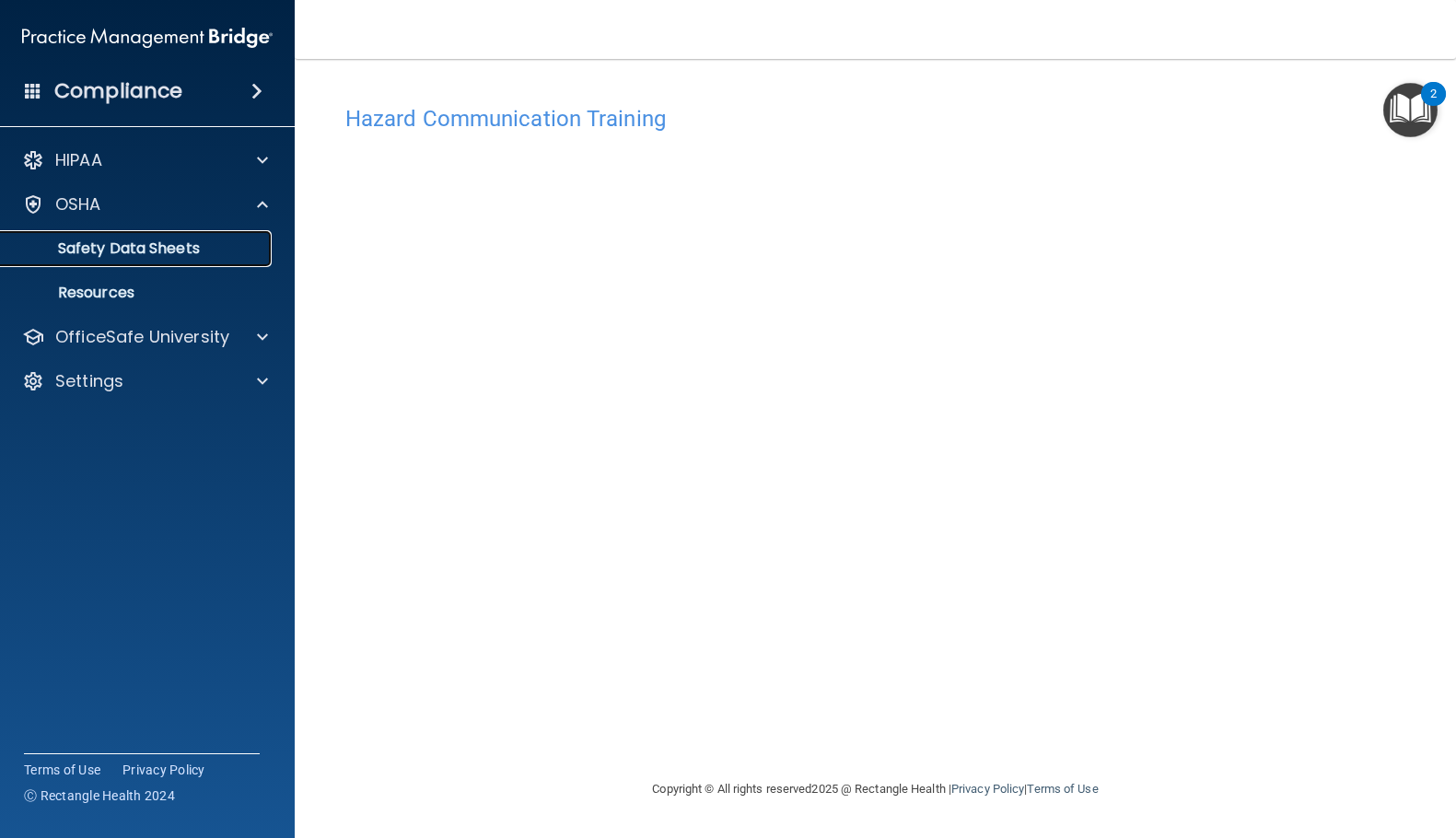 click on "Safety Data Sheets" at bounding box center (126, 249) 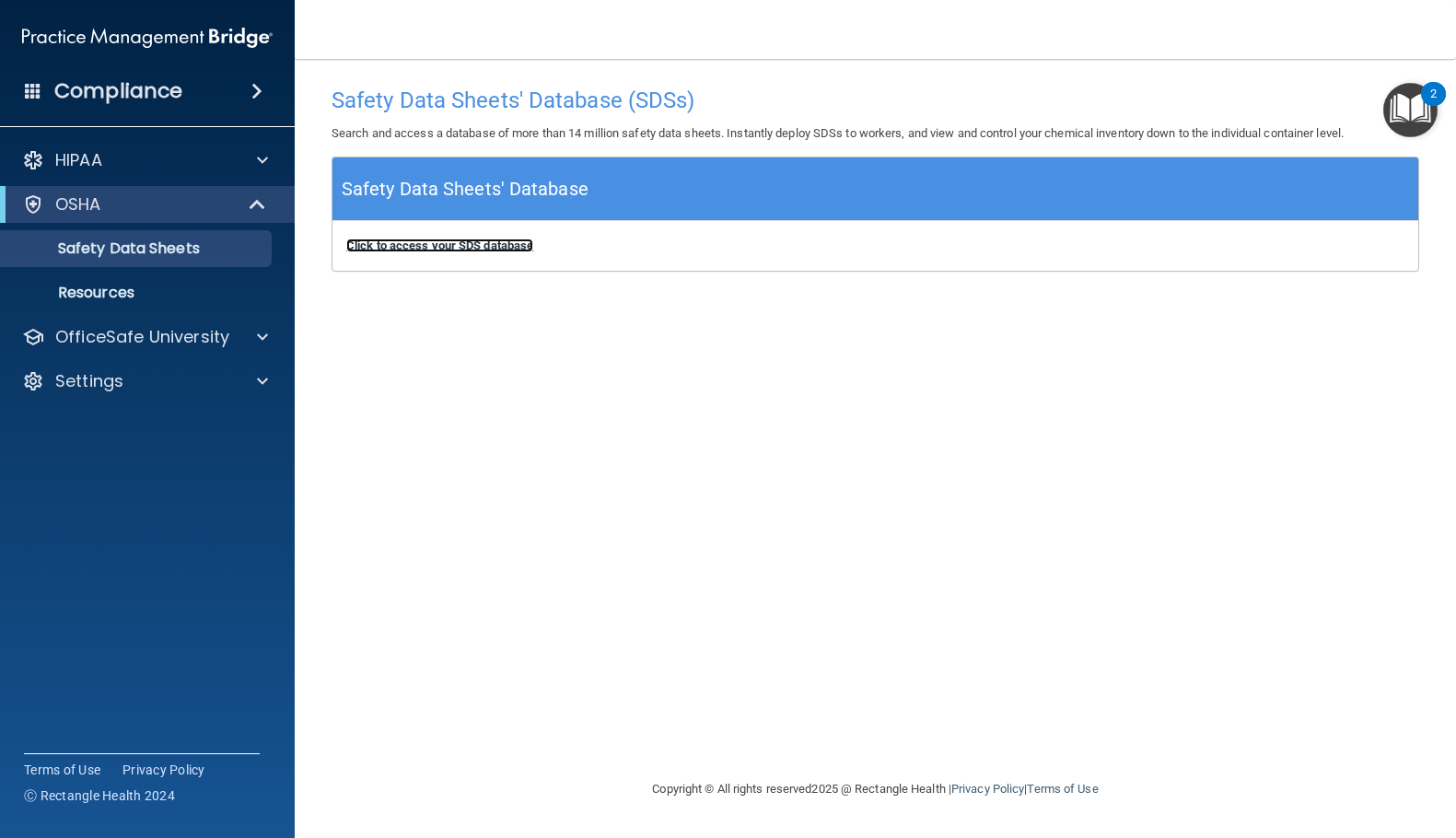 click on "Click to access your SDS database" at bounding box center [439, 245] 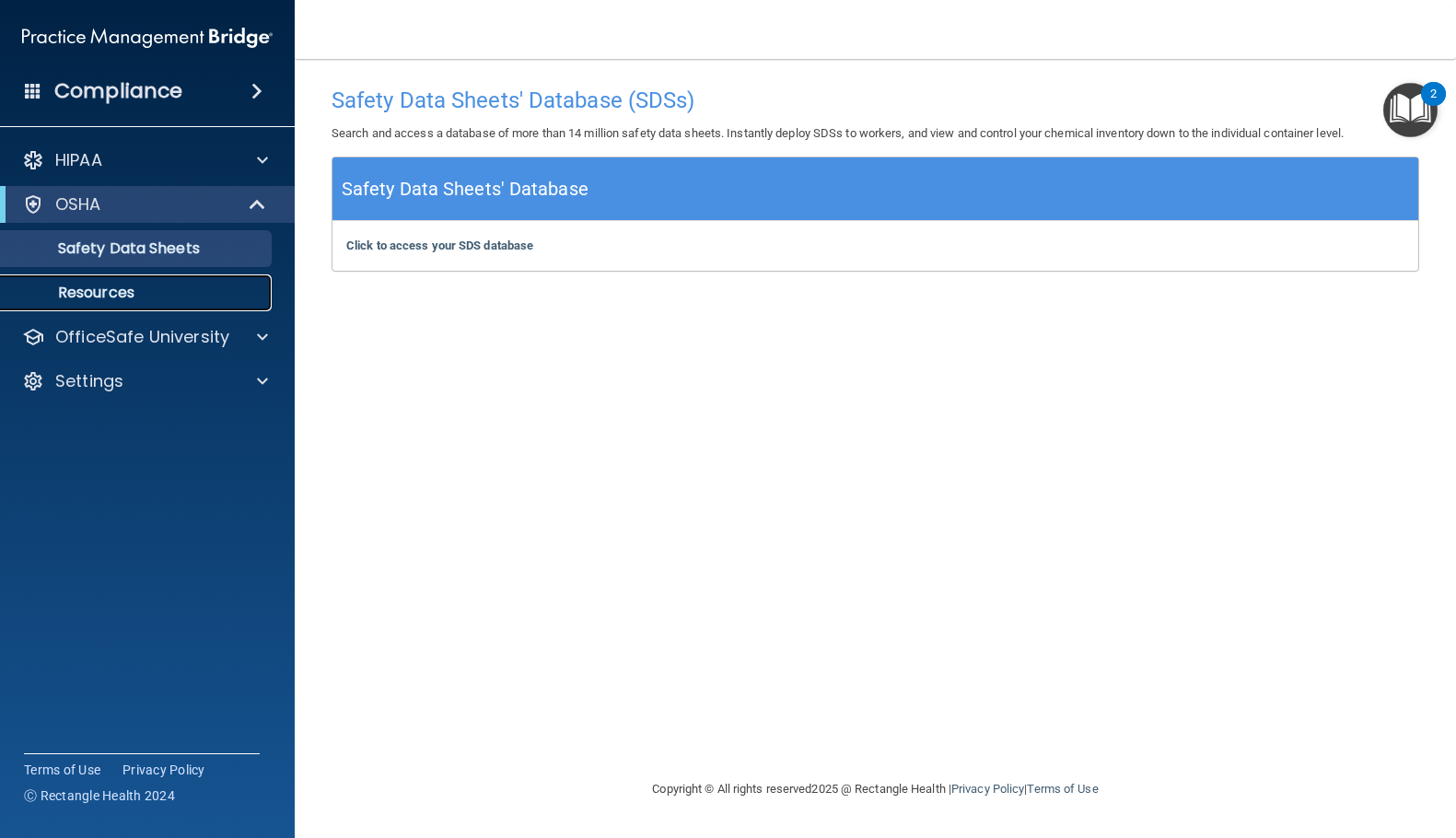 click on "Resources" at bounding box center [137, 293] 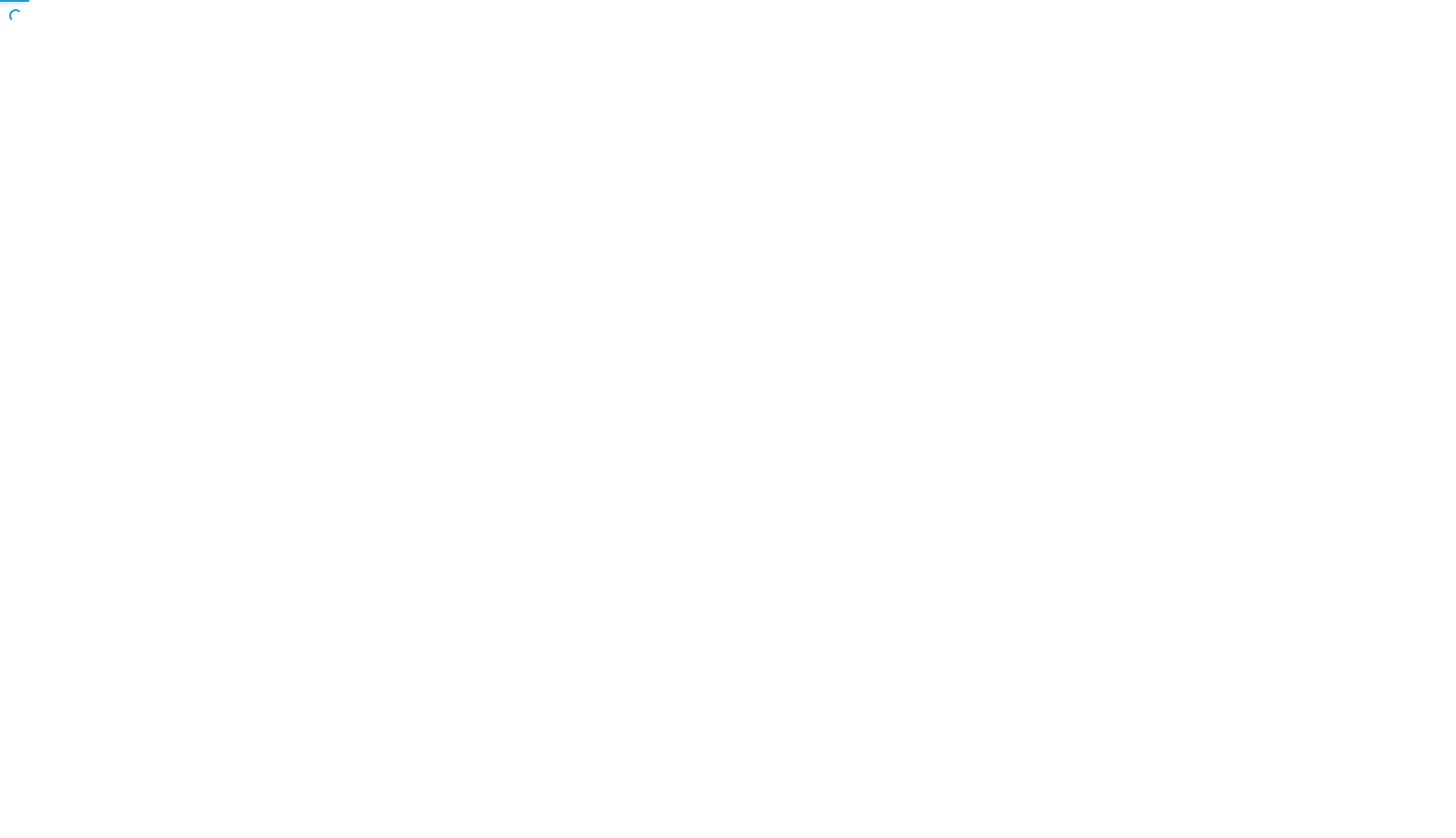 scroll, scrollTop: 0, scrollLeft: 0, axis: both 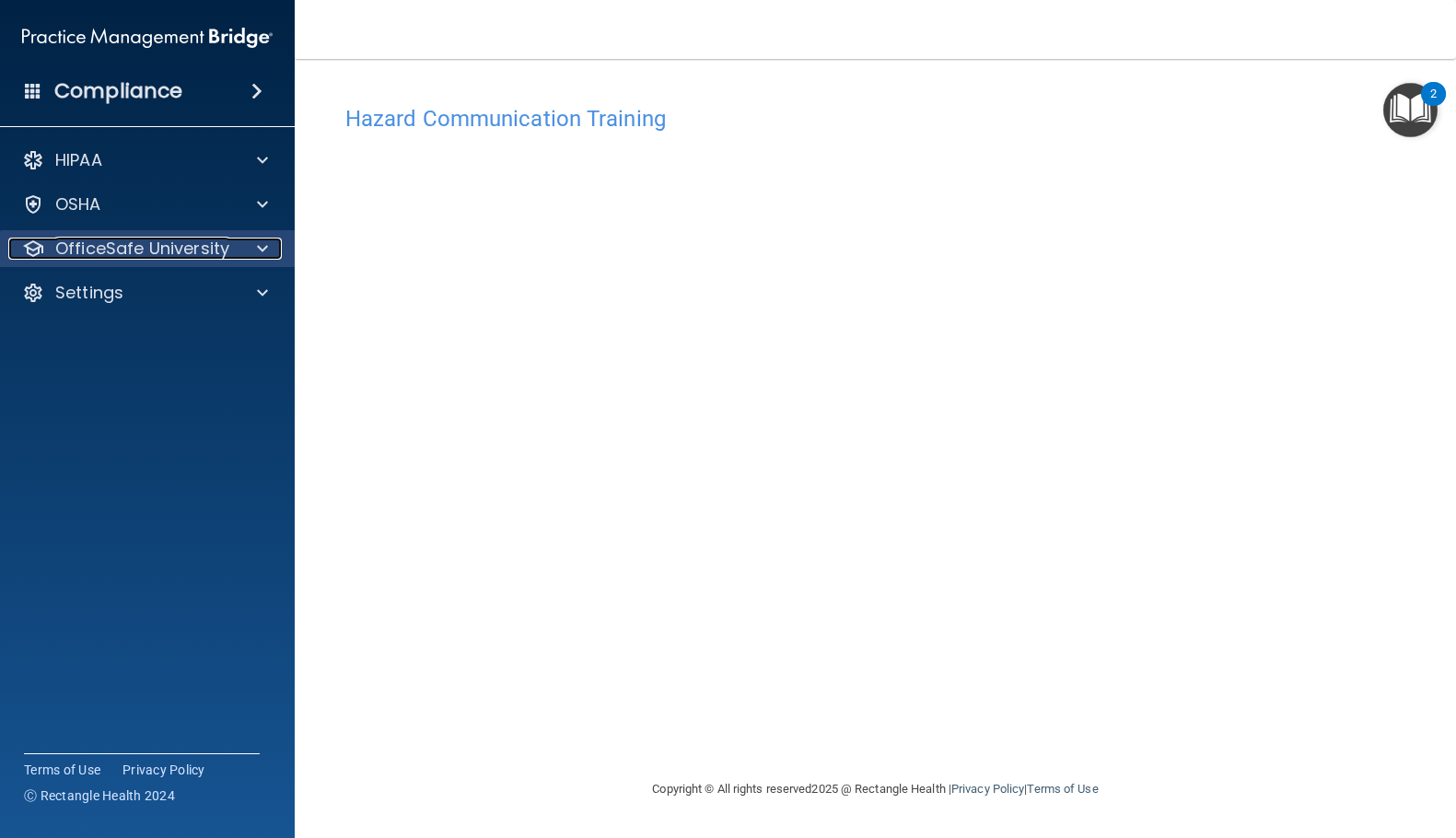 click on "OfficeSafe University" at bounding box center (142, 249) 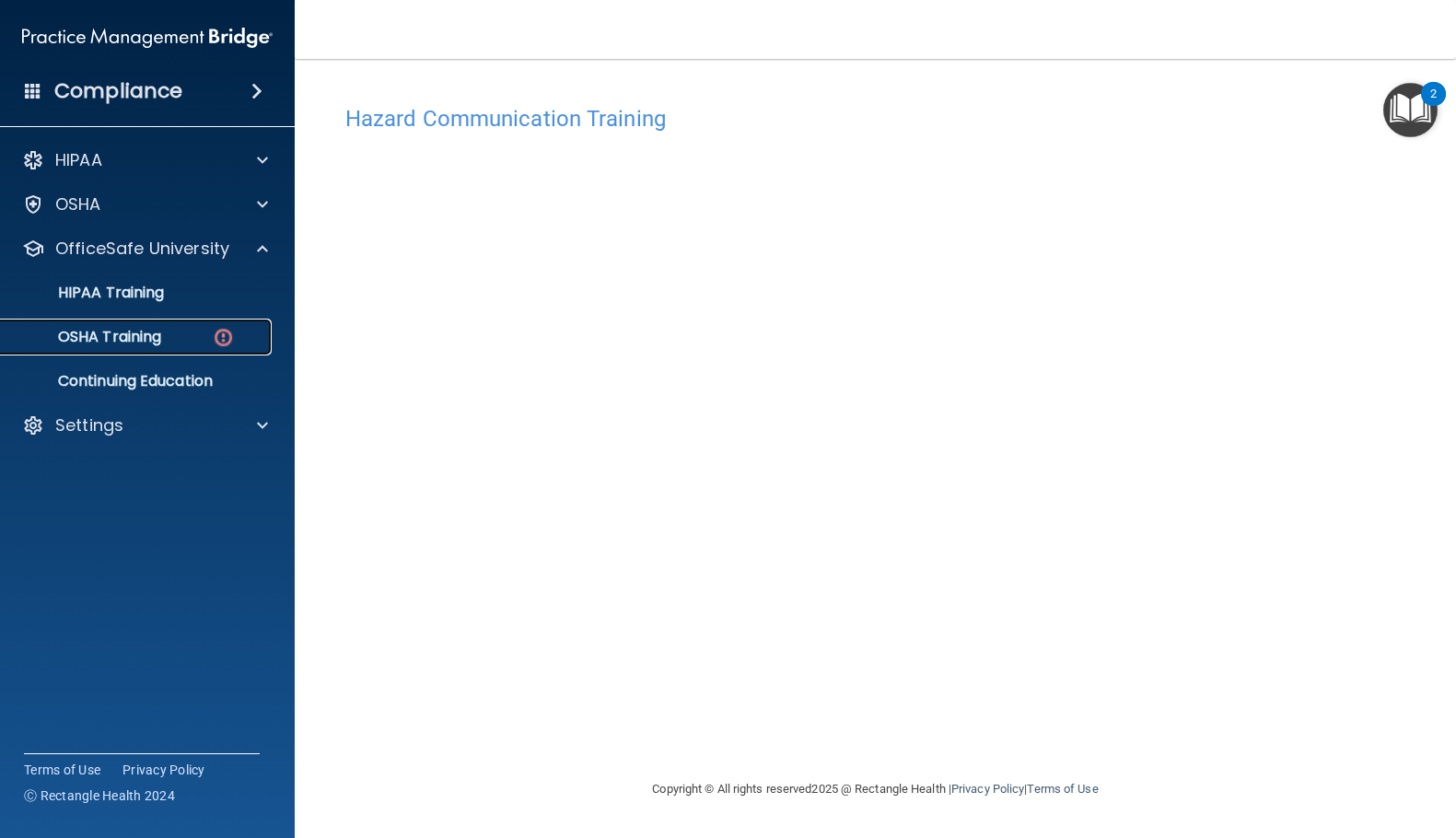 click on "OSHA Training" at bounding box center (137, 337) 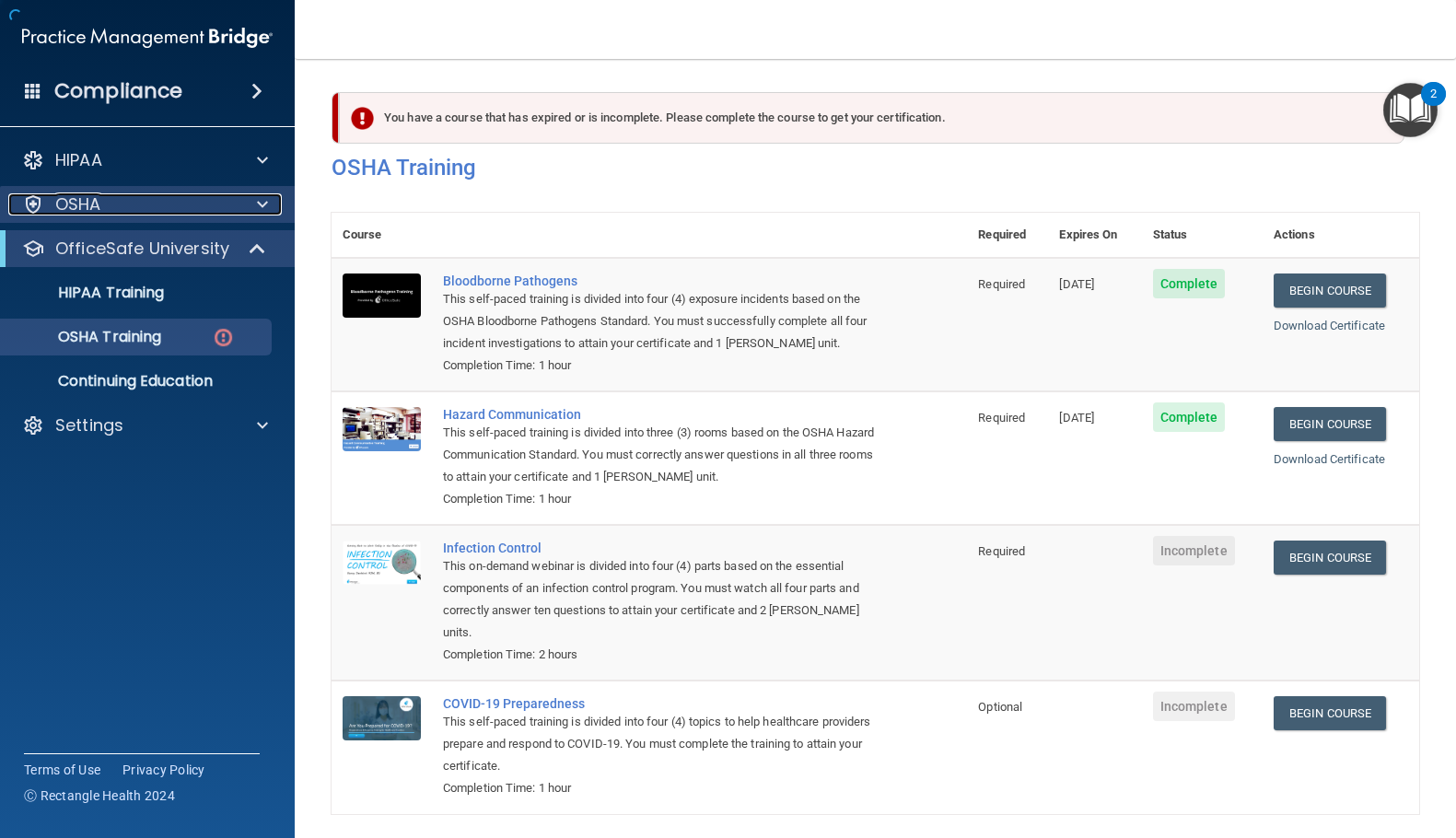 click on "OSHA" at bounding box center (78, 204) 